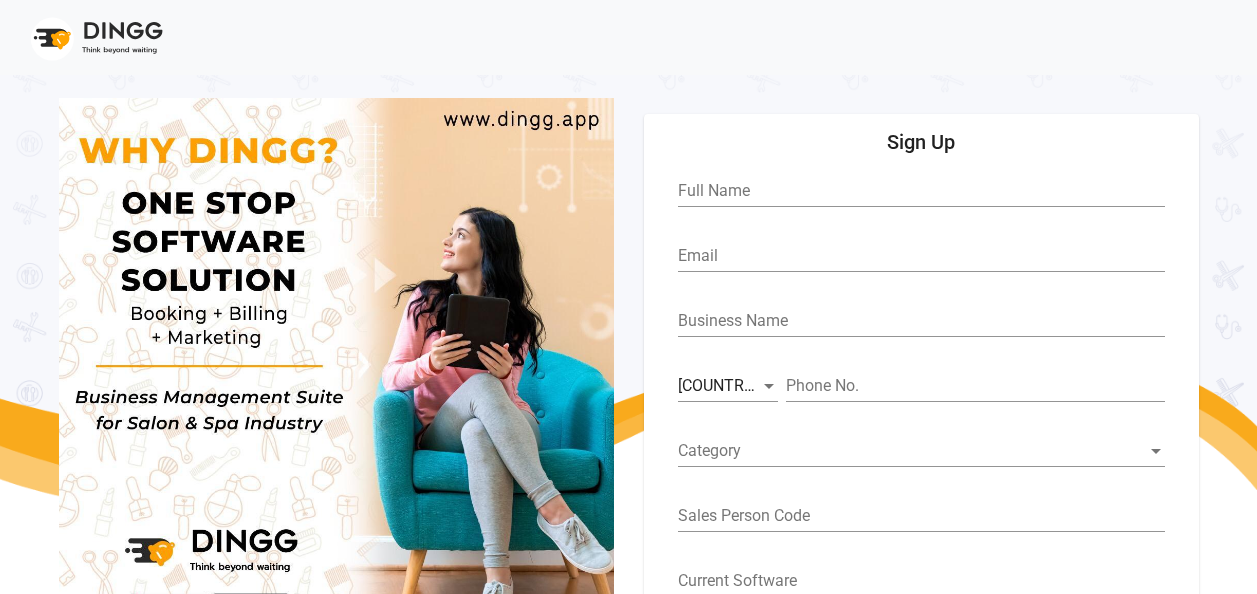 scroll, scrollTop: 0, scrollLeft: 0, axis: both 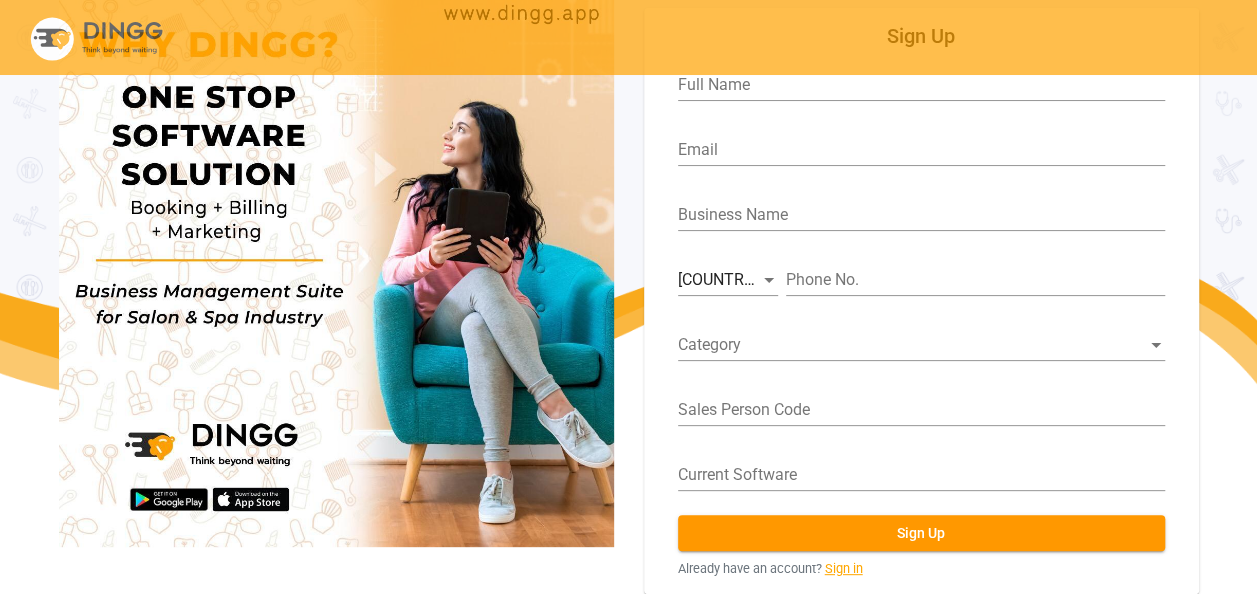 click on "Sign in" 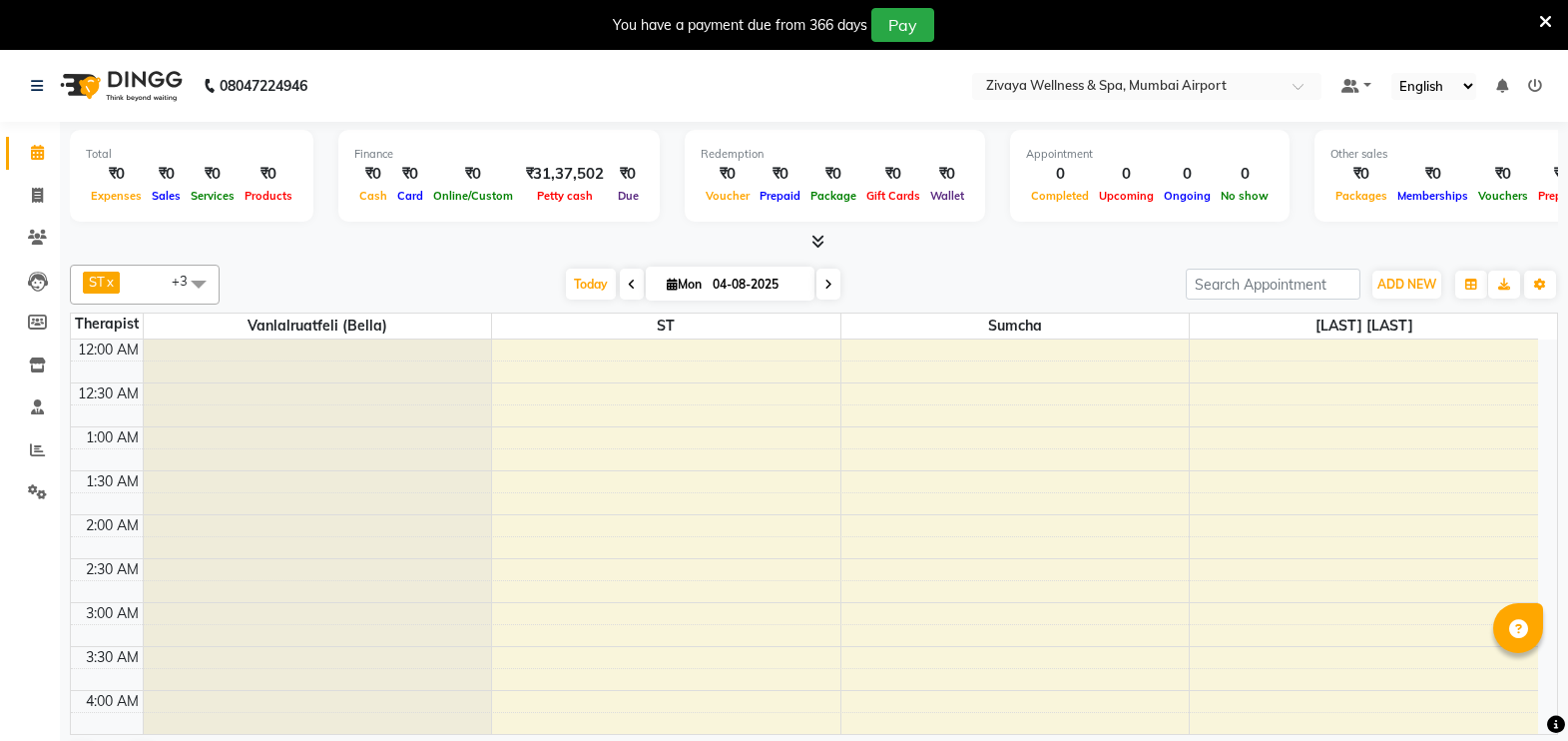 scroll, scrollTop: 0, scrollLeft: 0, axis: both 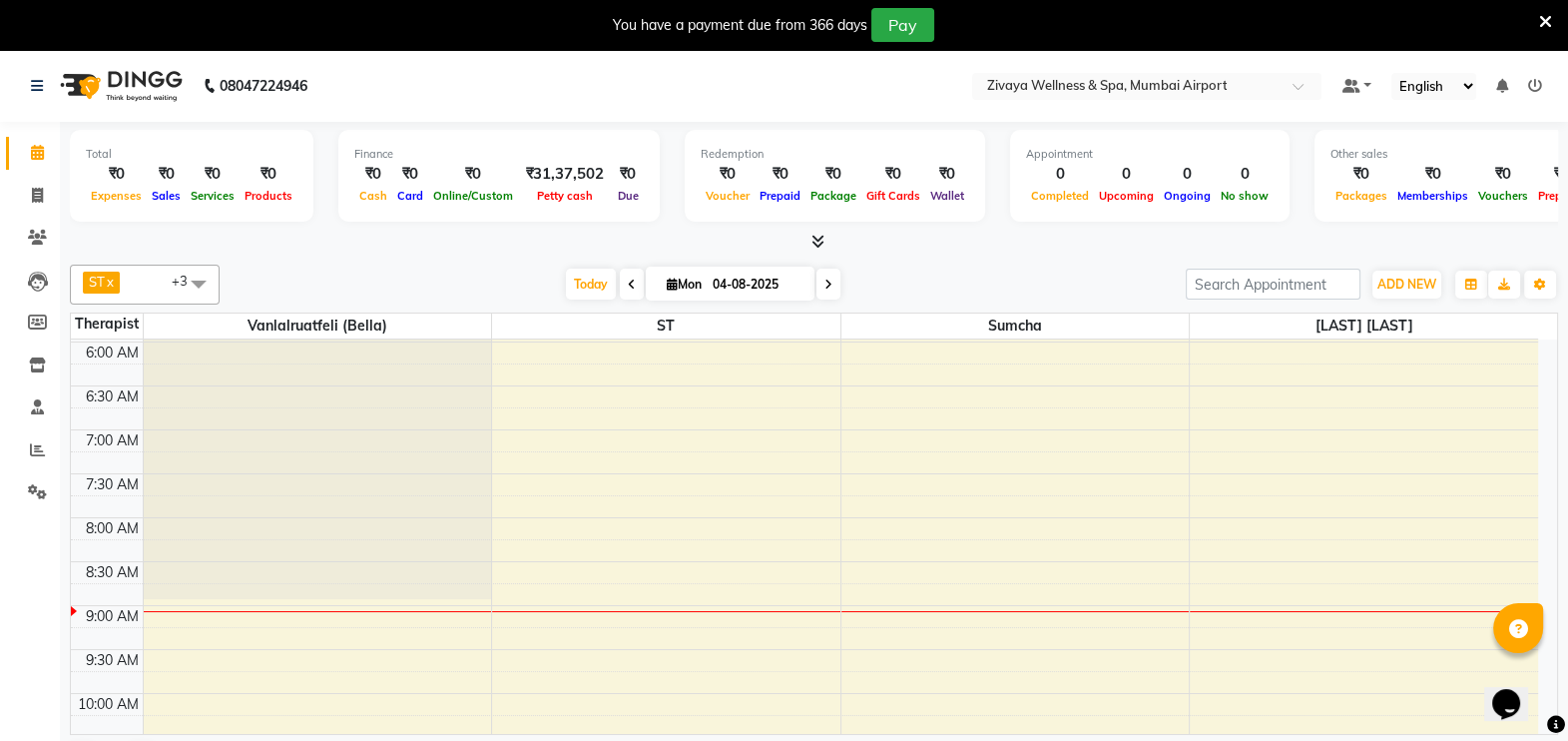 click at bounding box center (199, 284) 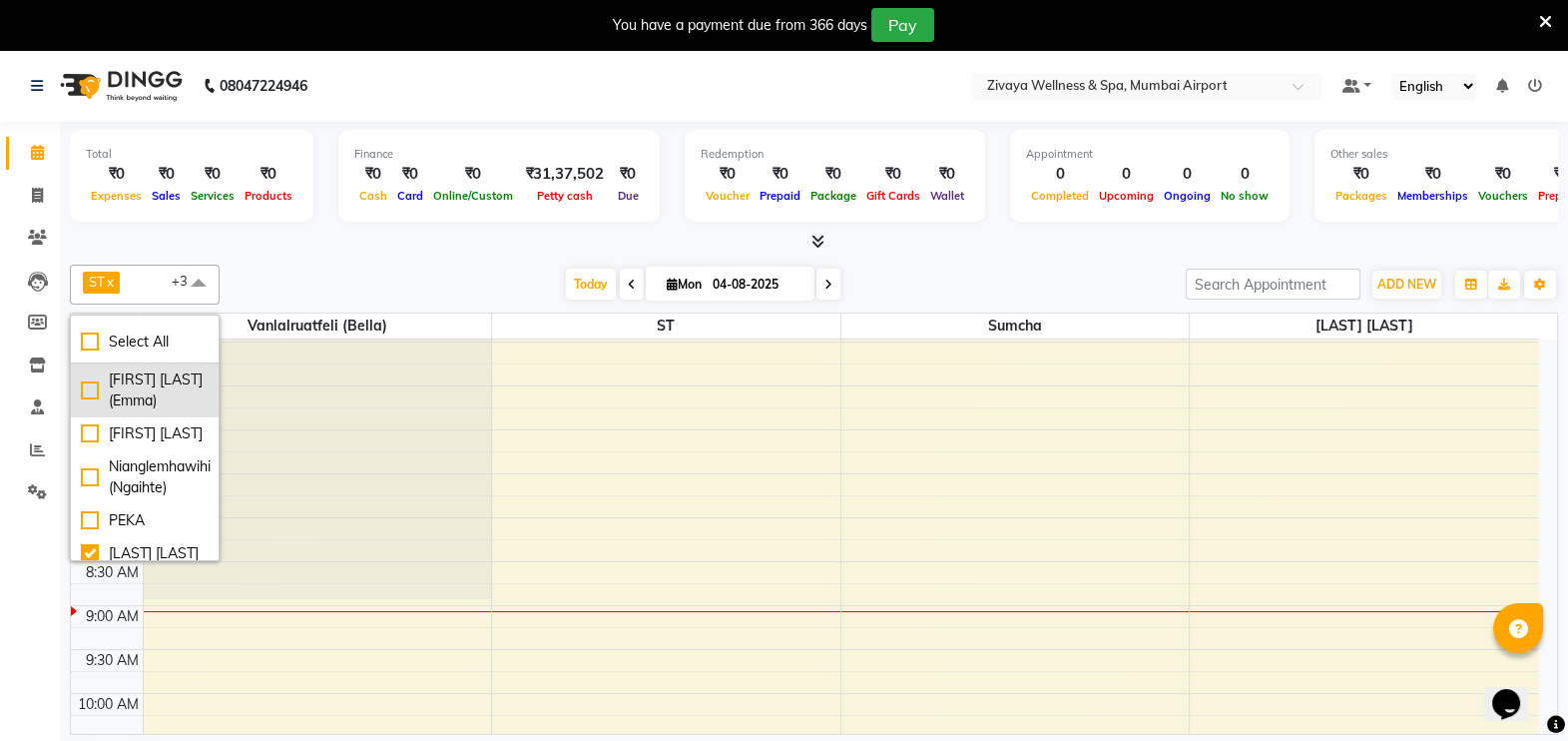 click on "[FIRST] [LAST] (Emma)" at bounding box center (145, 390) 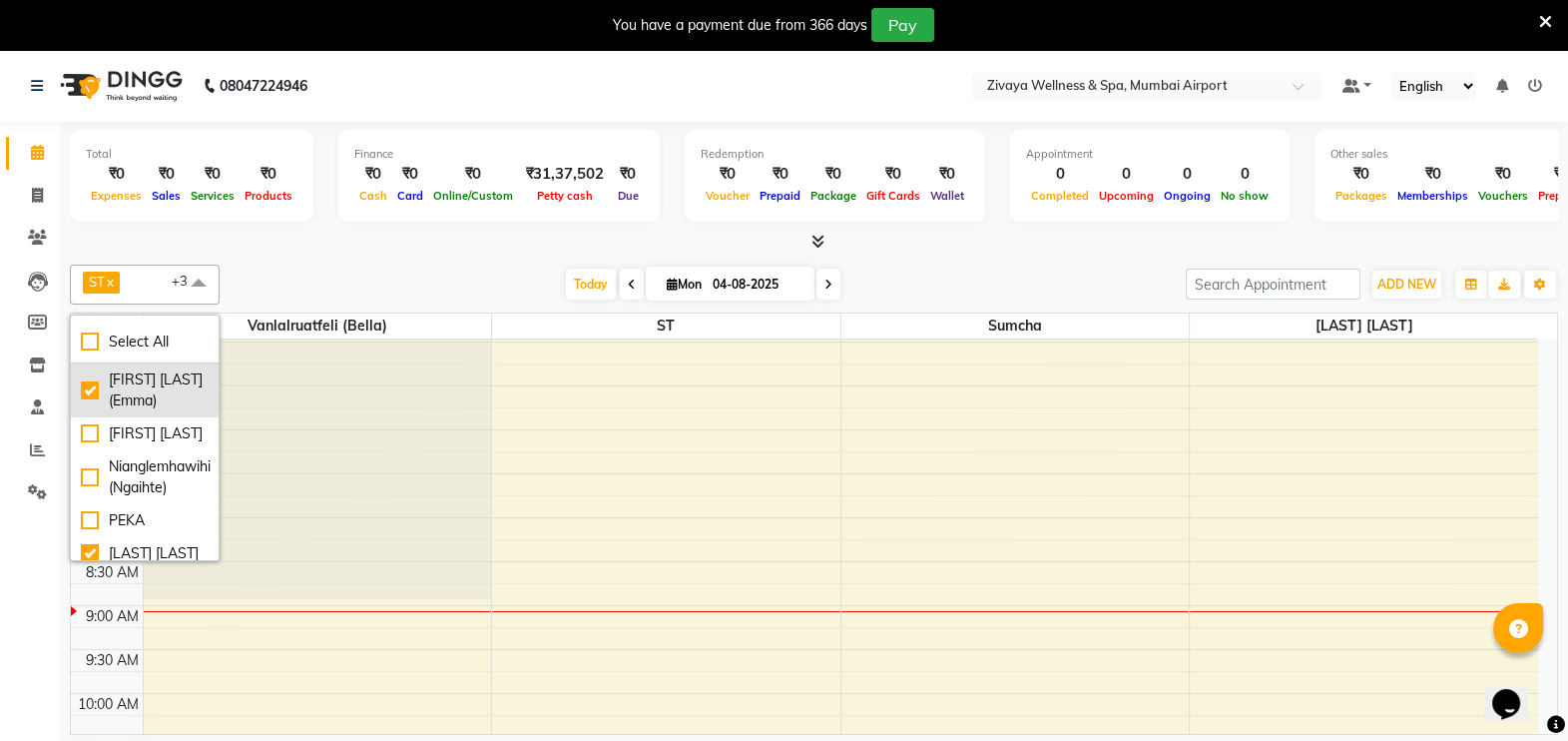 checkbox on "true" 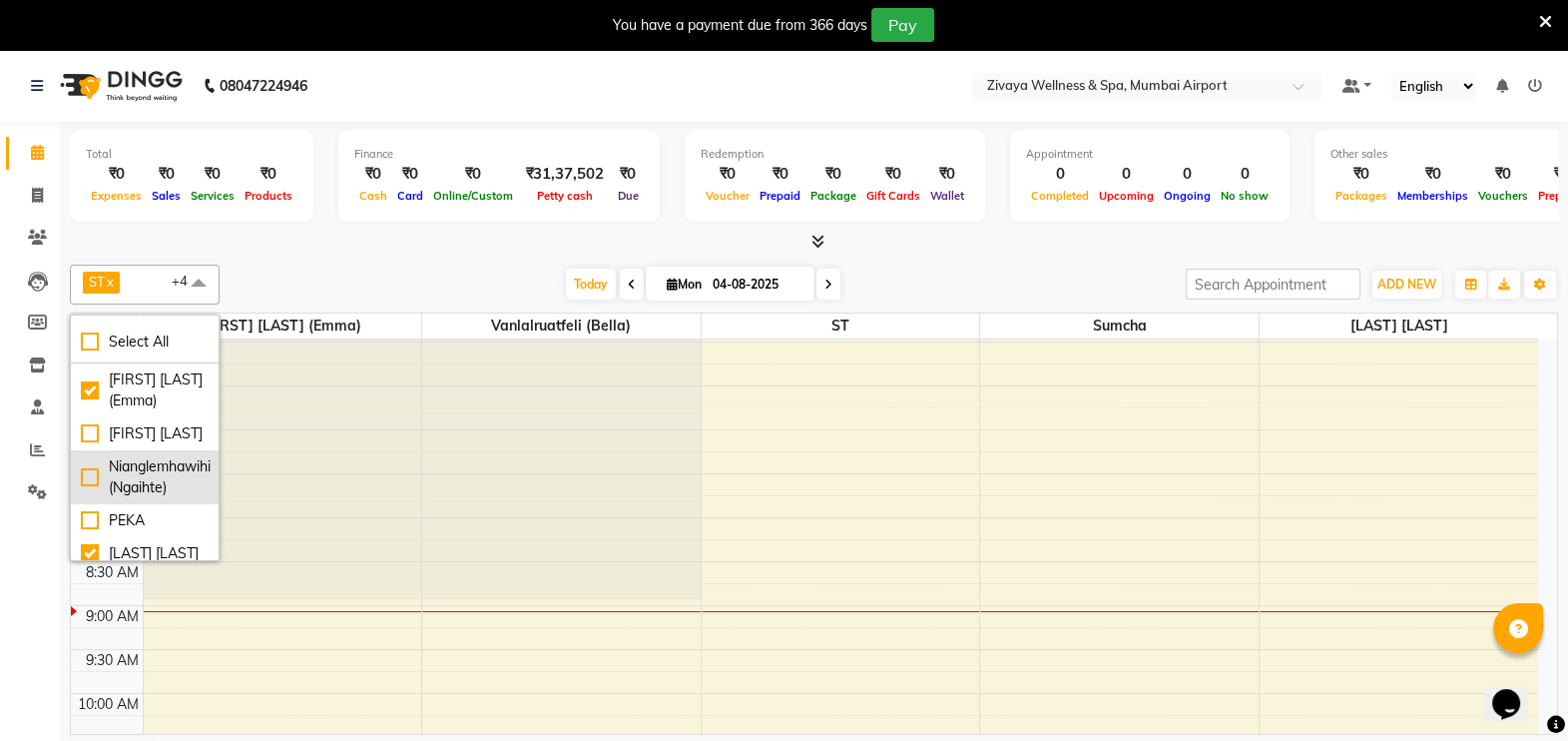 click on "Nianglemhawihi (Ngaihte)" at bounding box center [145, 477] 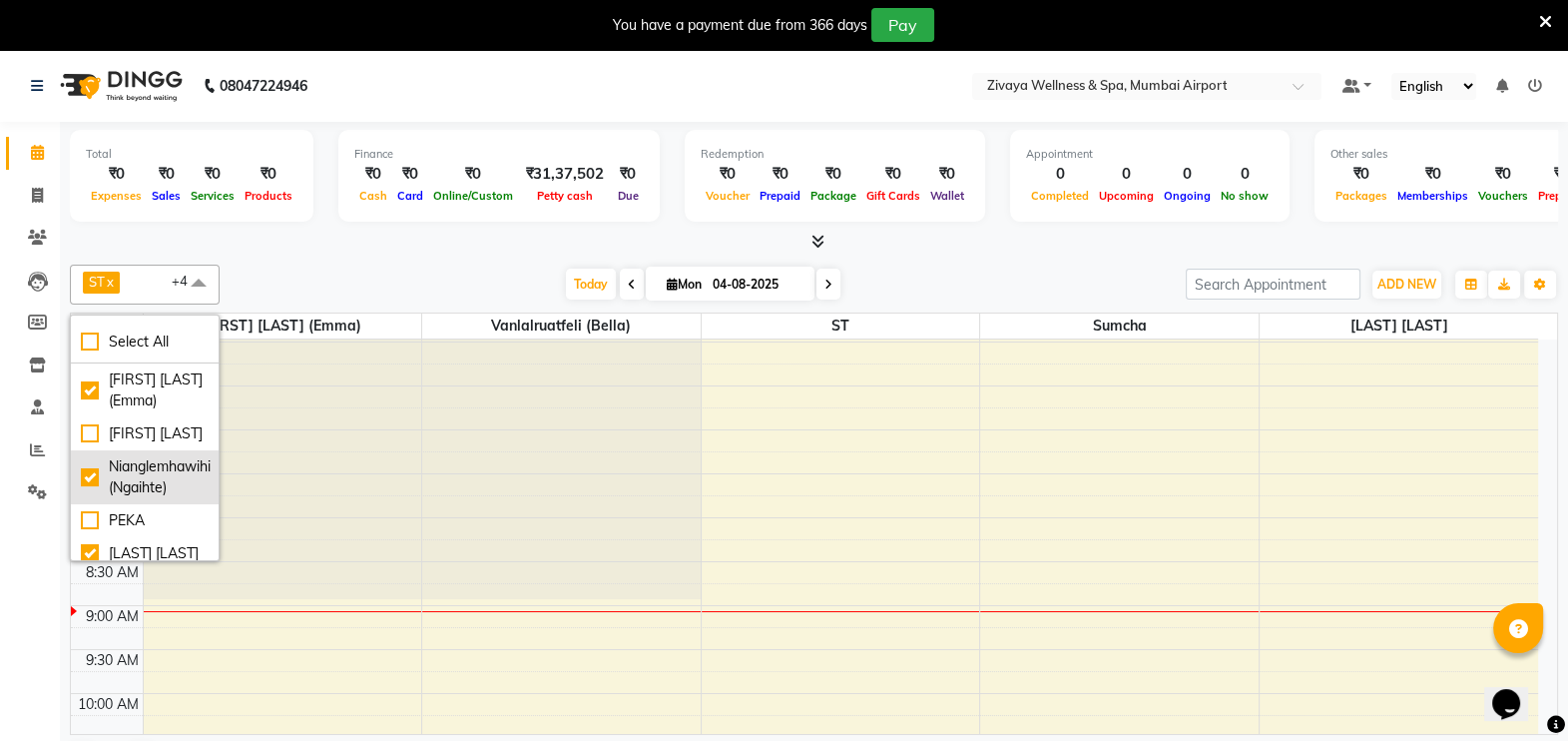 checkbox on "true" 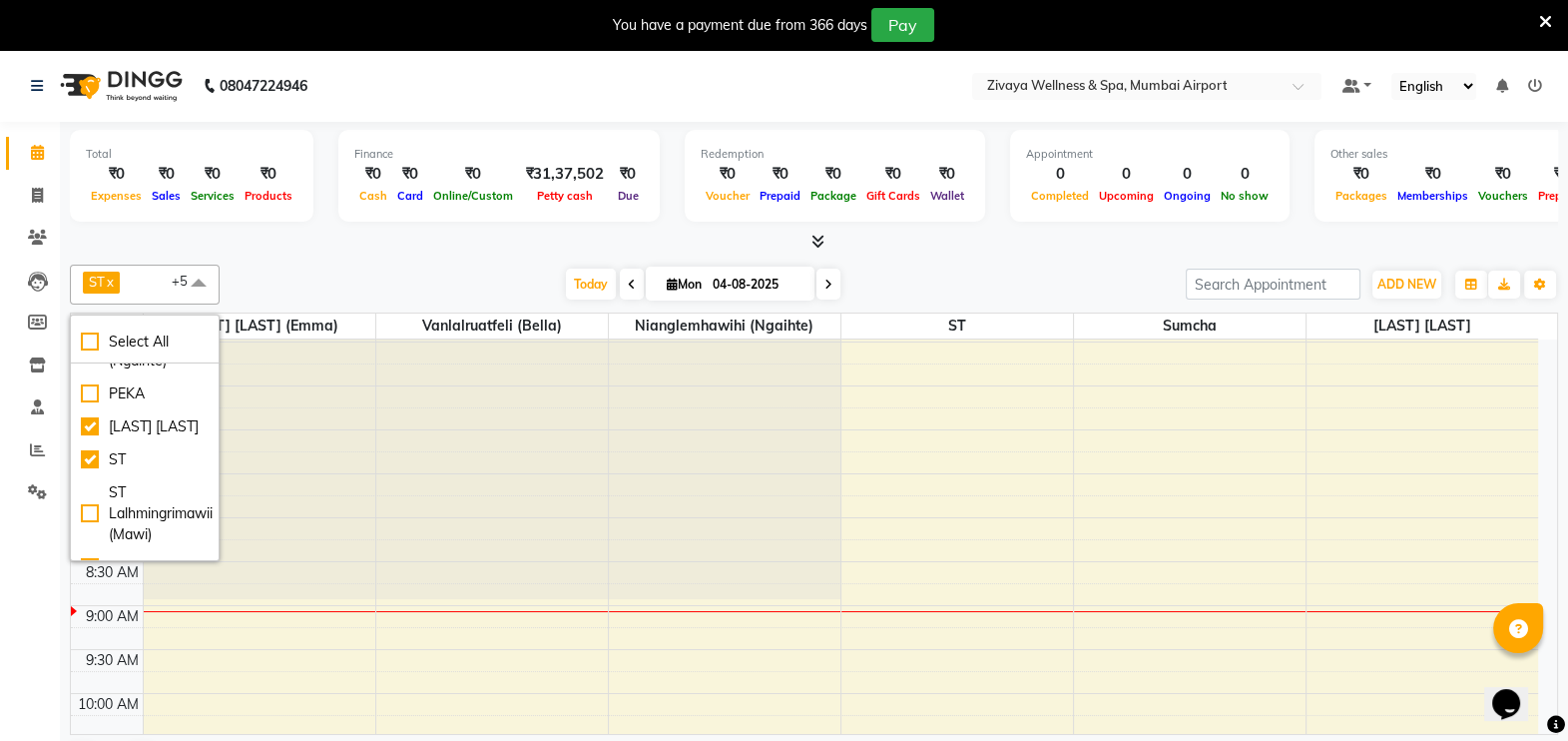 scroll, scrollTop: 150, scrollLeft: 0, axis: vertical 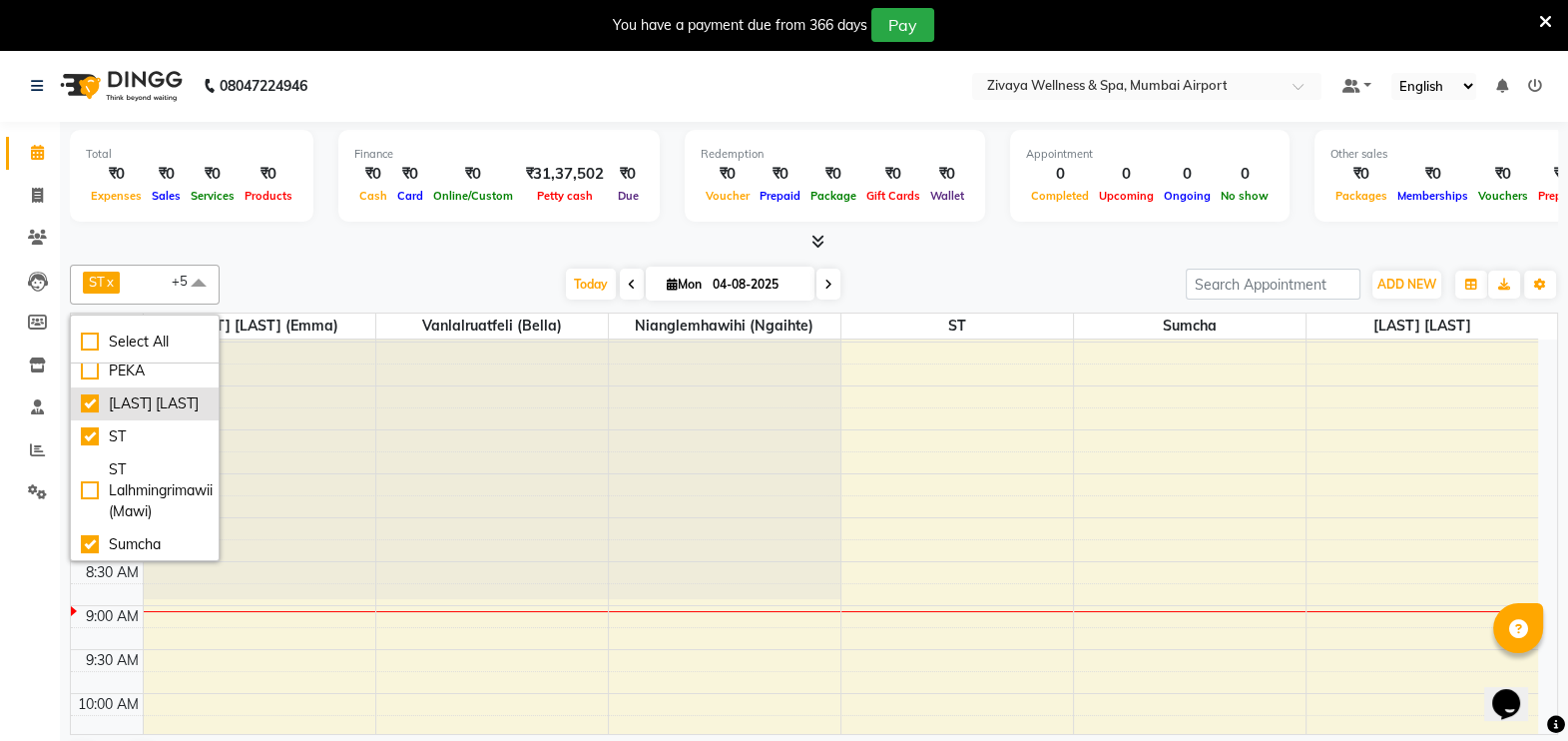 click on "[LAST] [LAST]" at bounding box center (145, 403) 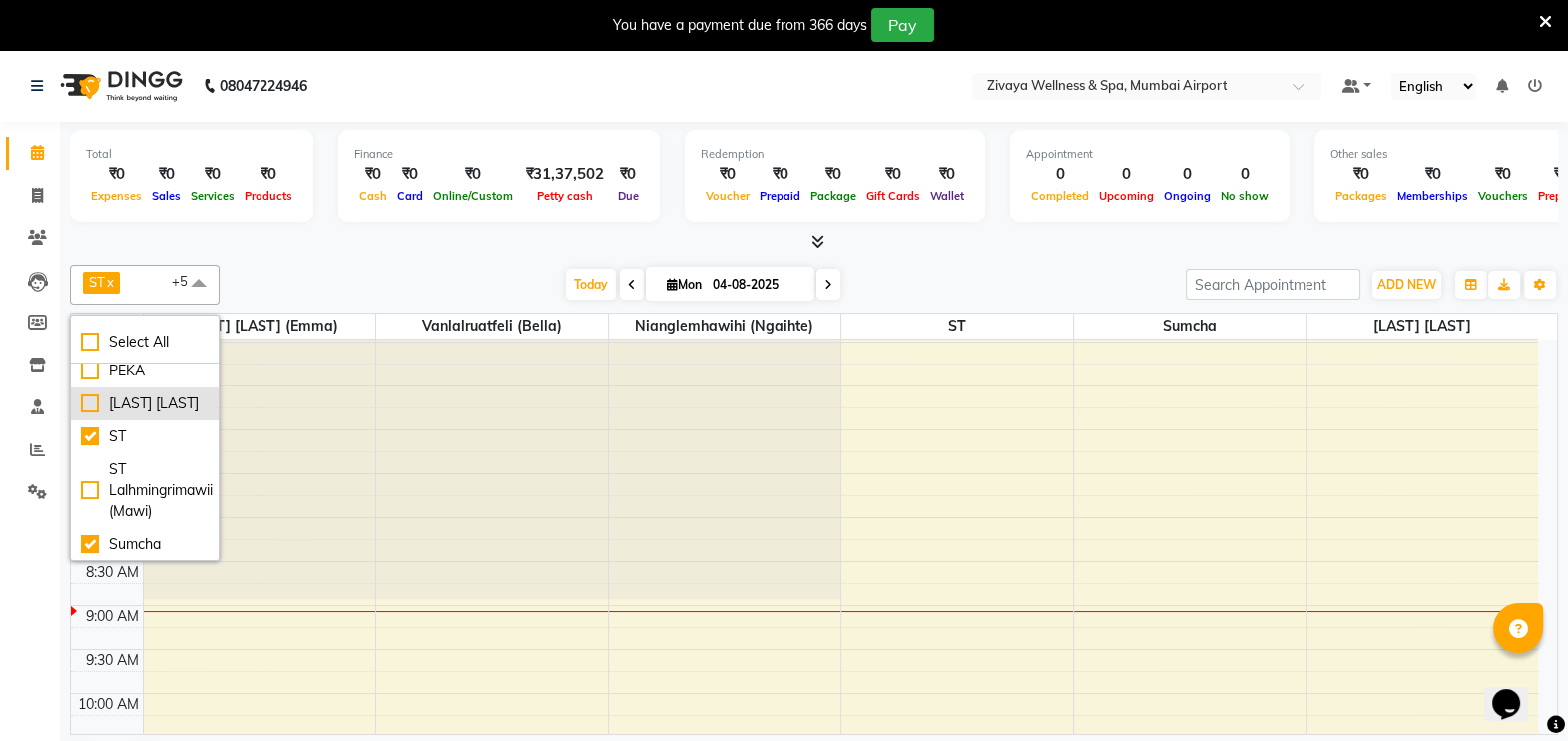 checkbox on "false" 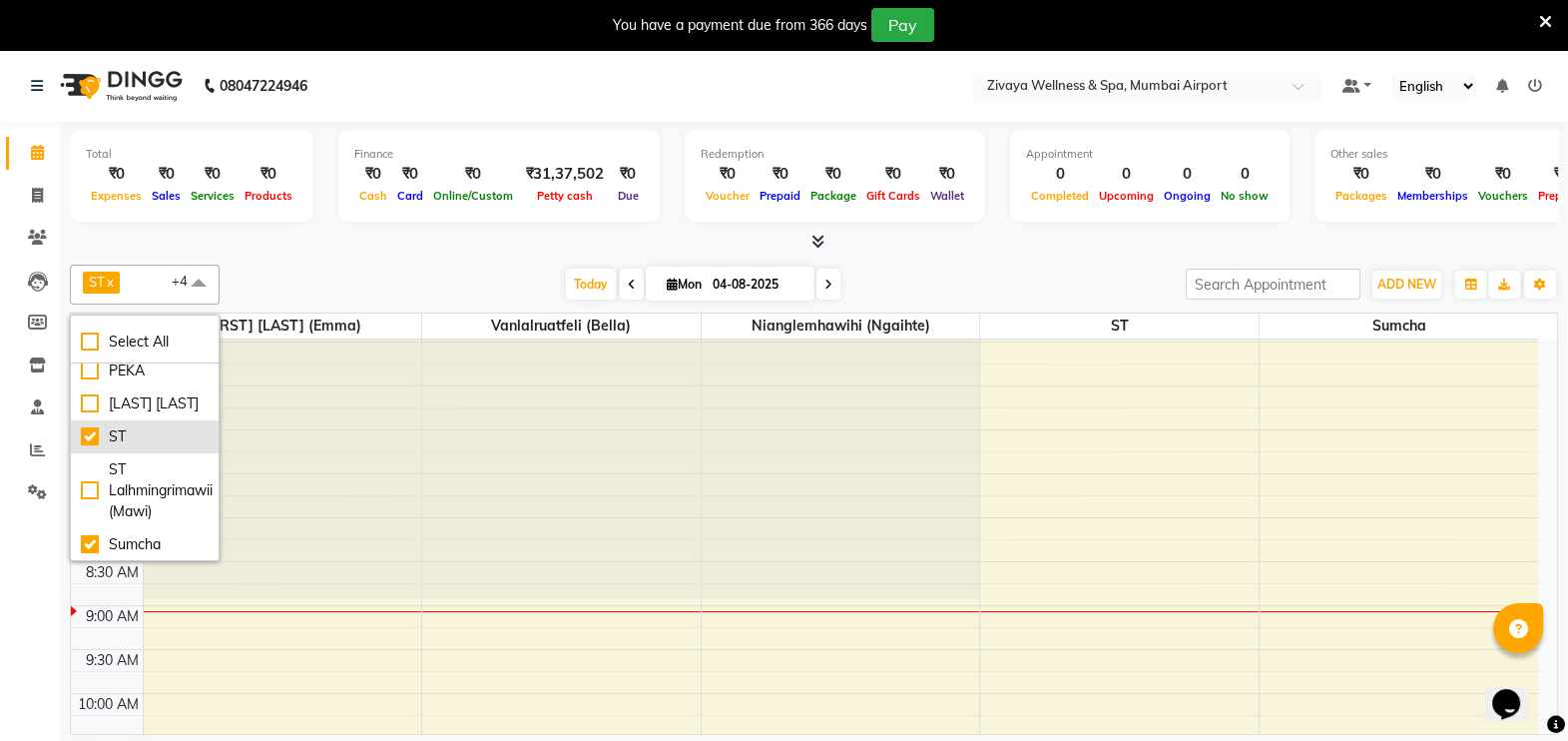 click on "ST" at bounding box center [145, 436] 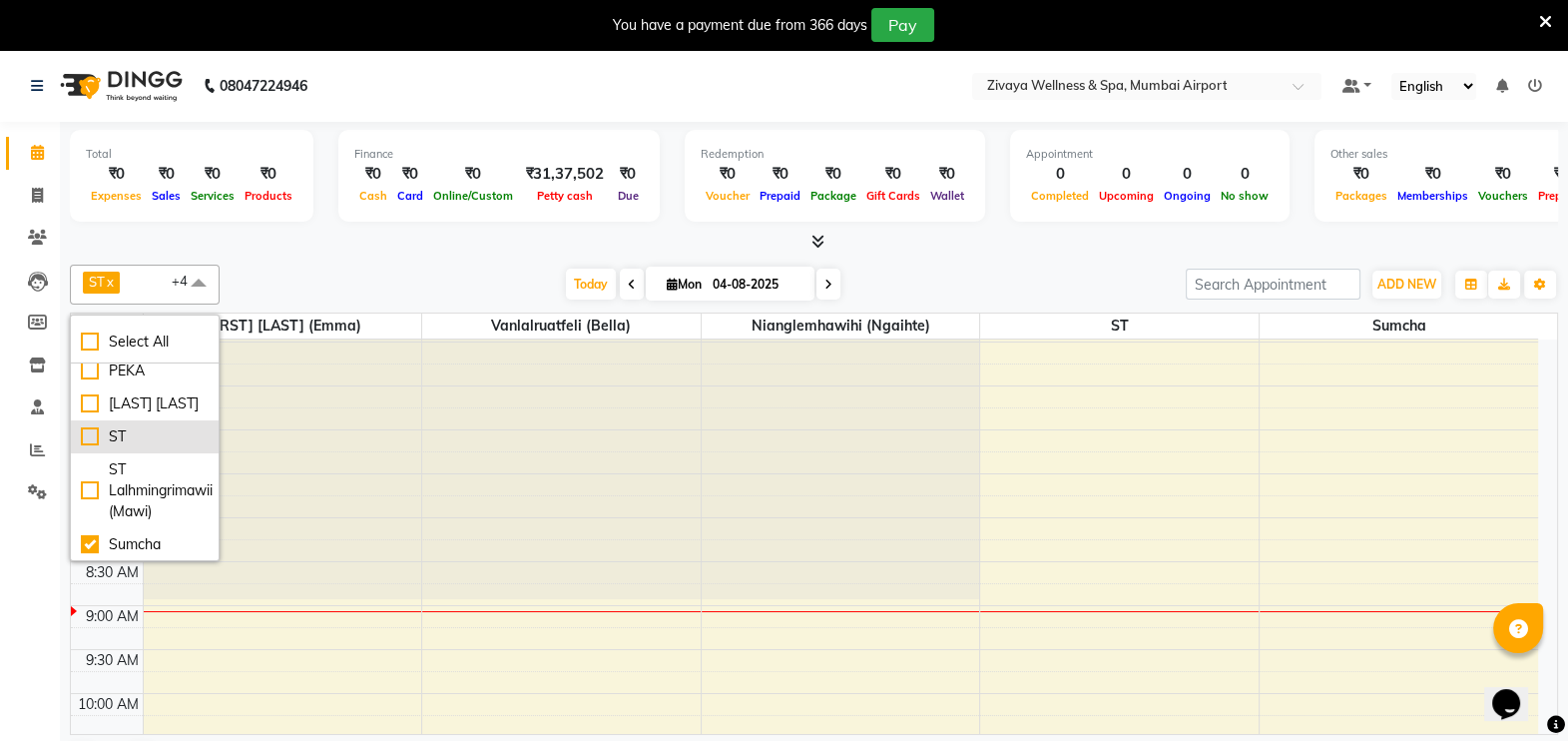 checkbox on "false" 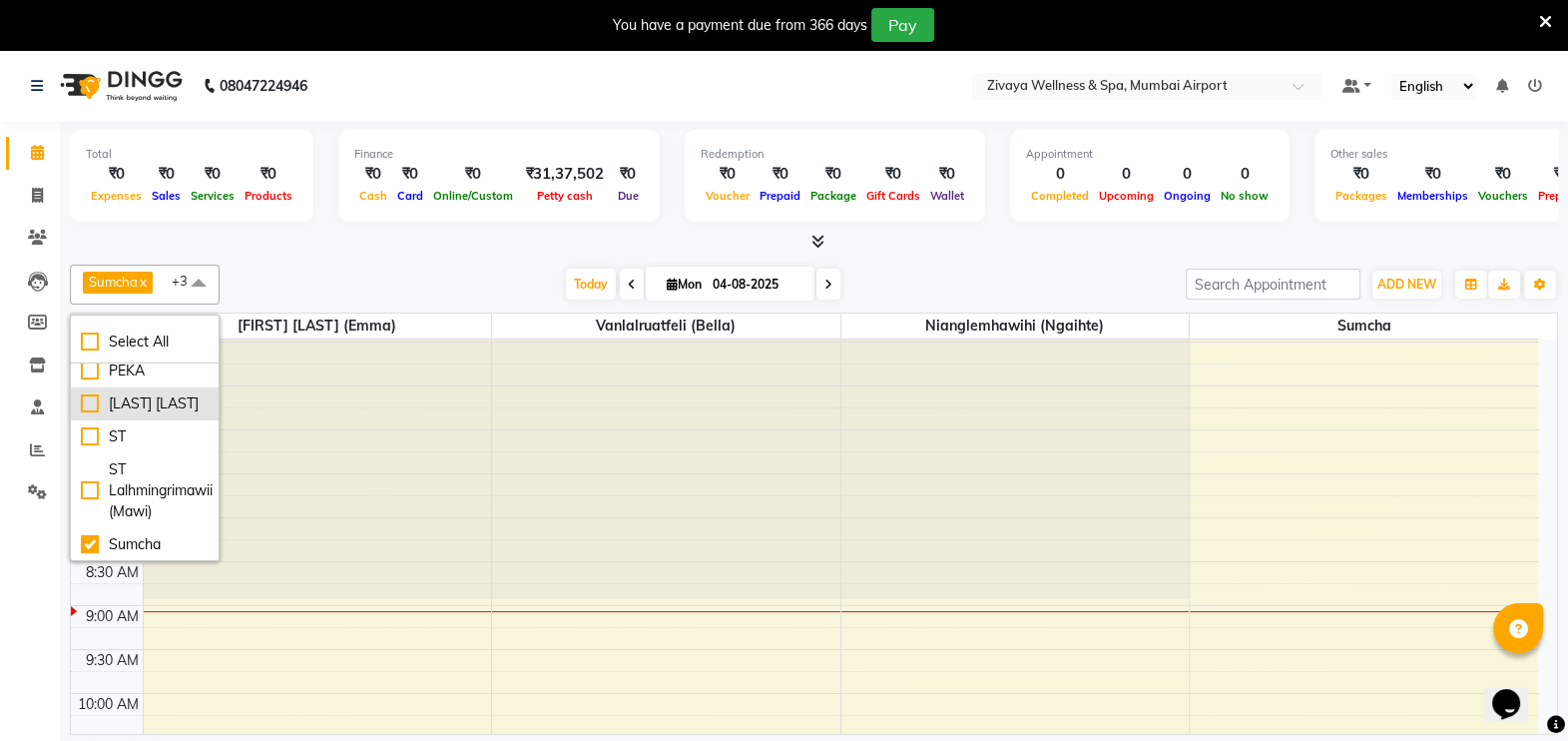 click on "[LAST] [LAST]" at bounding box center (145, 403) 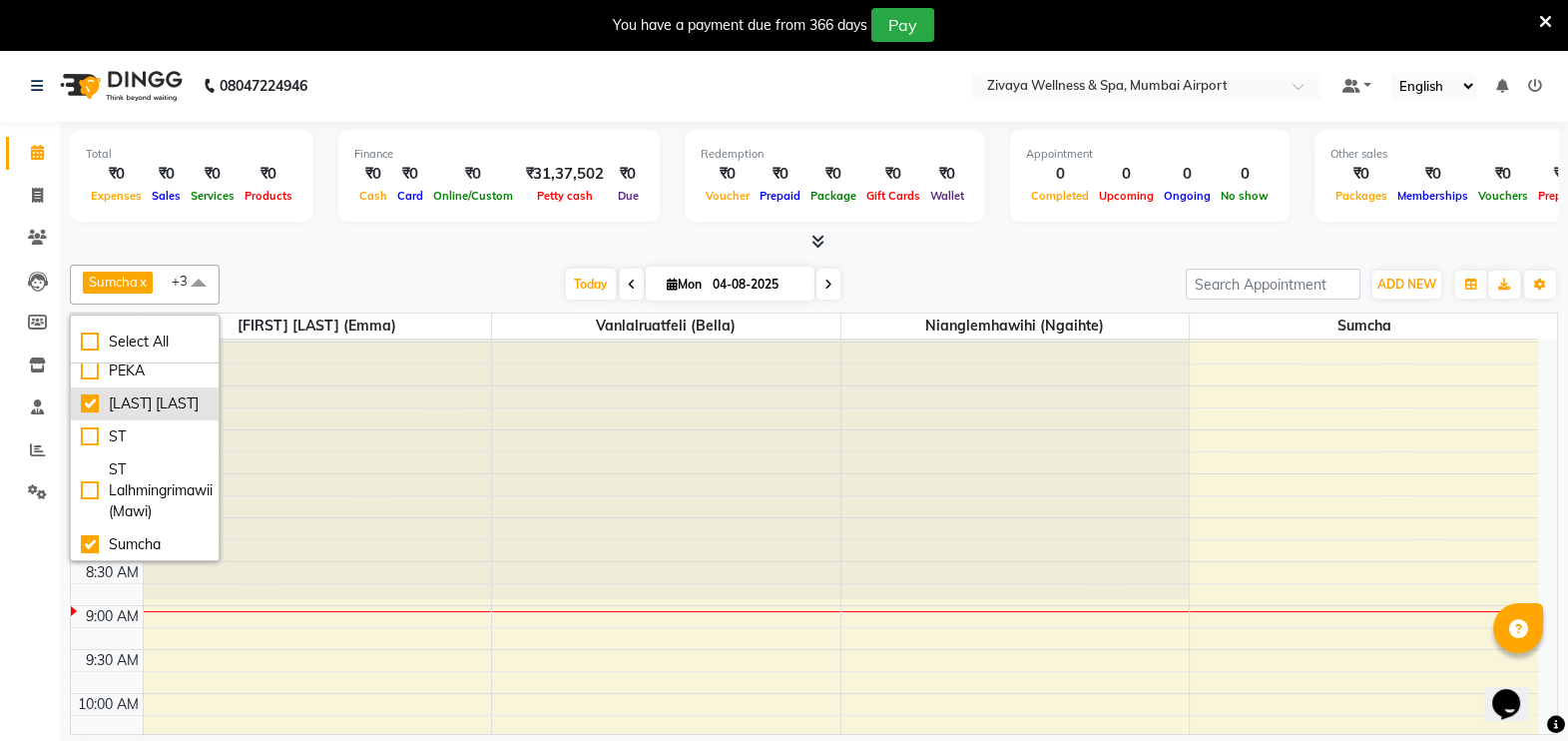 checkbox on "true" 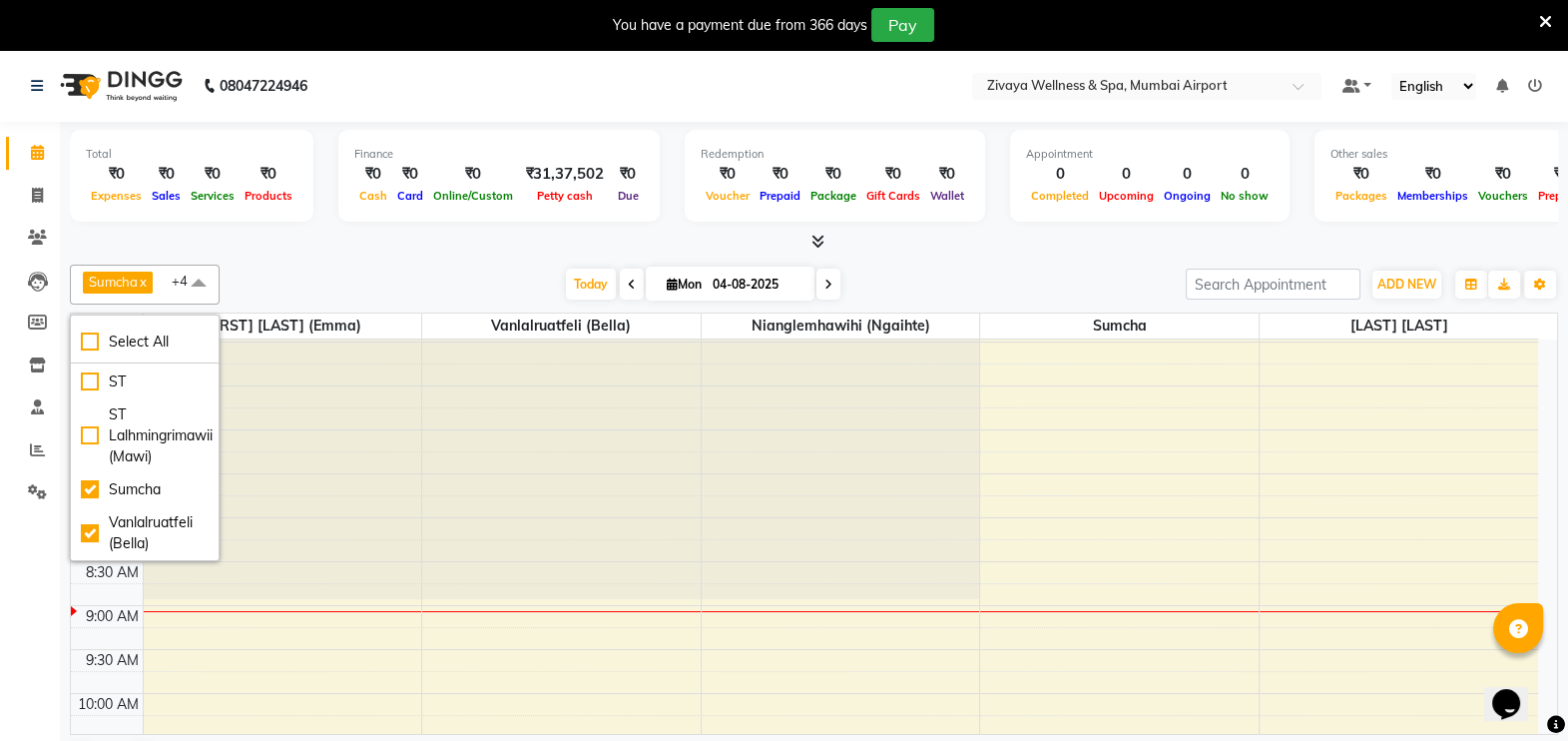 scroll, scrollTop: 286, scrollLeft: 0, axis: vertical 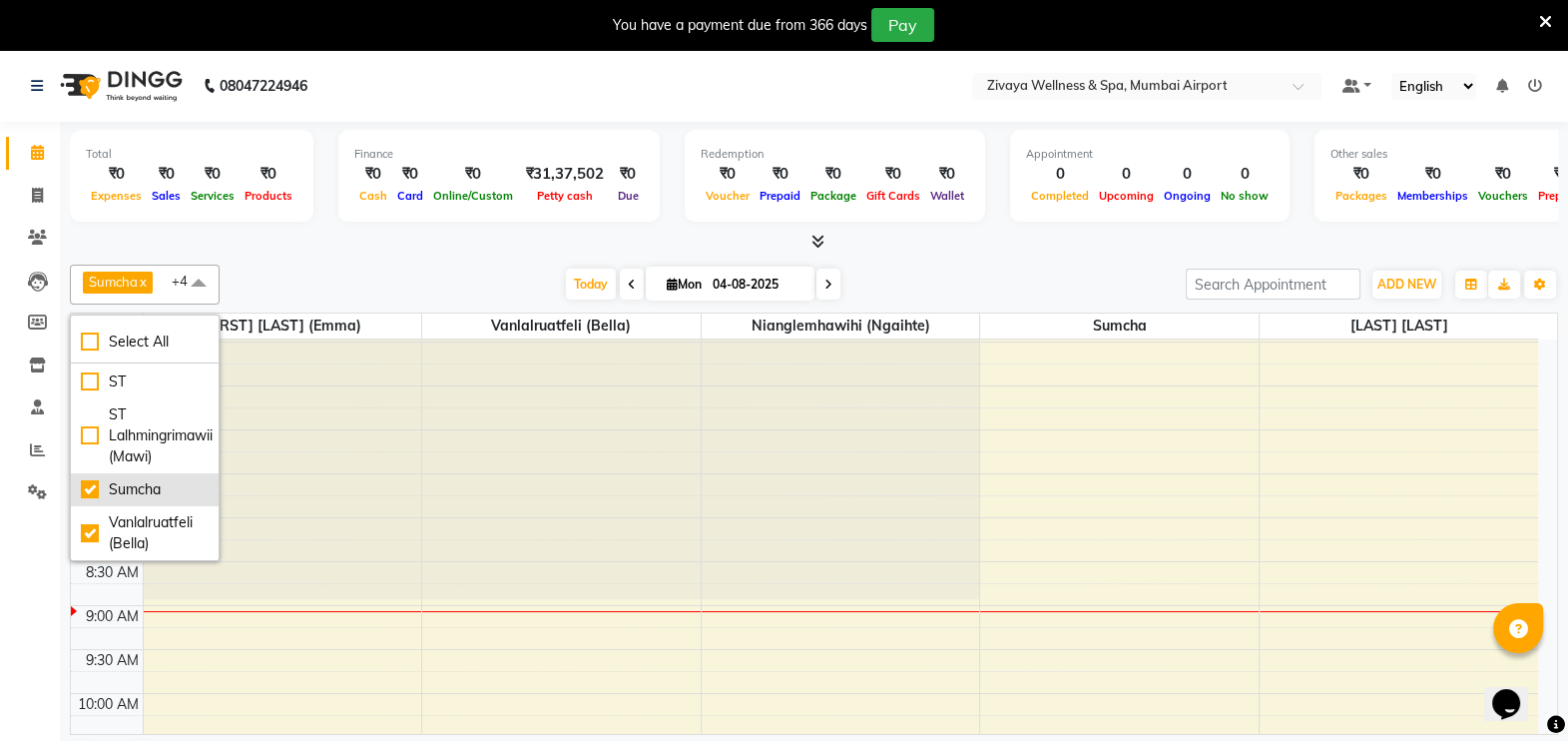 click on "Sumcha" at bounding box center (145, 489) 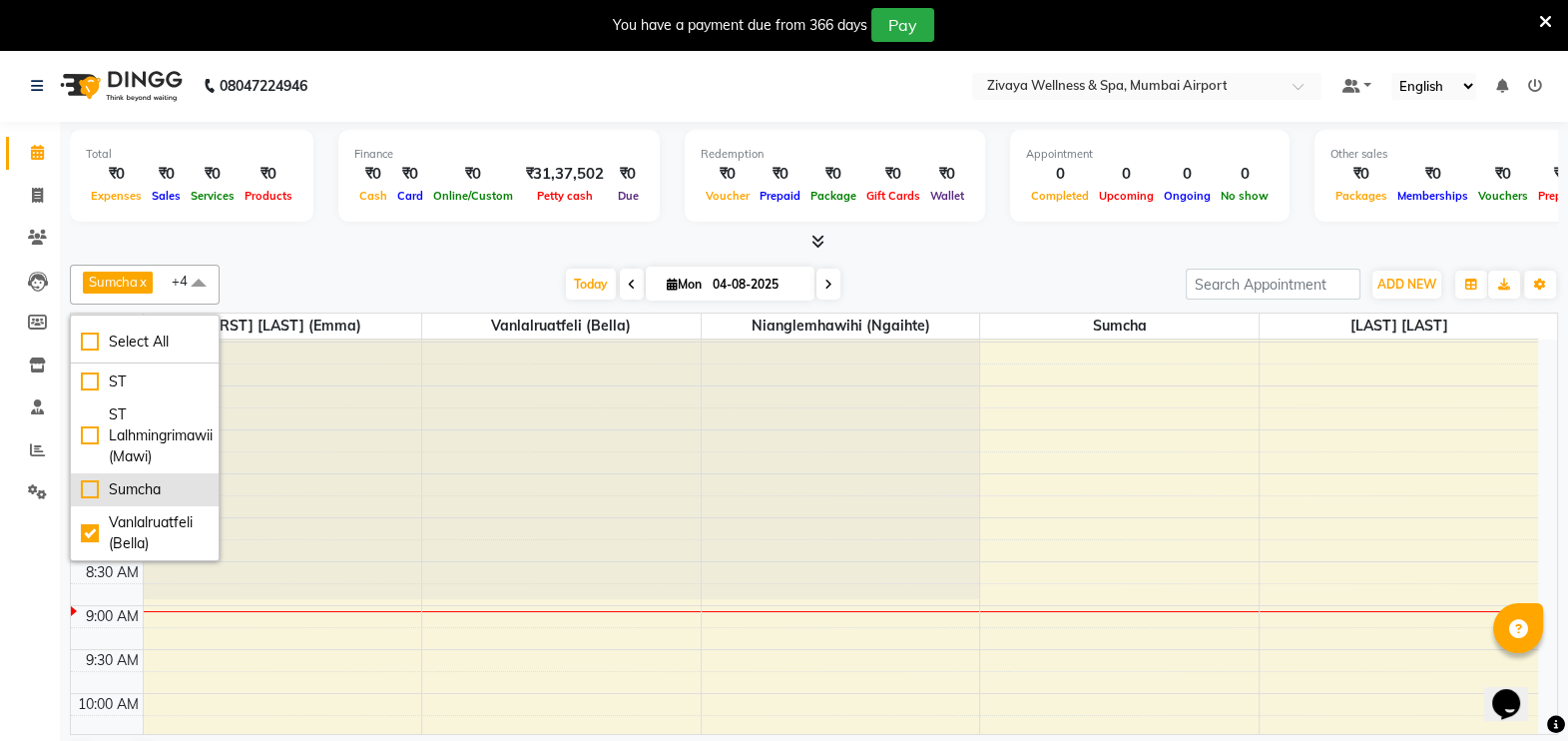 checkbox on "false" 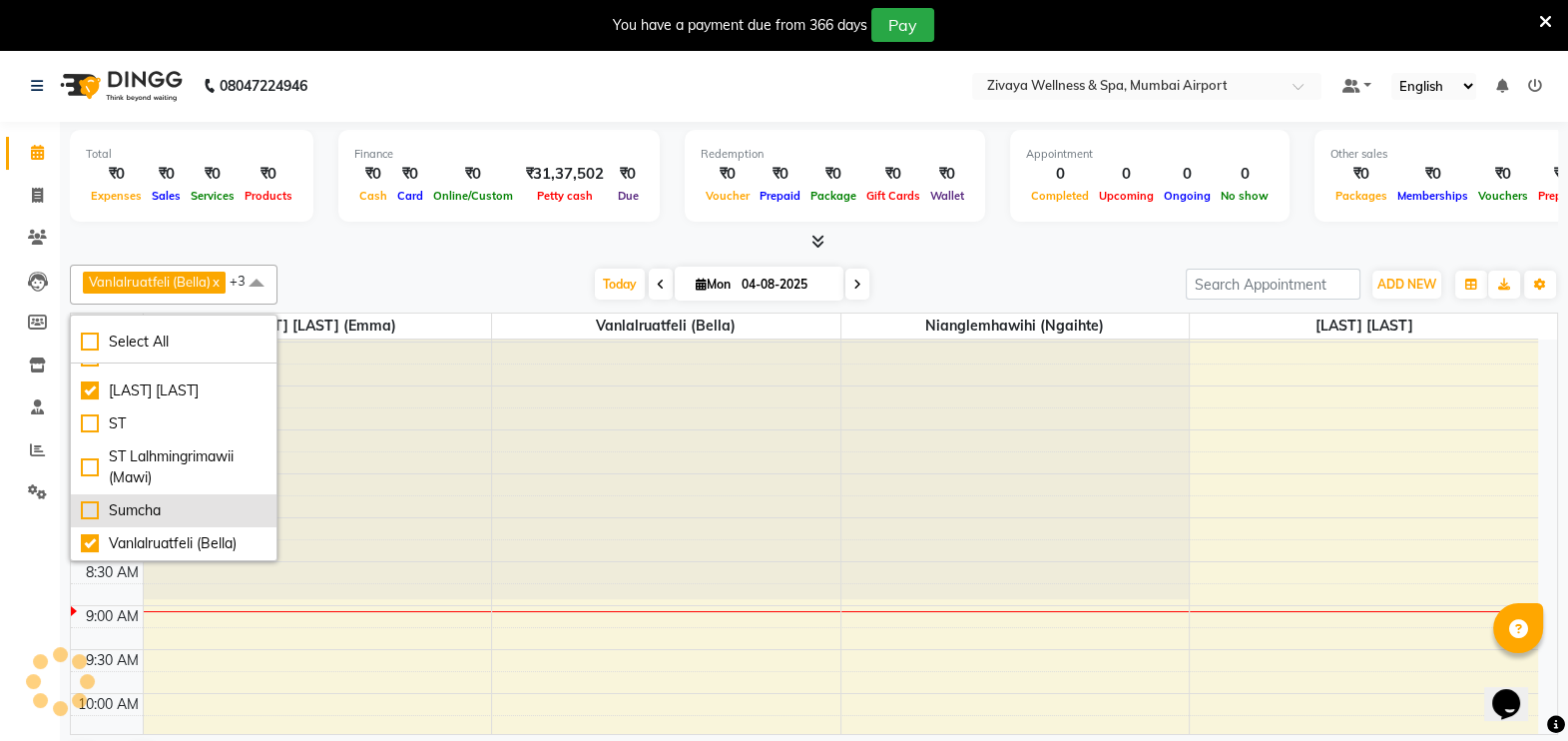 scroll, scrollTop: 184, scrollLeft: 0, axis: vertical 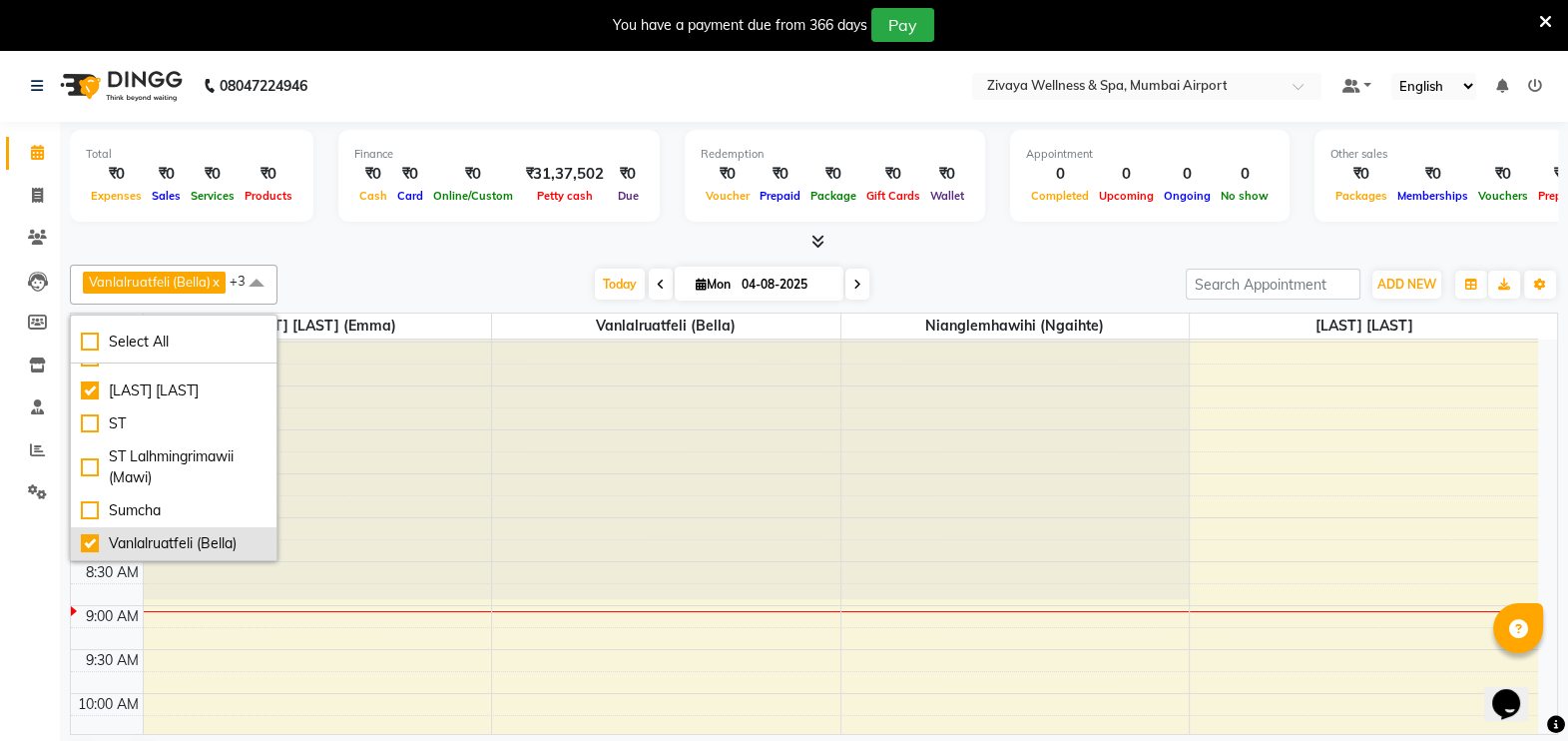 click on "Vanlalruatfeli (Bella)" at bounding box center [174, 543] 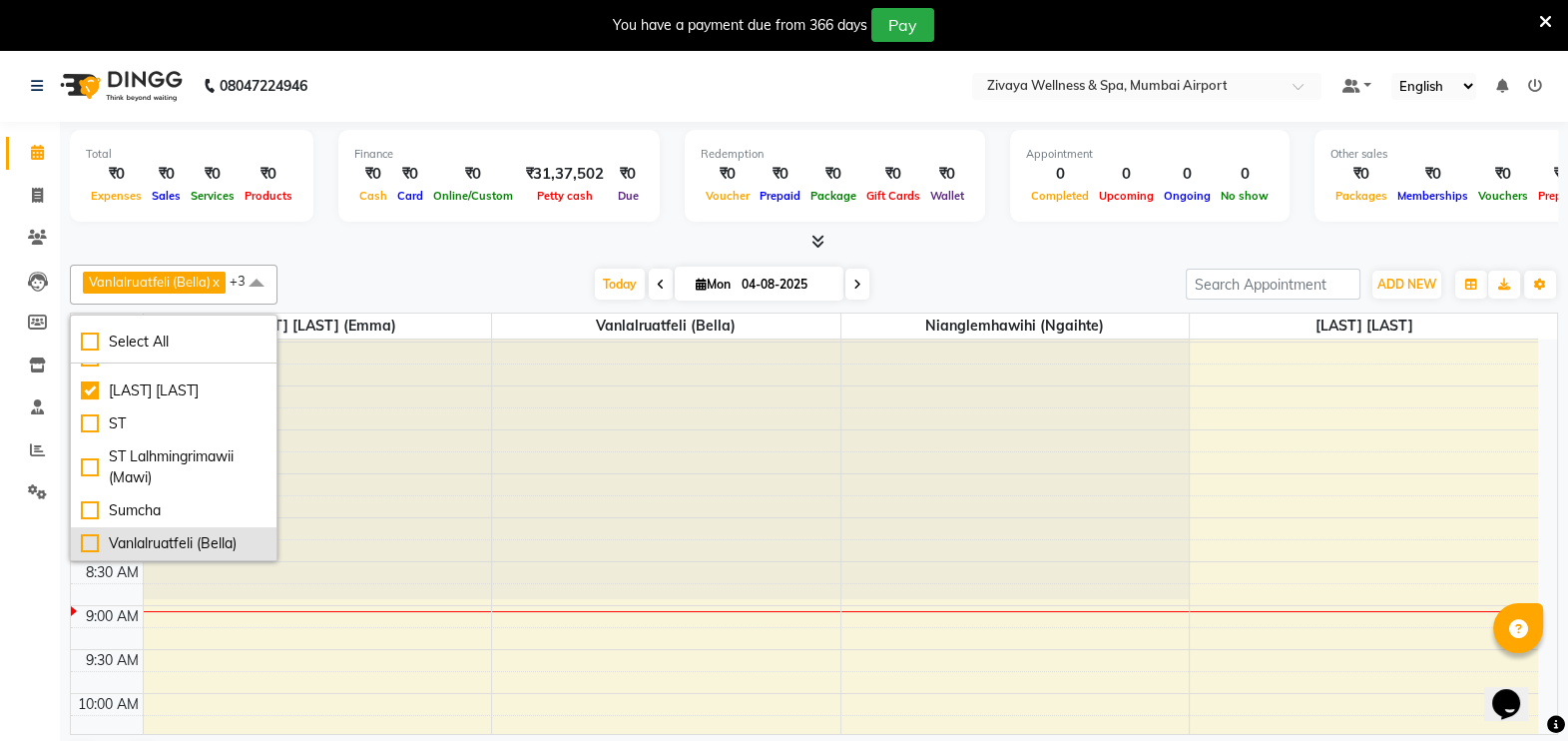 checkbox on "false" 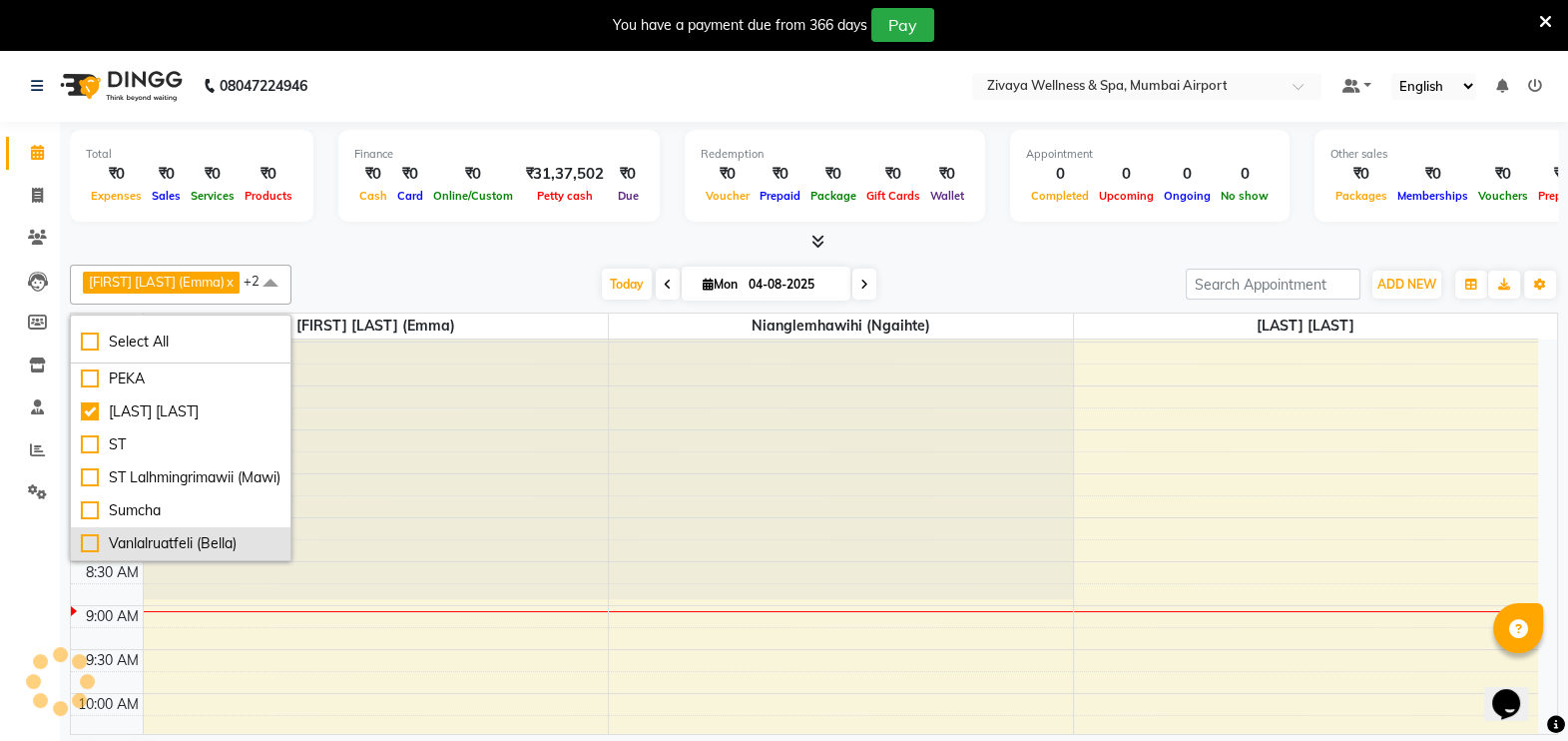 scroll, scrollTop: 99, scrollLeft: 0, axis: vertical 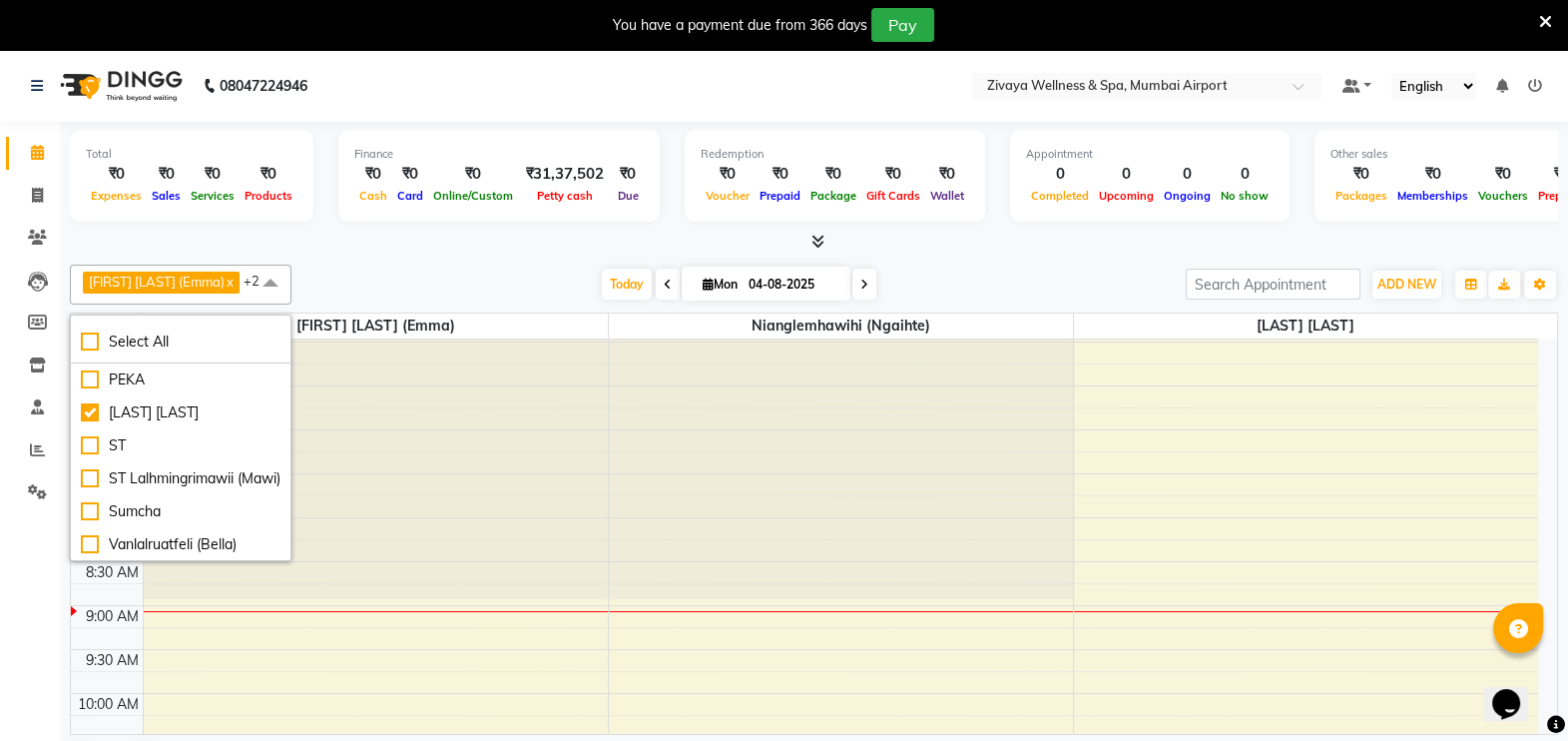 click at bounding box center [270, 284] 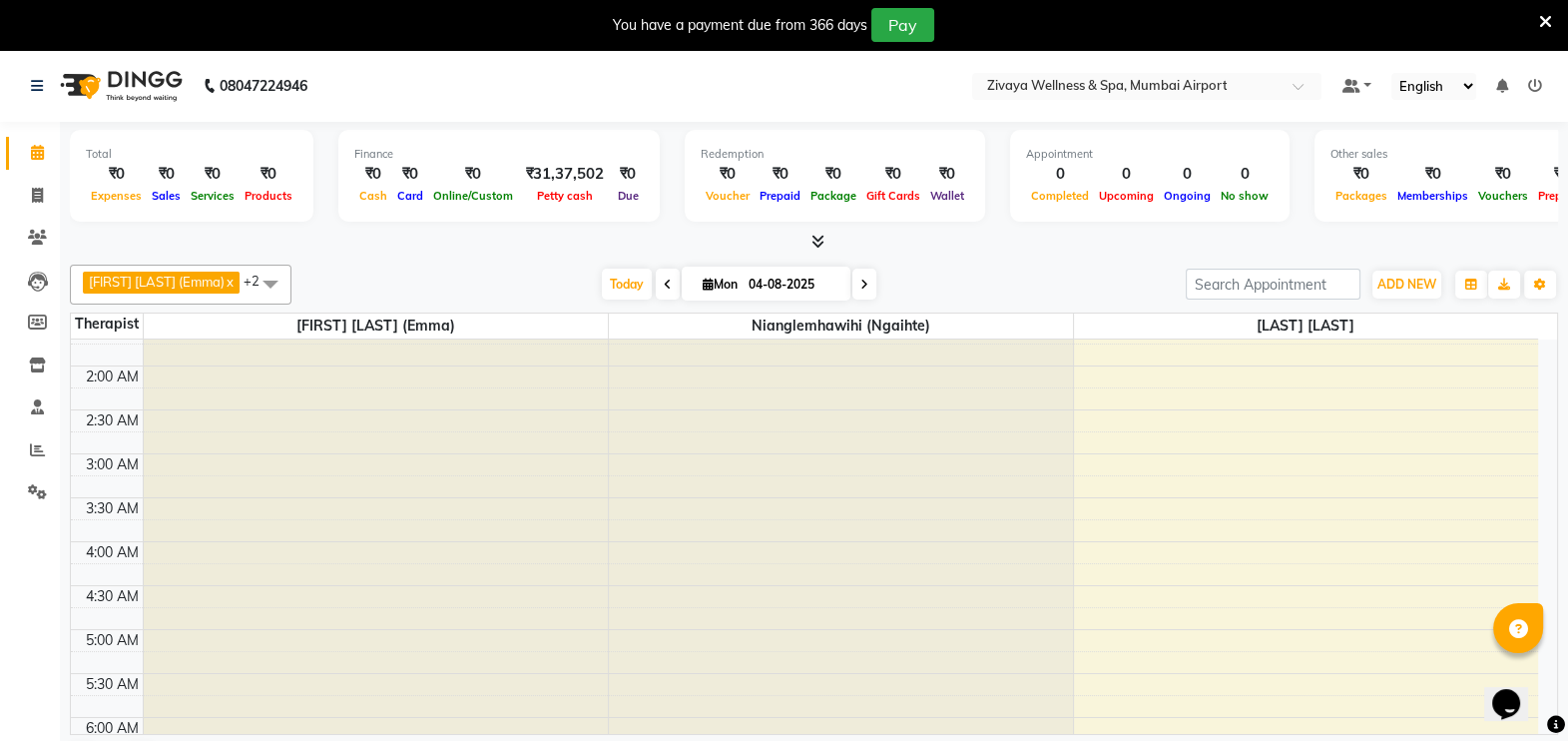 scroll, scrollTop: 124, scrollLeft: 0, axis: vertical 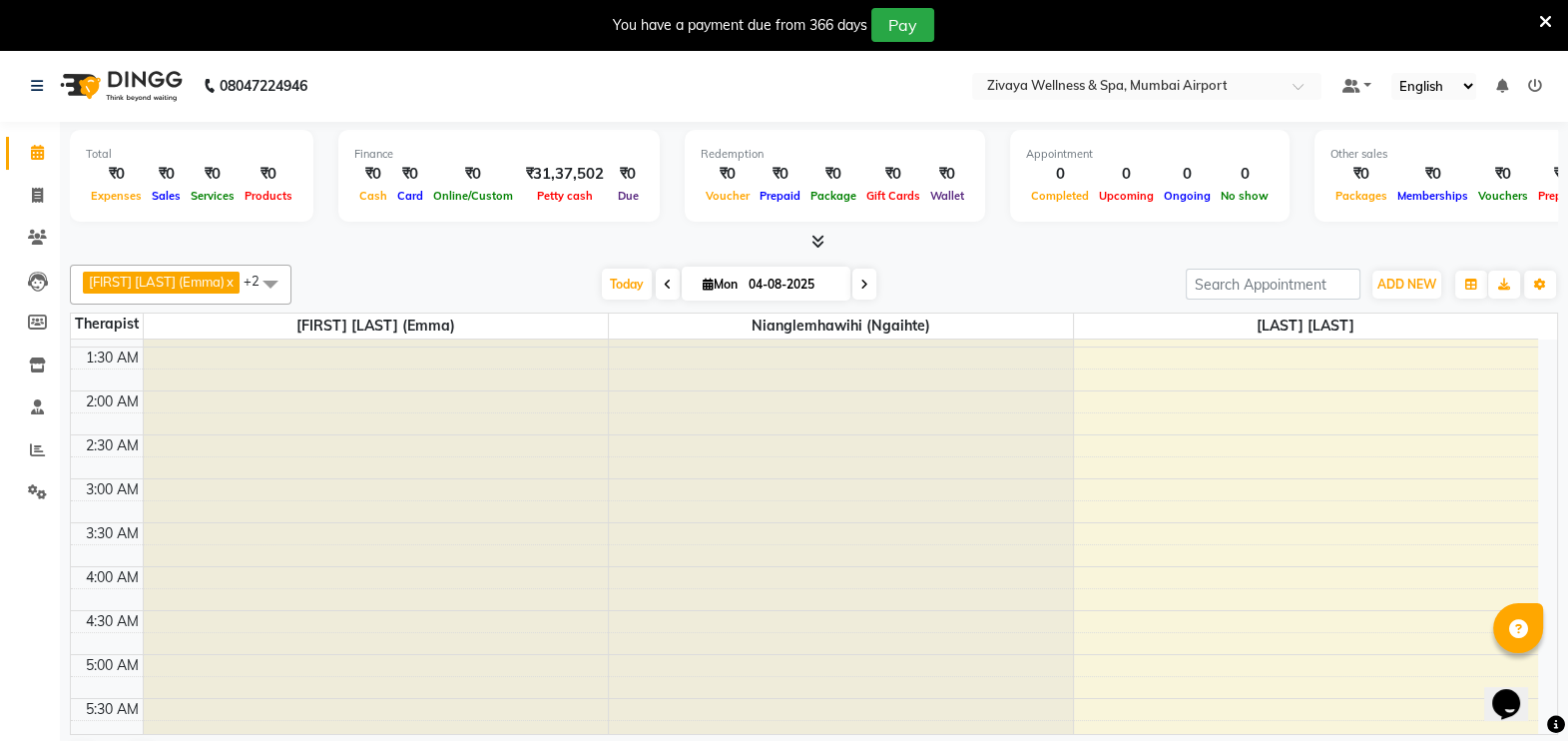 click at bounding box center (375, 216) 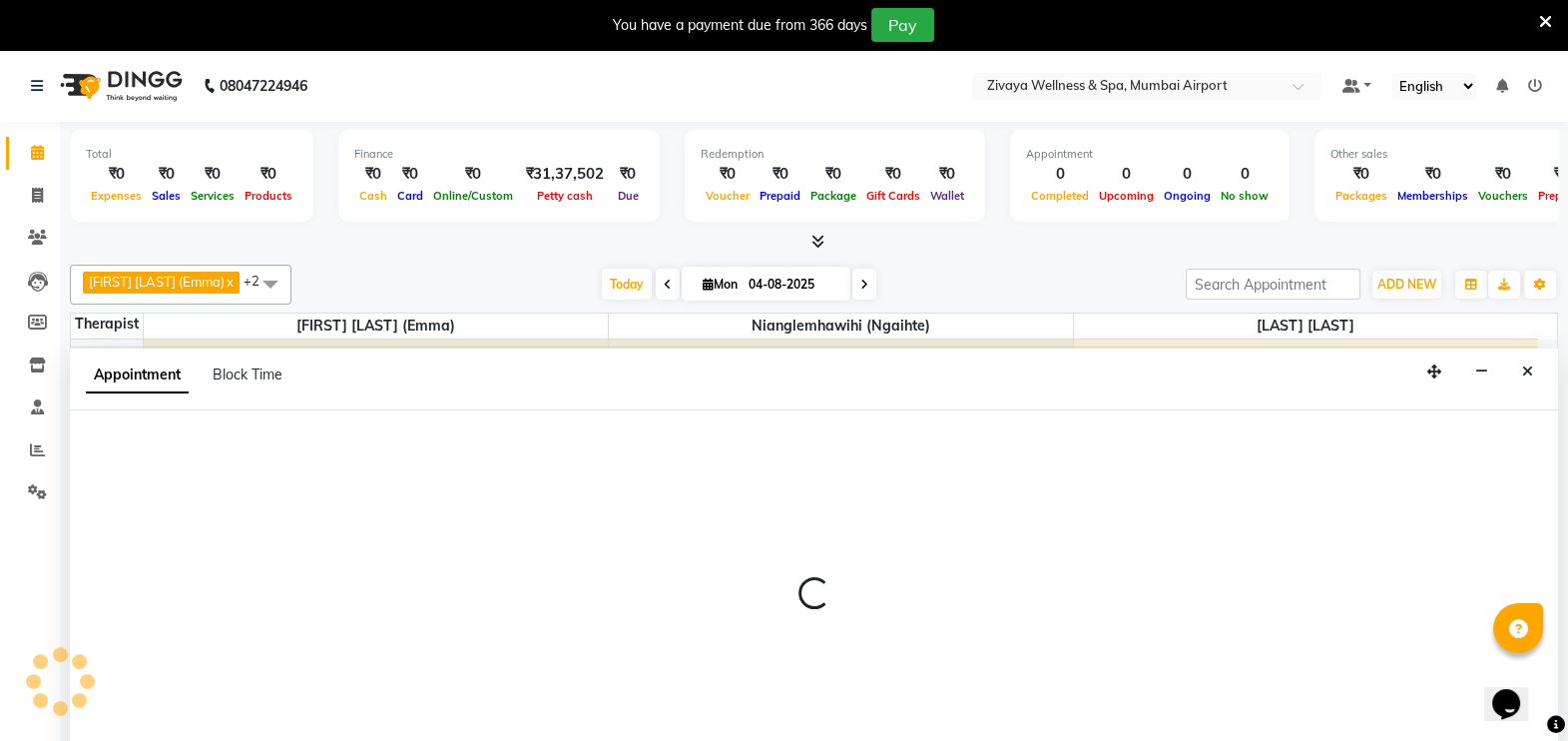 select on "58850" 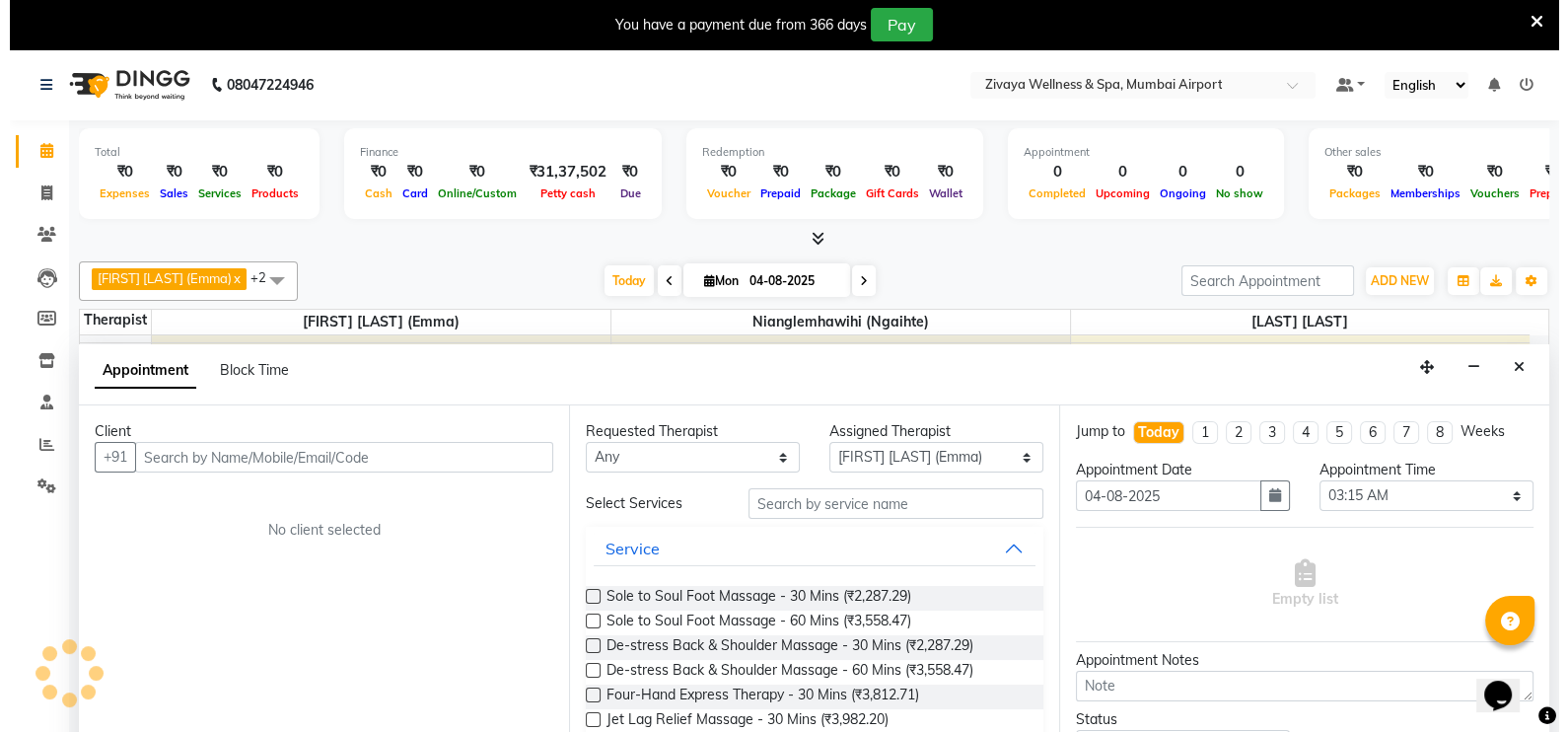 scroll, scrollTop: 49, scrollLeft: 0, axis: vertical 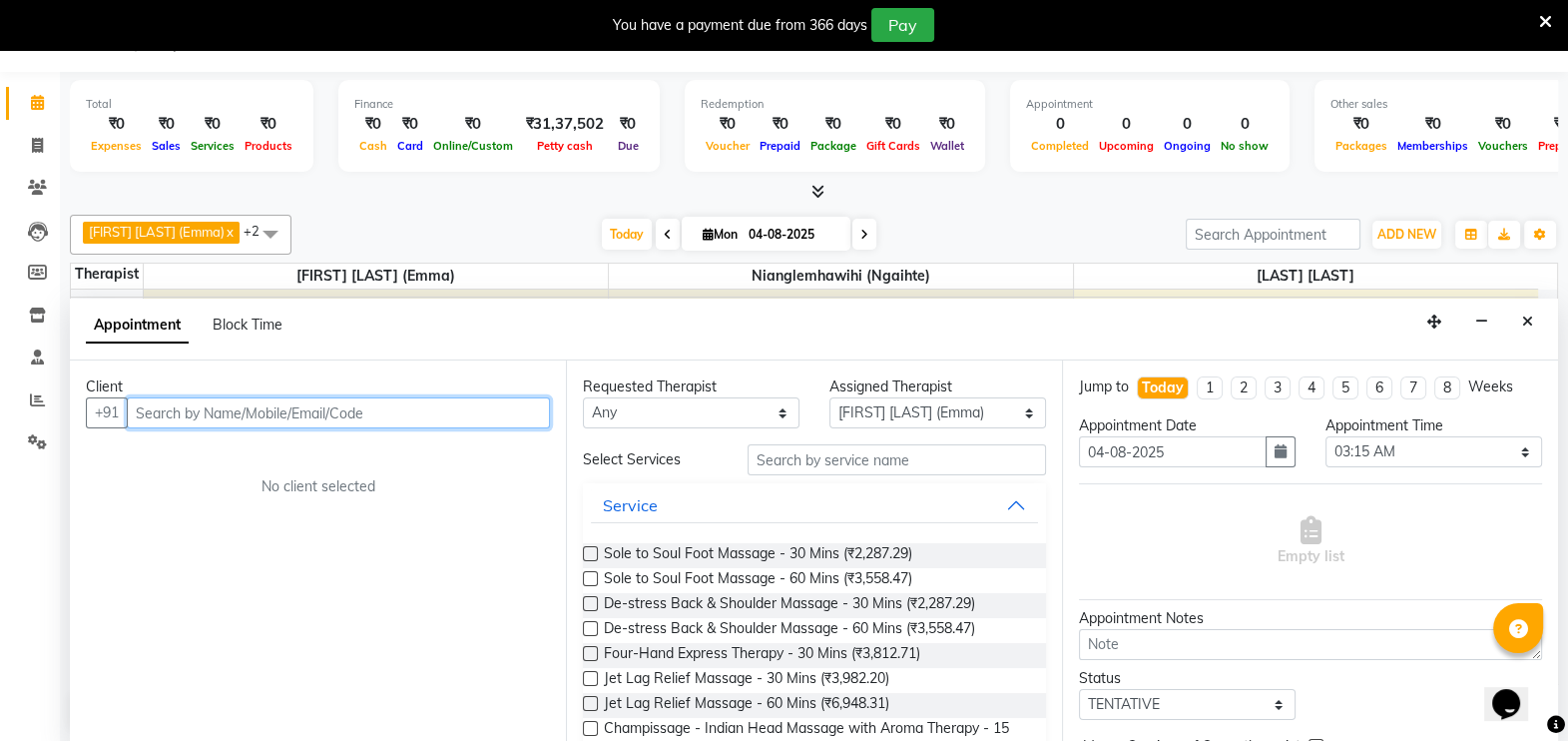 click at bounding box center [338, 412] 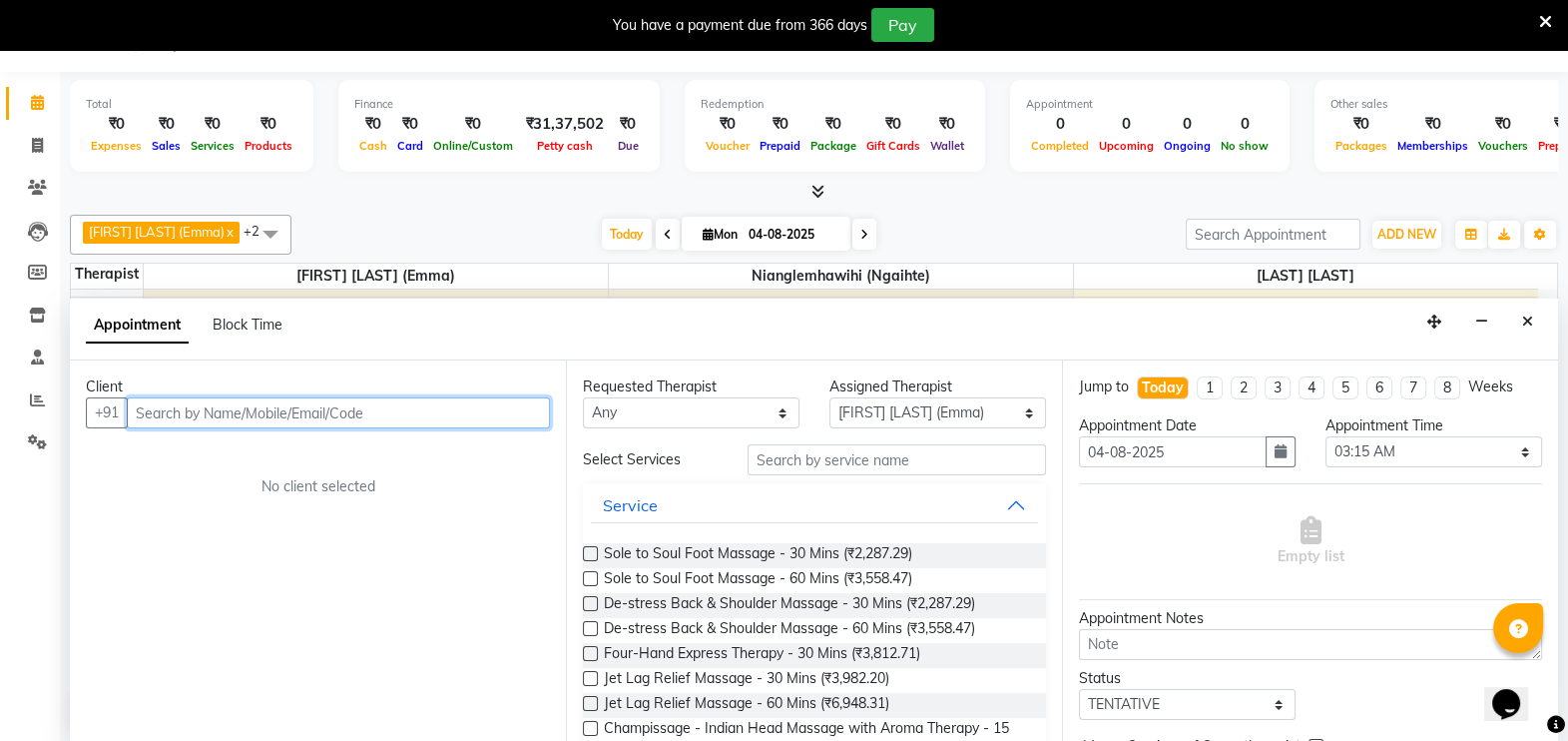 type on "a" 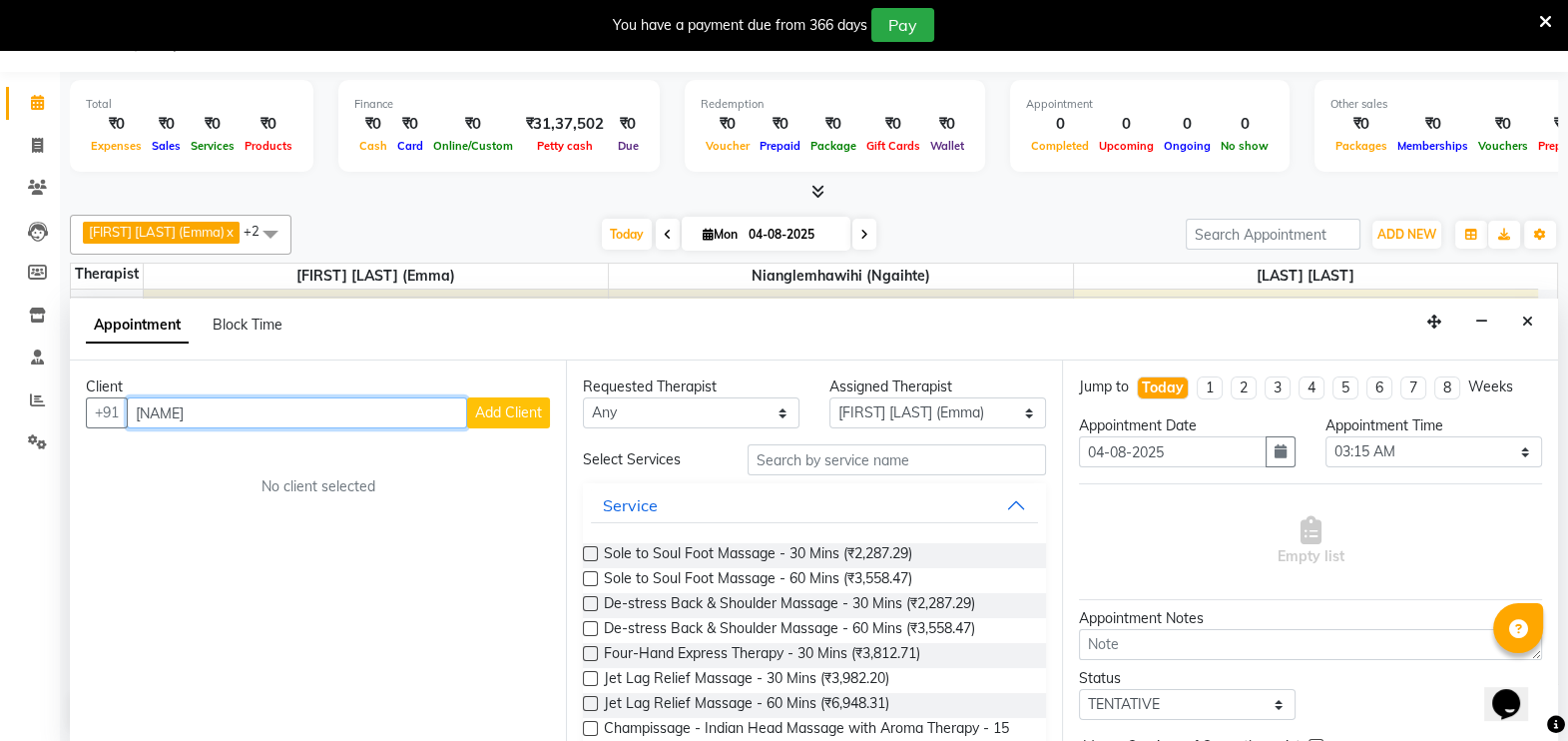 type on "[NAME]" 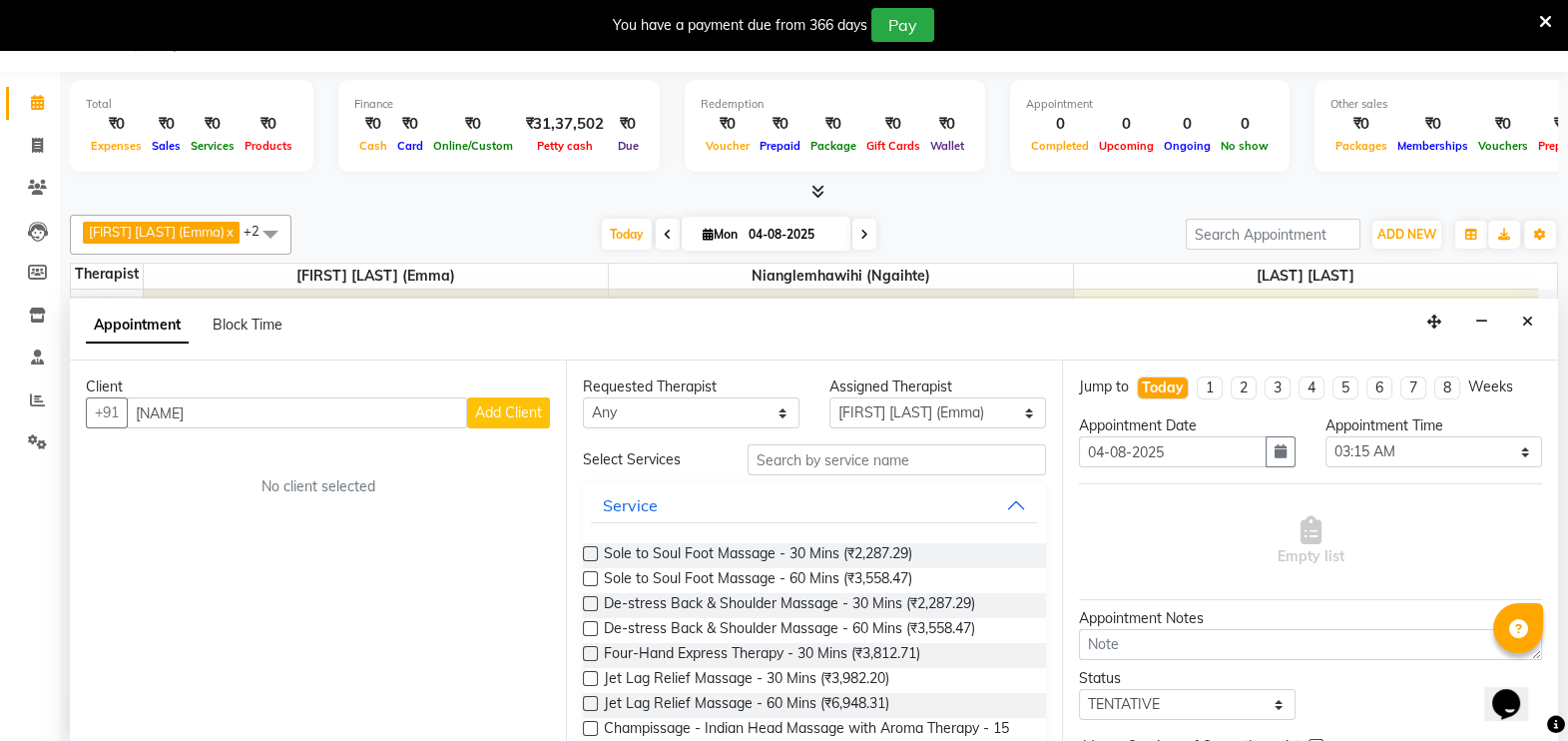click on "Add Client" at bounding box center (508, 412) 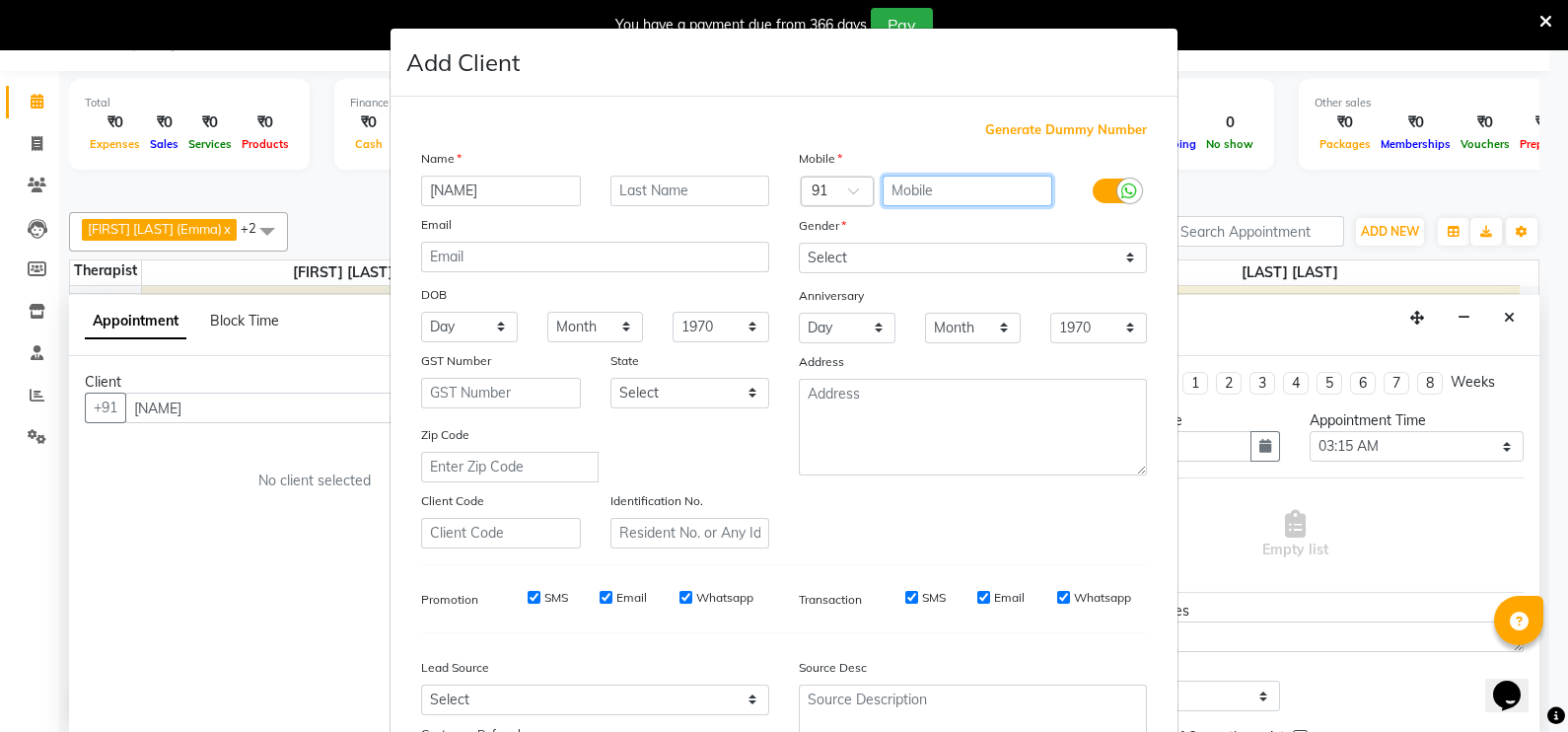 click at bounding box center [967, 190] 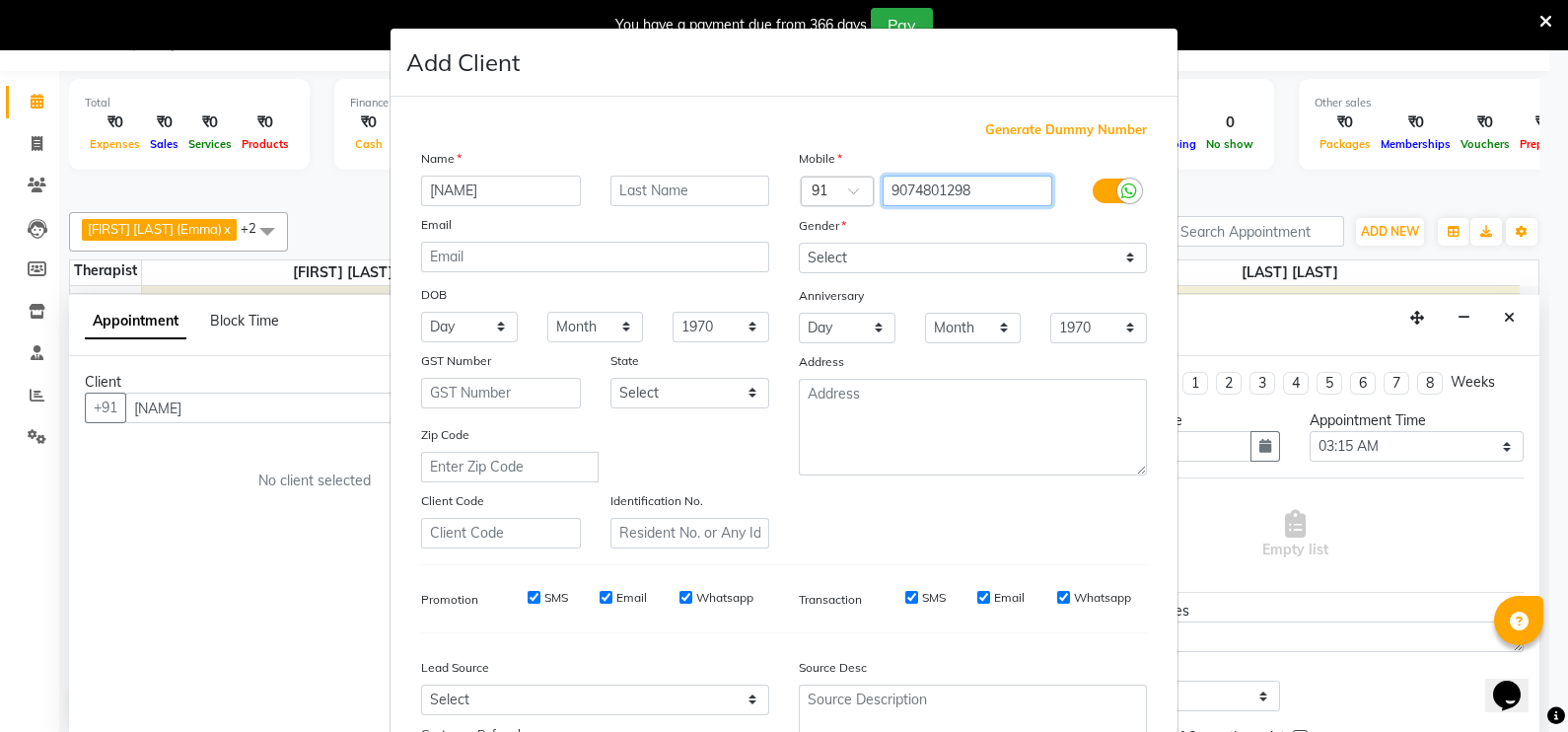 type on "9074801298" 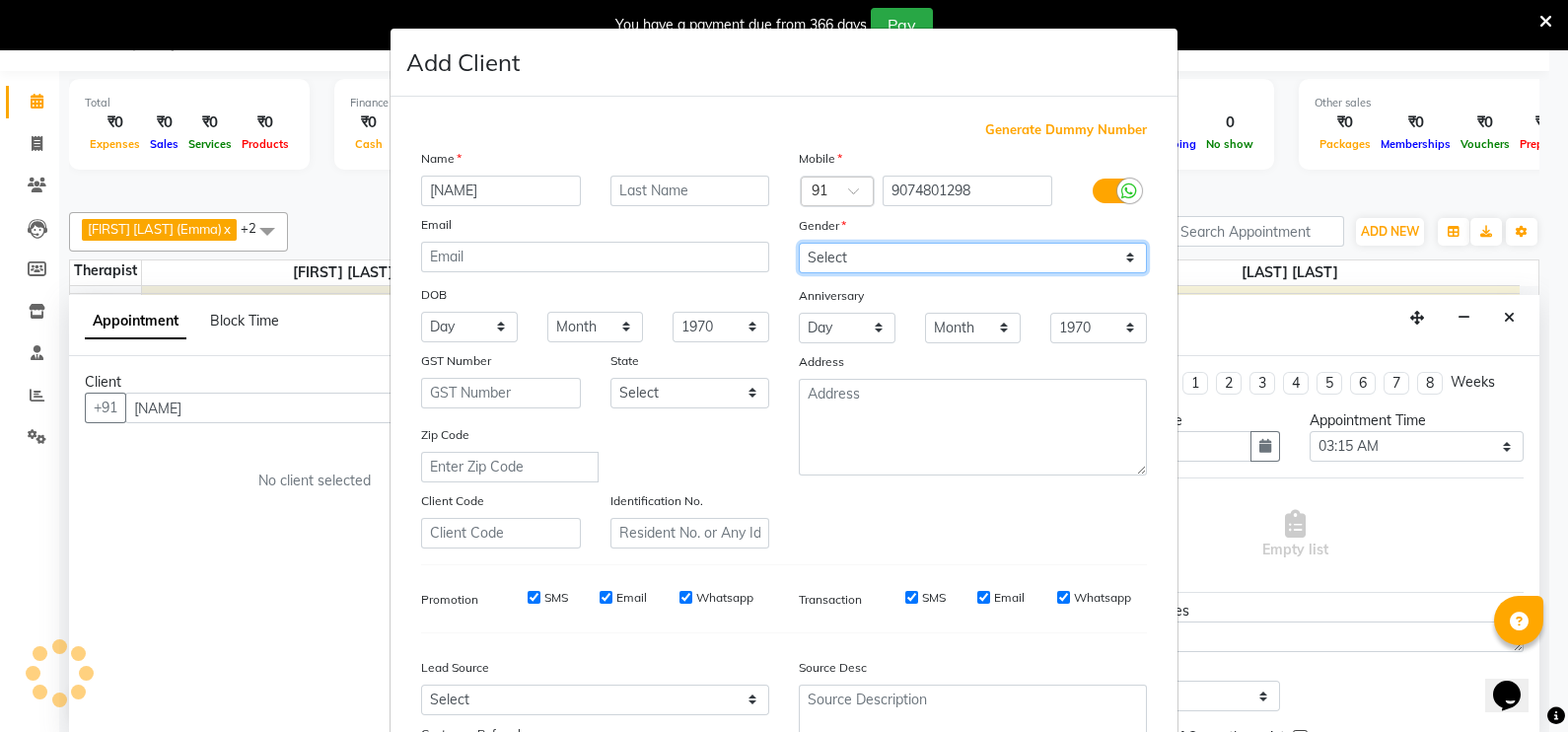 click on "Select Male Female Other Prefer Not To Say" at bounding box center [972, 257] 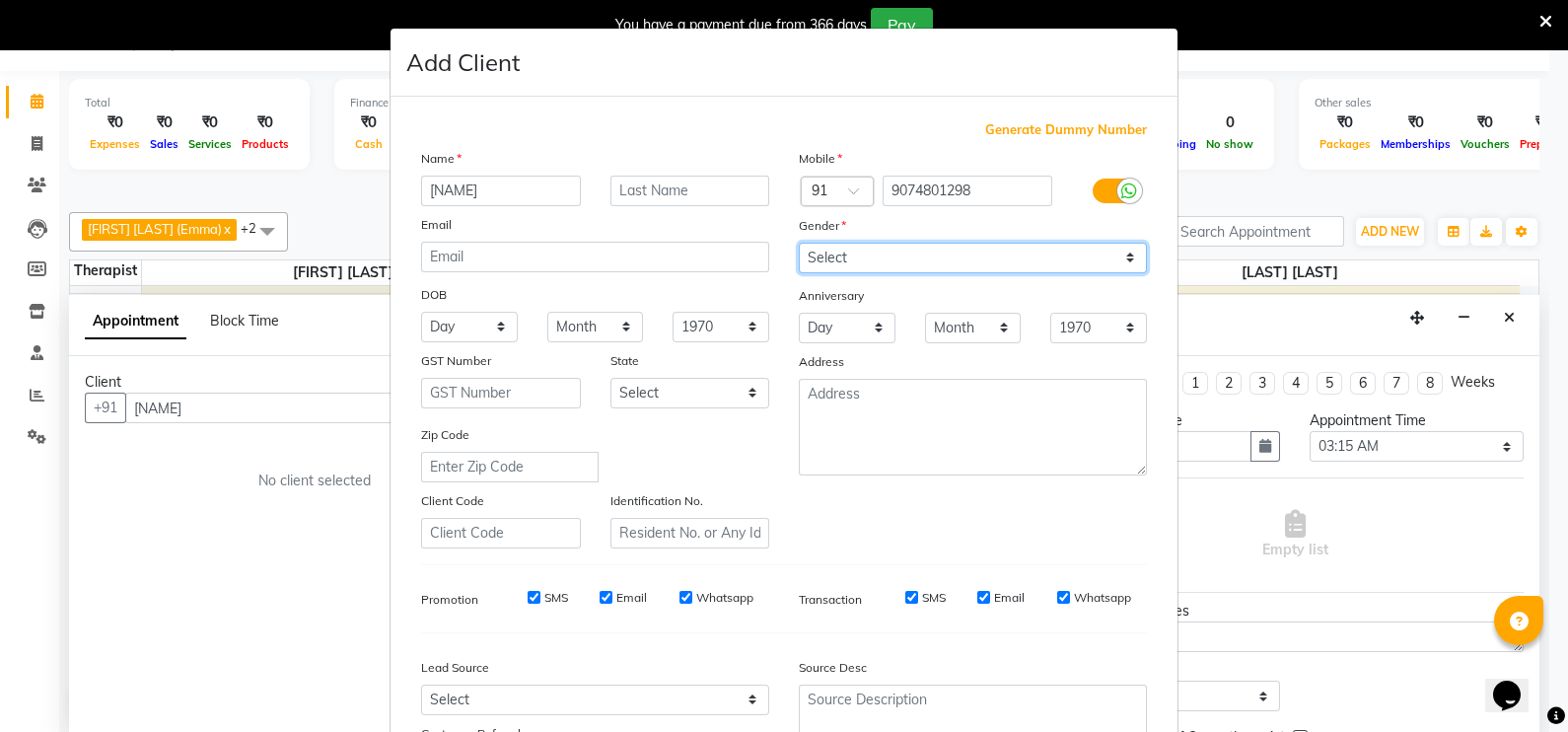 select on "male" 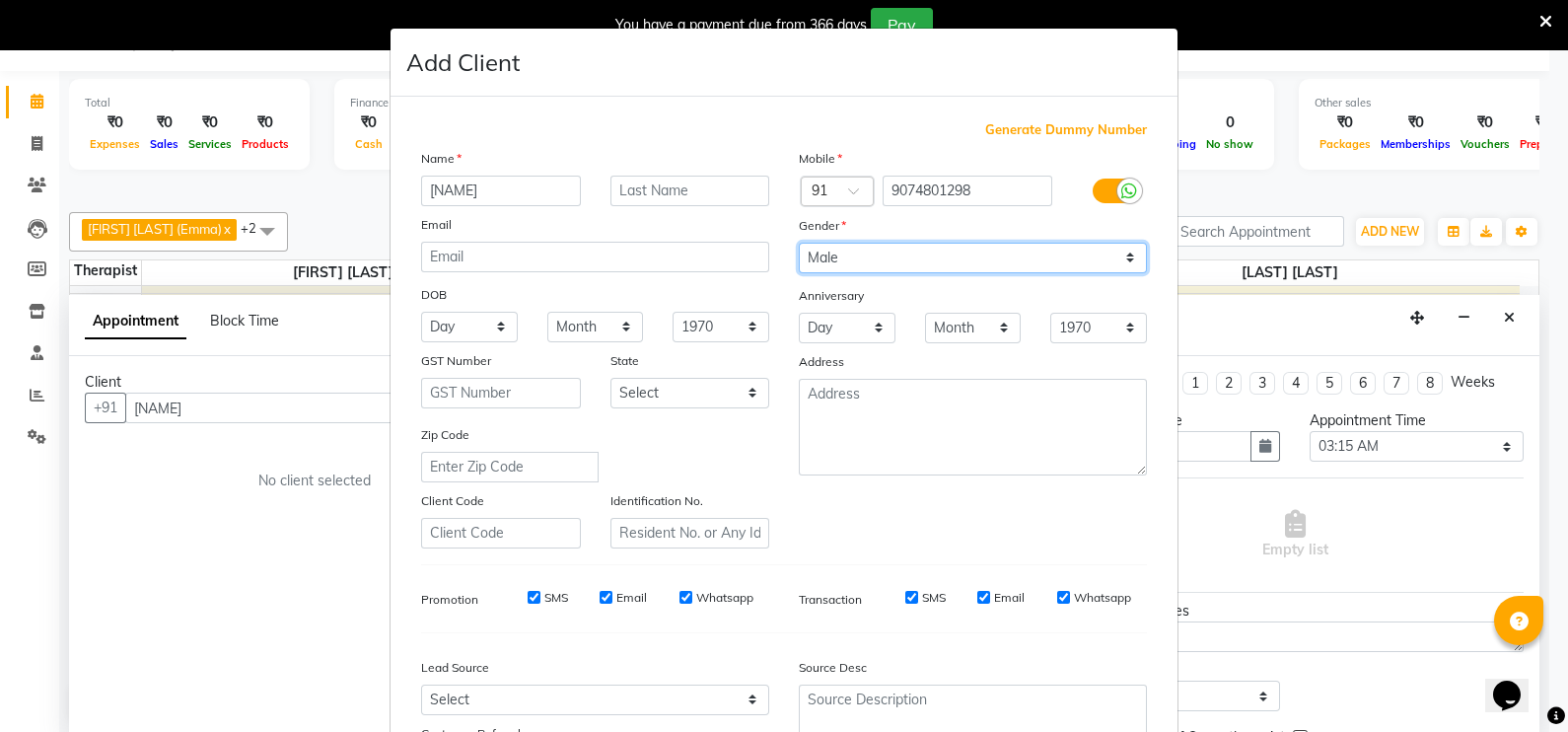 click on "Select Male Female Other Prefer Not To Say" at bounding box center (972, 257) 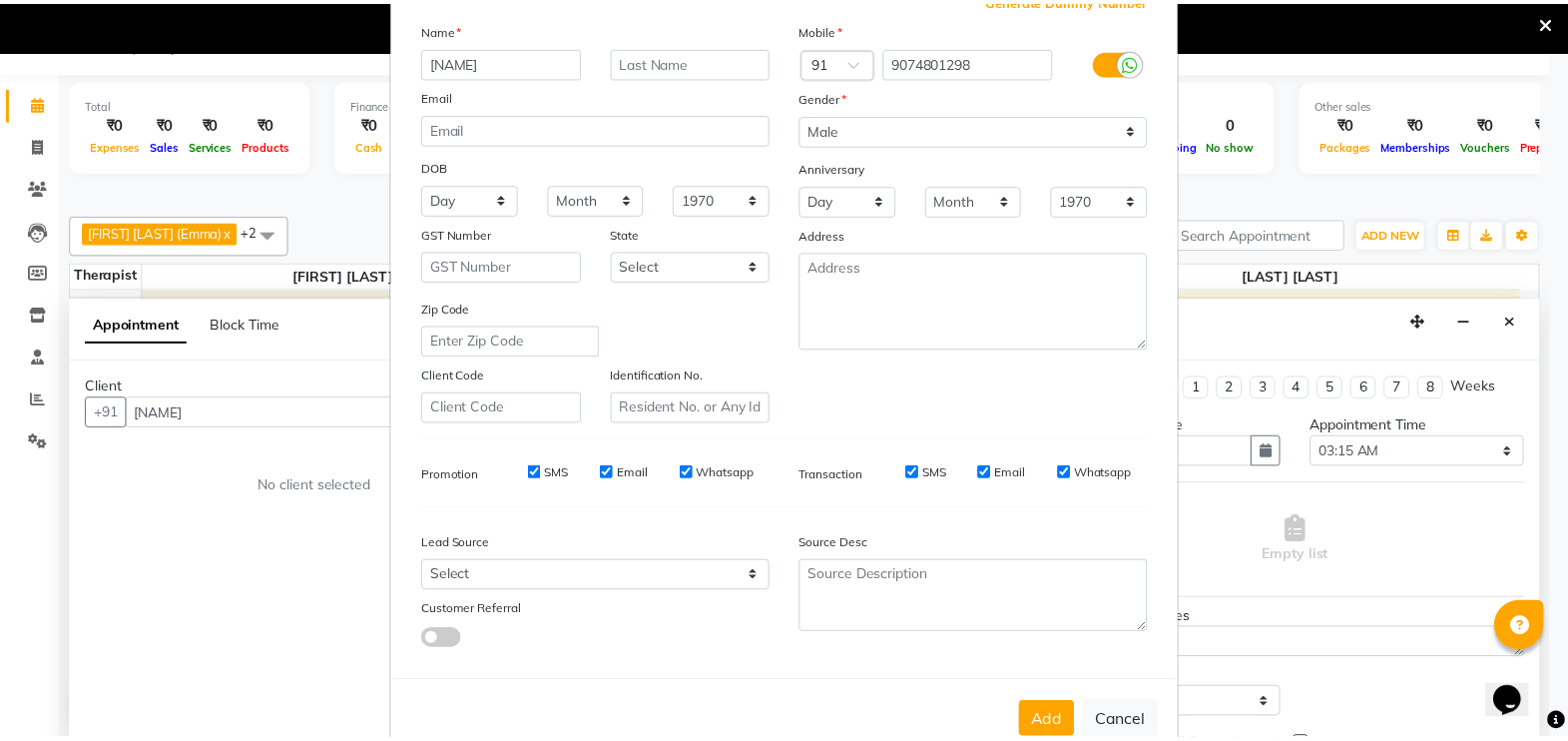scroll, scrollTop: 191, scrollLeft: 0, axis: vertical 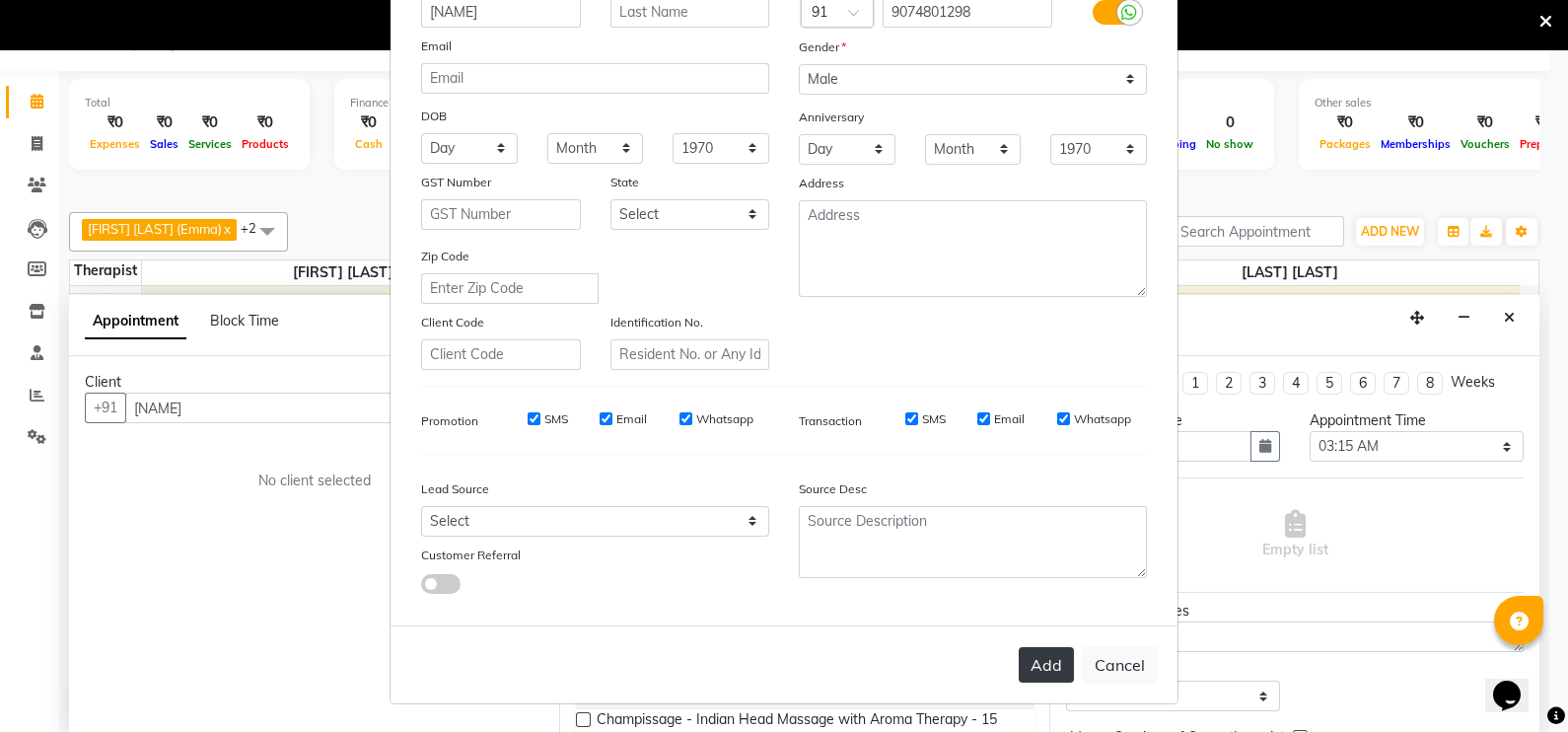 click on "Add" at bounding box center [1046, 665] 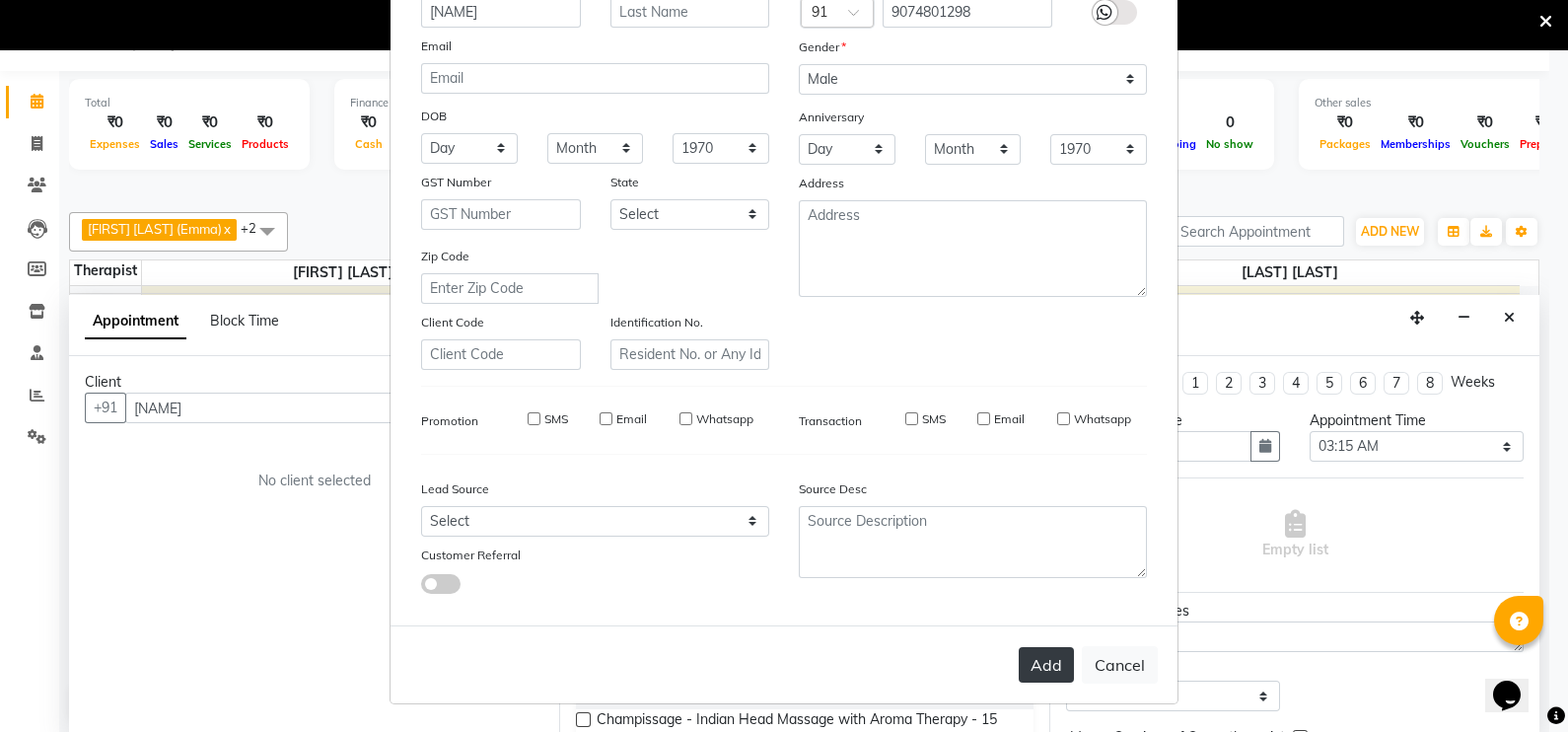 type on "9074801298" 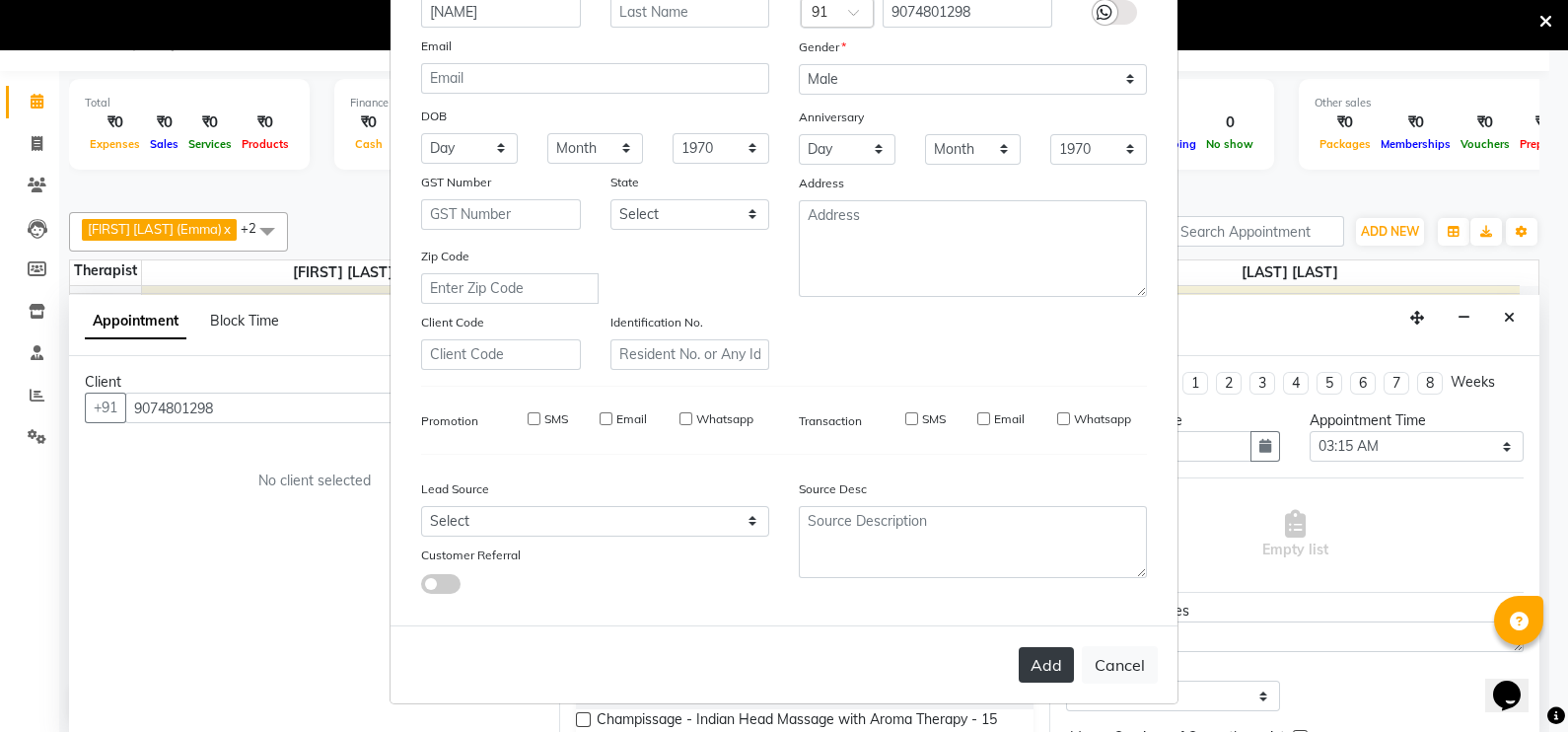 type 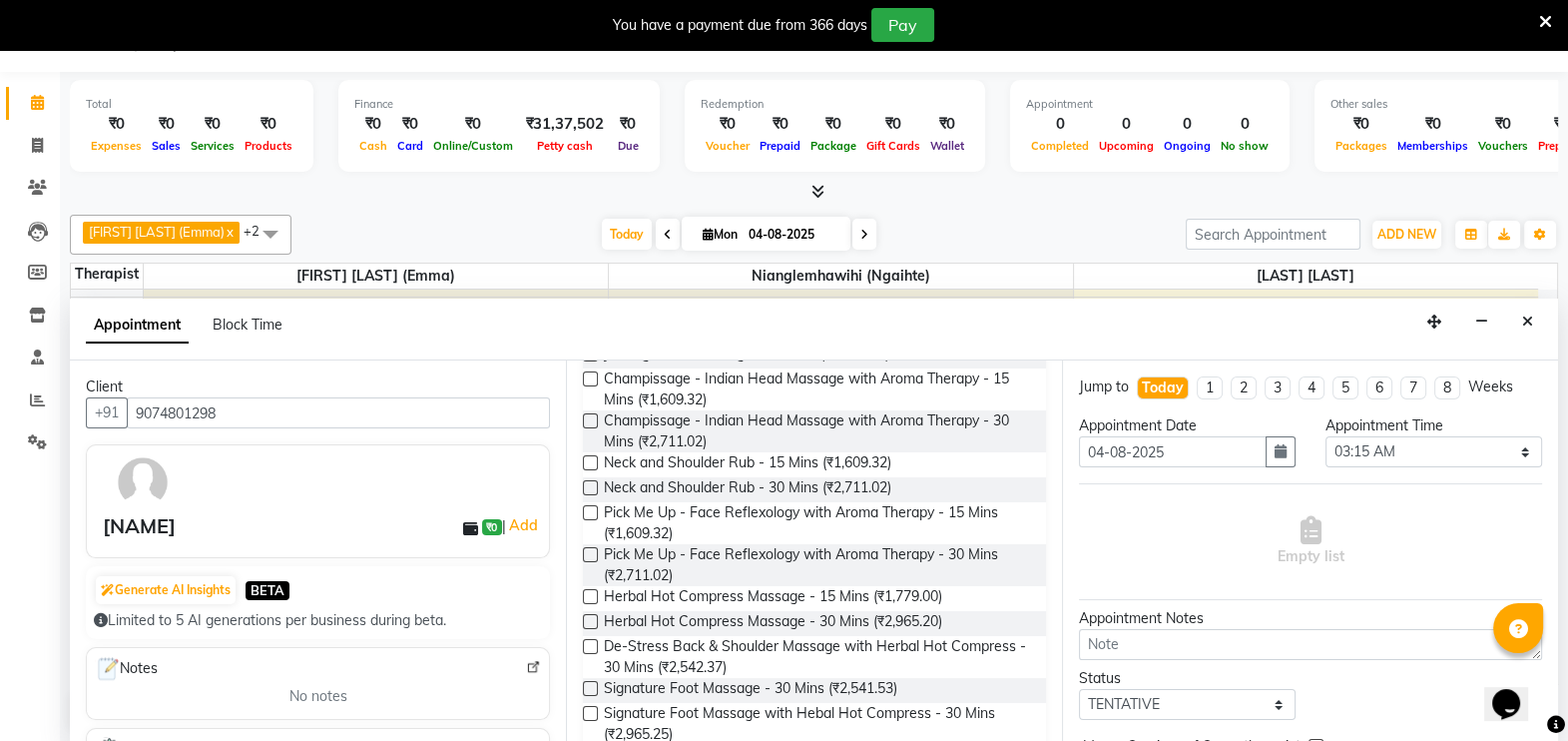 scroll, scrollTop: 398, scrollLeft: 0, axis: vertical 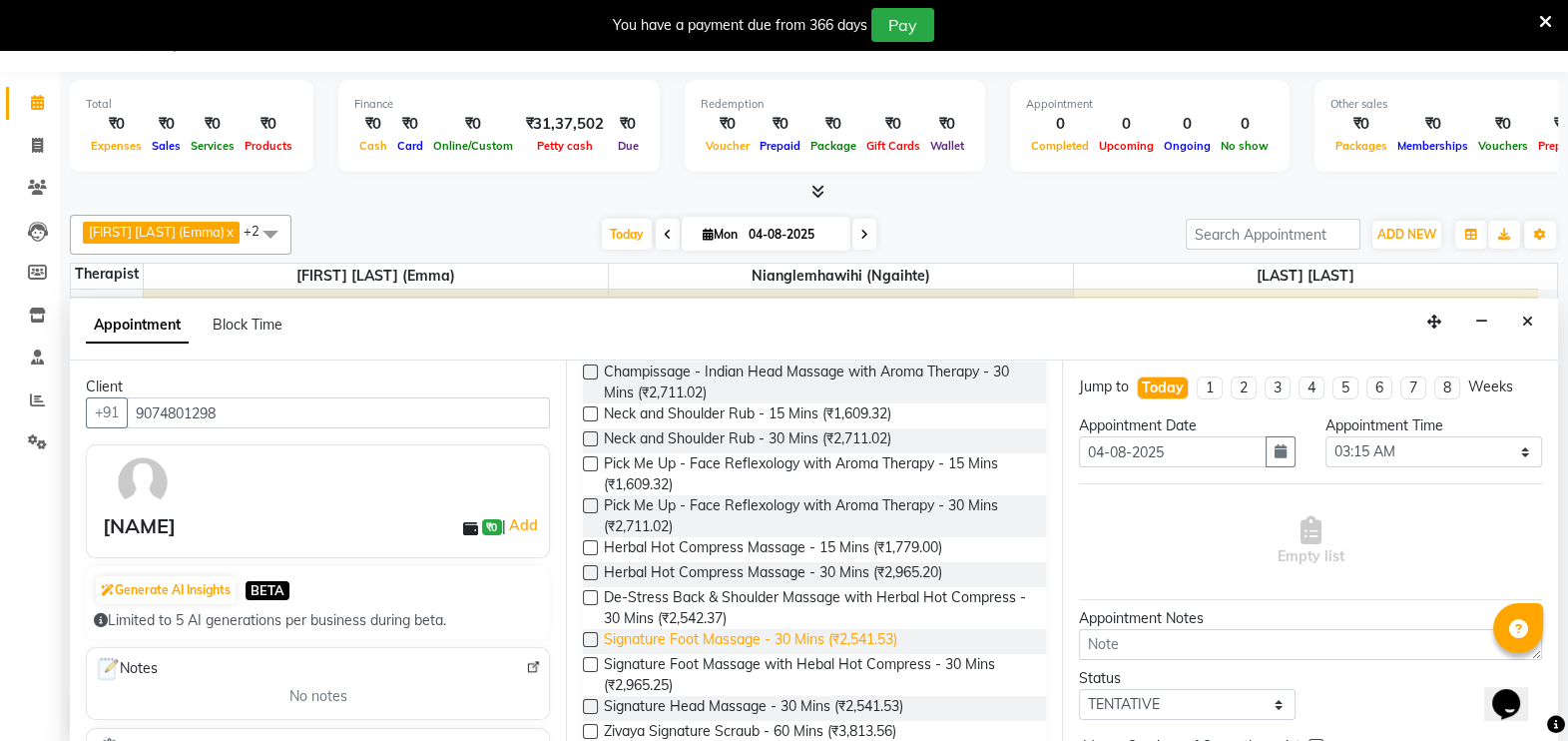 click on "Signature Foot Massage - 30 Mins (₹2,541.53)" at bounding box center [751, 641] 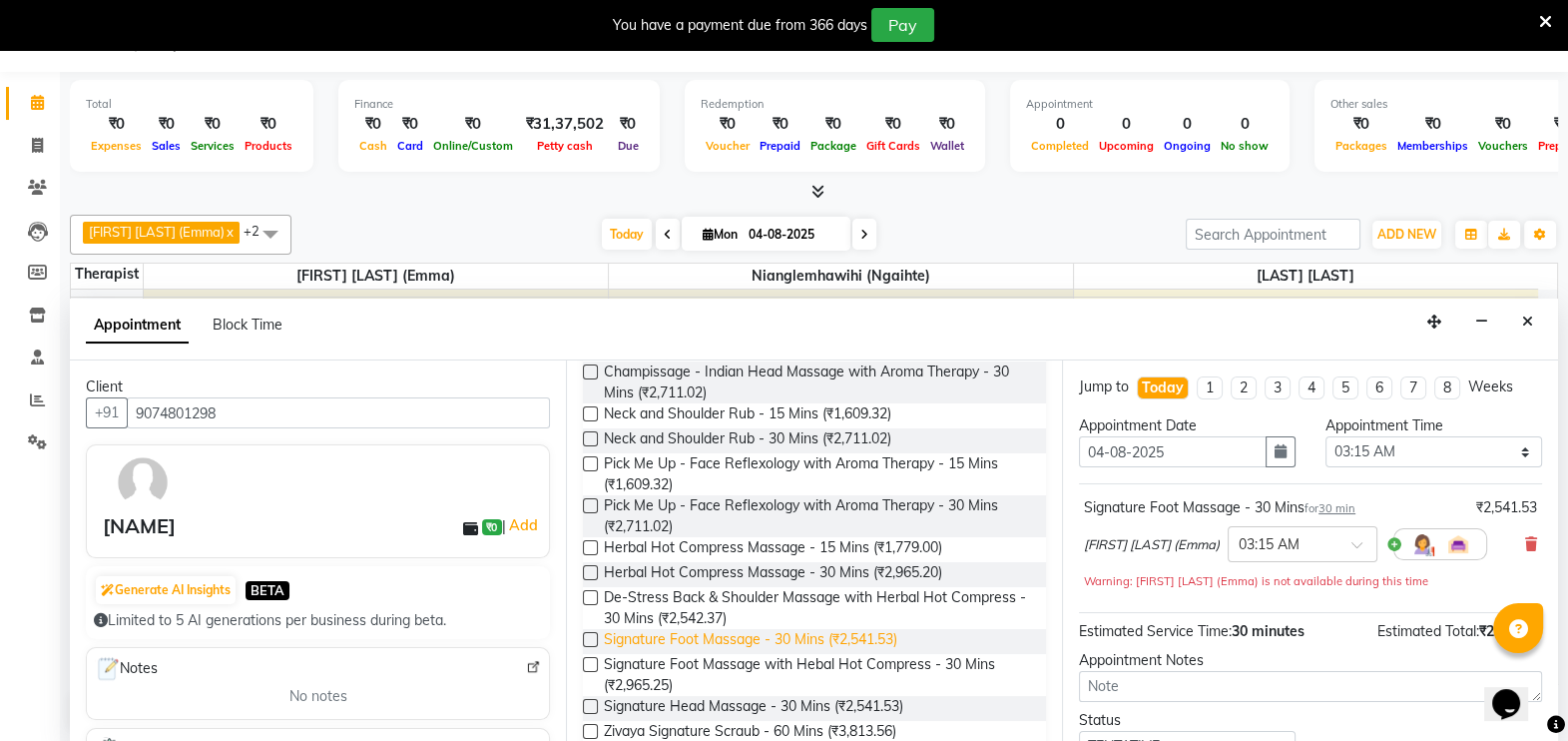 click on "Signature Foot Massage - 30 Mins (₹2,541.53)" at bounding box center (751, 641) 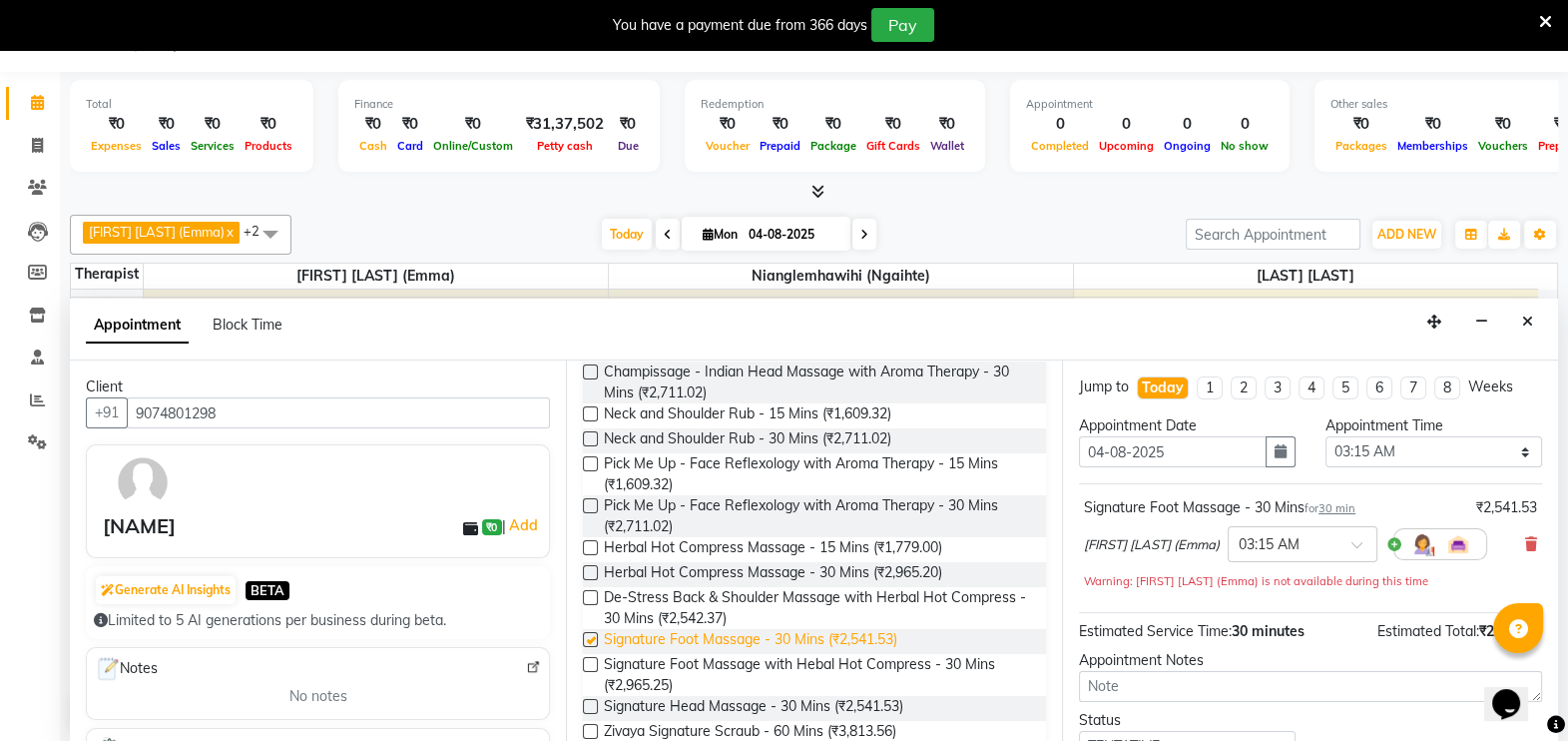 checkbox on "false" 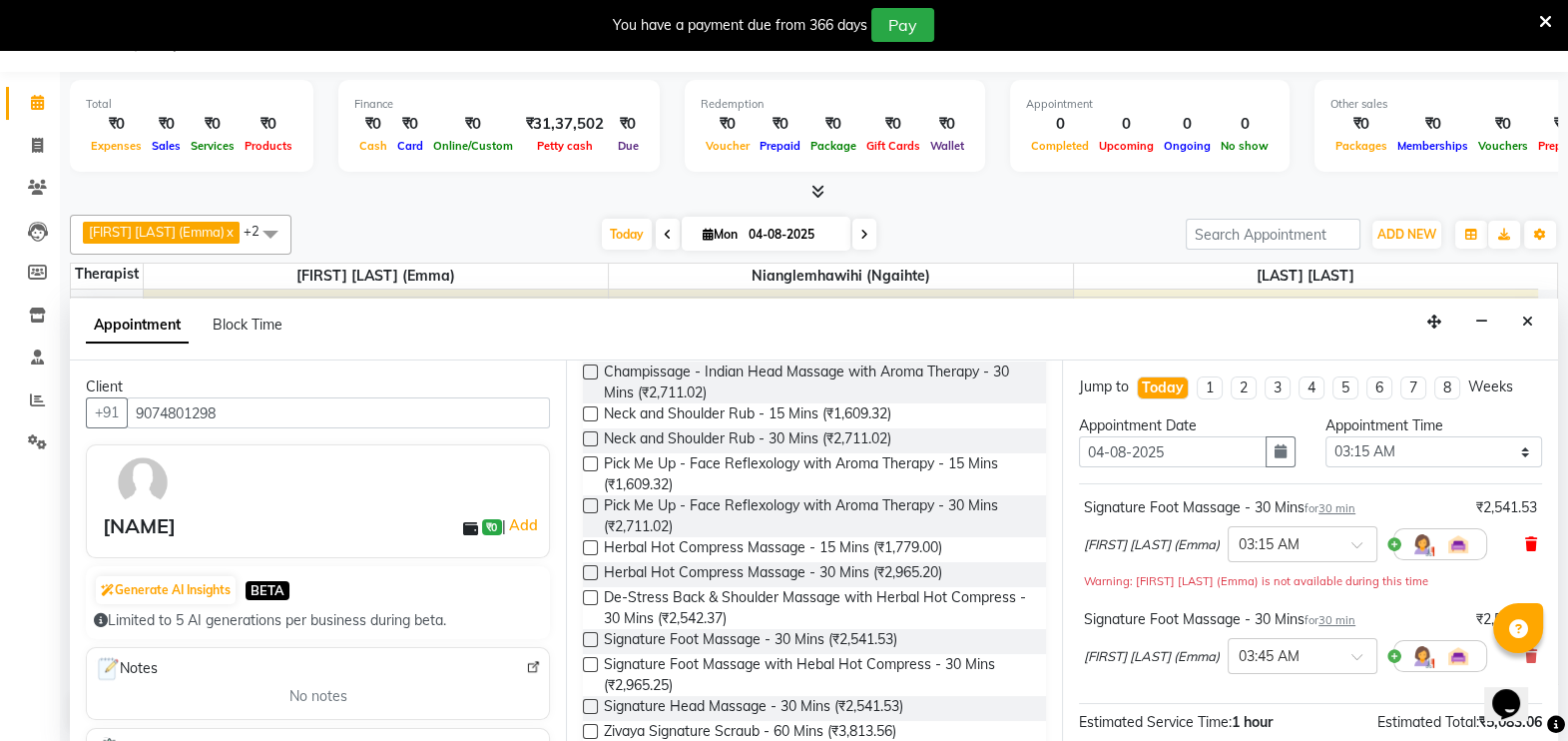 click at bounding box center [1531, 544] 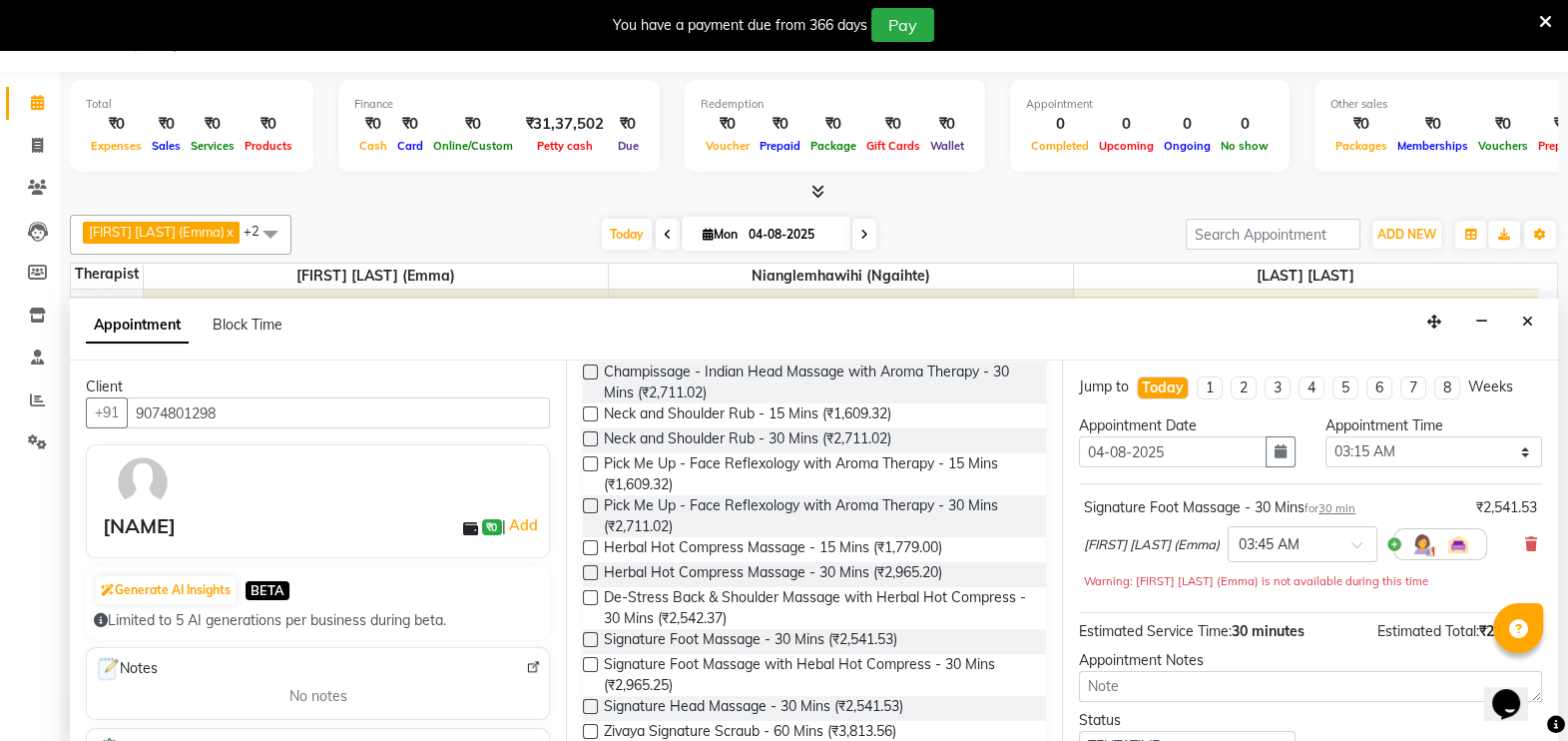 click on "Total  ₹0  Expenses ₹0  Sales ₹0  Services ₹0  Products Finance  ₹0  Cash ₹0  Card ₹0  Online/Custom ₹31,37,502 Petty cash ₹0 Due  Redemption  ₹0 Voucher ₹0 Prepaid ₹0 Package ₹0  Gift Cards ₹0  Wallet  Appointment  0 Completed 0 Upcoming 0 Ongoing 0 No show  Other sales  ₹0  Packages ₹0  Memberships ₹0  Vouchers ₹0  Prepaids ₹0  Gift Cards [FIRST] [LAST] (Emma)  x [LAST] (Ngaihte)  x [LAST] [LAST]  x +2 Select All [FIRST] [LAST] (Emma) [FIRST] [LAST] [LAST] (Ngaihte) PEKA [LAST] [LAST] ST ST [LAST] (Mawi) [LAST]  [LAST] (Bella) Today  Mon 04-08-2025 Toggle Dropdown Add Appointment Add Invoice Add Client Toggle Dropdown Add Appointment Add Invoice Add Client ADD NEW Toggle Dropdown Add Appointment Add Invoice Add Client [FIRST] [LAST] (Emma)  x [LAST] (Ngaihte)  x [LAST] [LAST]  x +2 Select All [FIRST] [LAST] (Emma) [FIRST] [LAST] PEKA ST [LAST] [LAST] ST ST [LAST] (Mawi) [LAST]  [LAST] (Bella) 9 1" 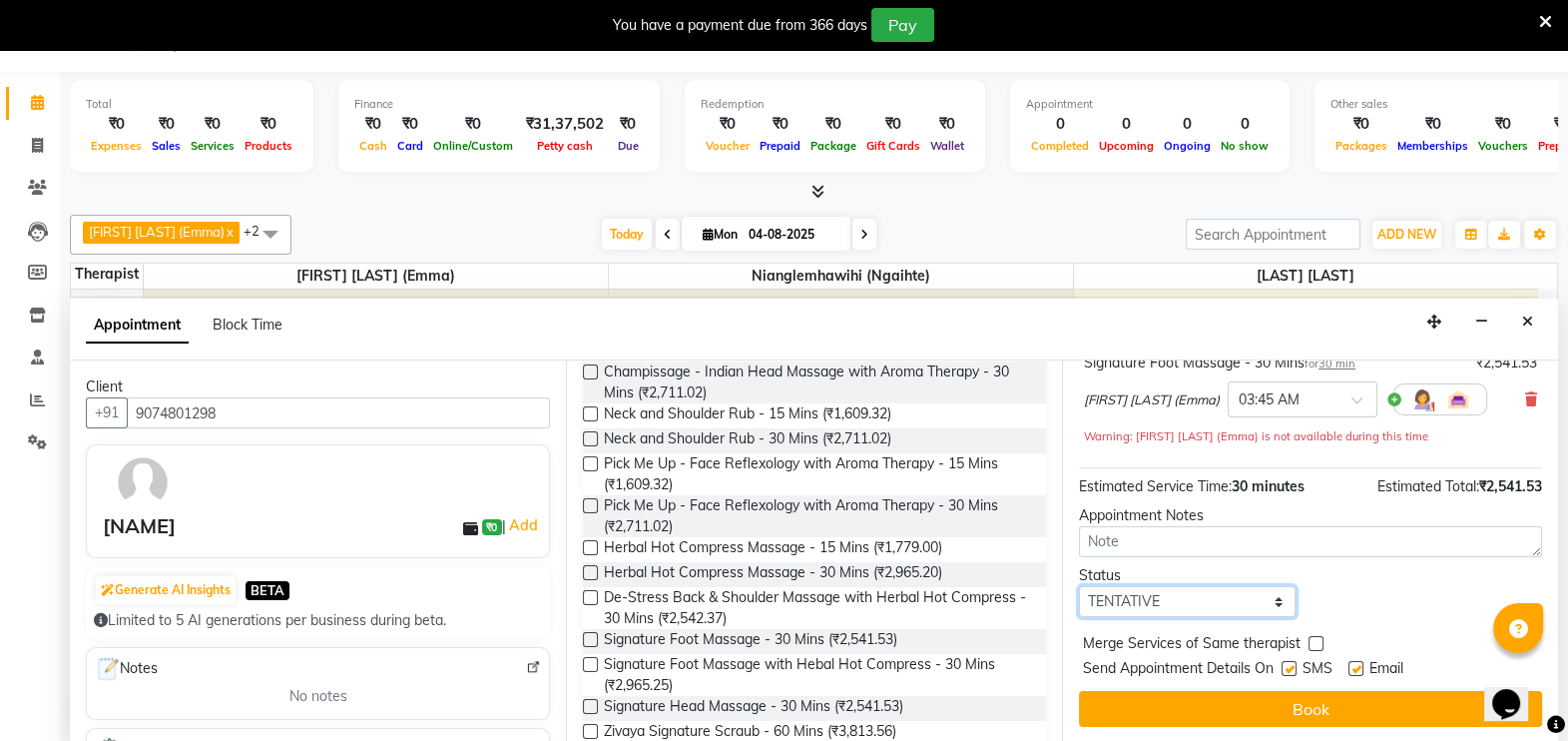 click on "Select TENTATIVE CONFIRM CHECK-IN UPCOMING" at bounding box center [1187, 601] 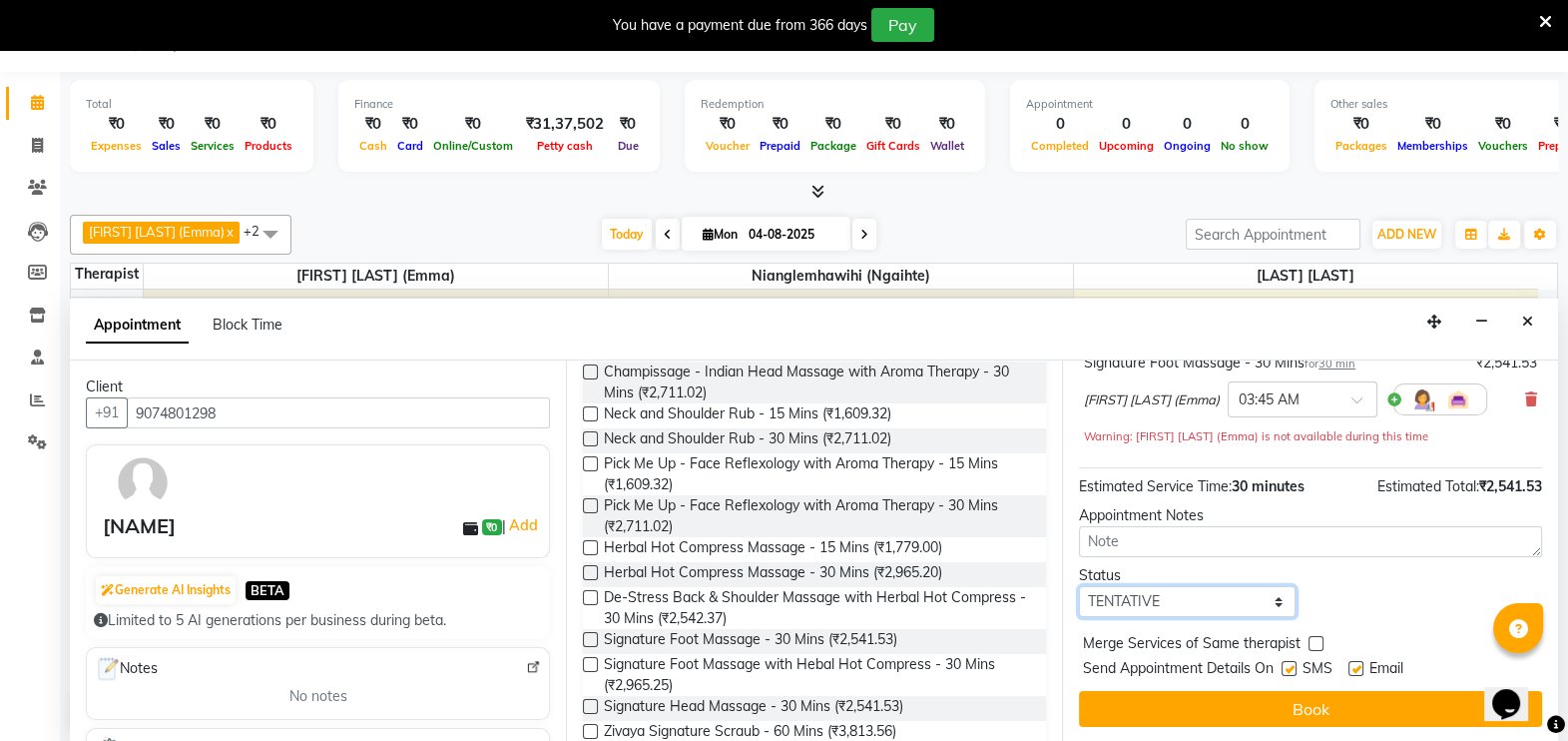 select on "confirm booking" 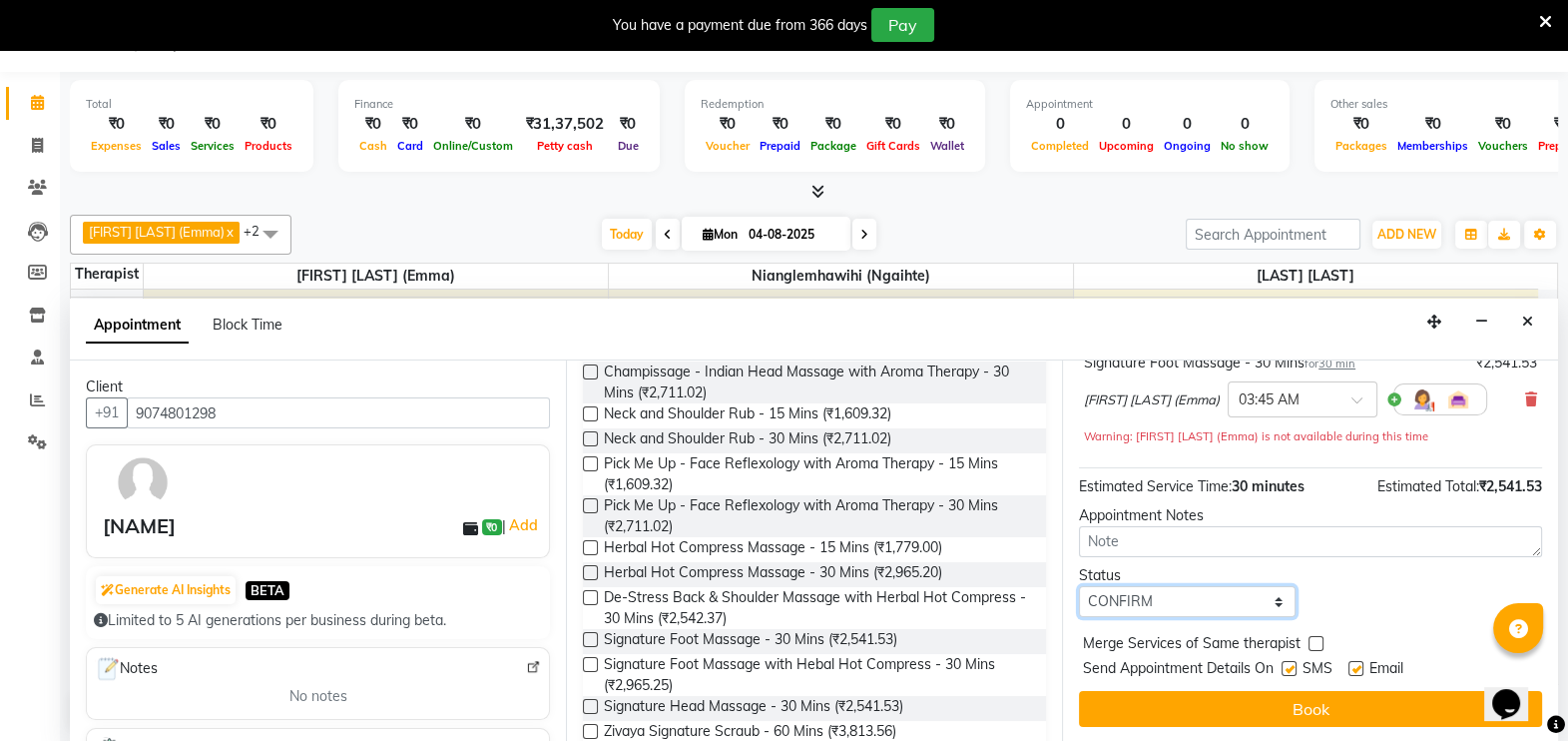 click on "Select TENTATIVE CONFIRM CHECK-IN UPCOMING" at bounding box center [1187, 601] 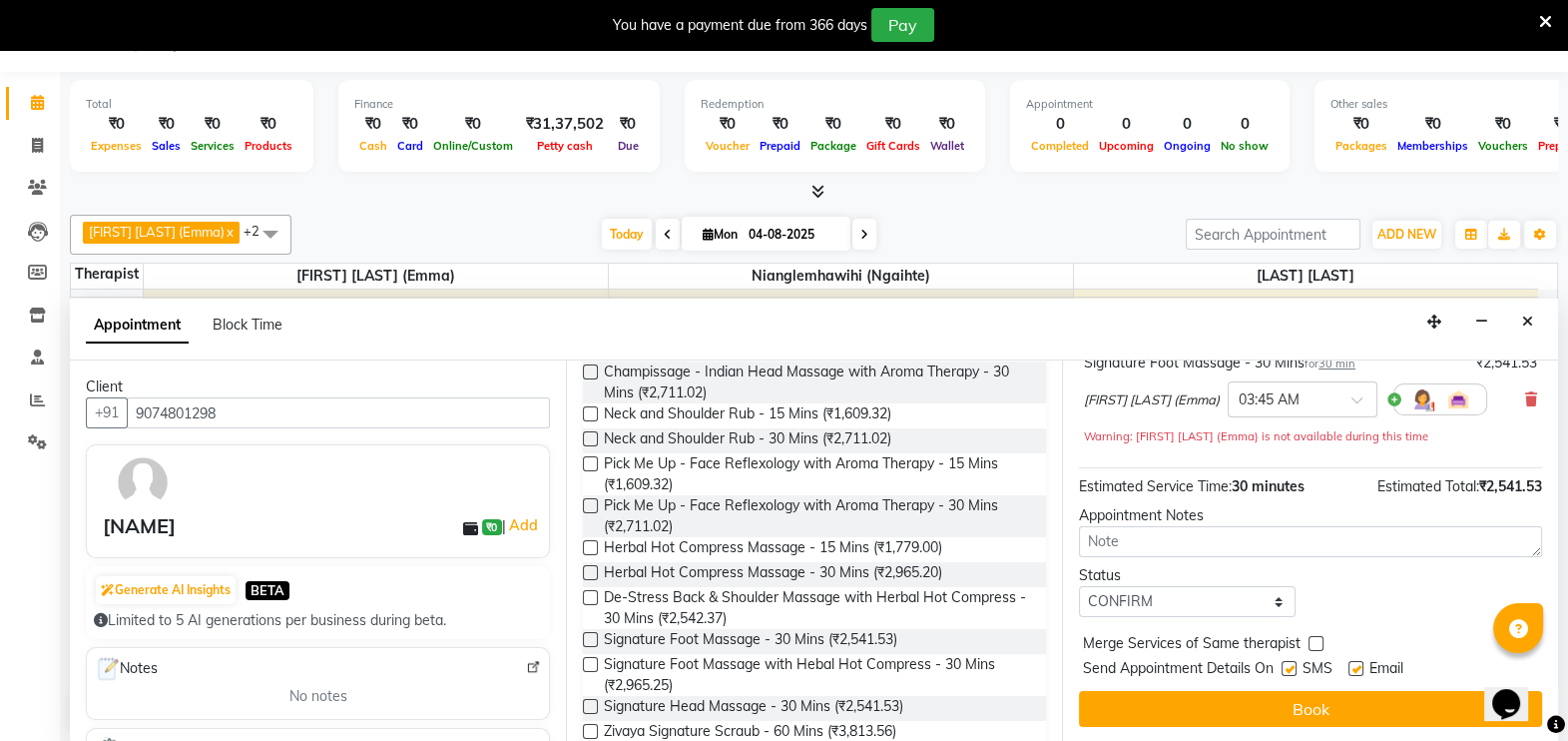click at bounding box center [1289, 668] 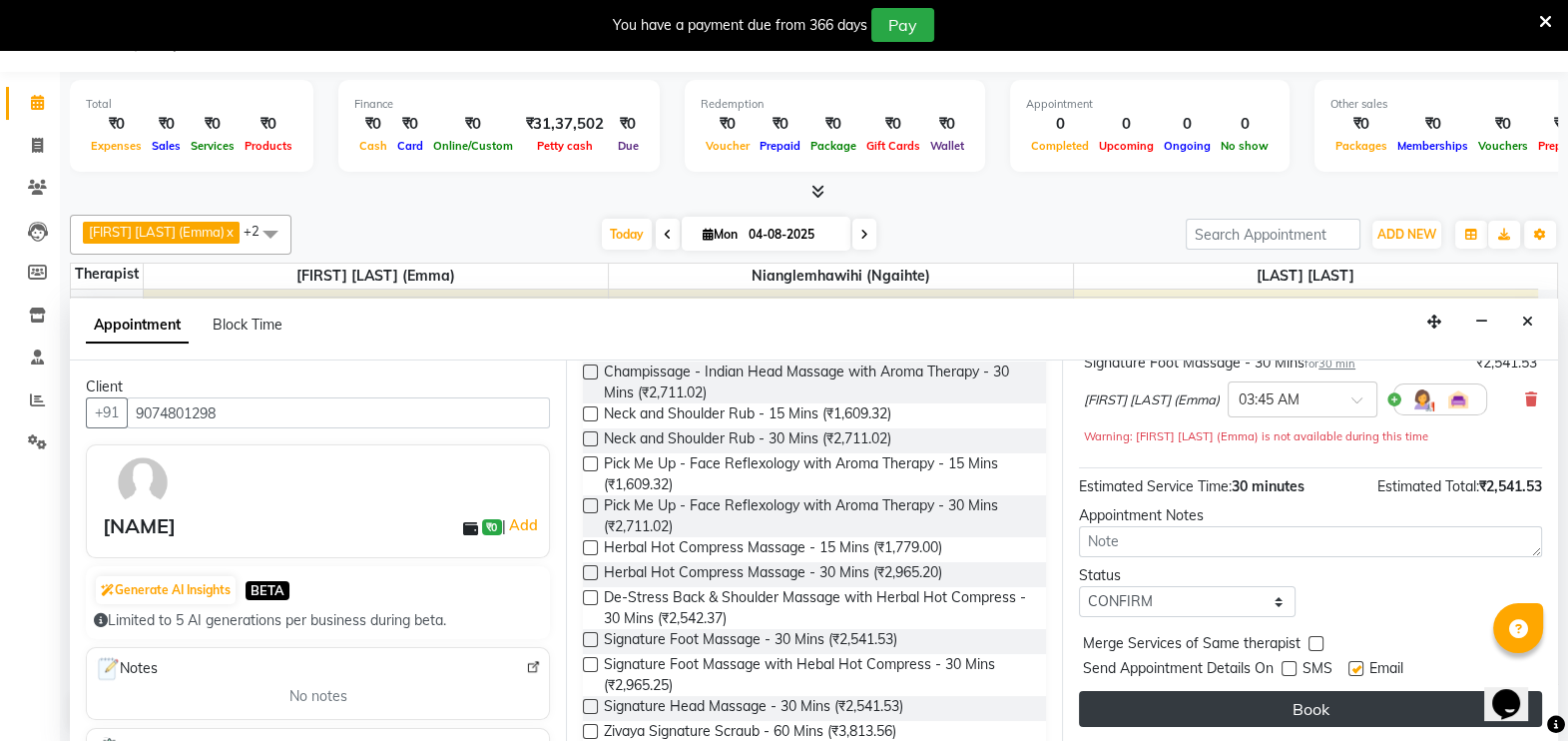 click on "Book" at bounding box center (1310, 709) 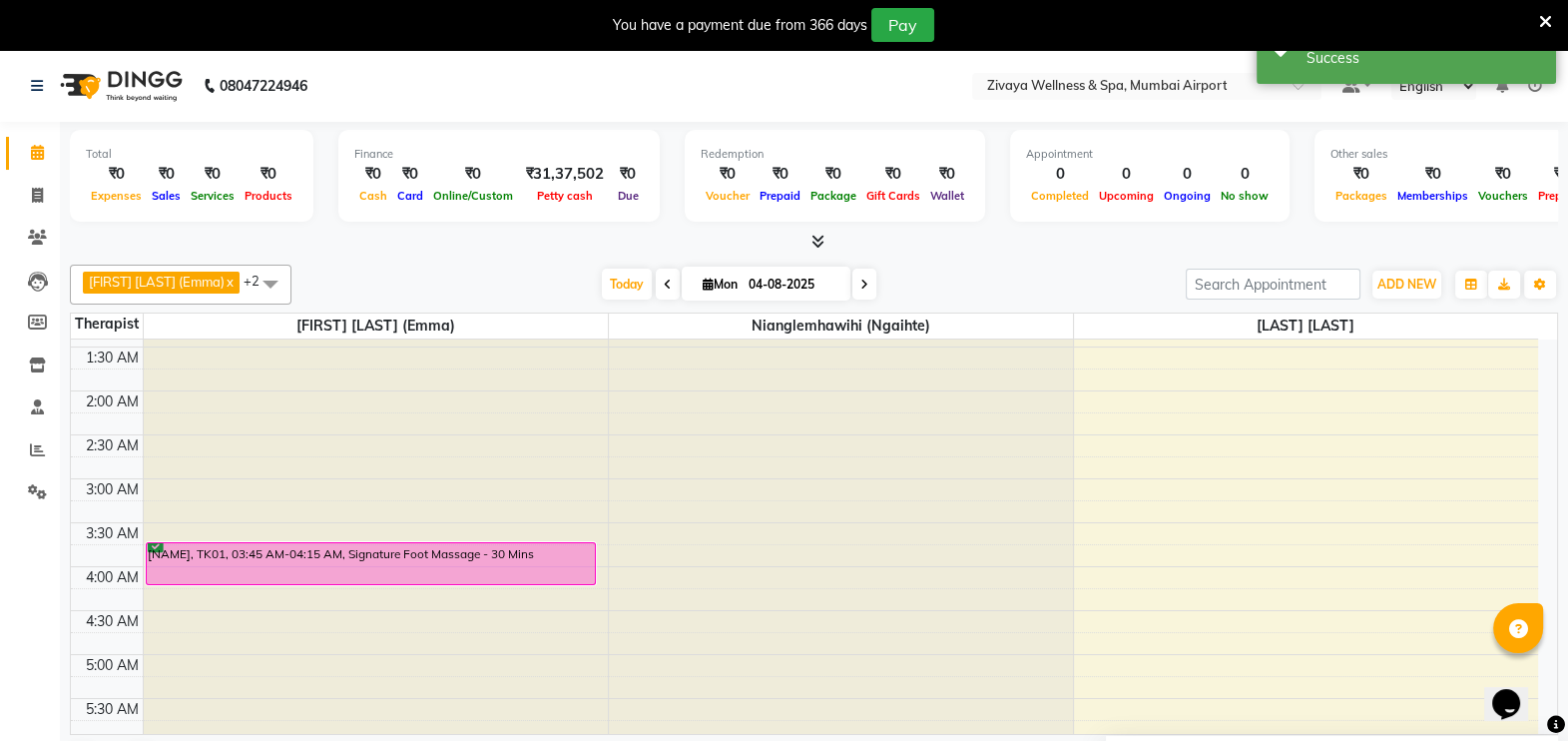 scroll, scrollTop: 0, scrollLeft: 0, axis: both 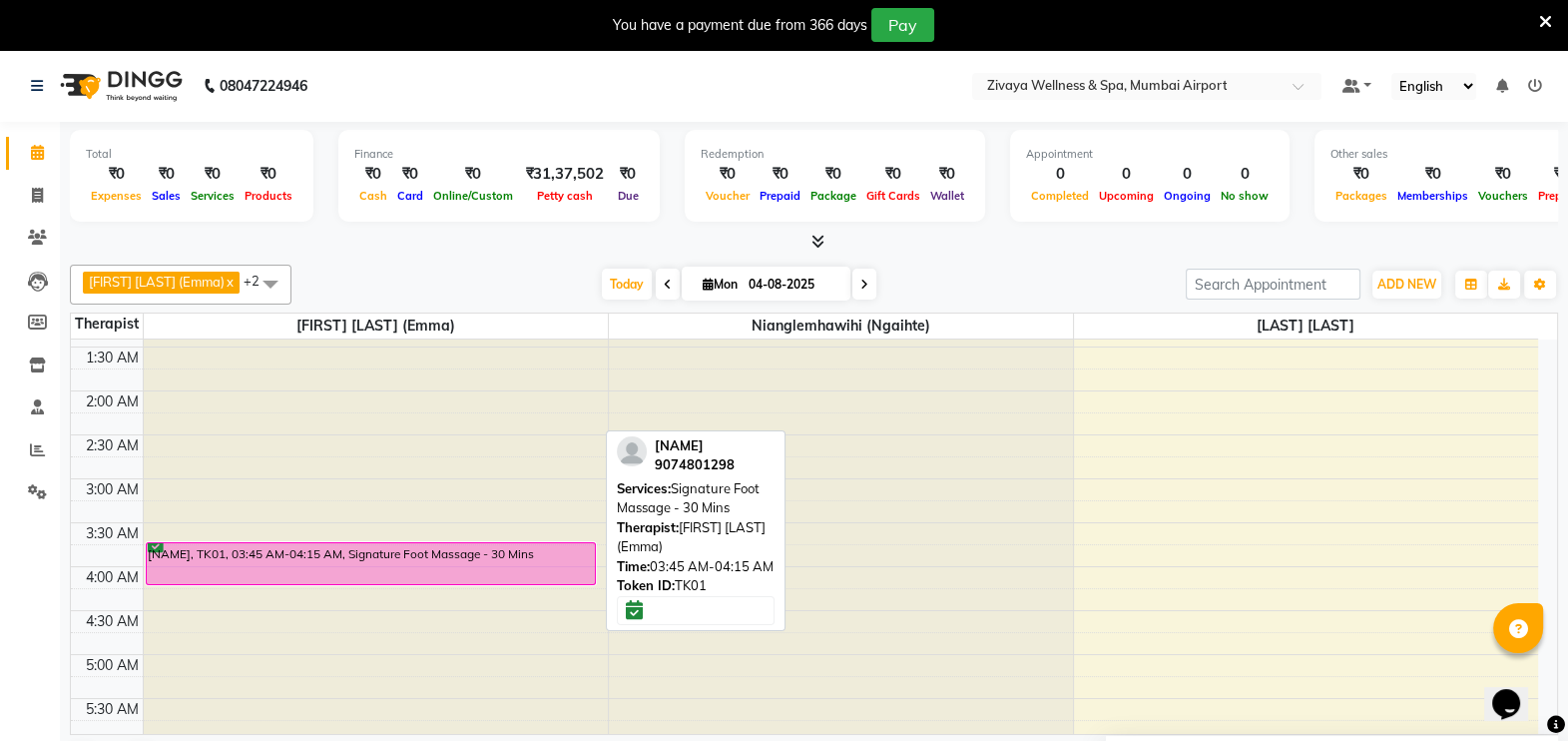 click on "[NAME], TK01, 03:45 AM-04:15 AM, Signature Foot Massage - 30 Mins" at bounding box center [370, 563] 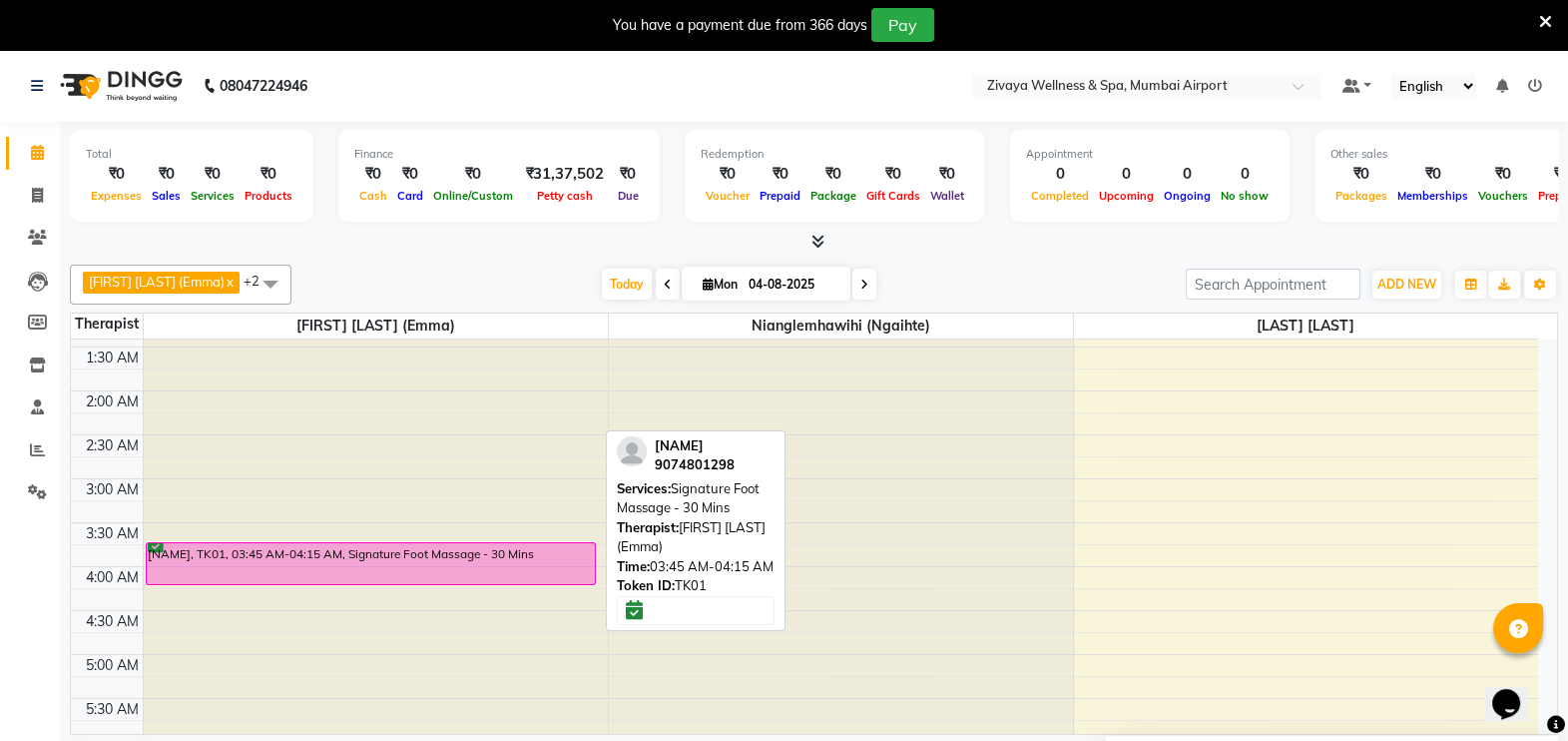 select on "6" 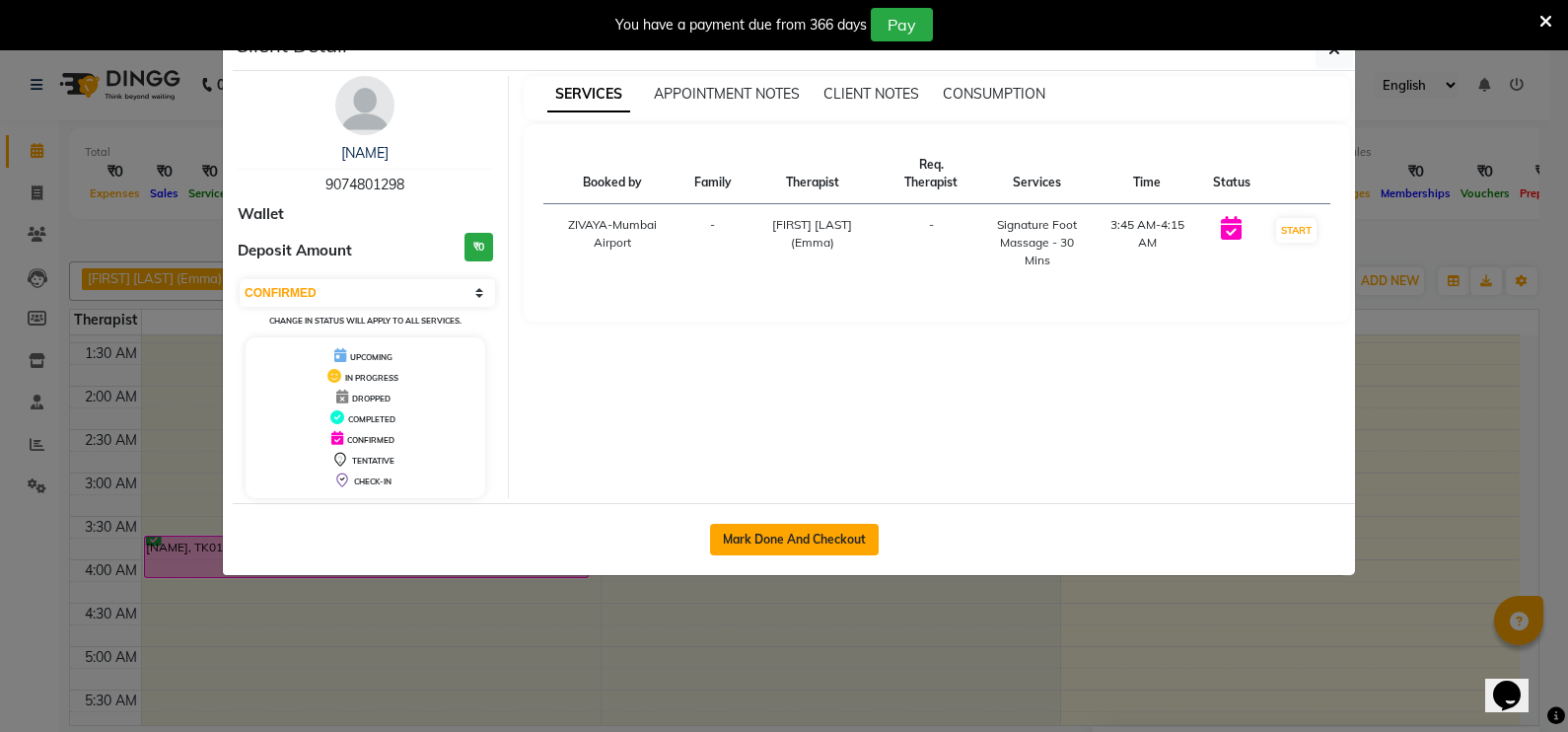 click on "Mark Done And Checkout" 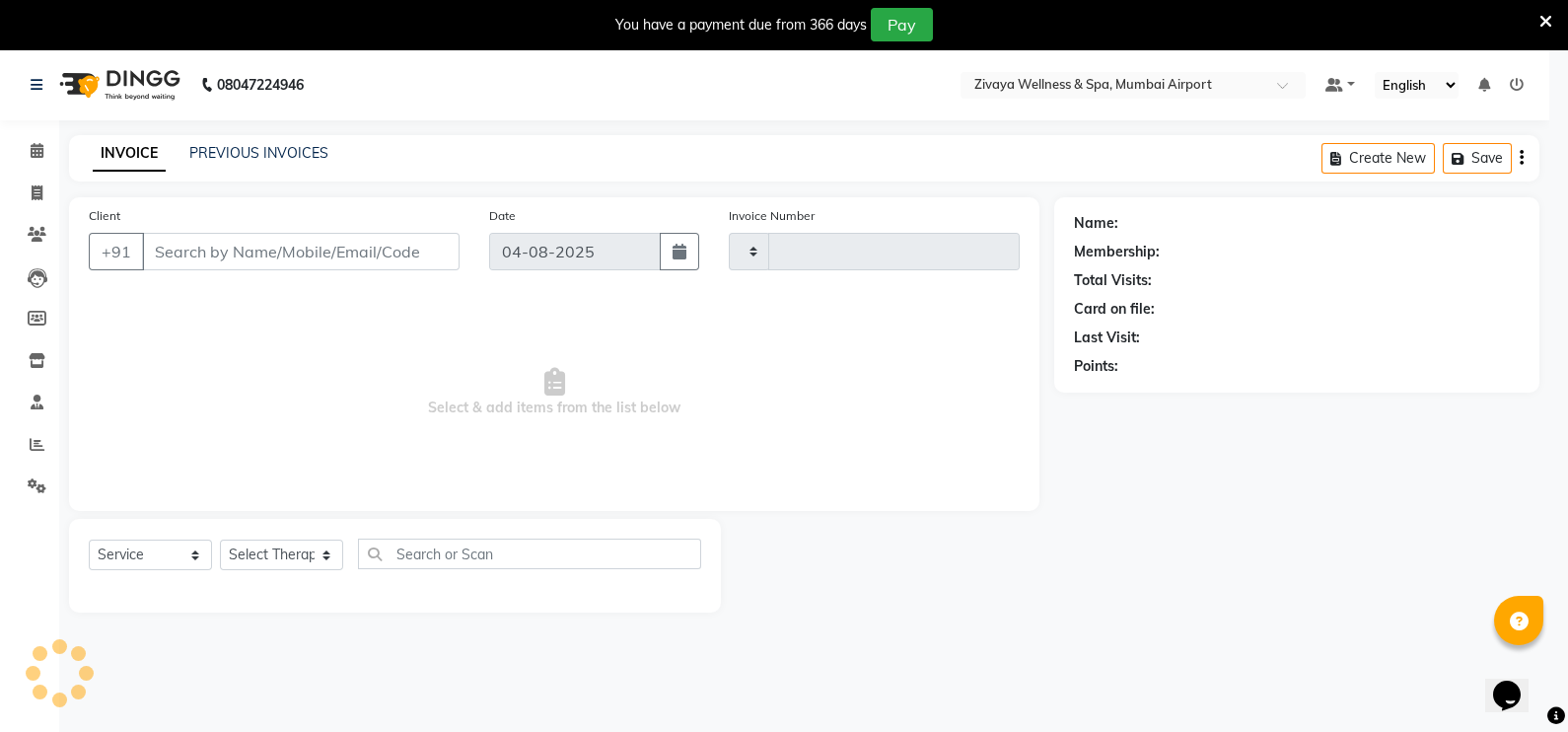 type on "1547" 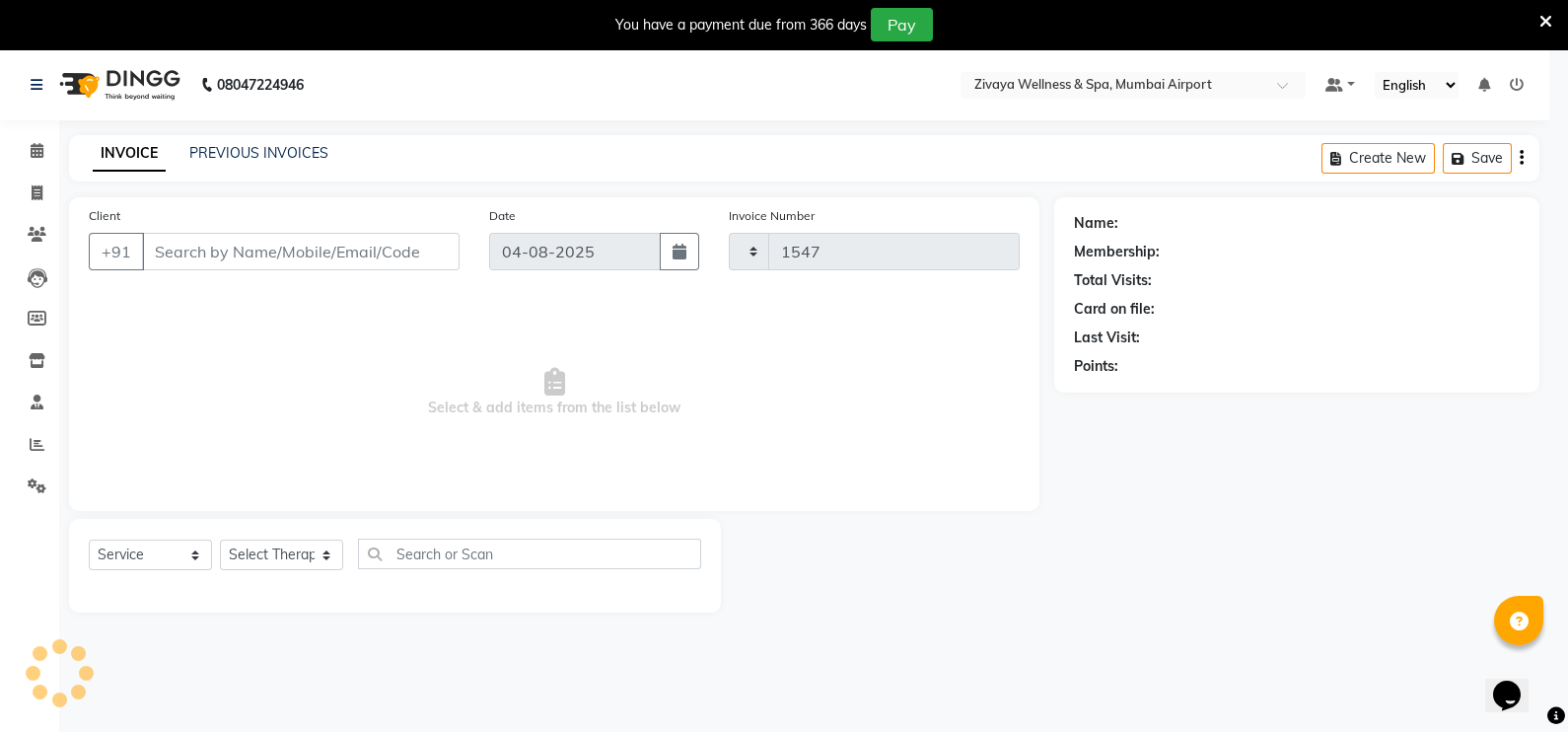 select on "7072" 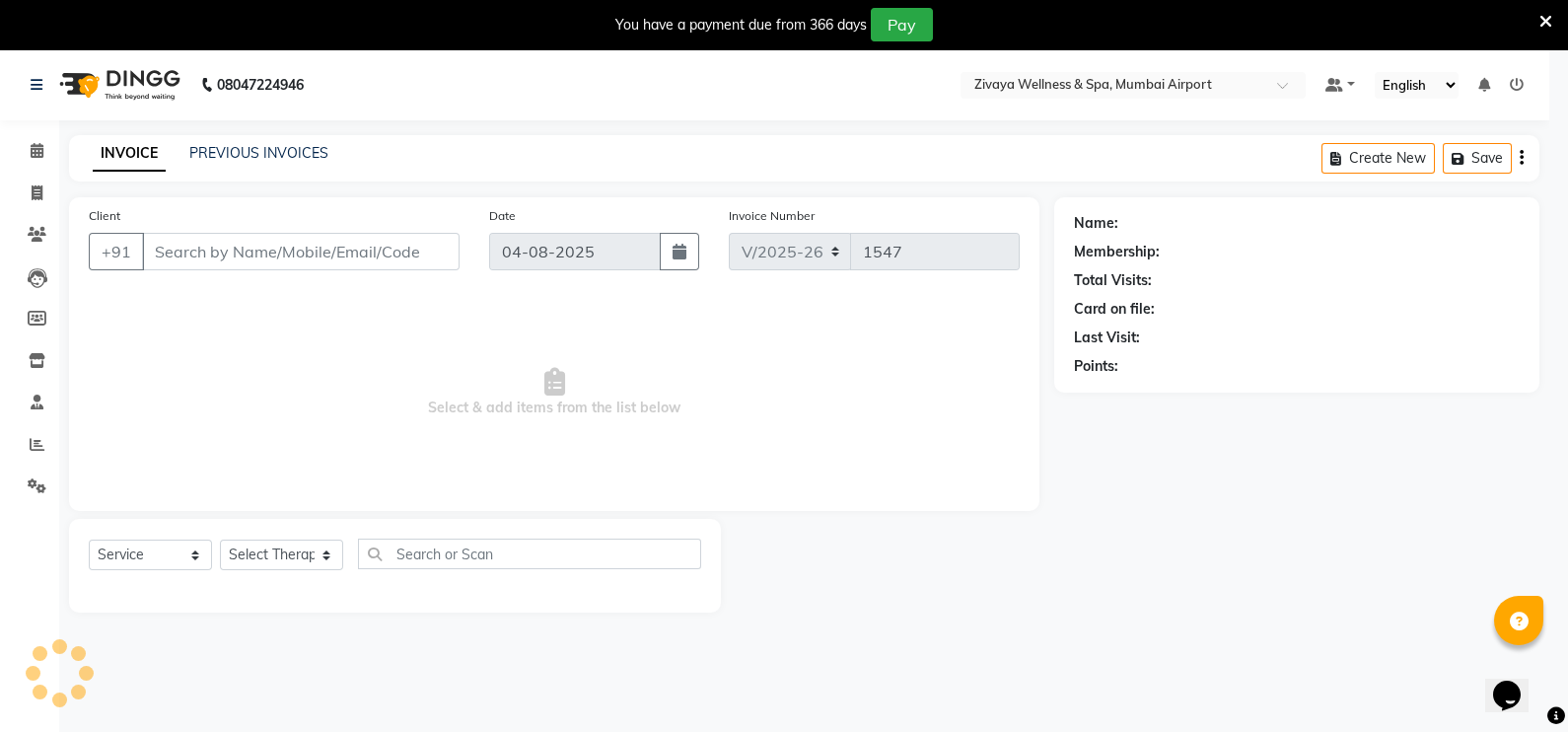 select on "3" 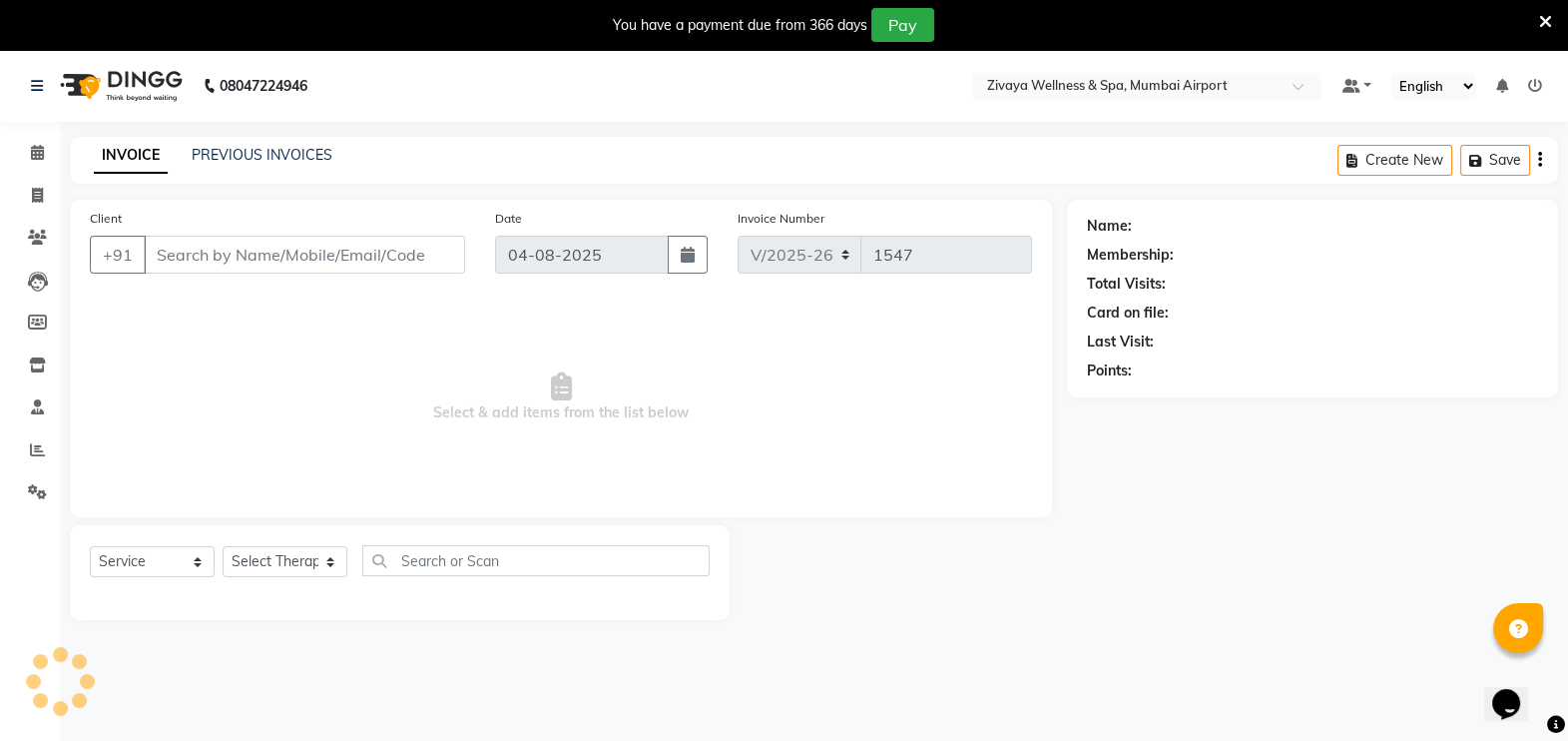type on "9074801298" 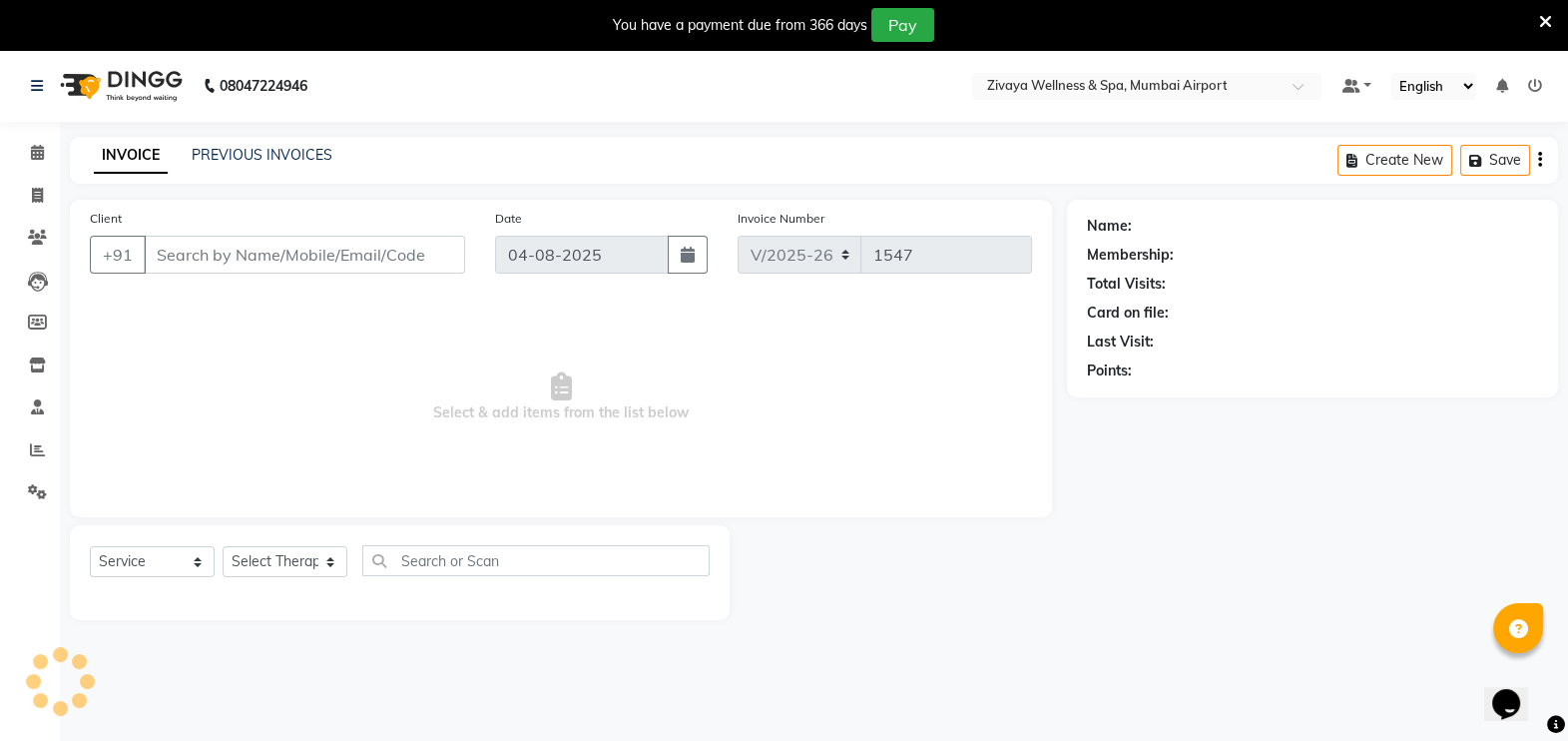 select on "58850" 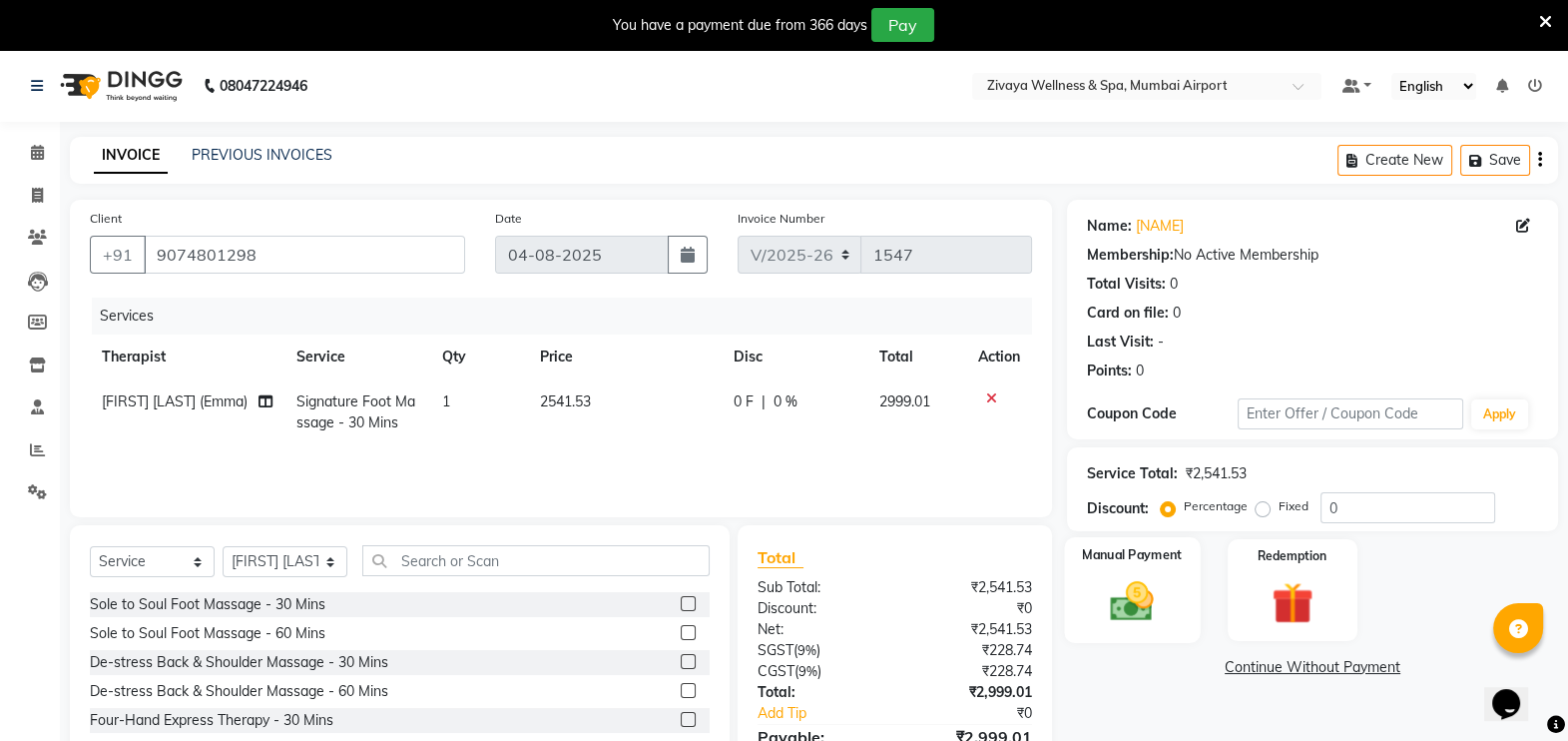 click on "Manual Payment" 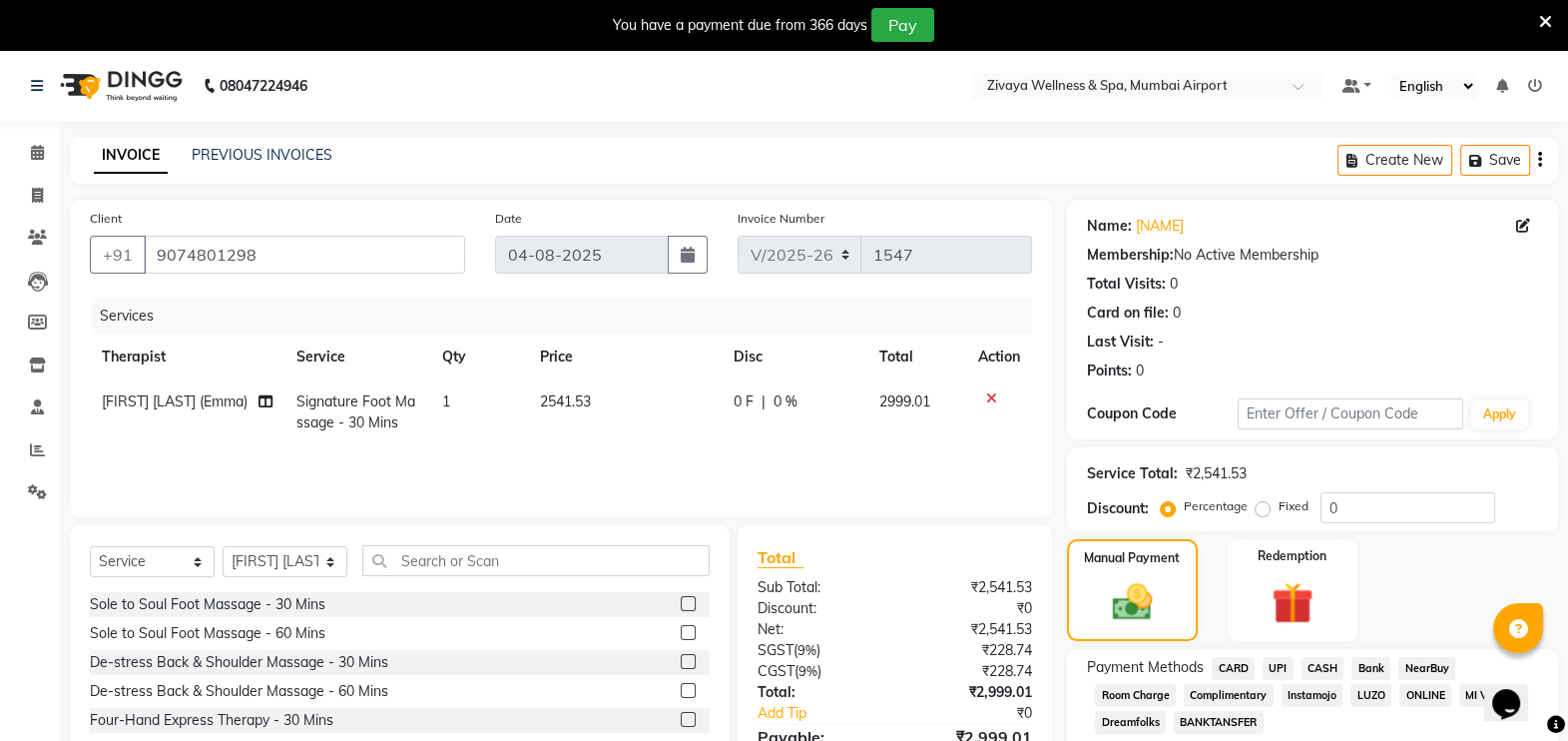 click on "UPI" 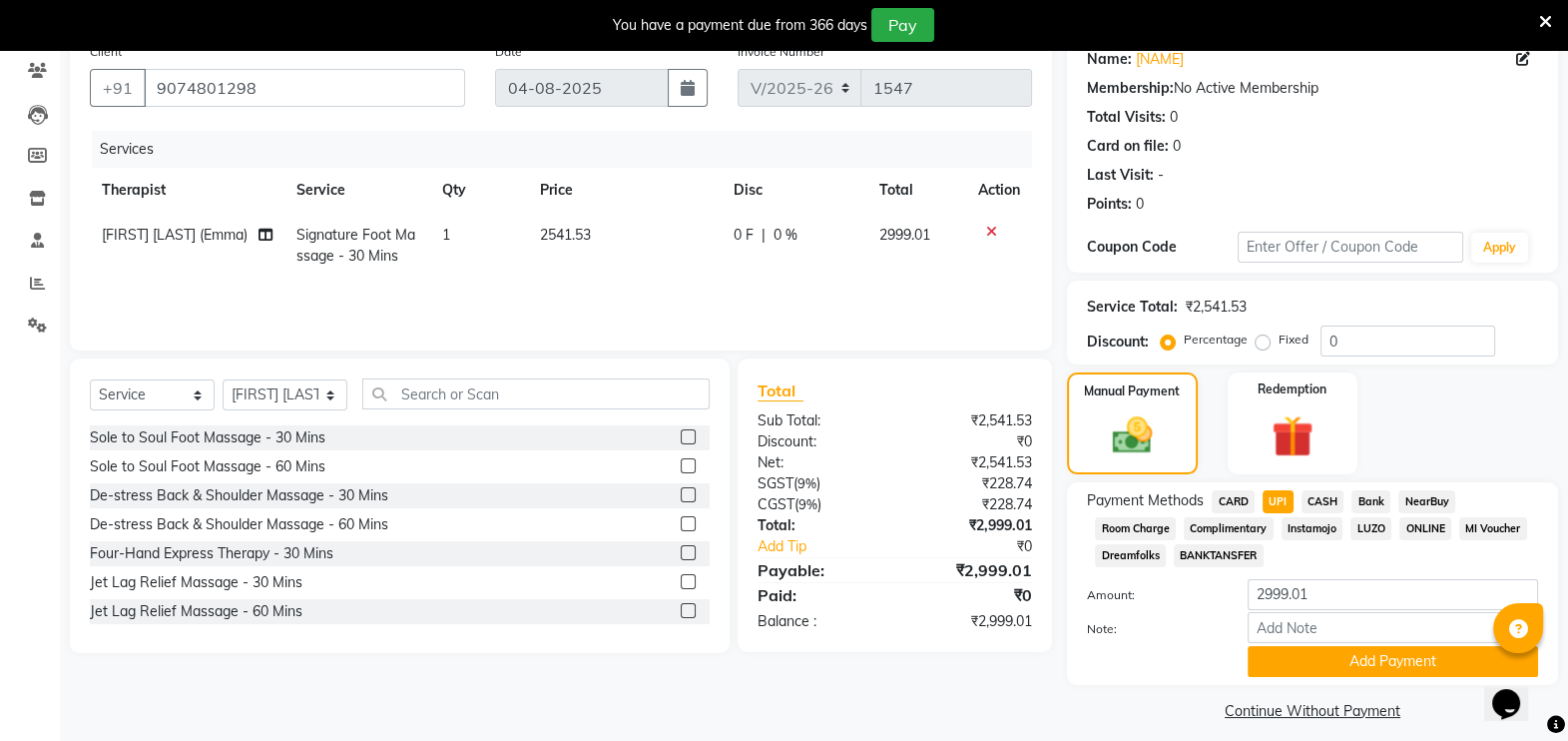 scroll, scrollTop: 183, scrollLeft: 0, axis: vertical 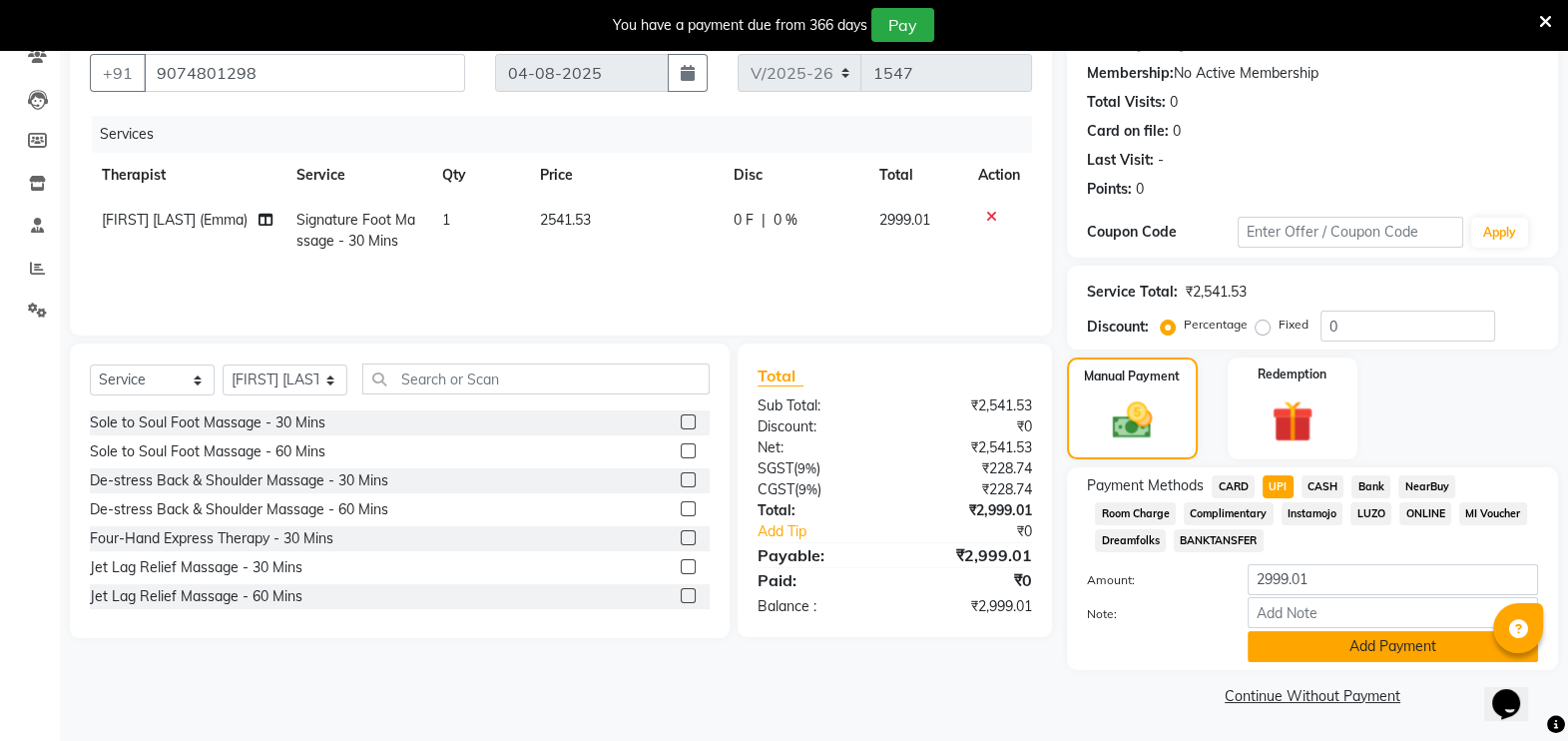 click on "Add Payment" 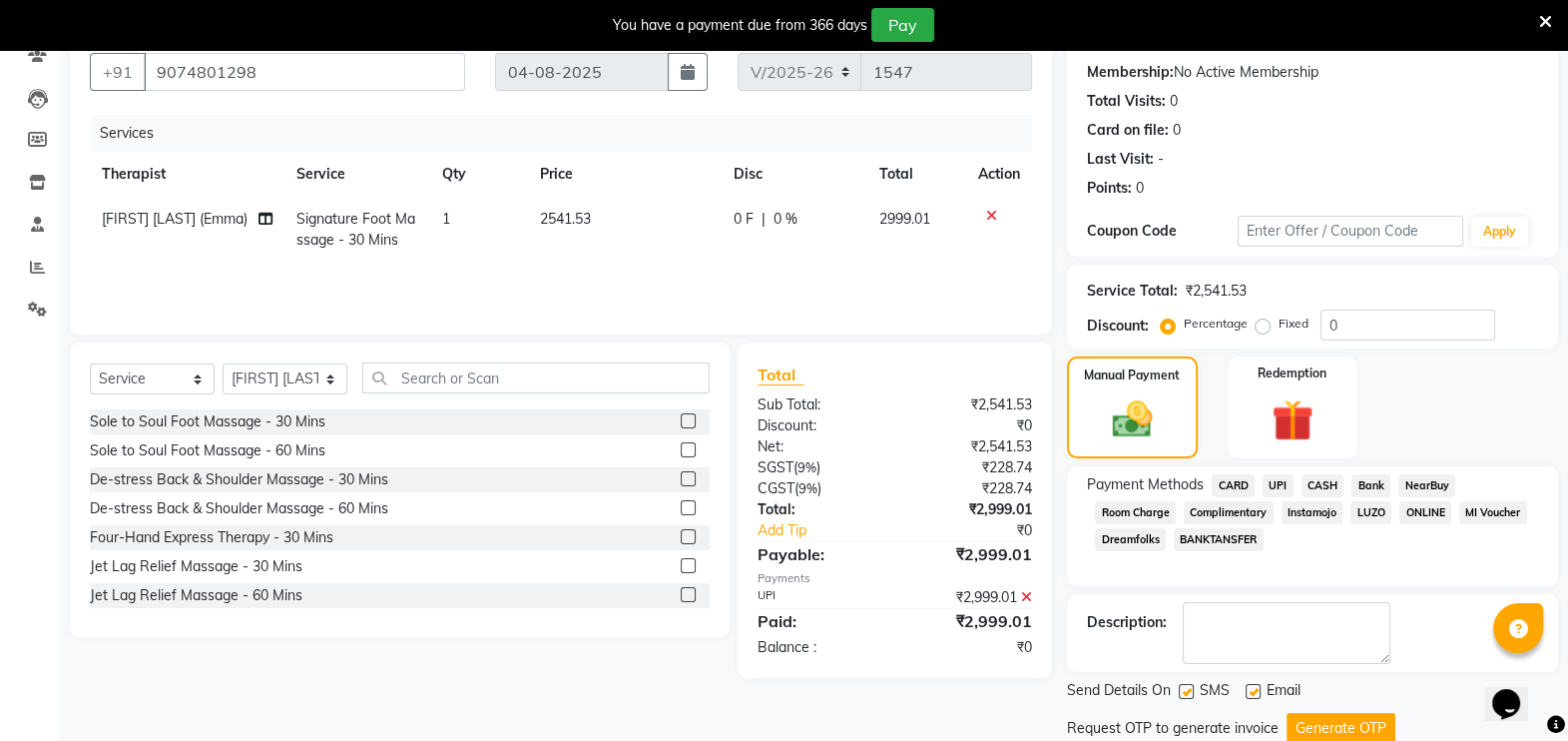scroll, scrollTop: 249, scrollLeft: 0, axis: vertical 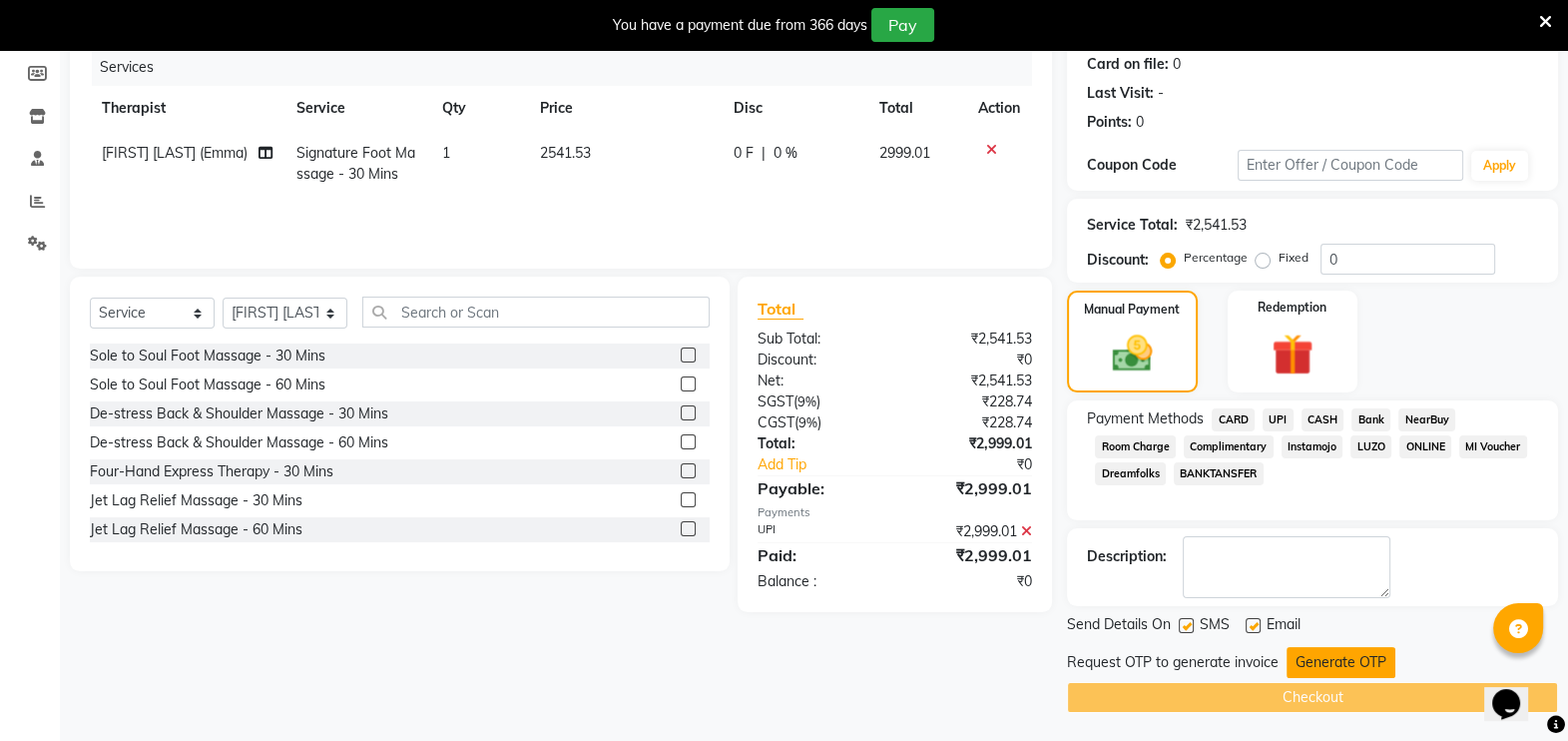 click on "Generate OTP" 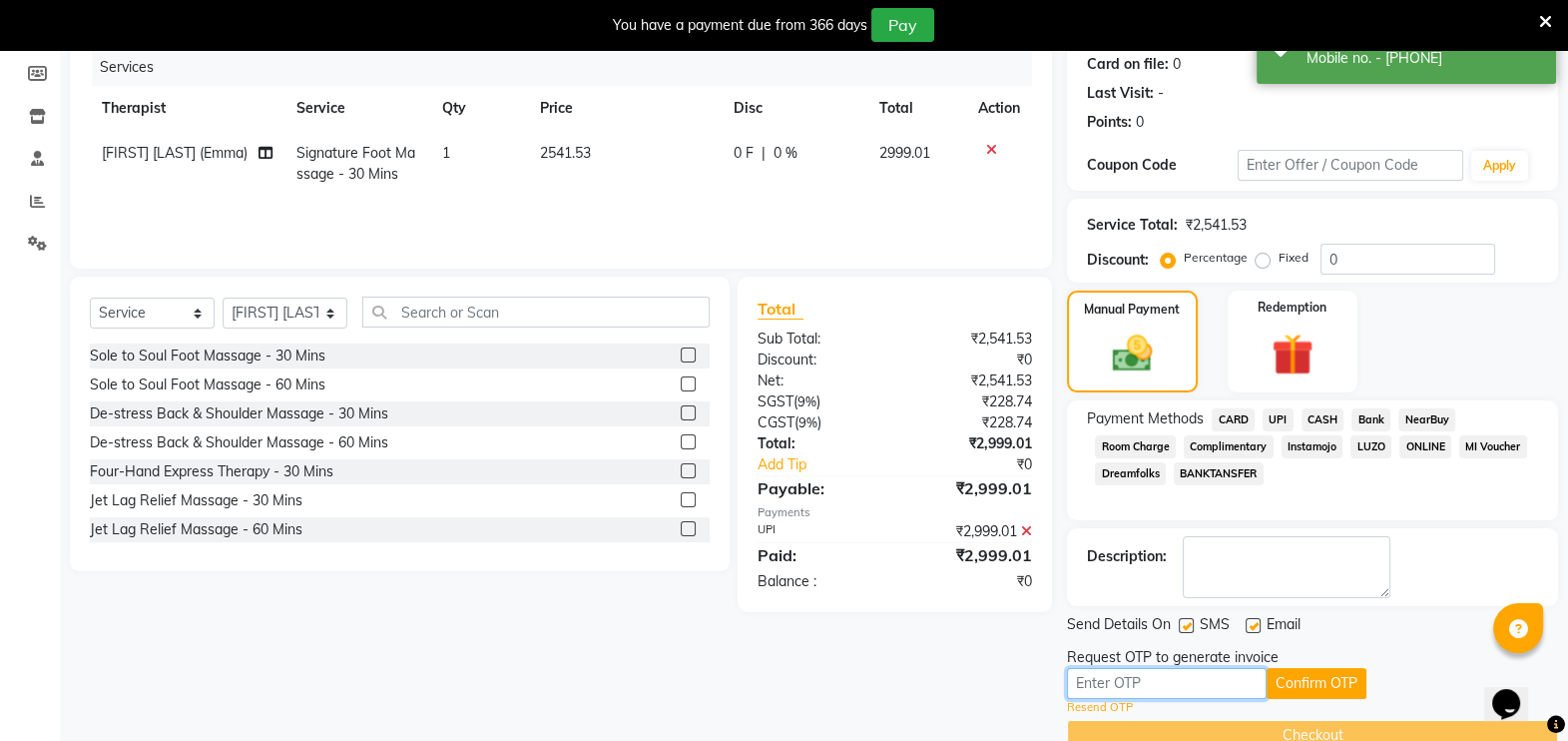 click at bounding box center (1167, 683) 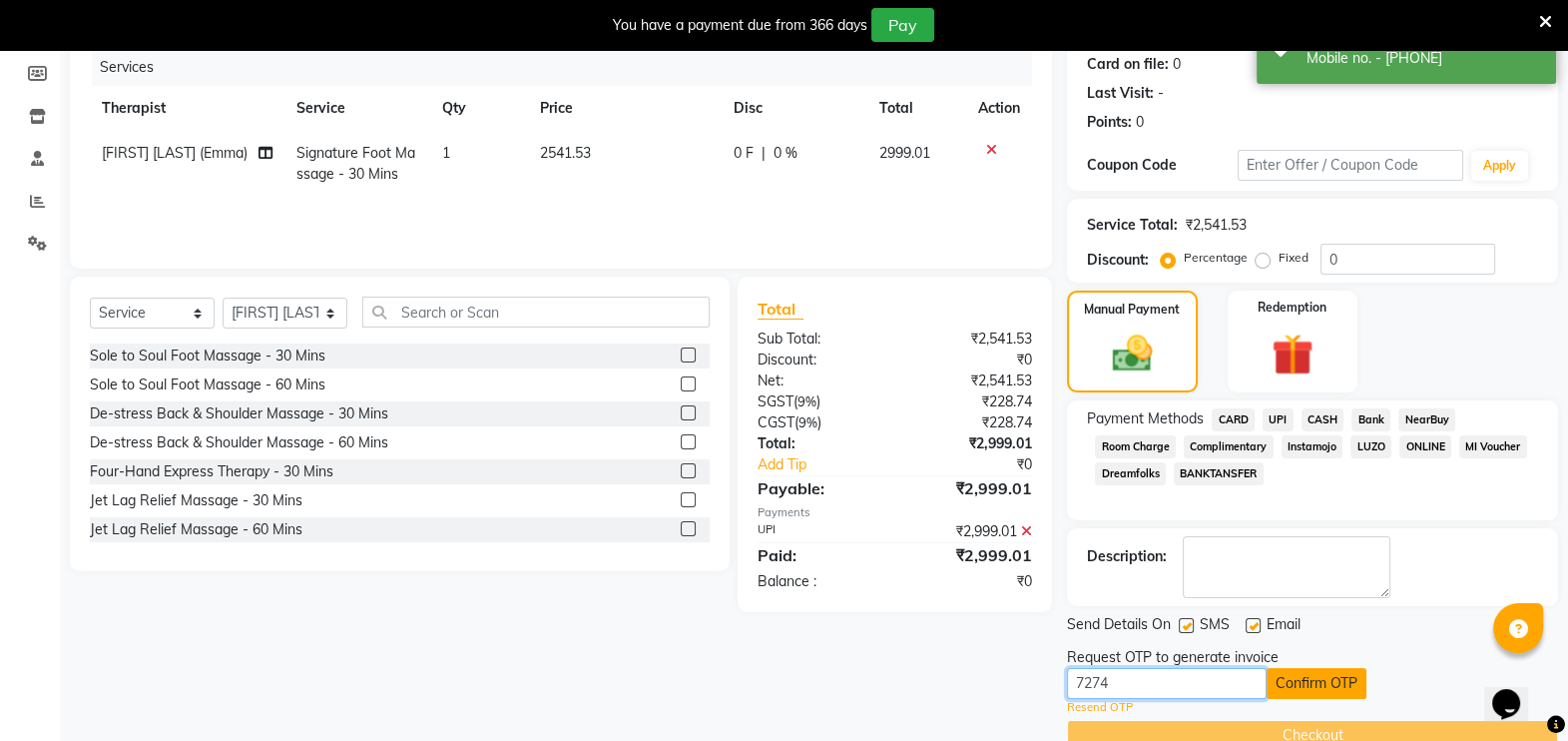 type on "7274" 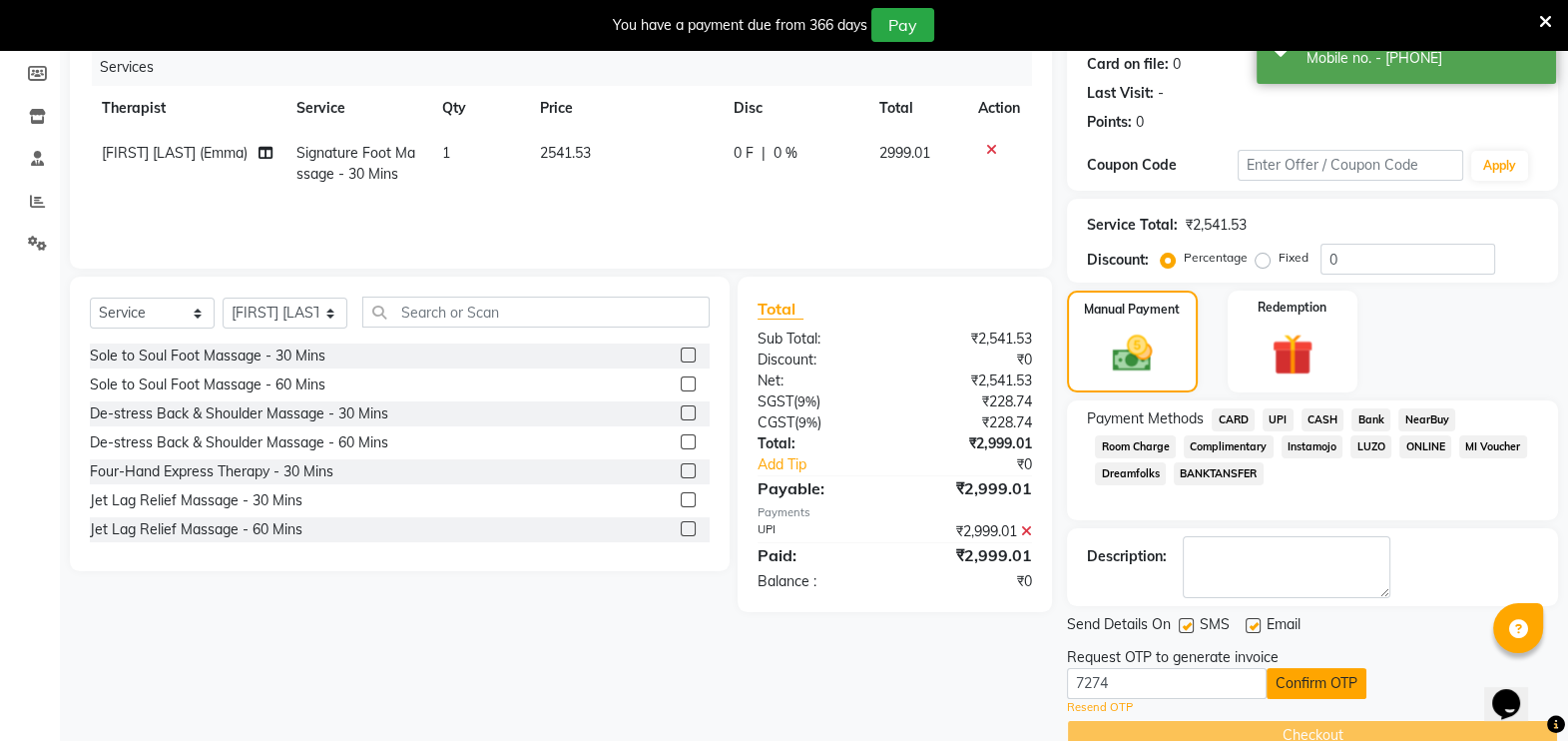 click on "Confirm OTP" 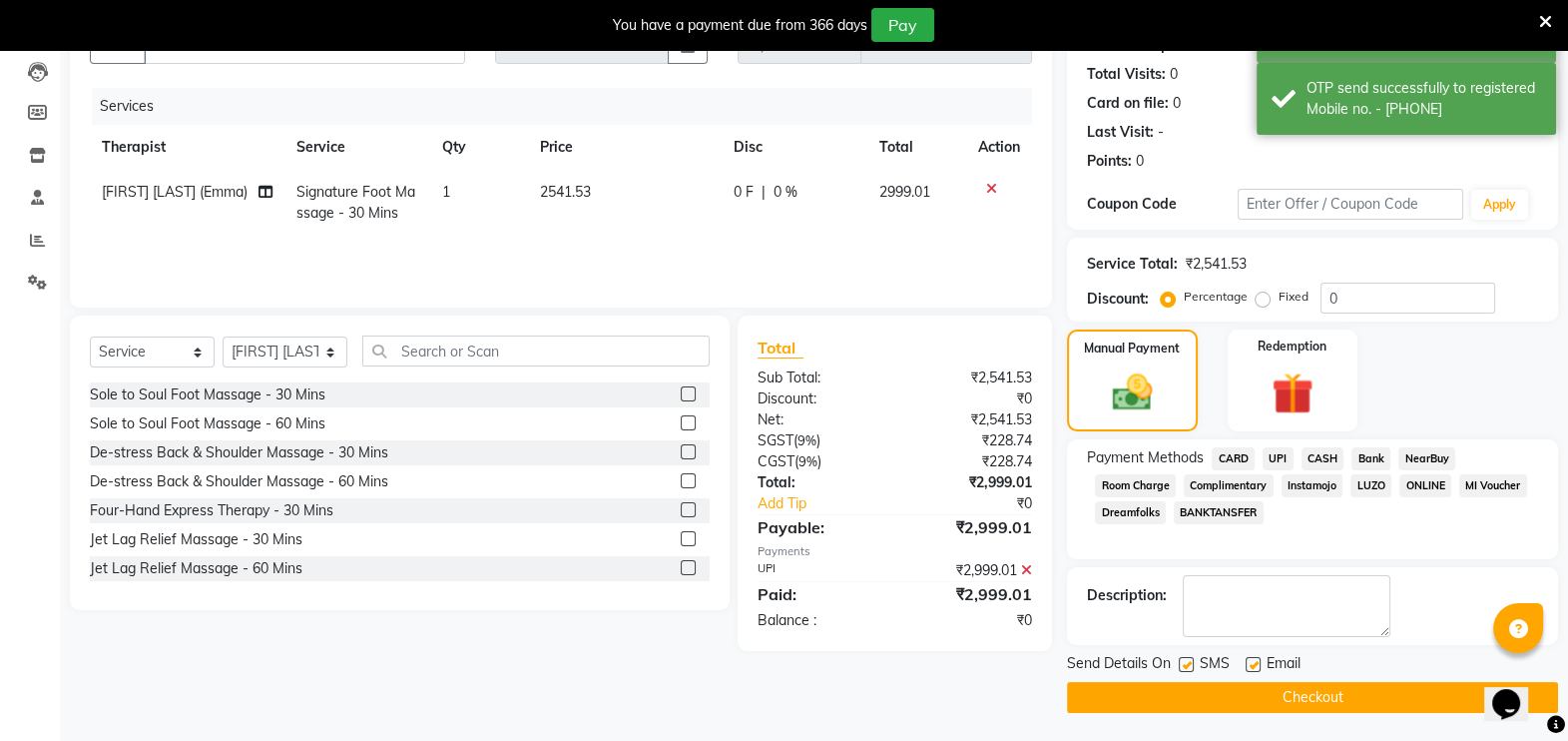 click on "Checkout" 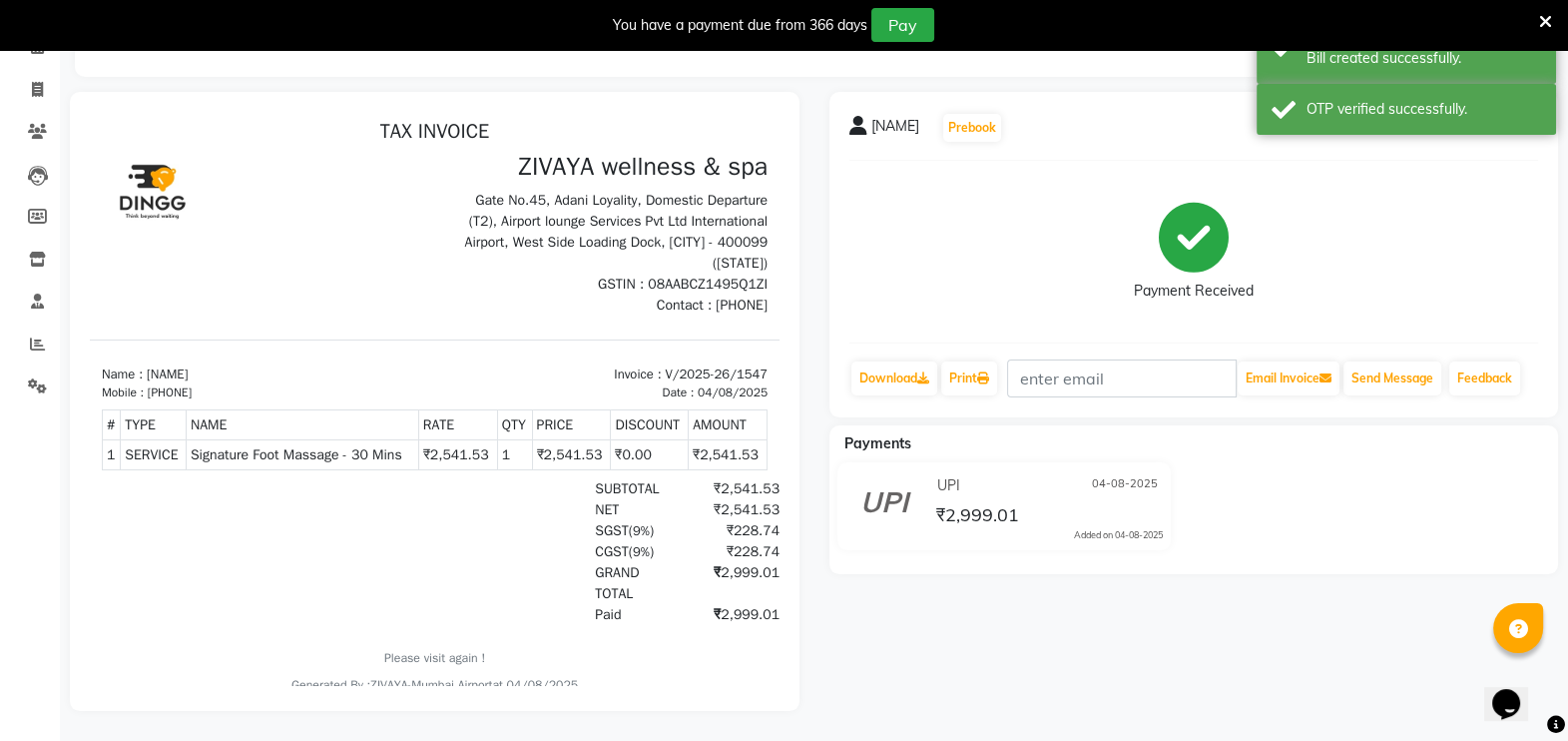 scroll, scrollTop: 0, scrollLeft: 0, axis: both 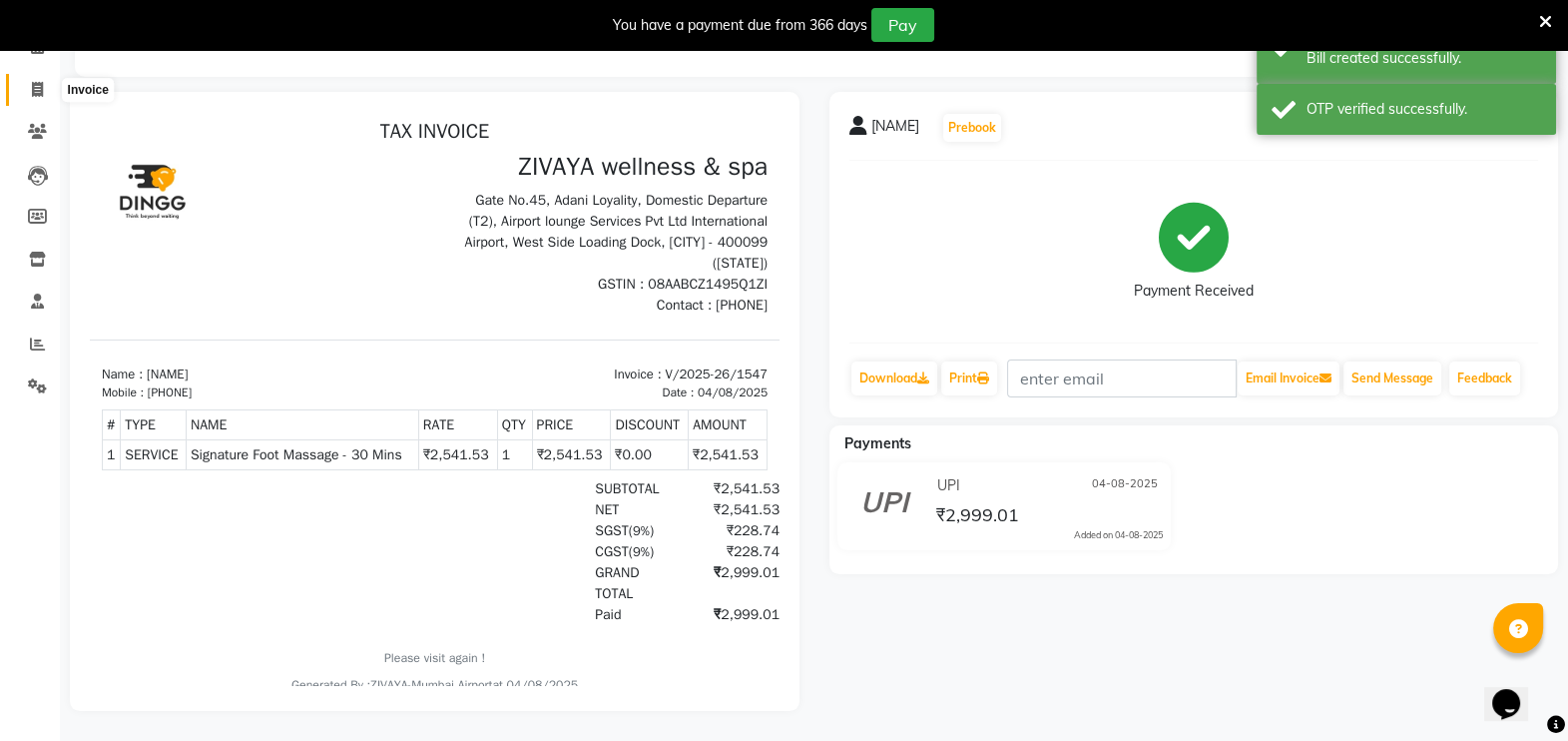 click 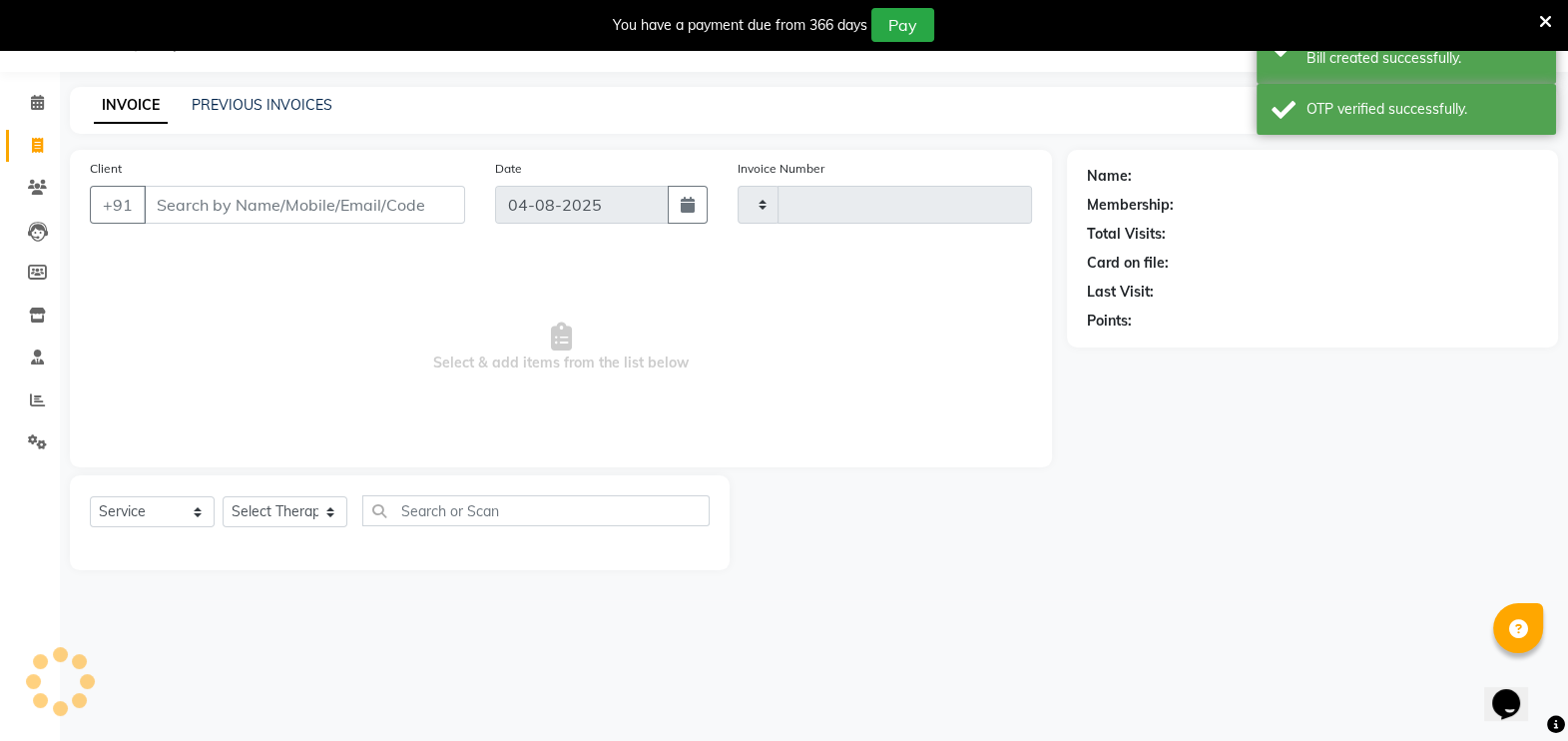 type on "1548" 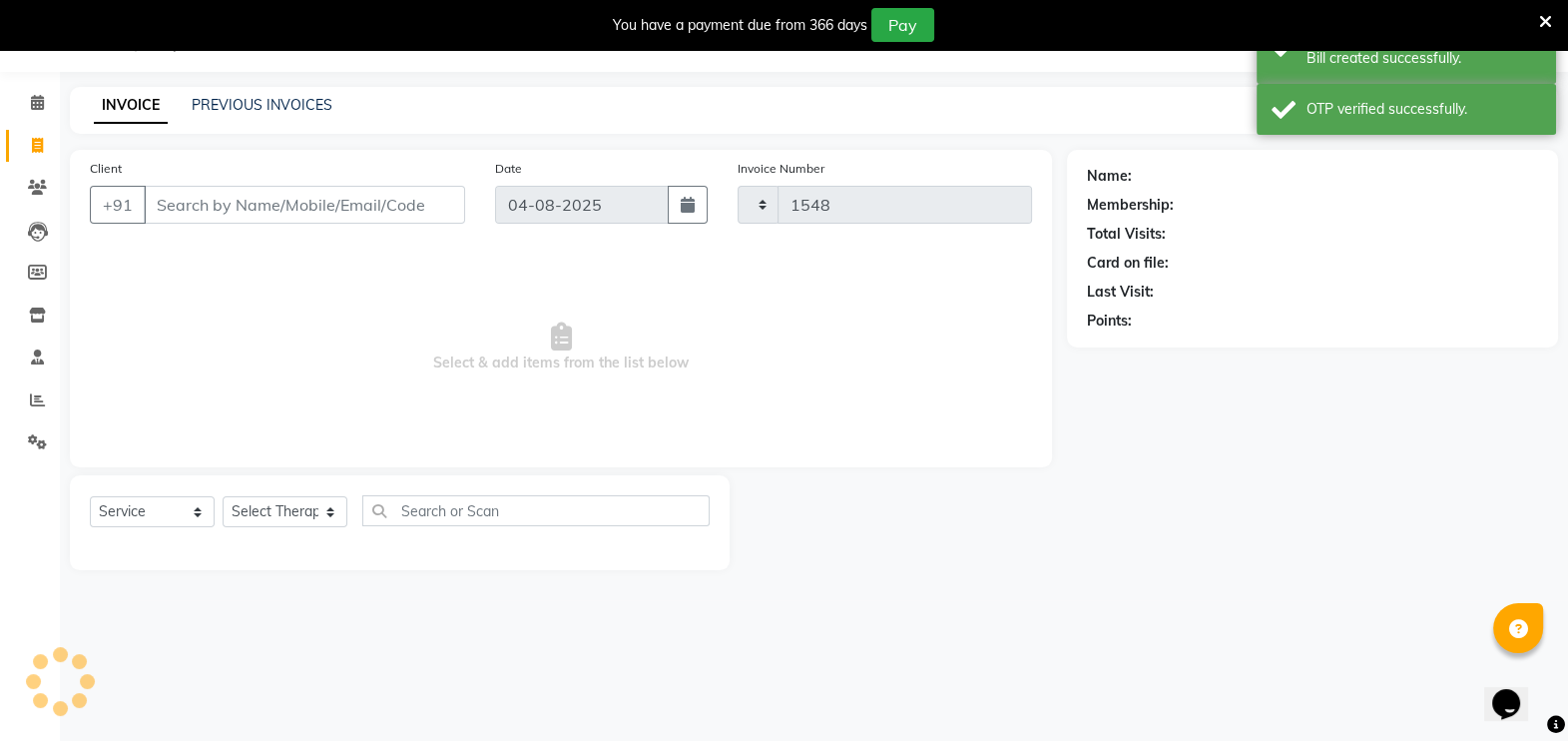 scroll, scrollTop: 49, scrollLeft: 0, axis: vertical 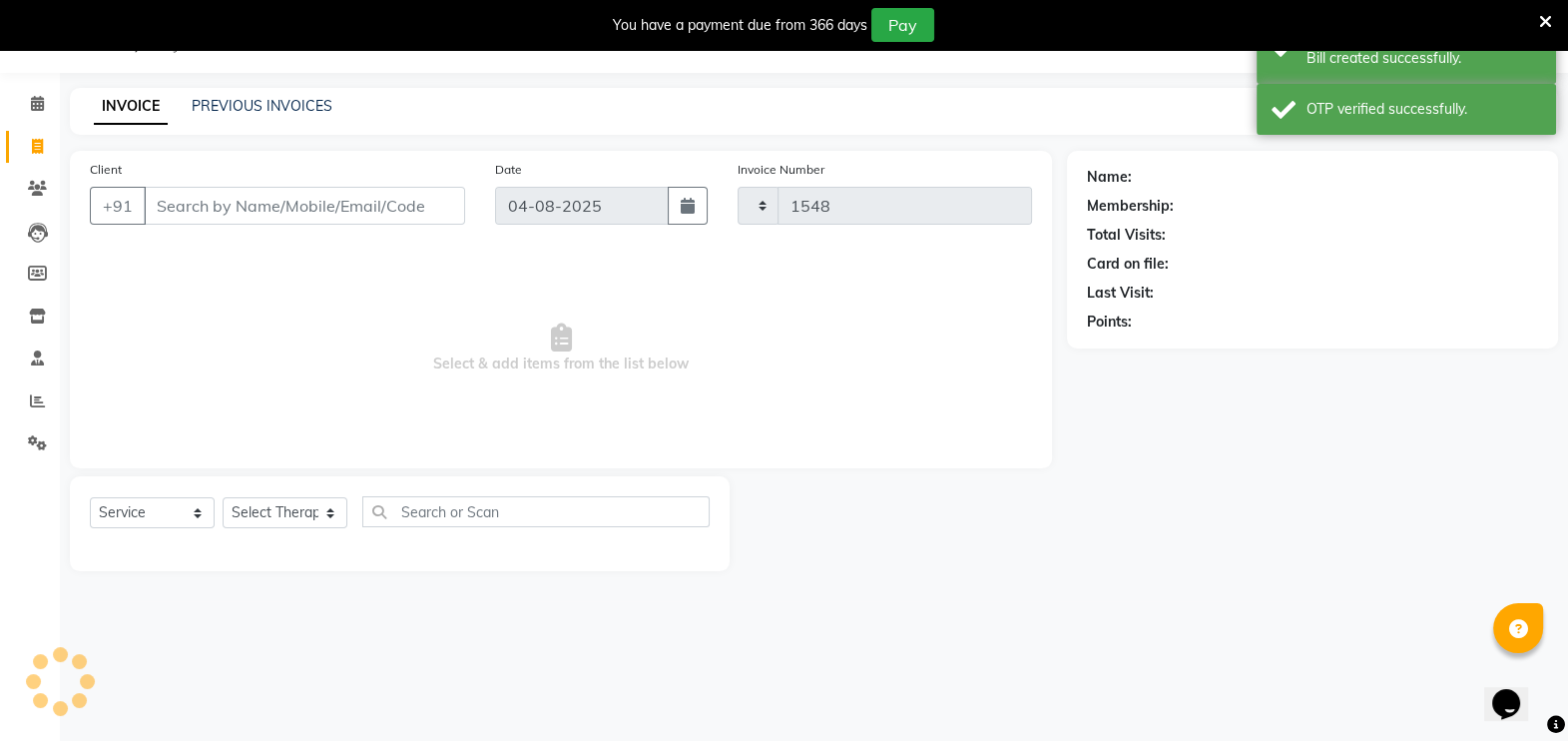 select on "7072" 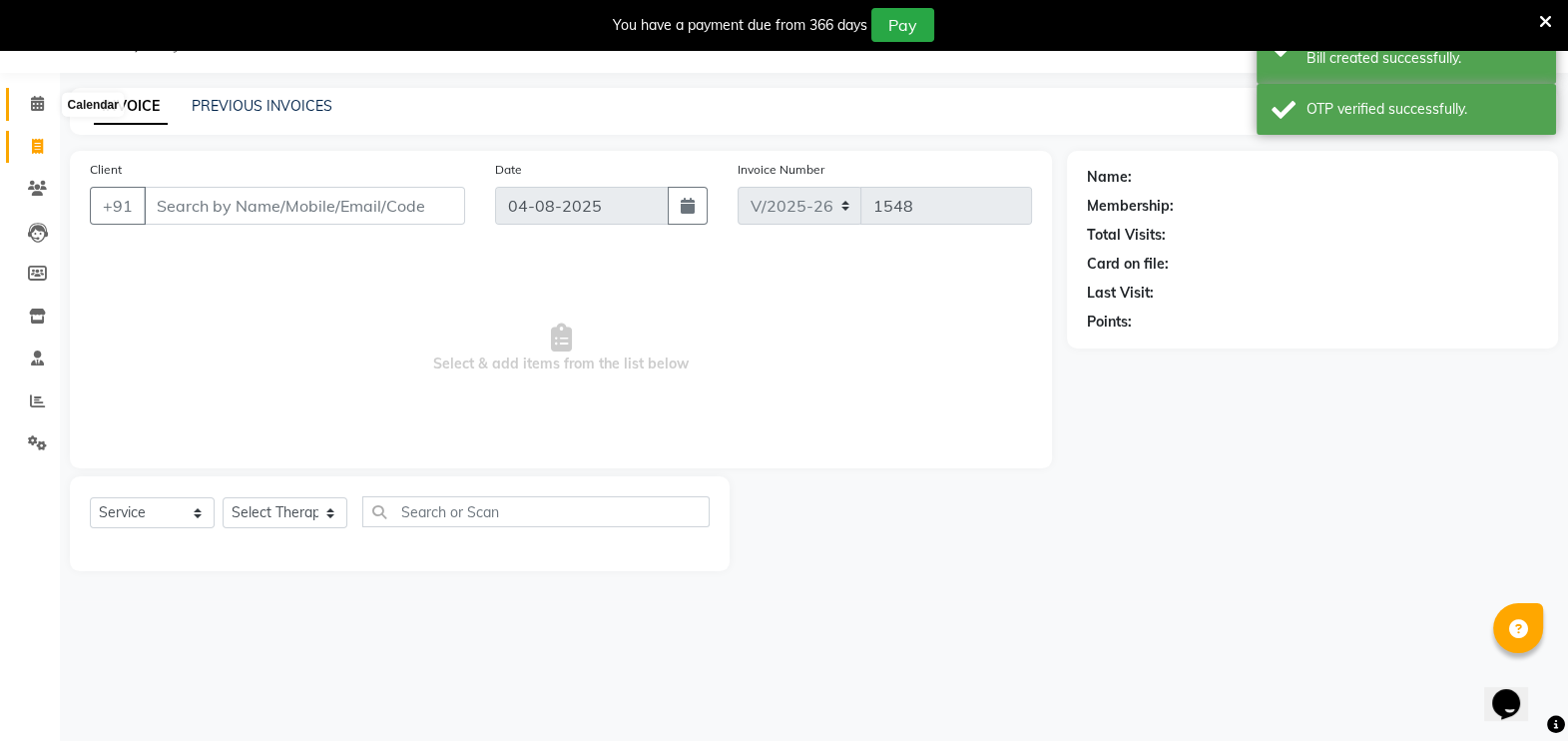 click 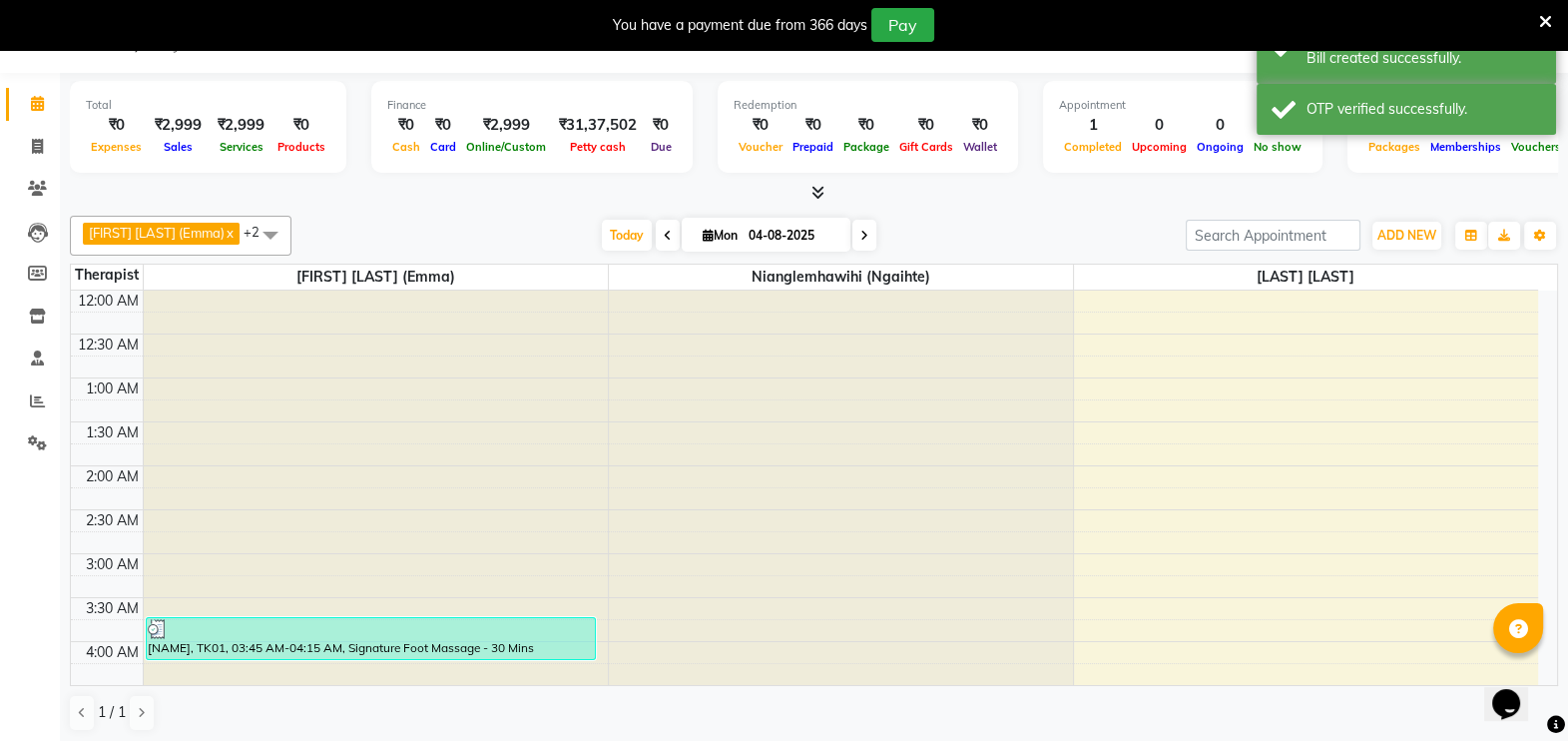 scroll, scrollTop: 524, scrollLeft: 0, axis: vertical 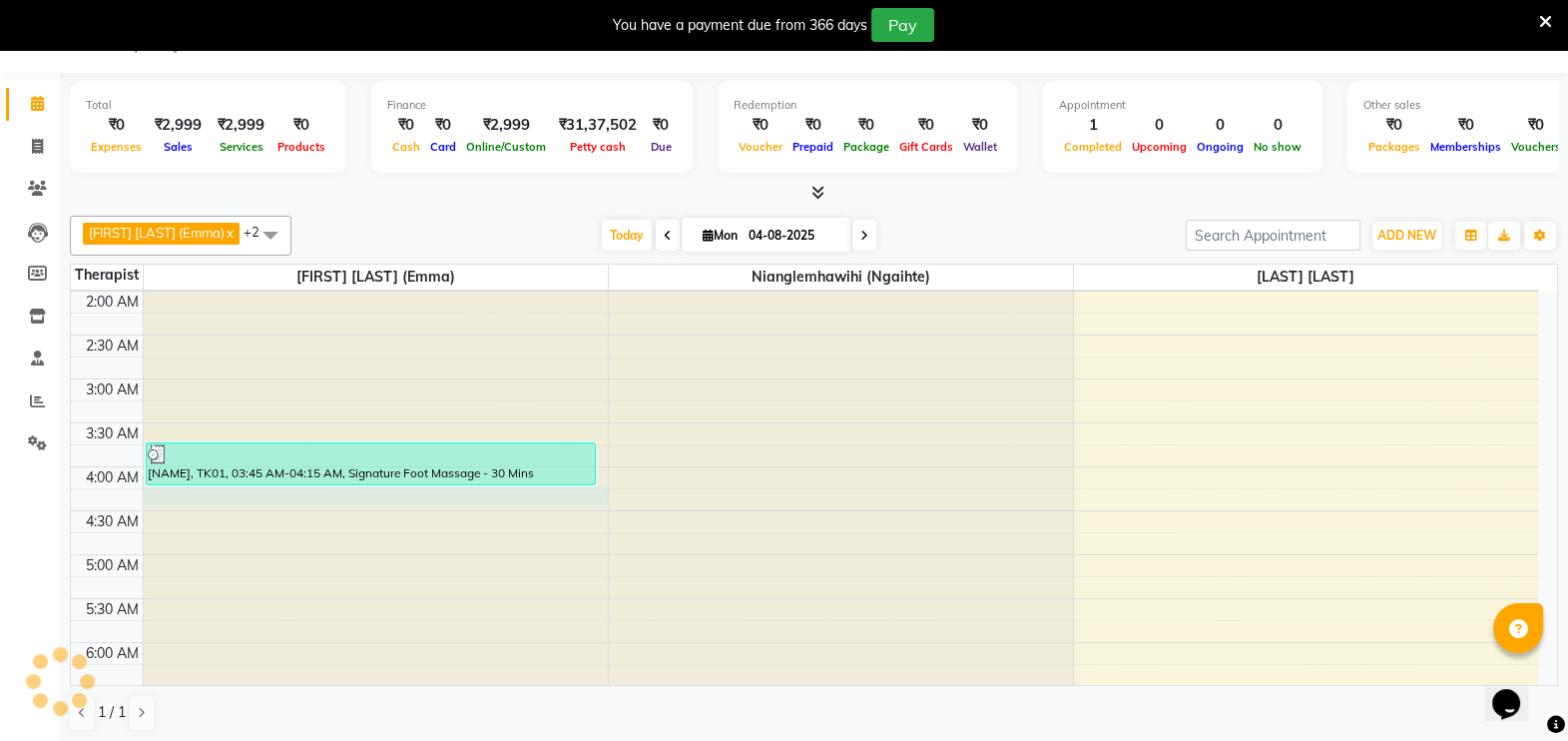 click at bounding box center (375, 116) 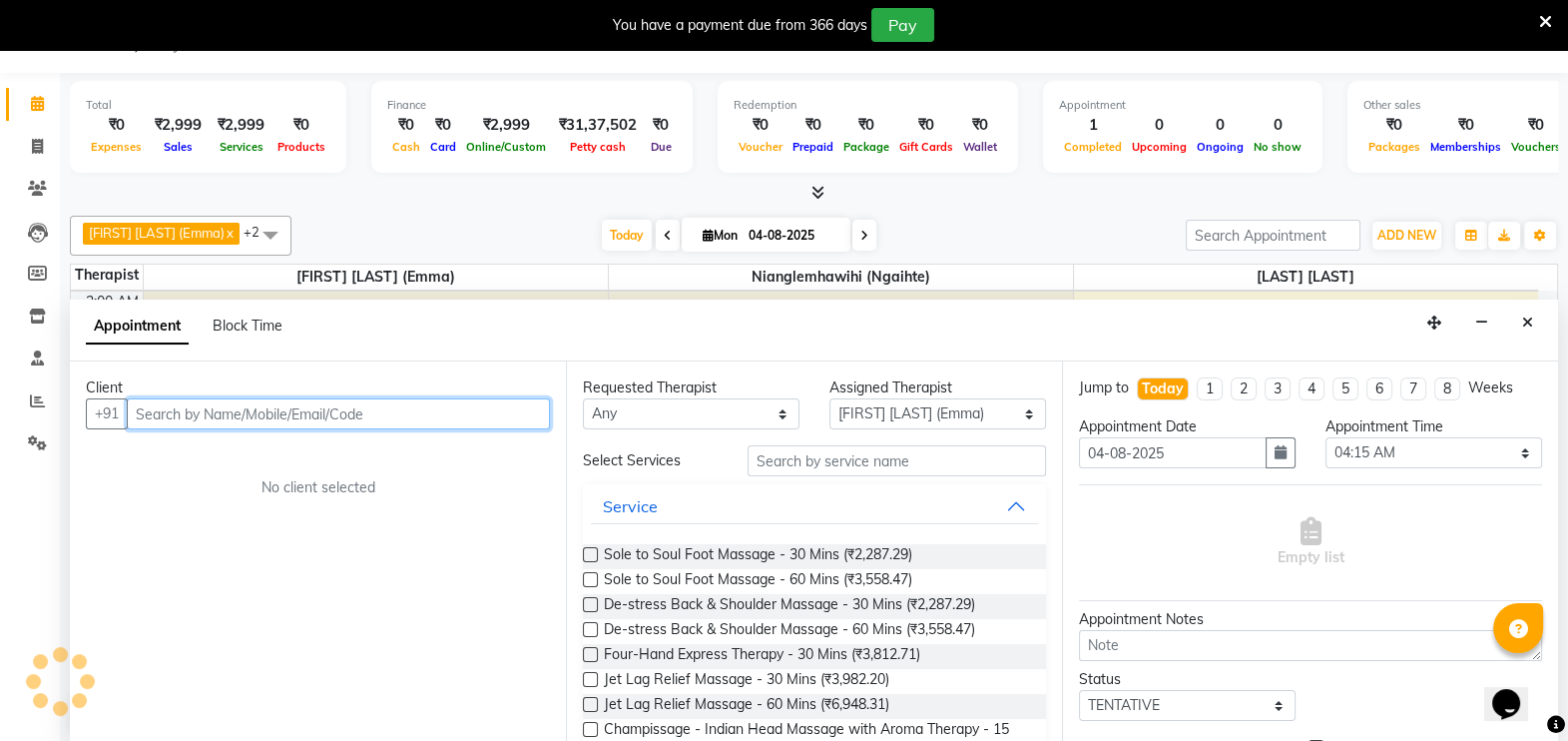 scroll, scrollTop: 50, scrollLeft: 0, axis: vertical 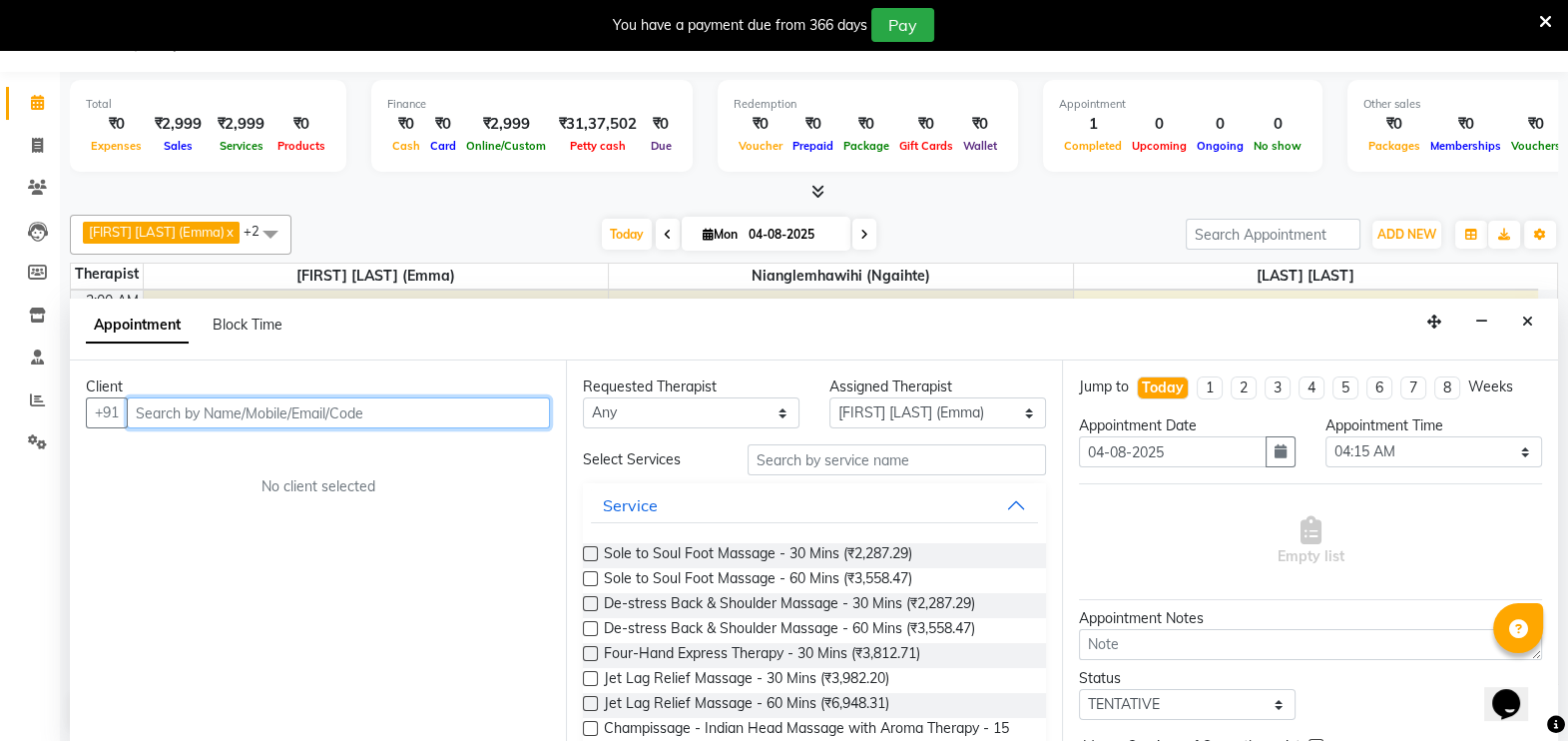 click at bounding box center (338, 412) 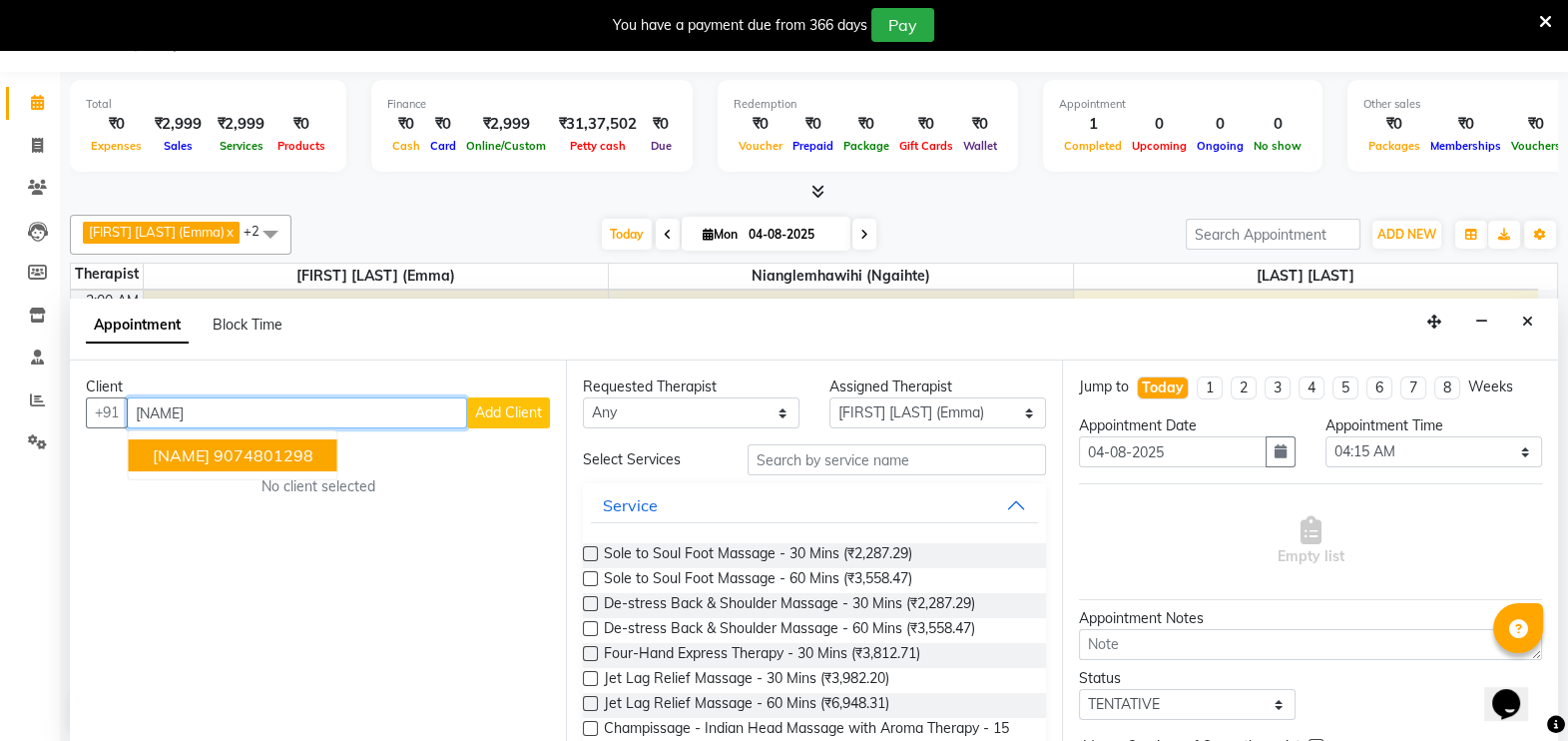 click on "9074801298" at bounding box center (263, 455) 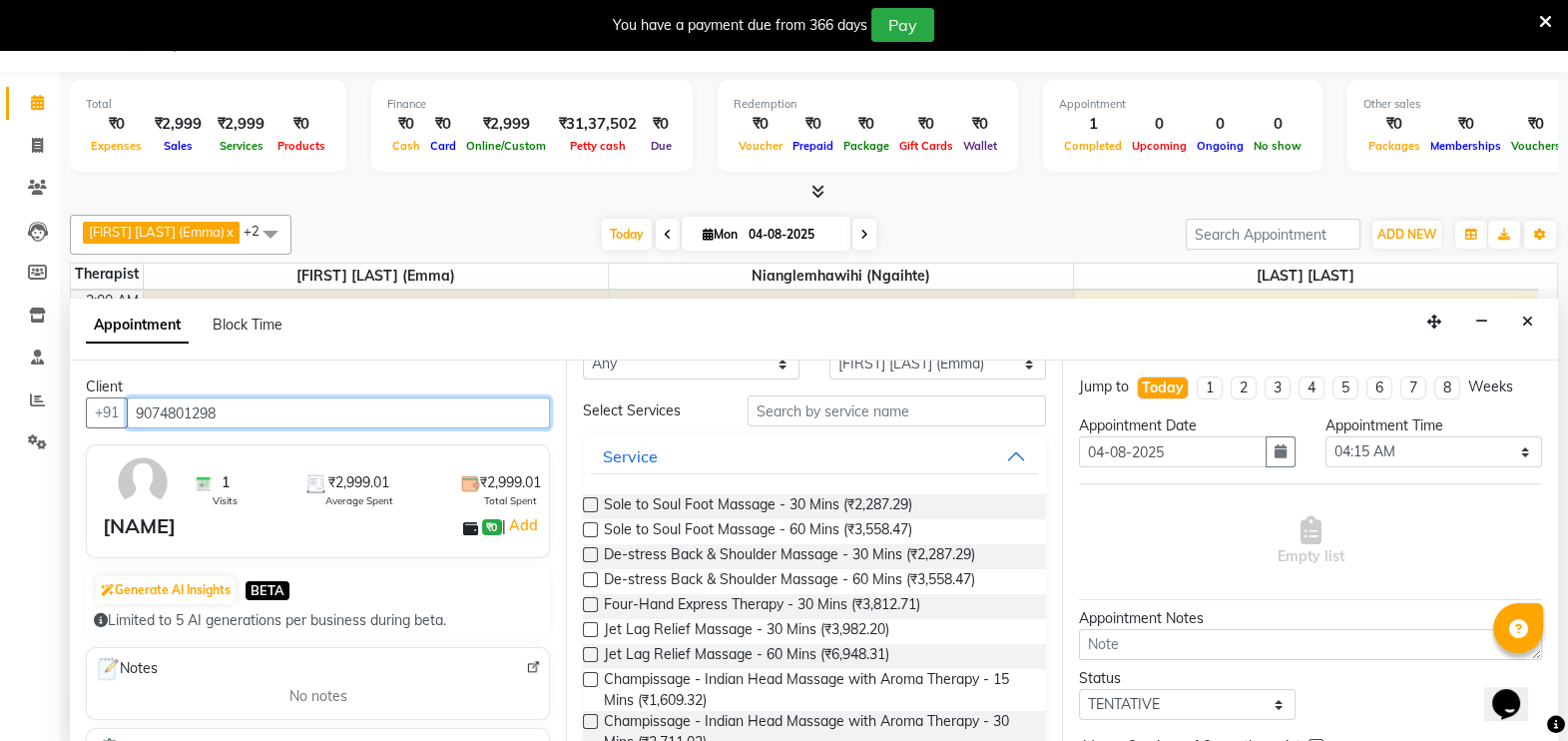 scroll, scrollTop: 99, scrollLeft: 0, axis: vertical 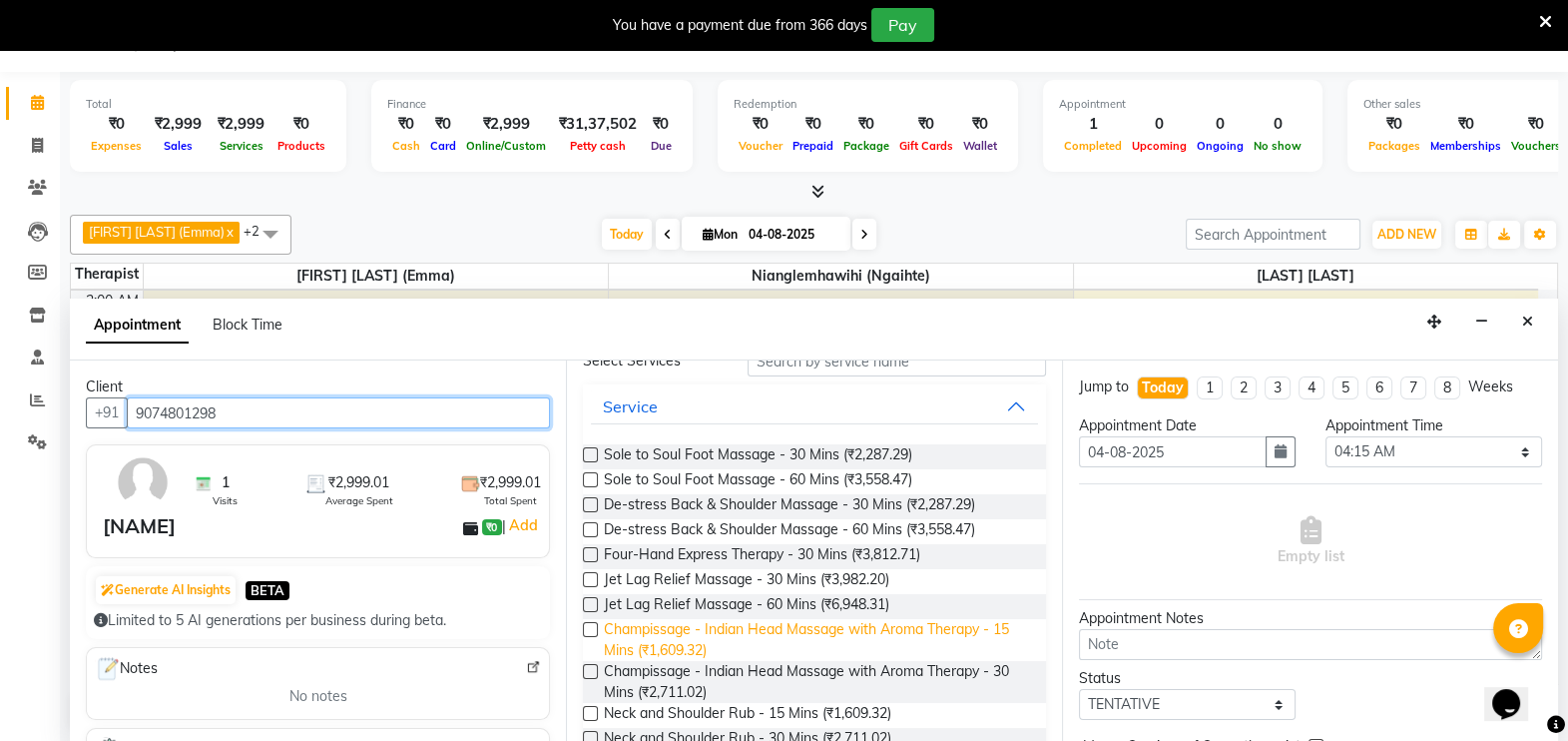 type on "9074801298" 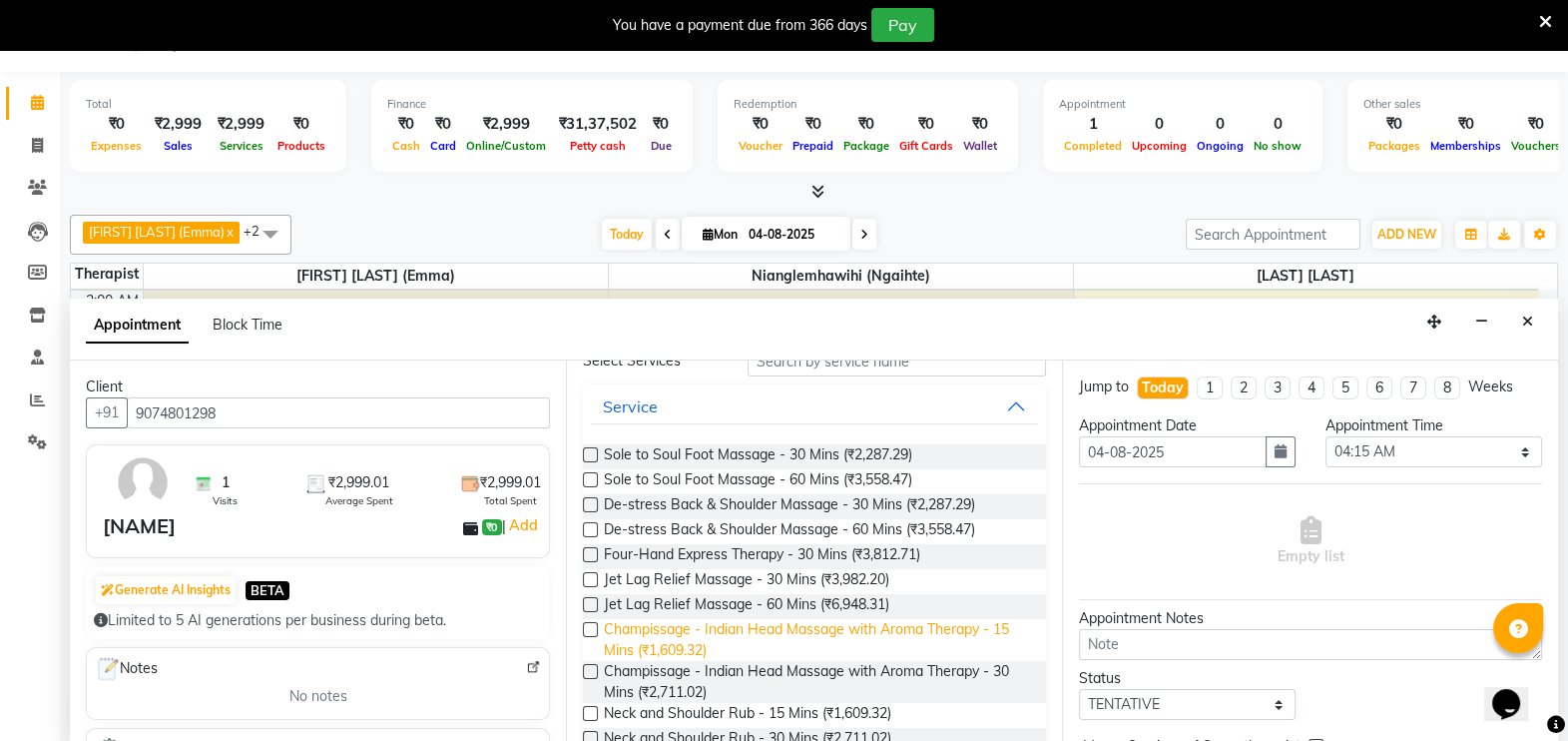 click on "Champissage - Indian Head Massage with Aroma Therapy - 15 Mins (₹1,609.32)" at bounding box center (816, 640) 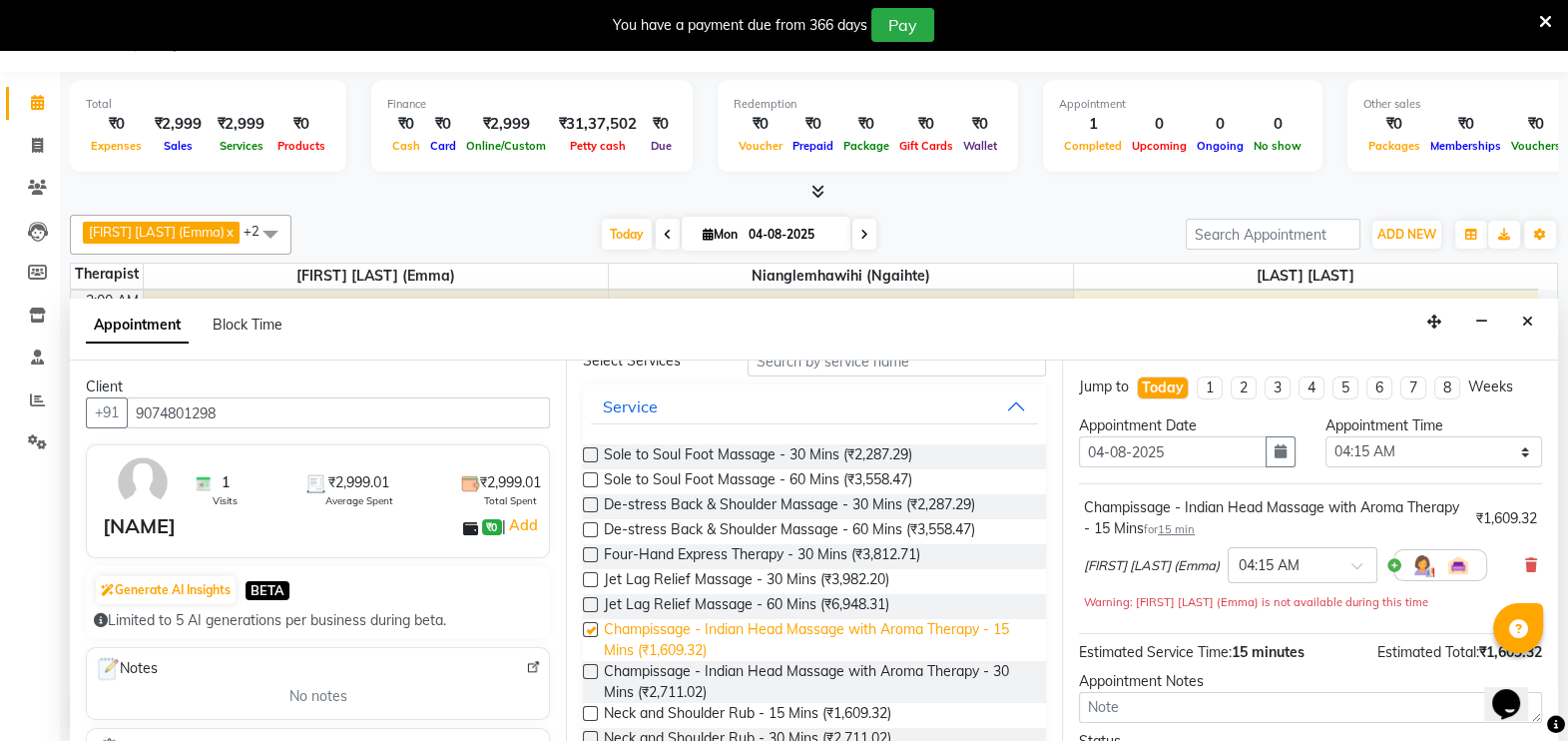 checkbox on "false" 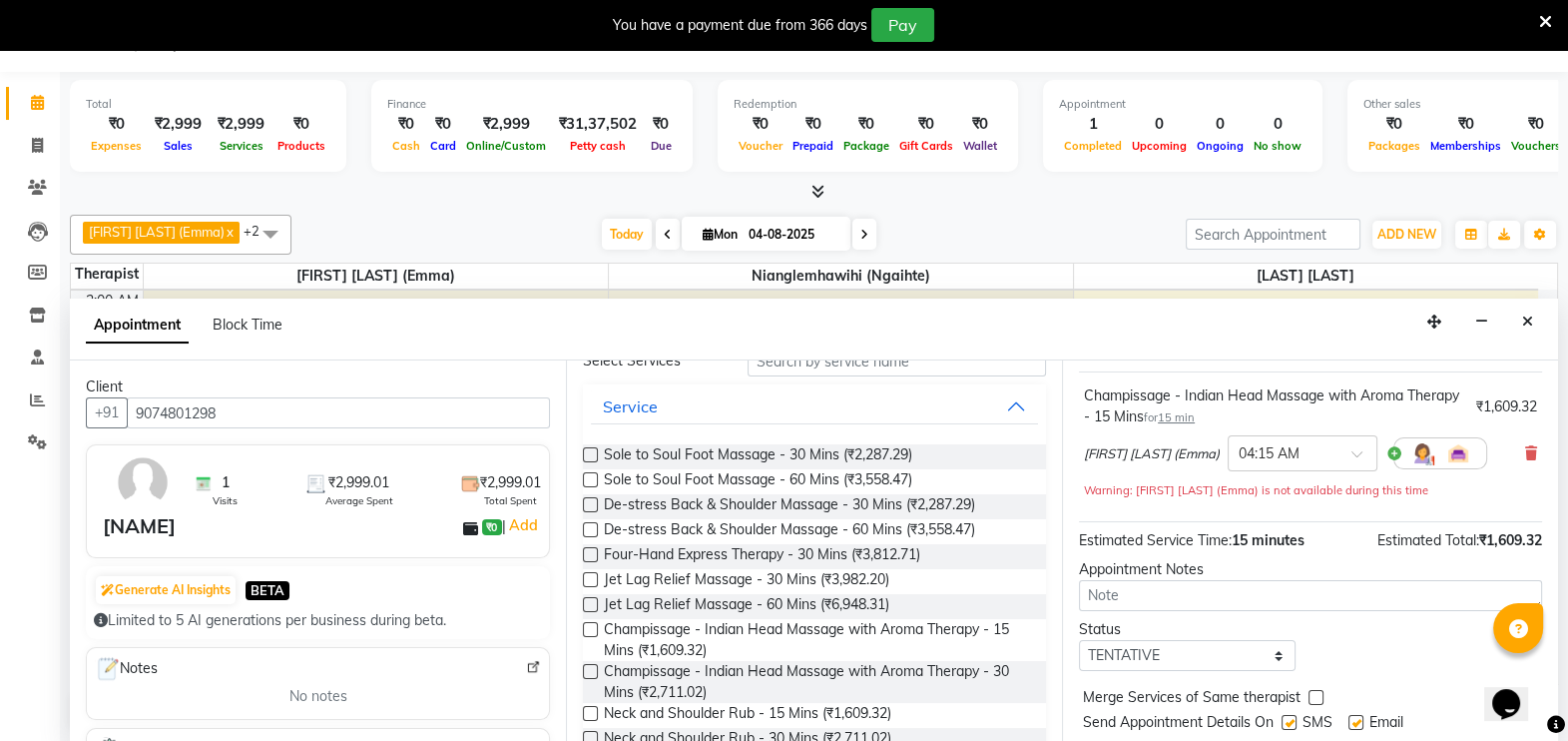 scroll, scrollTop: 166, scrollLeft: 0, axis: vertical 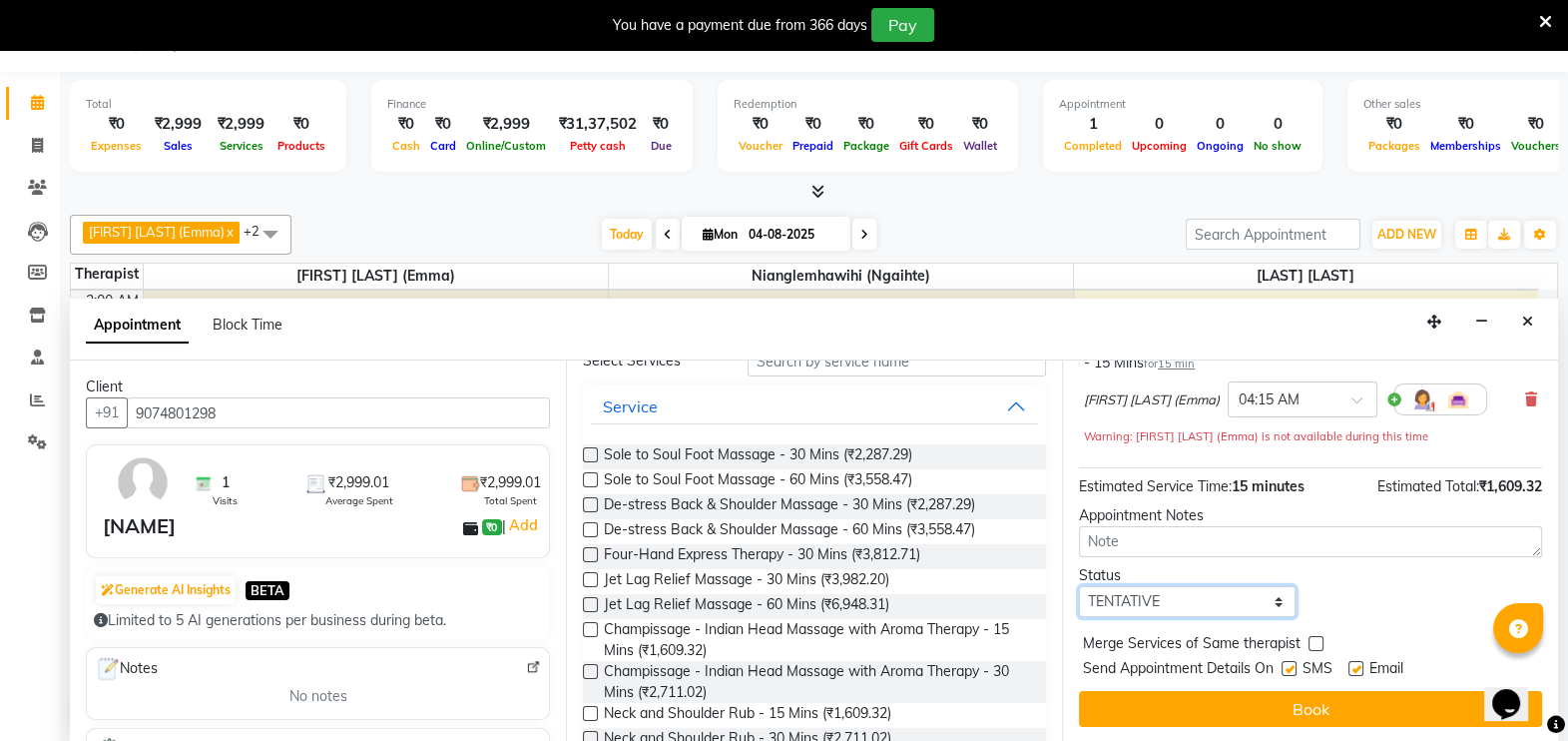 click on "Select TENTATIVE CONFIRM CHECK-IN UPCOMING" at bounding box center (1187, 601) 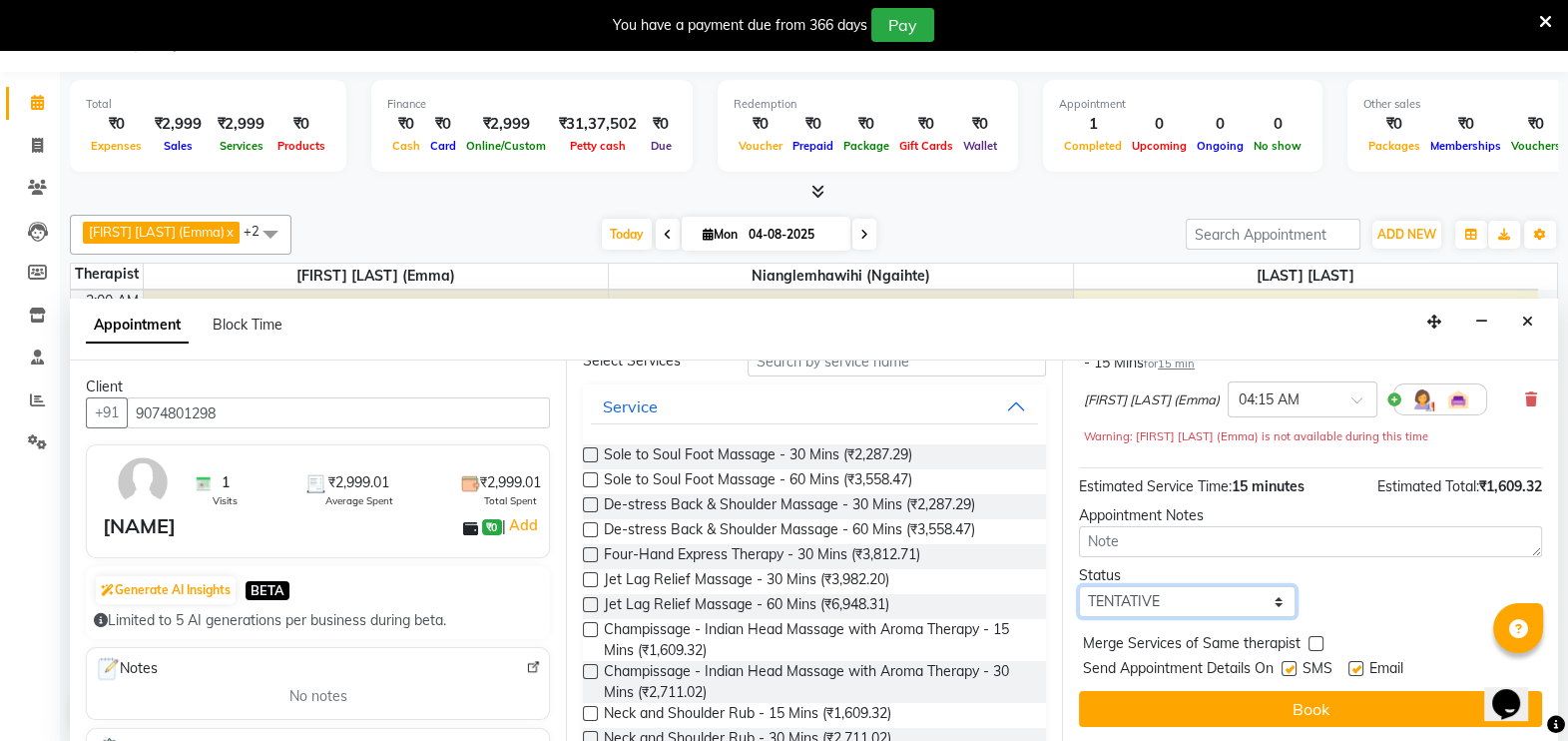 select on "confirm booking" 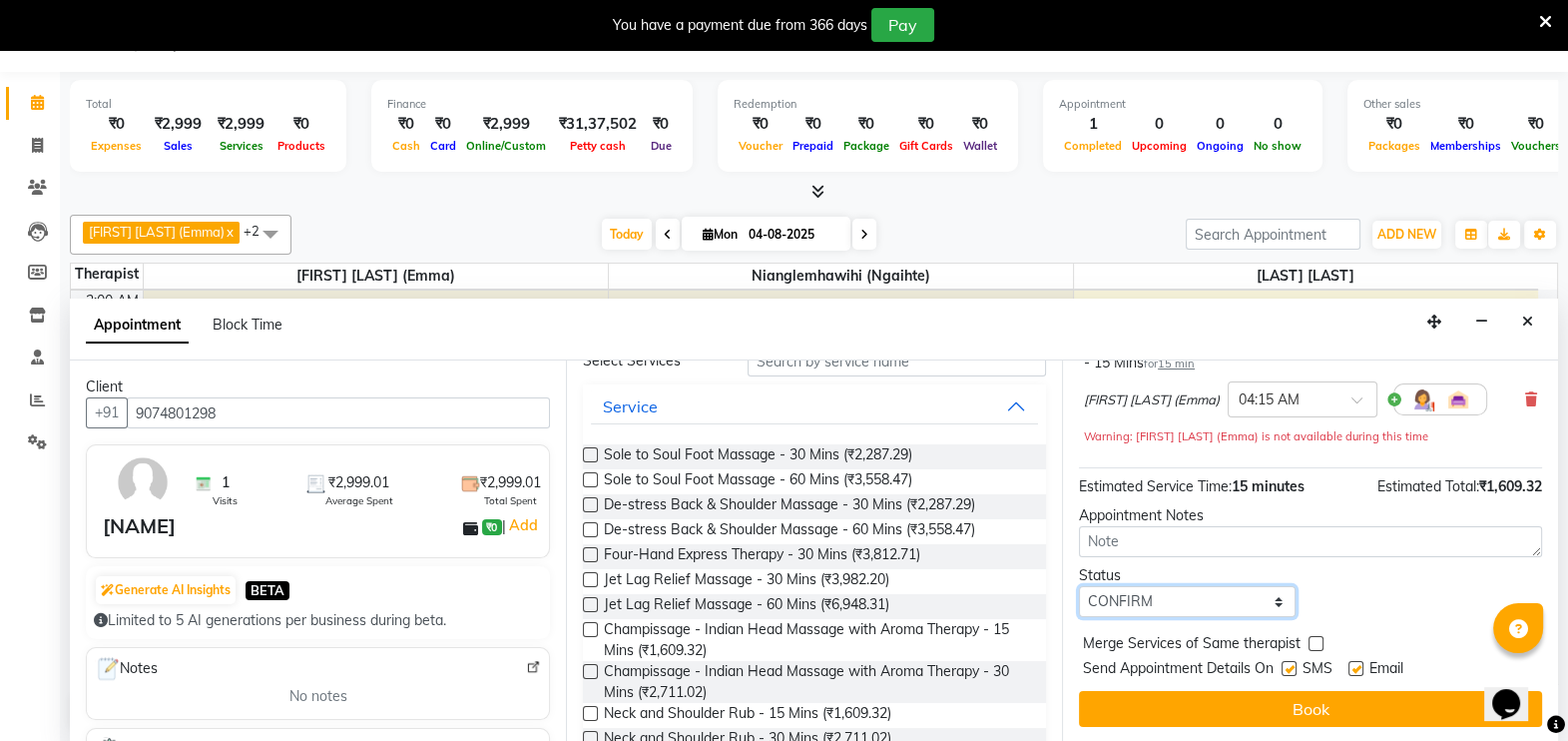 click on "Select TENTATIVE CONFIRM CHECK-IN UPCOMING" at bounding box center (1187, 601) 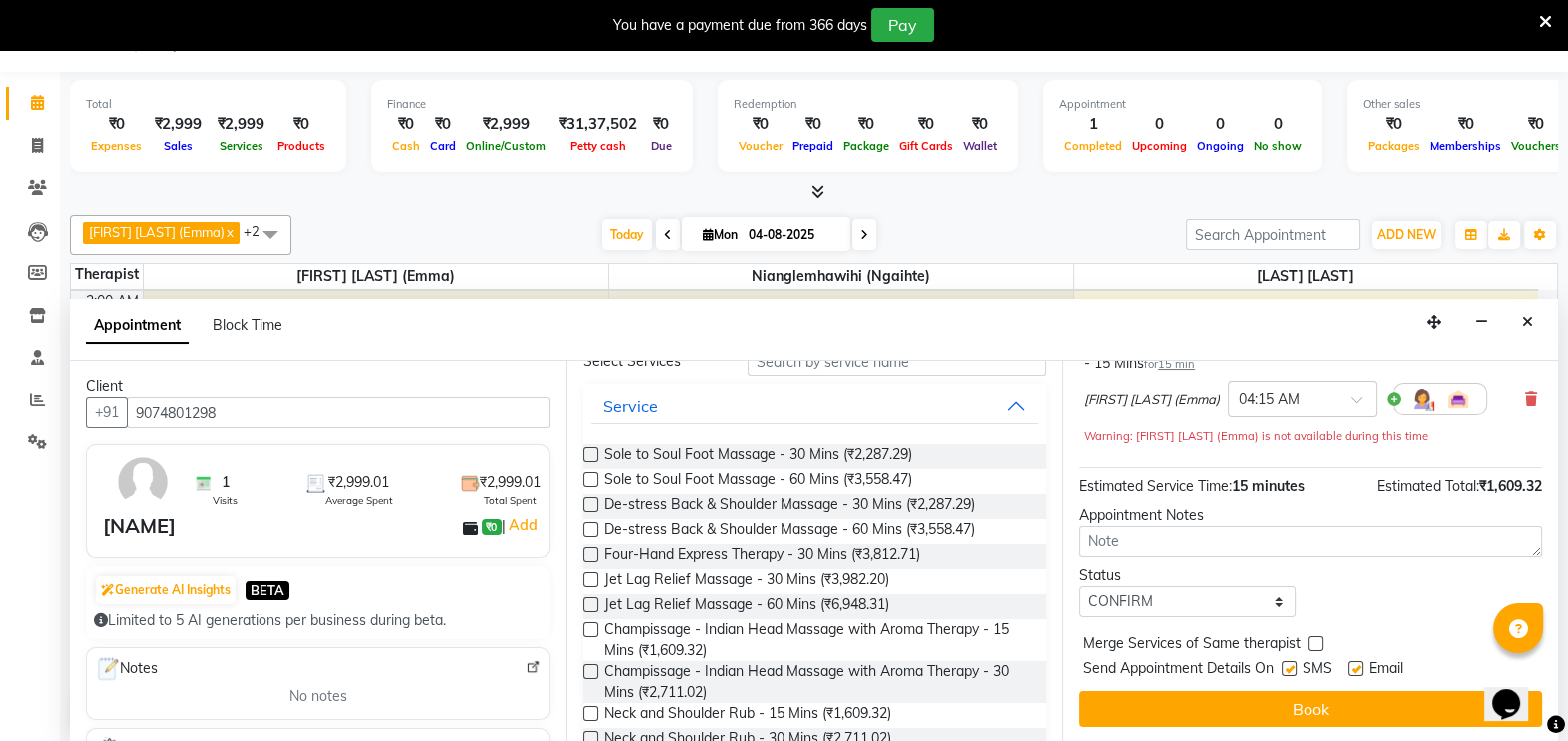 click at bounding box center [1289, 668] 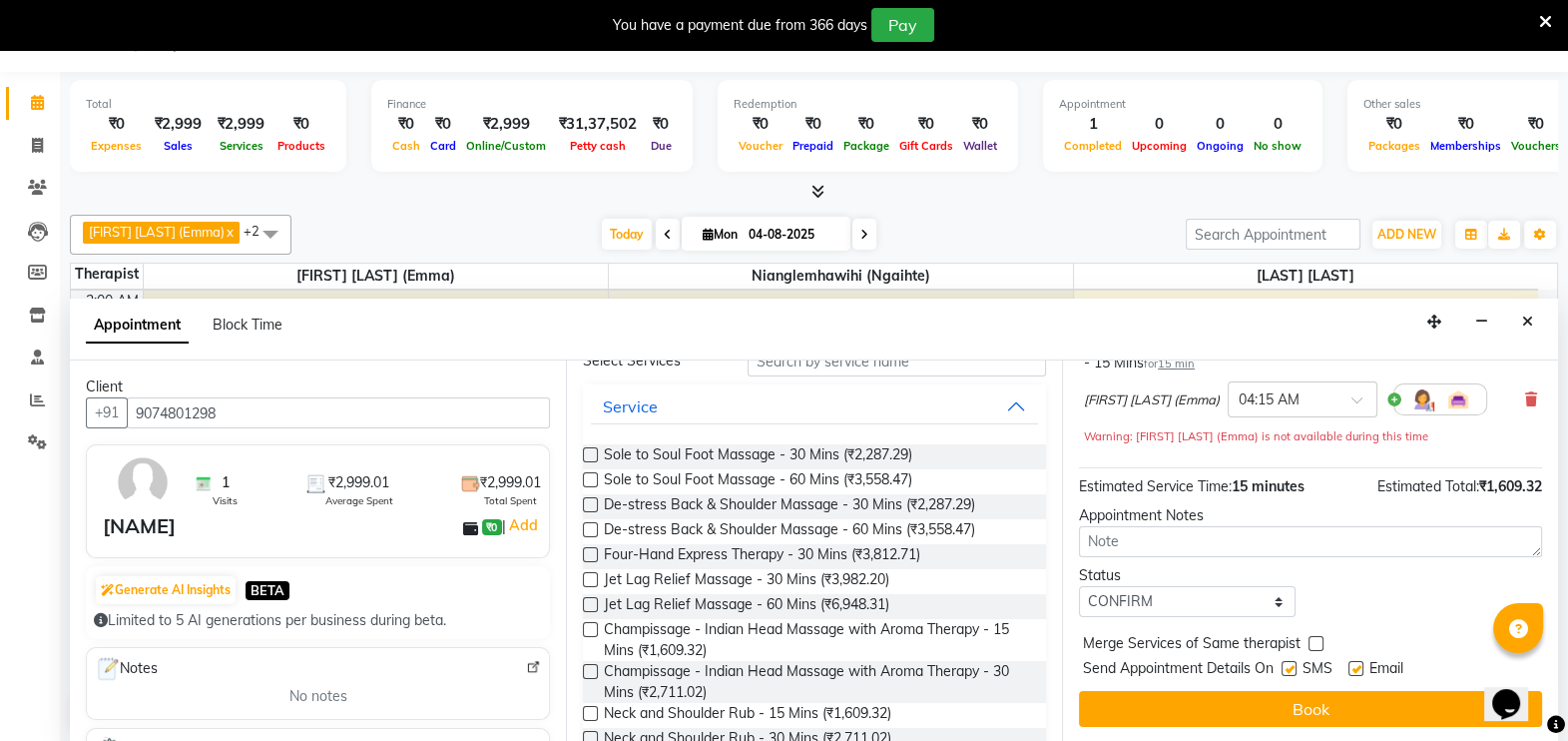 click at bounding box center [1288, 670] 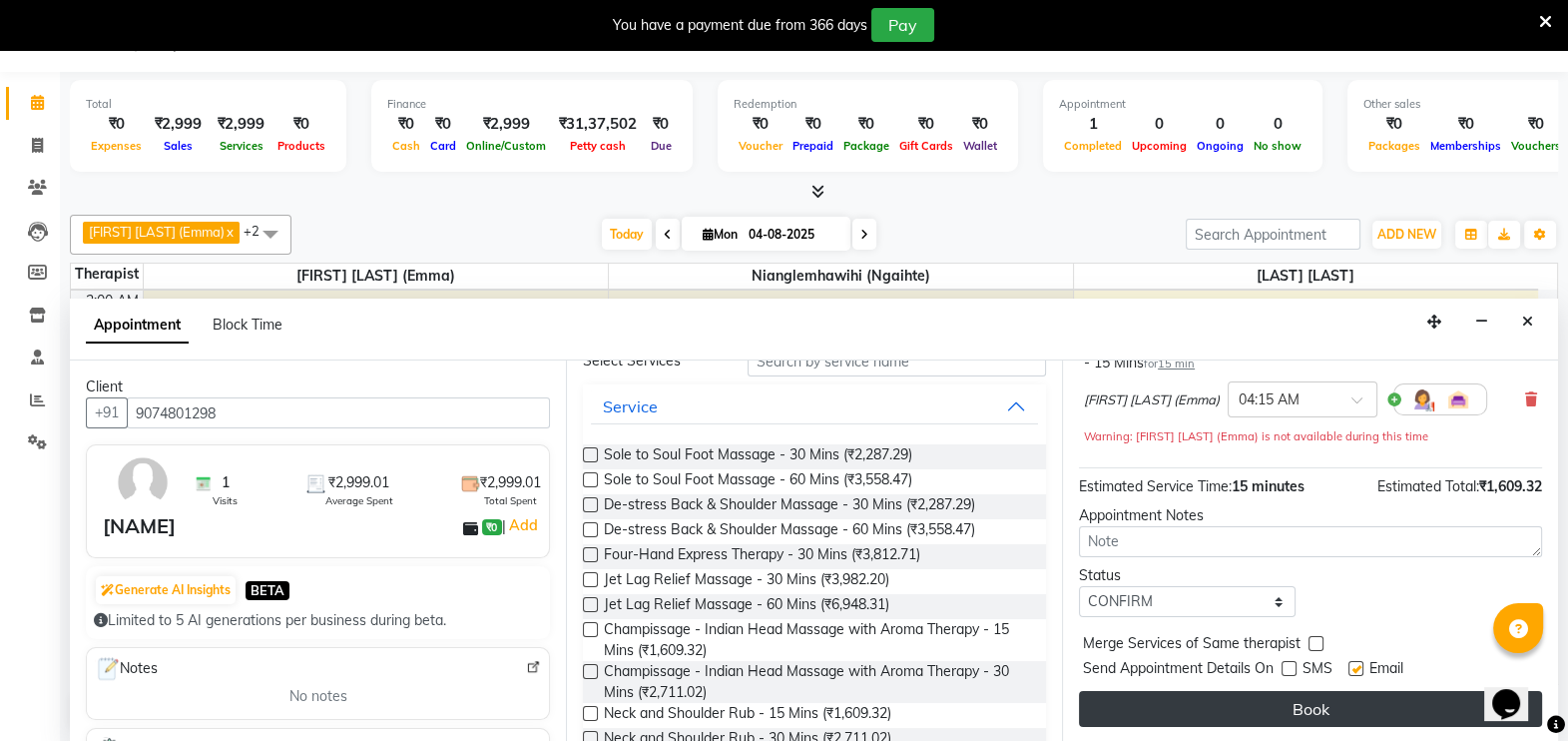 click on "Book" at bounding box center (1310, 709) 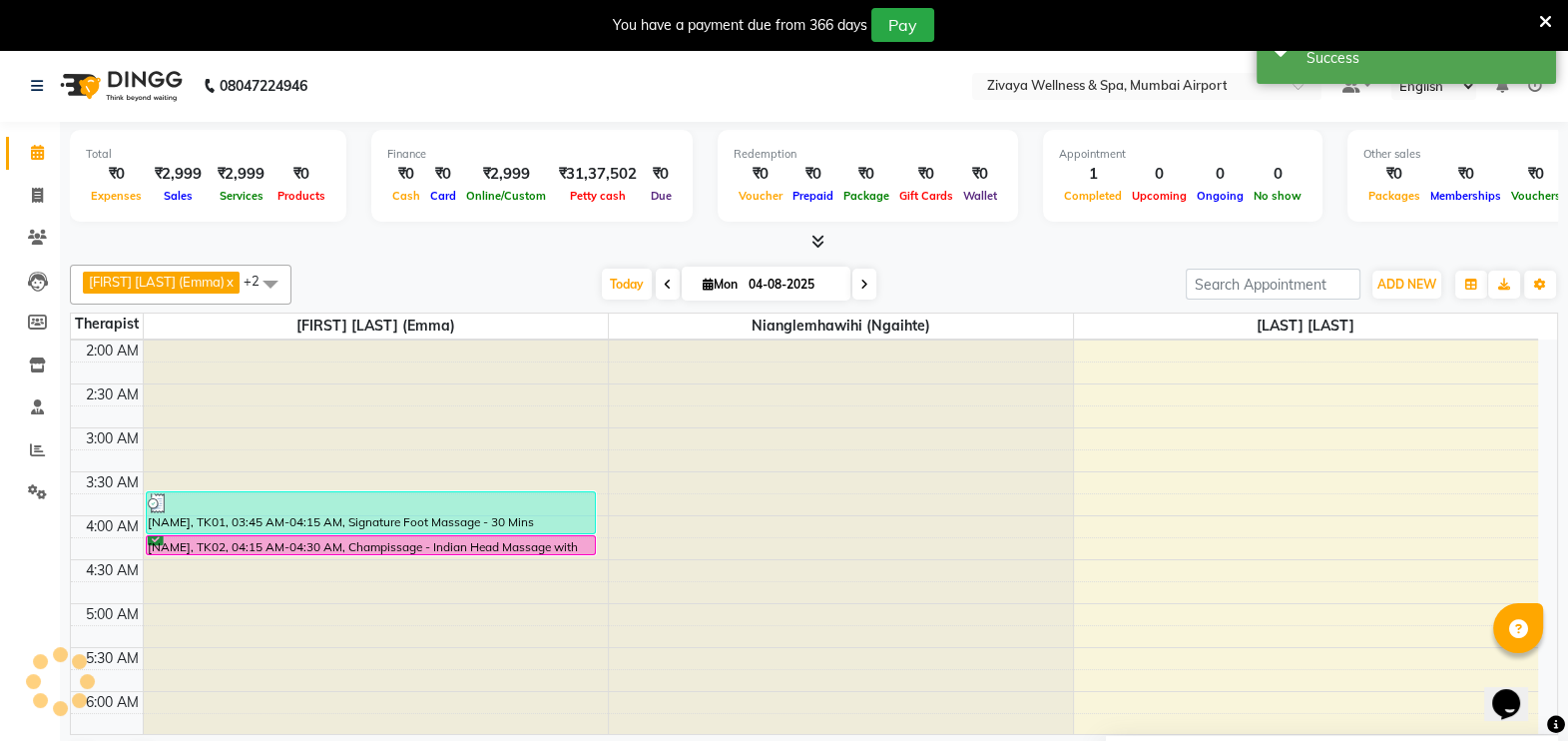 scroll, scrollTop: 0, scrollLeft: 0, axis: both 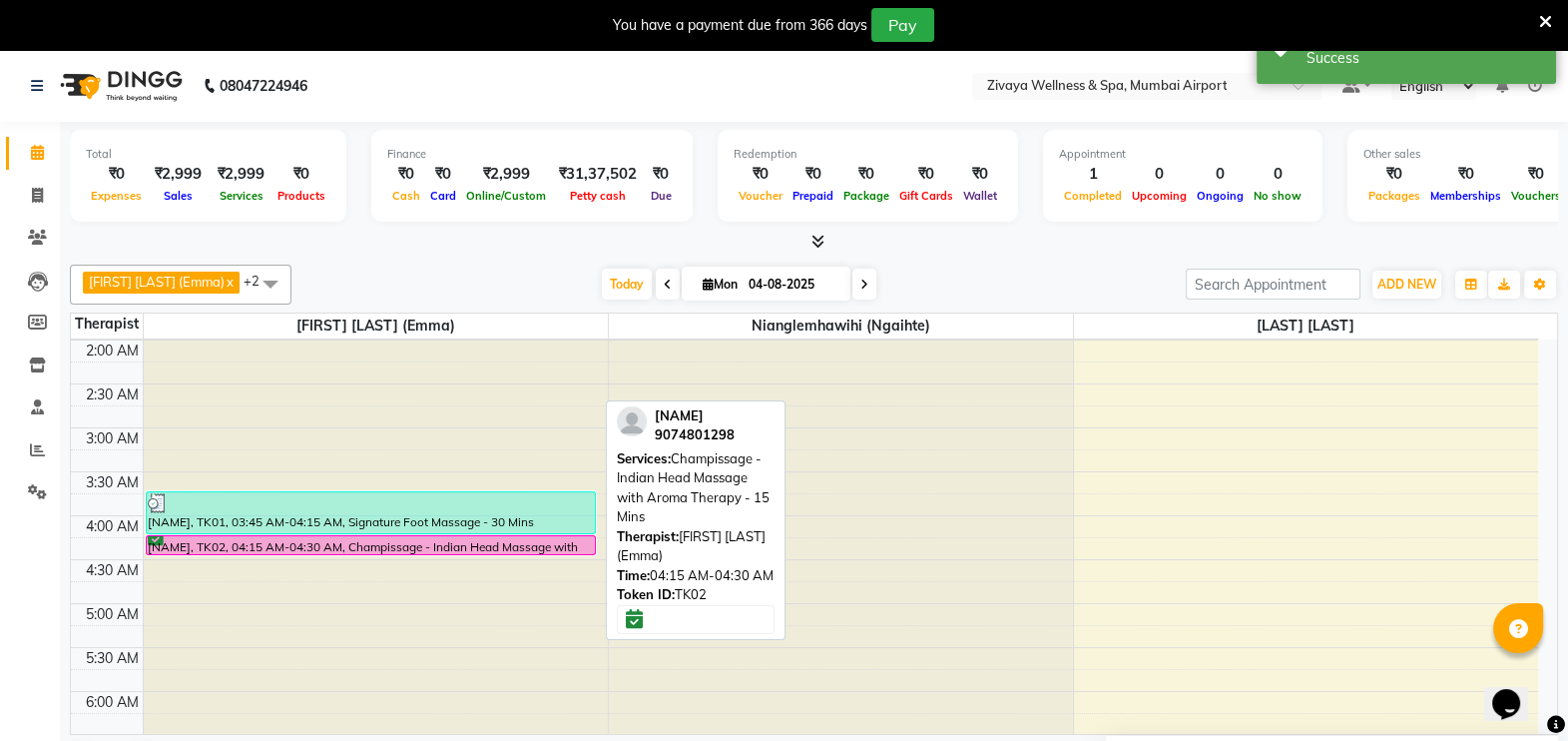 click on "[NAME], TK02, 04:15 AM-04:30 AM, Champissage - Indian Head Massage with Aroma Therapy - 15 Mins" at bounding box center [370, 545] 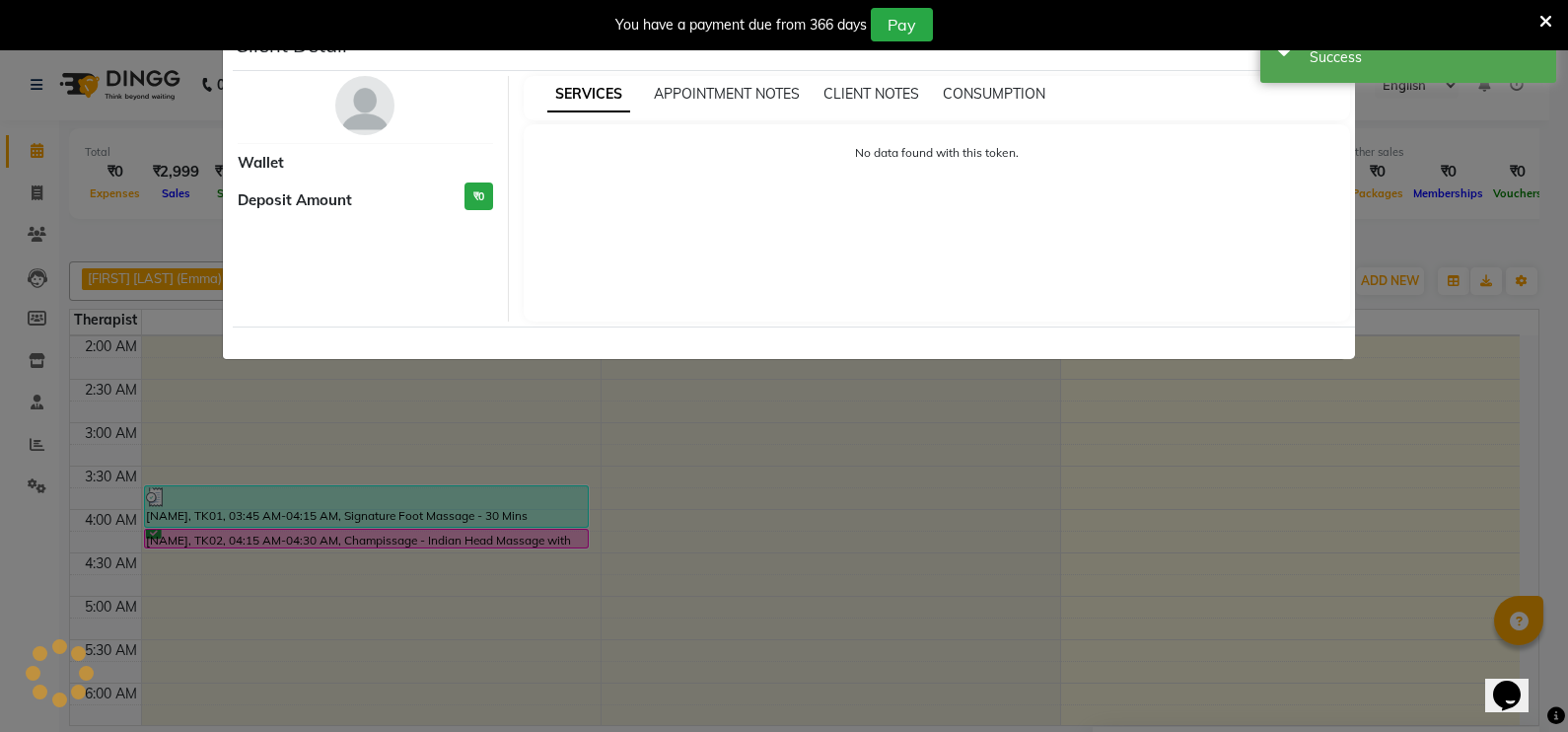 select on "6" 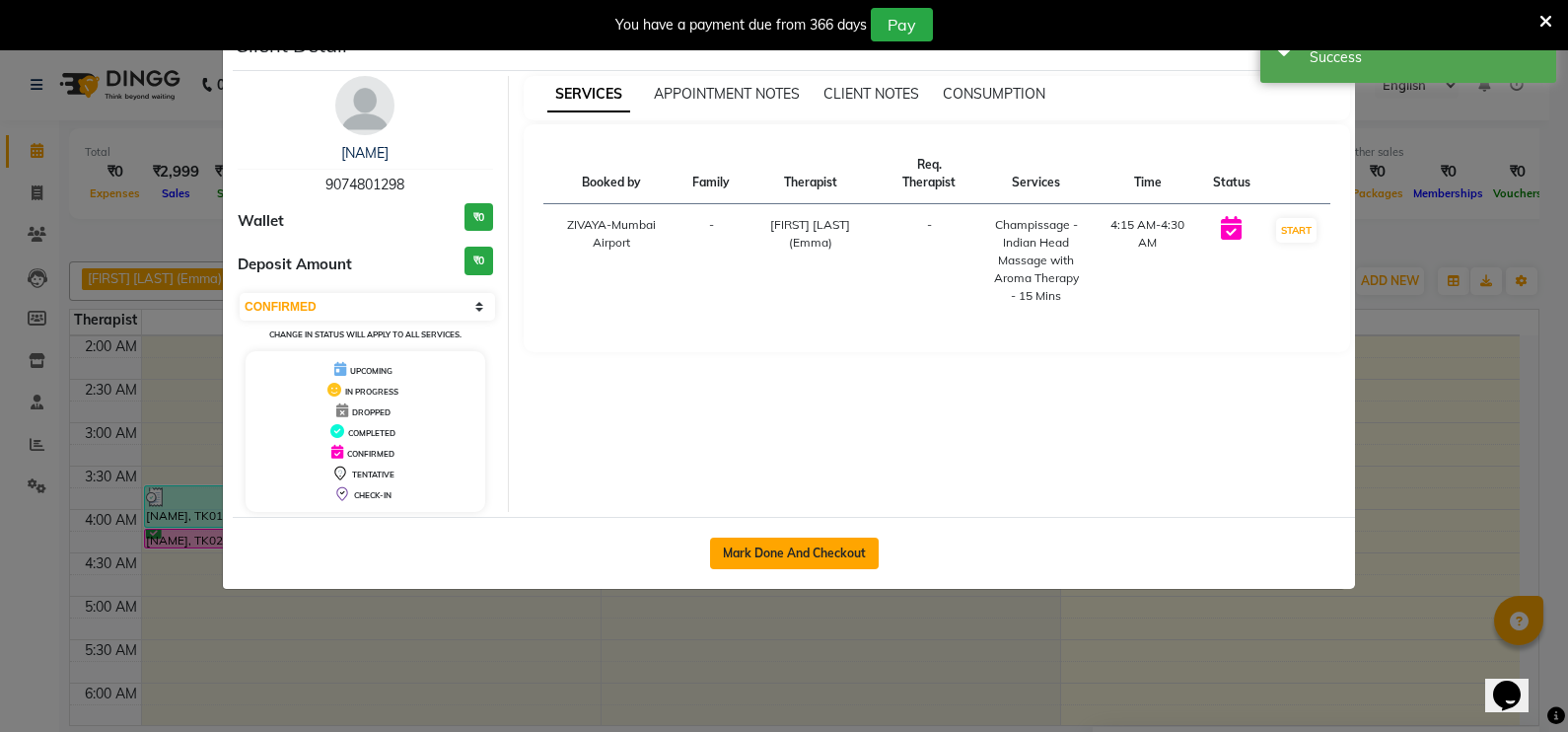 click on "Mark Done And Checkout" 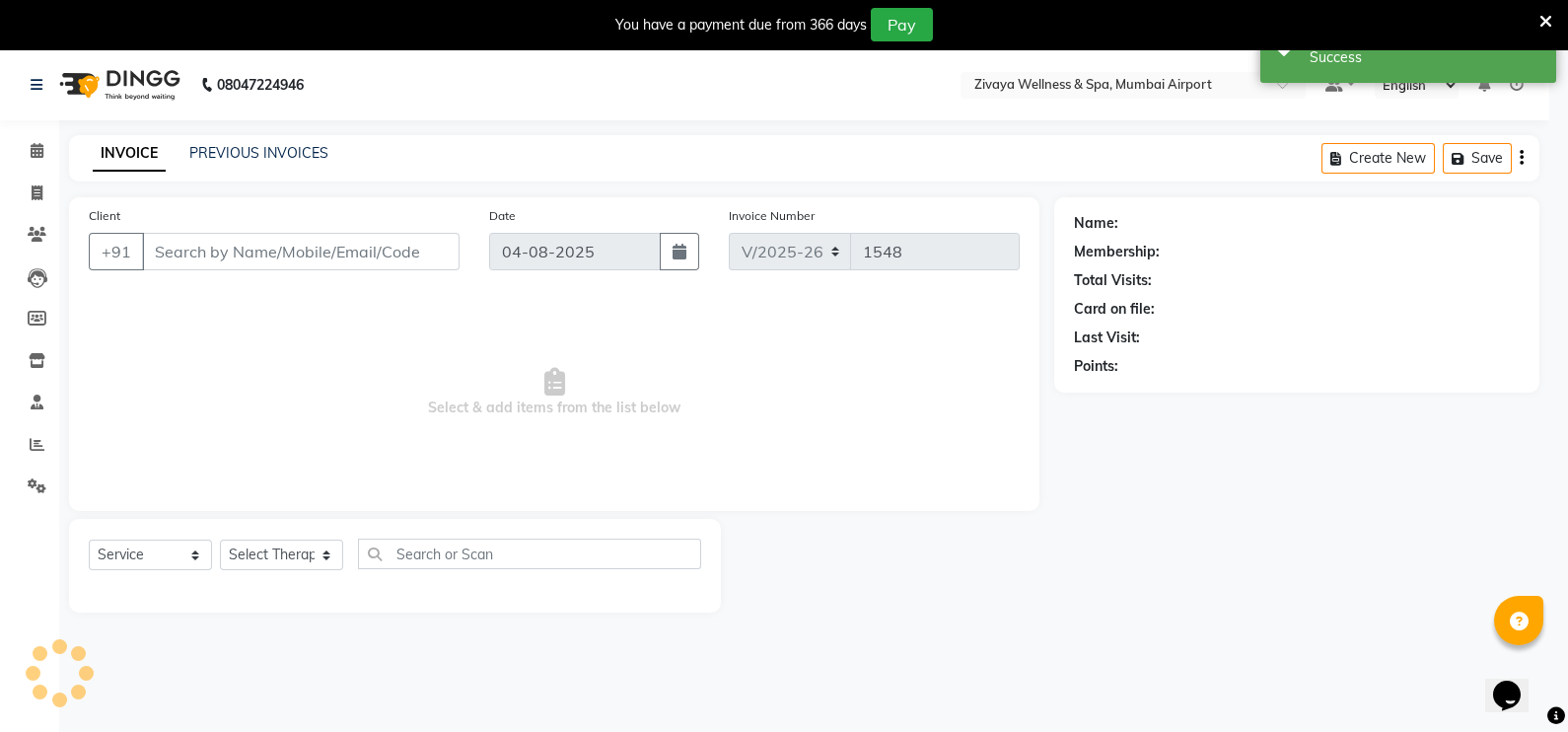 select on "3" 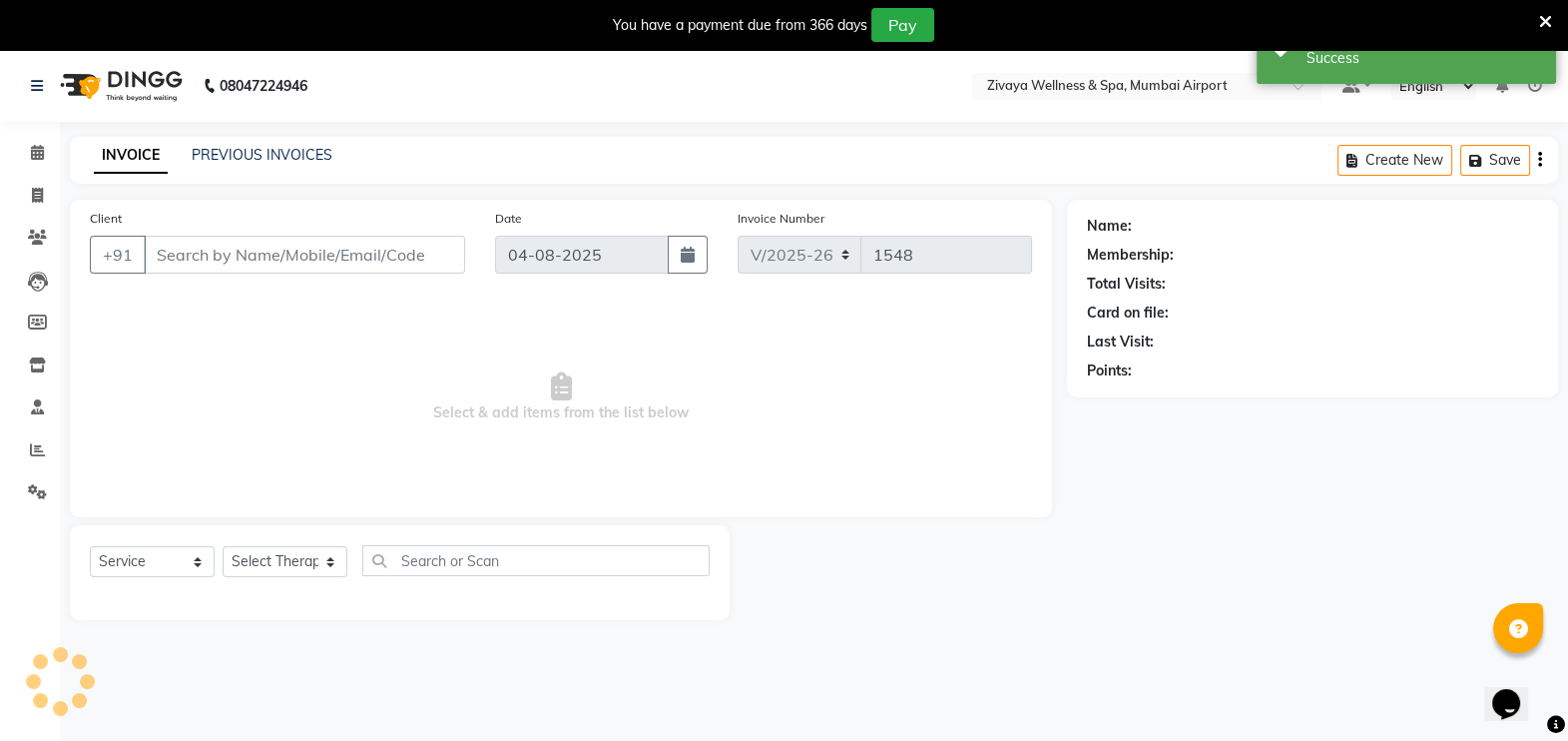 type on "9074801298" 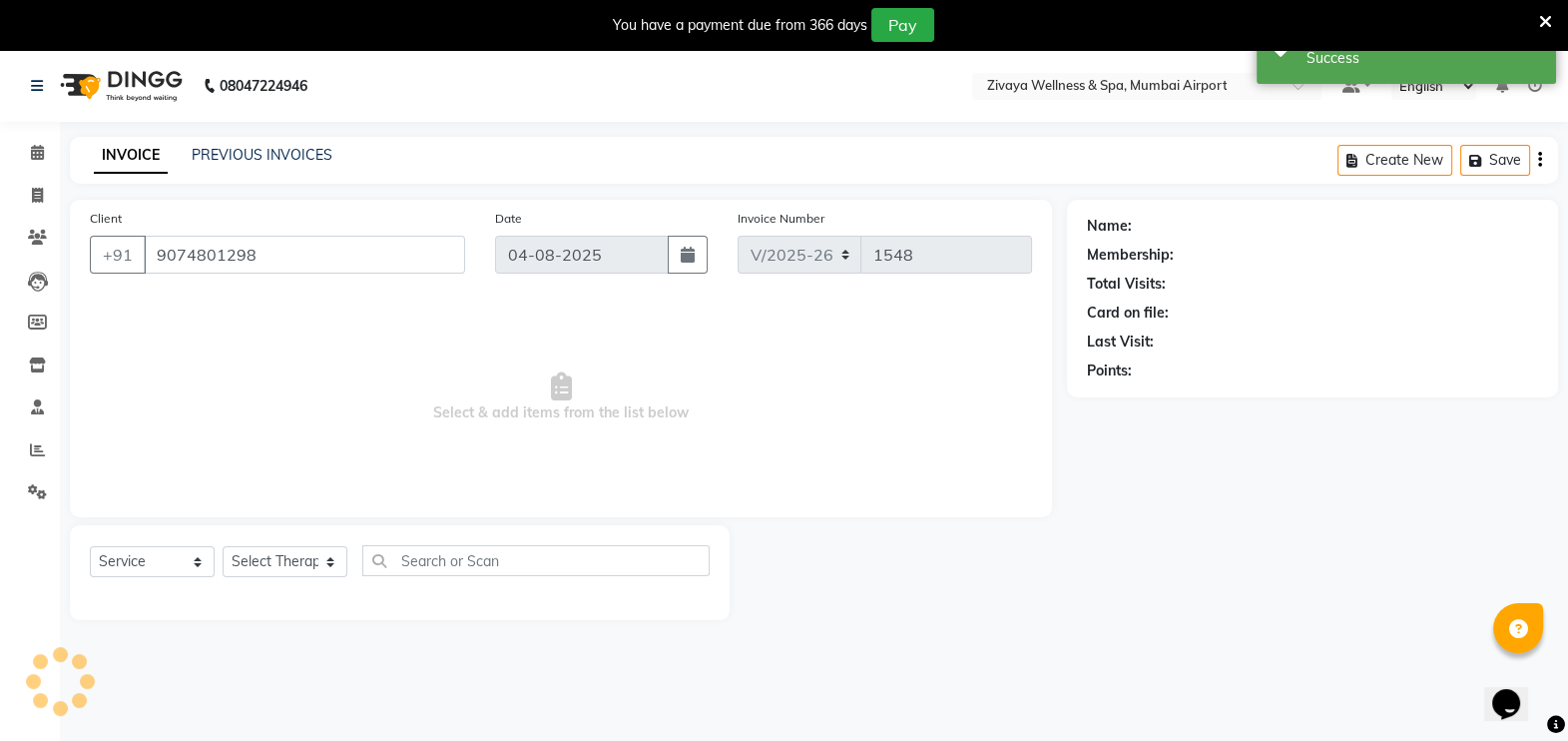 select on "58850" 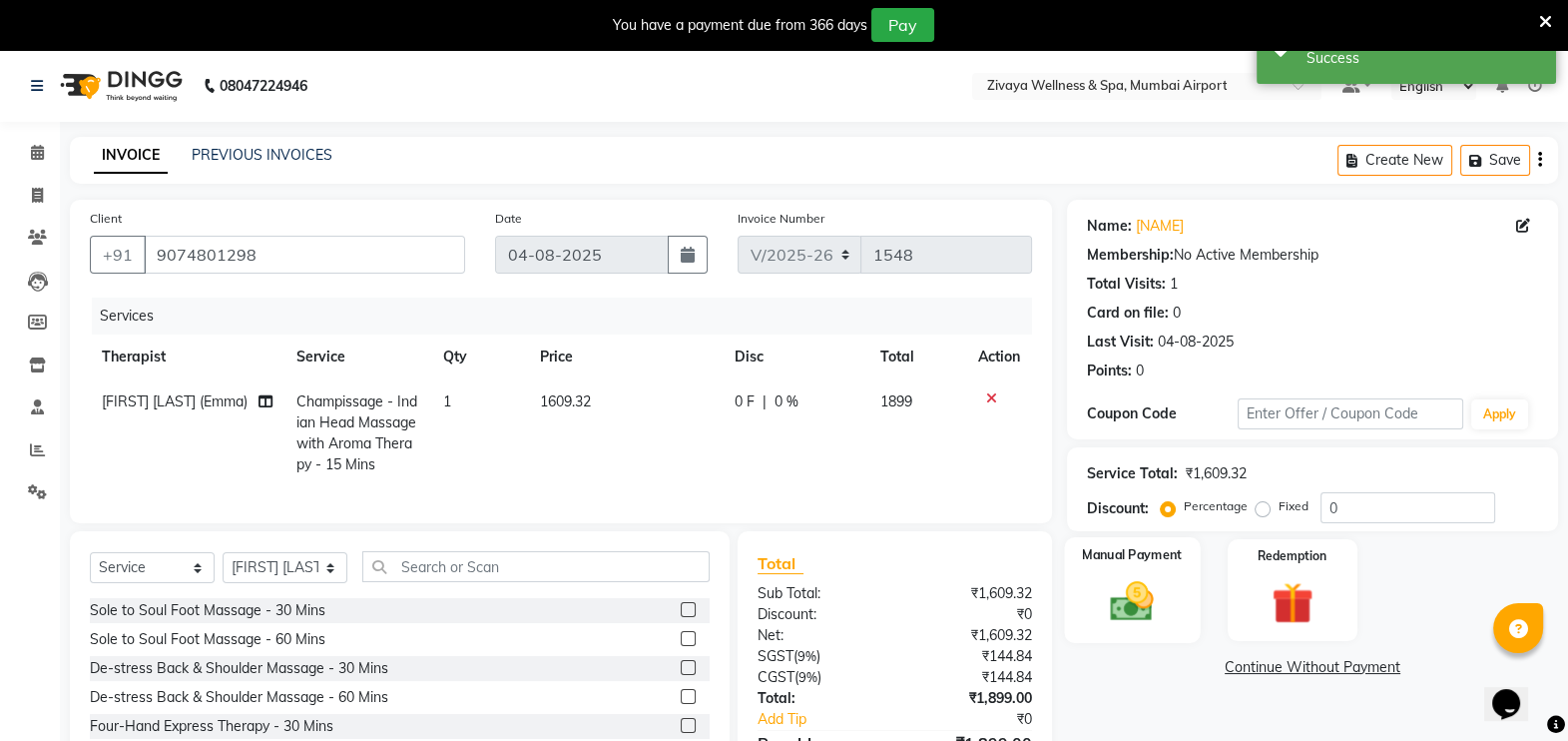 click 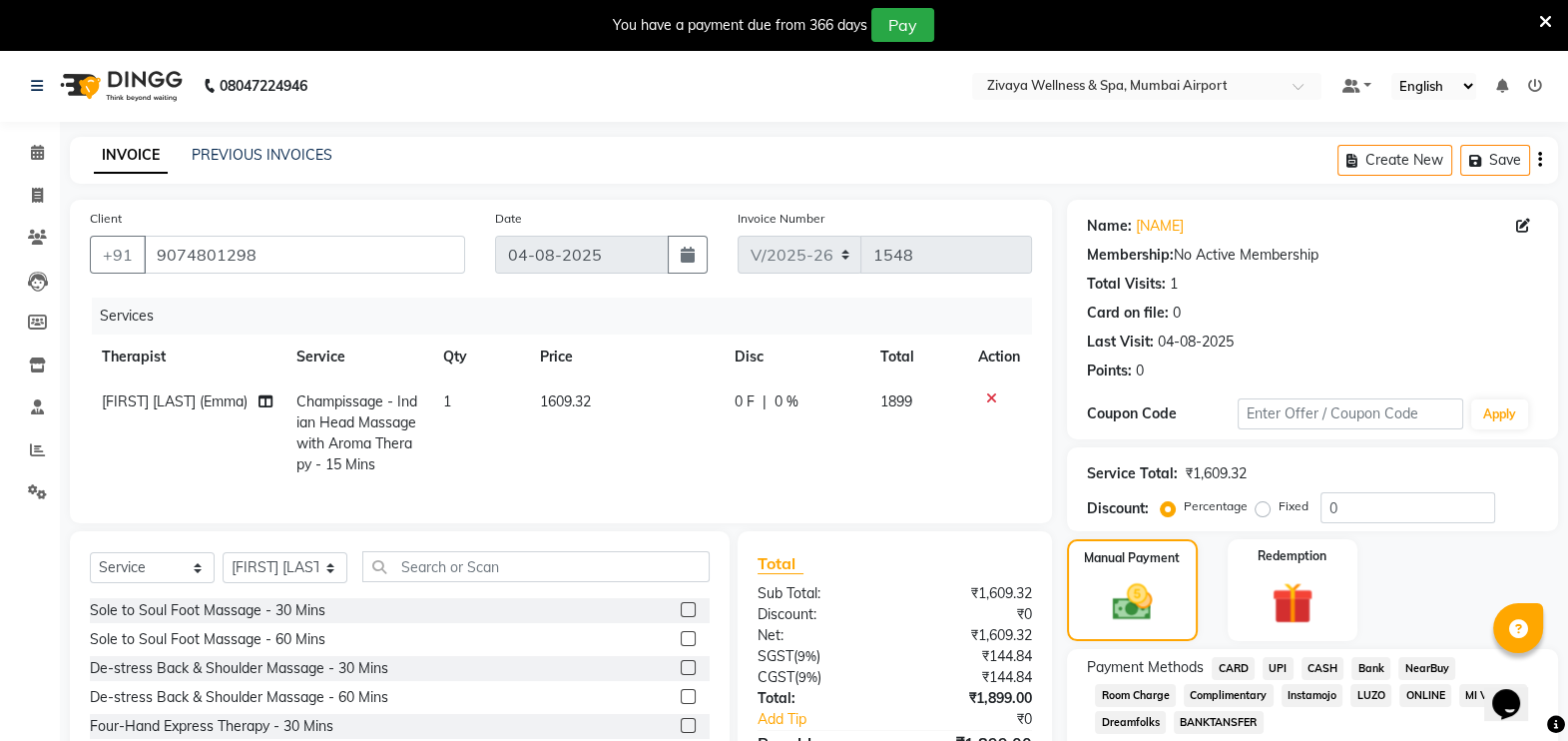 click on "CASH" 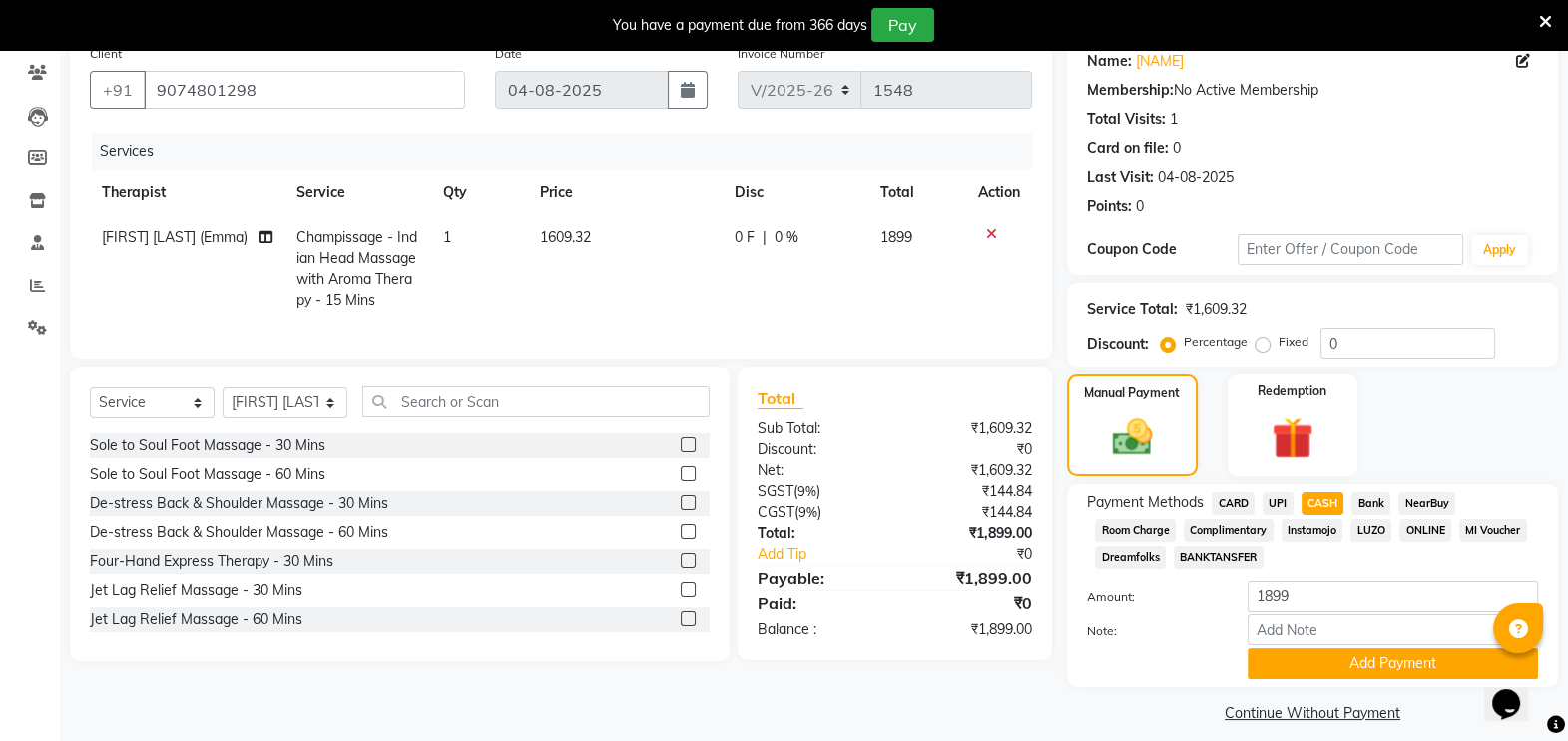 scroll, scrollTop: 183, scrollLeft: 0, axis: vertical 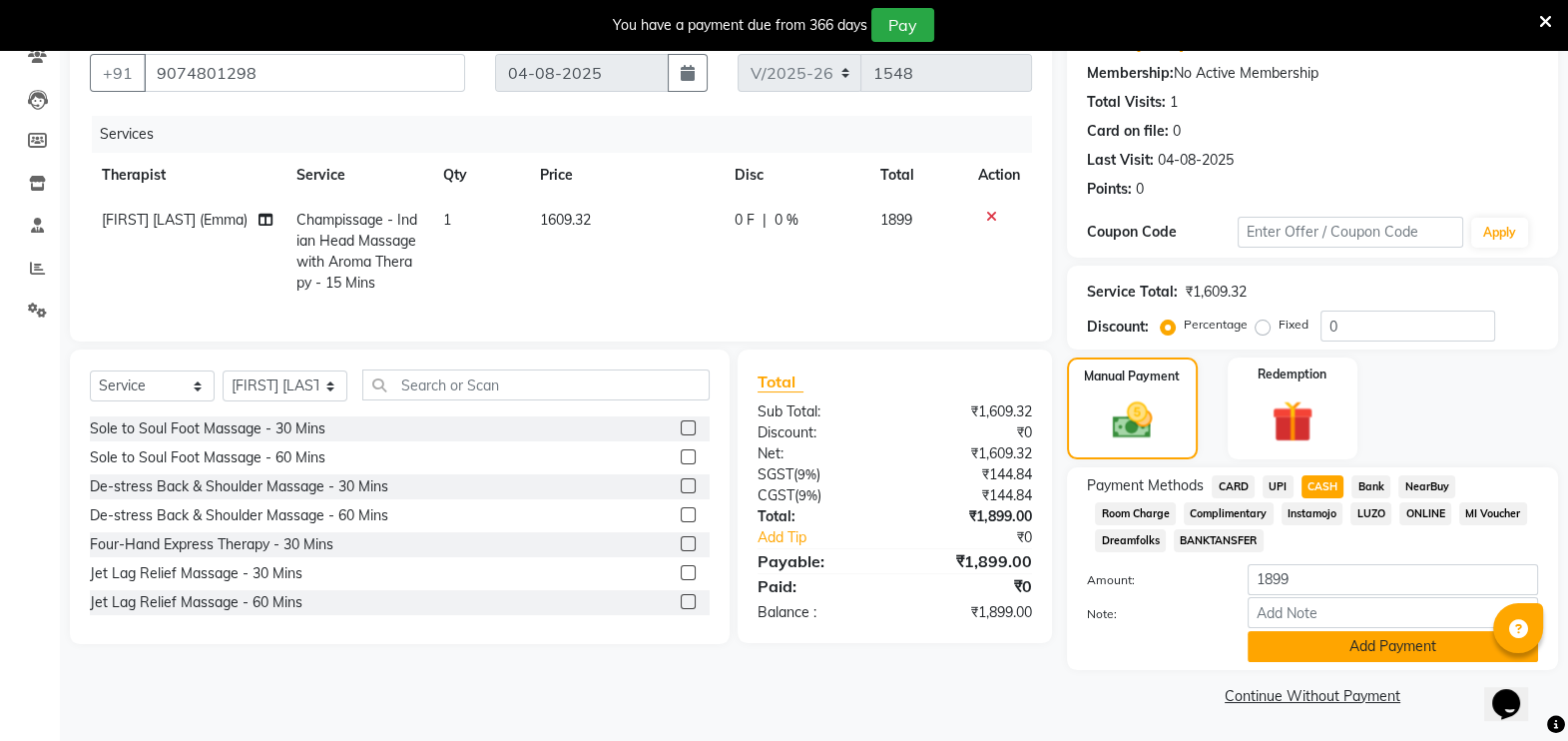 click on "Add Payment" 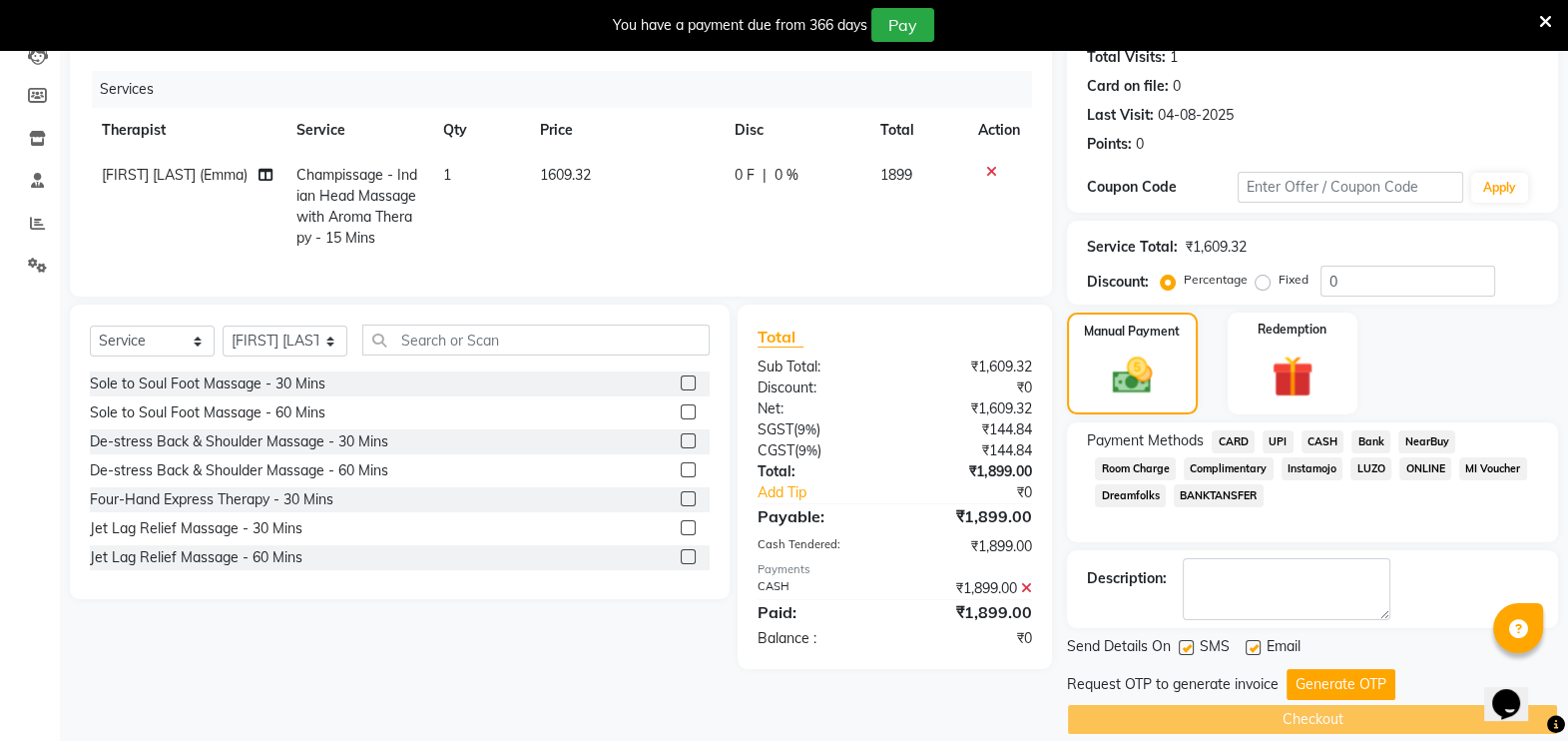 scroll, scrollTop: 249, scrollLeft: 0, axis: vertical 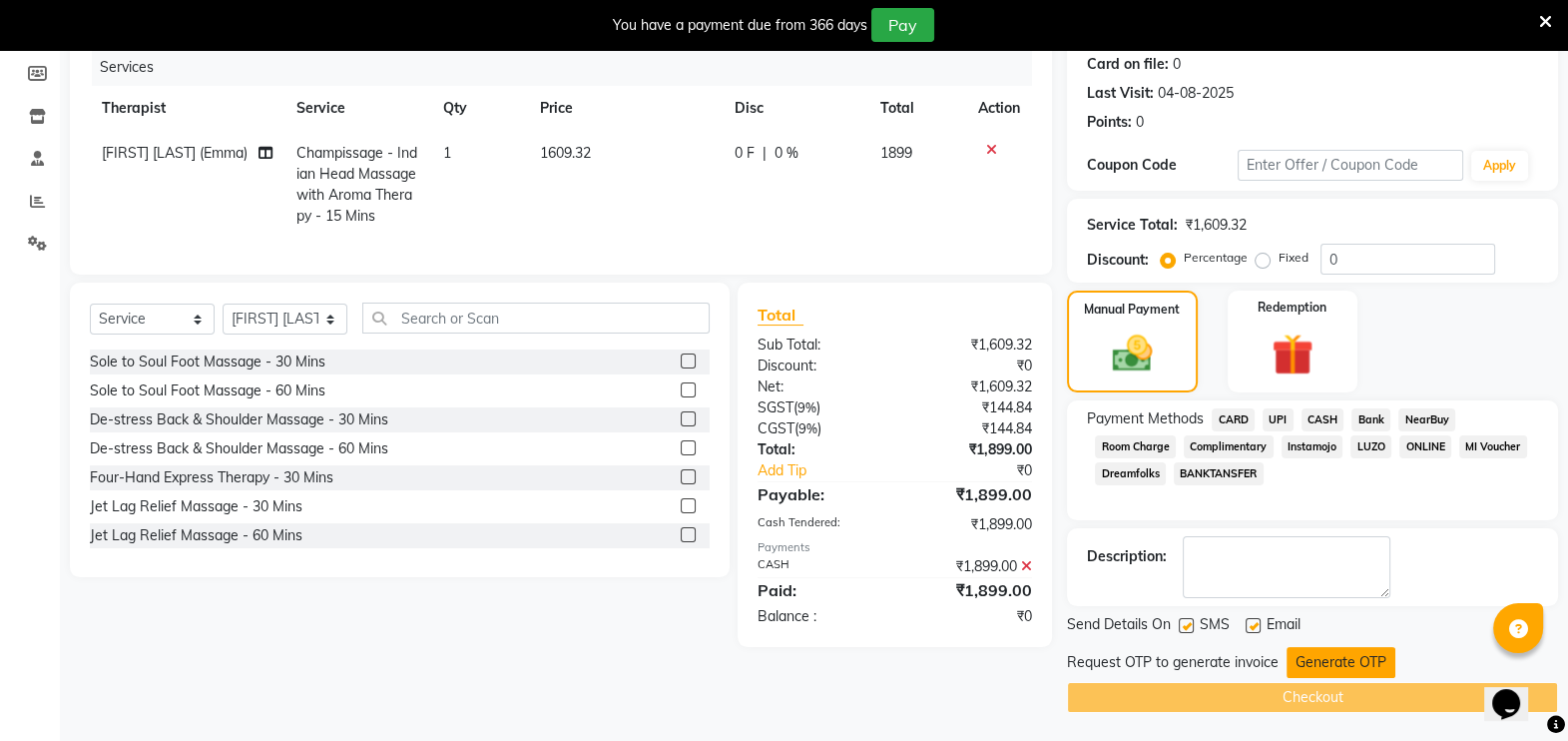 click on "Generate OTP" 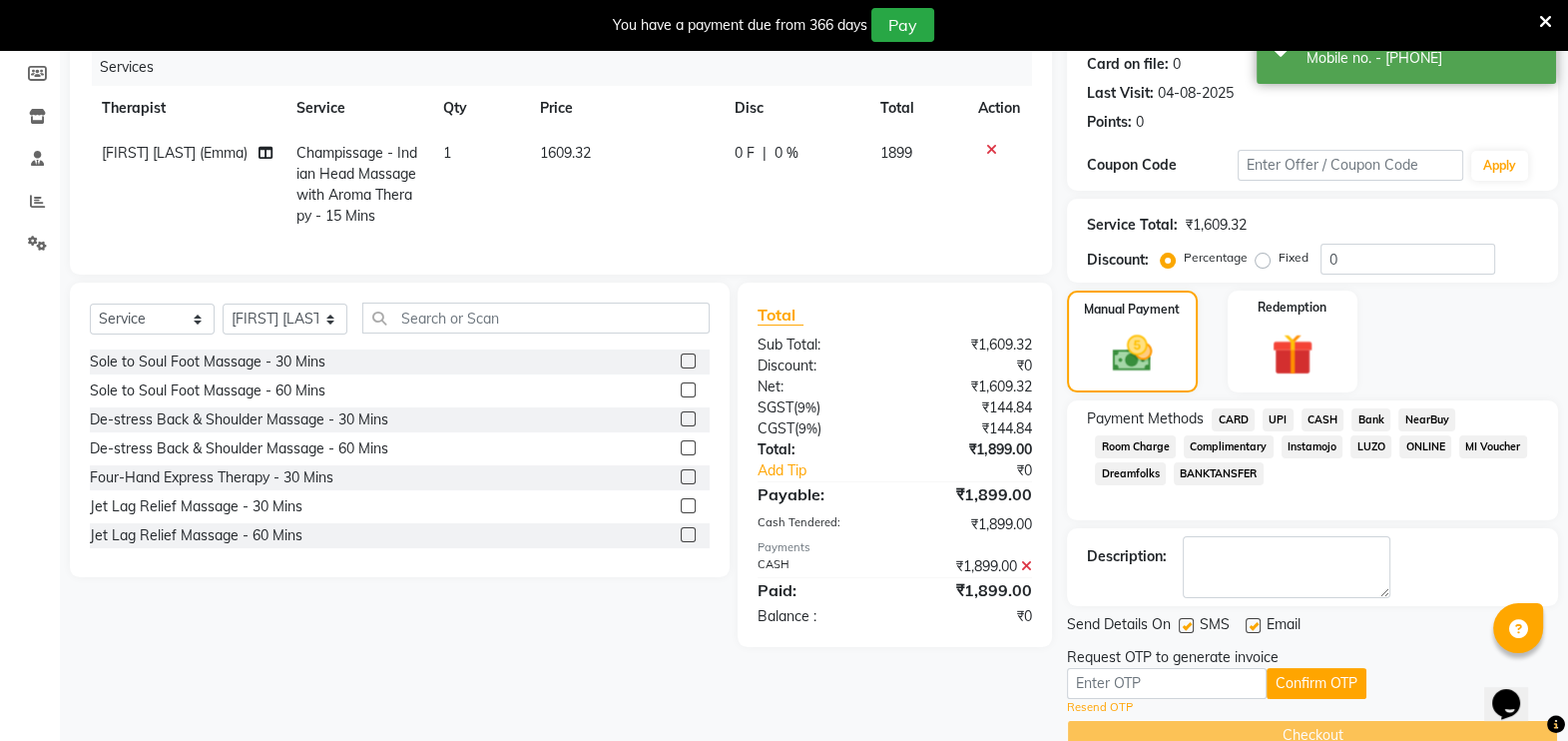 click 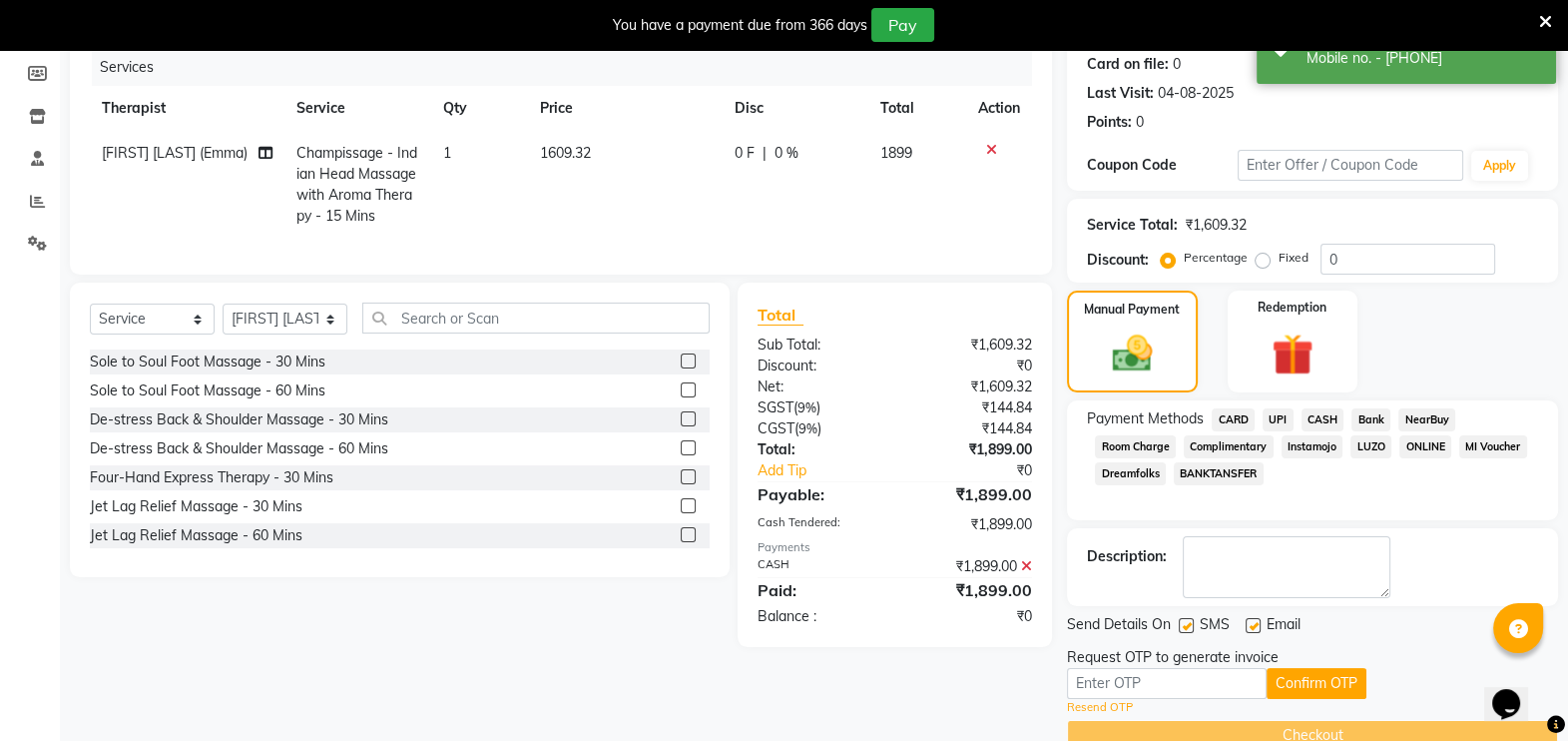 click at bounding box center [1185, 626] 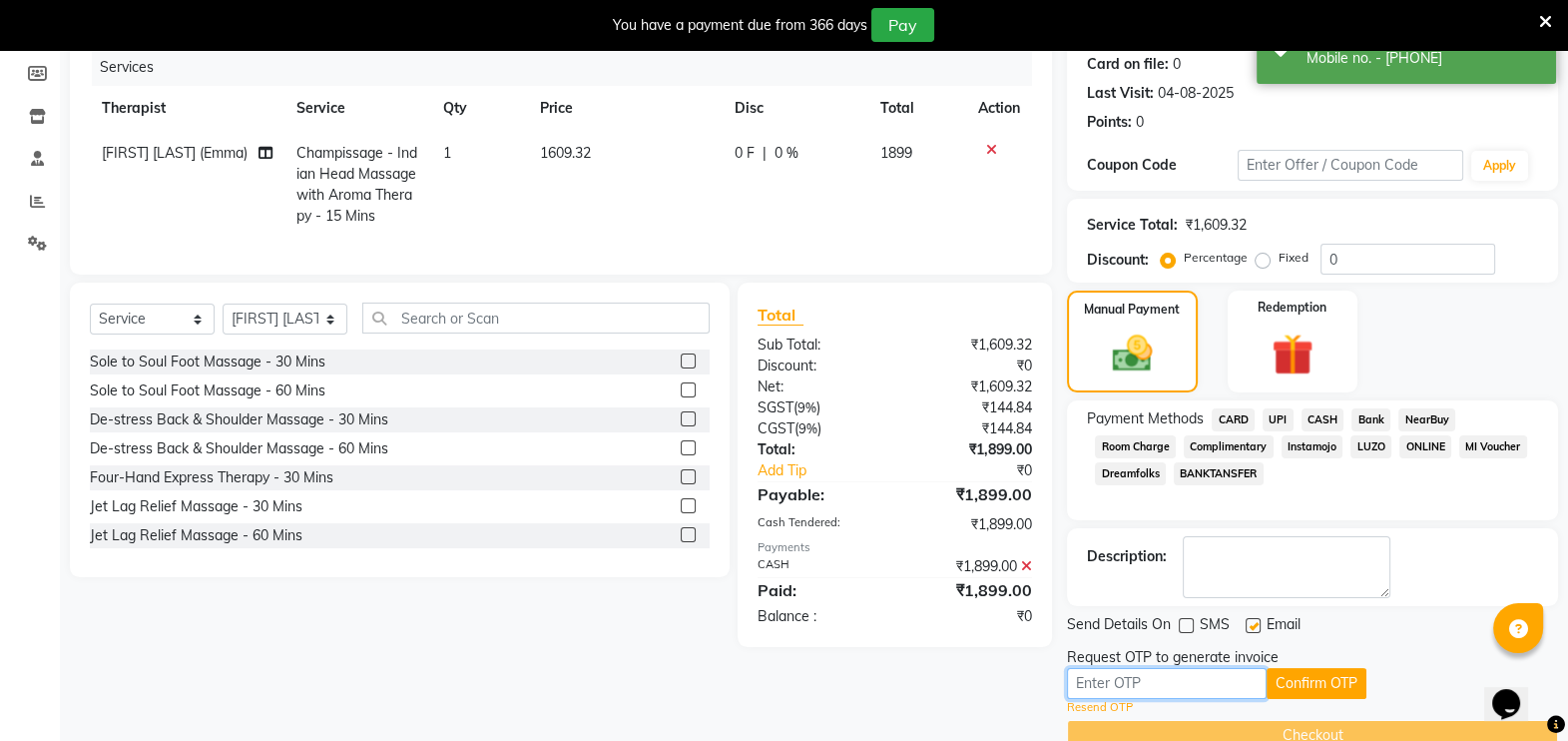 click at bounding box center [1167, 683] 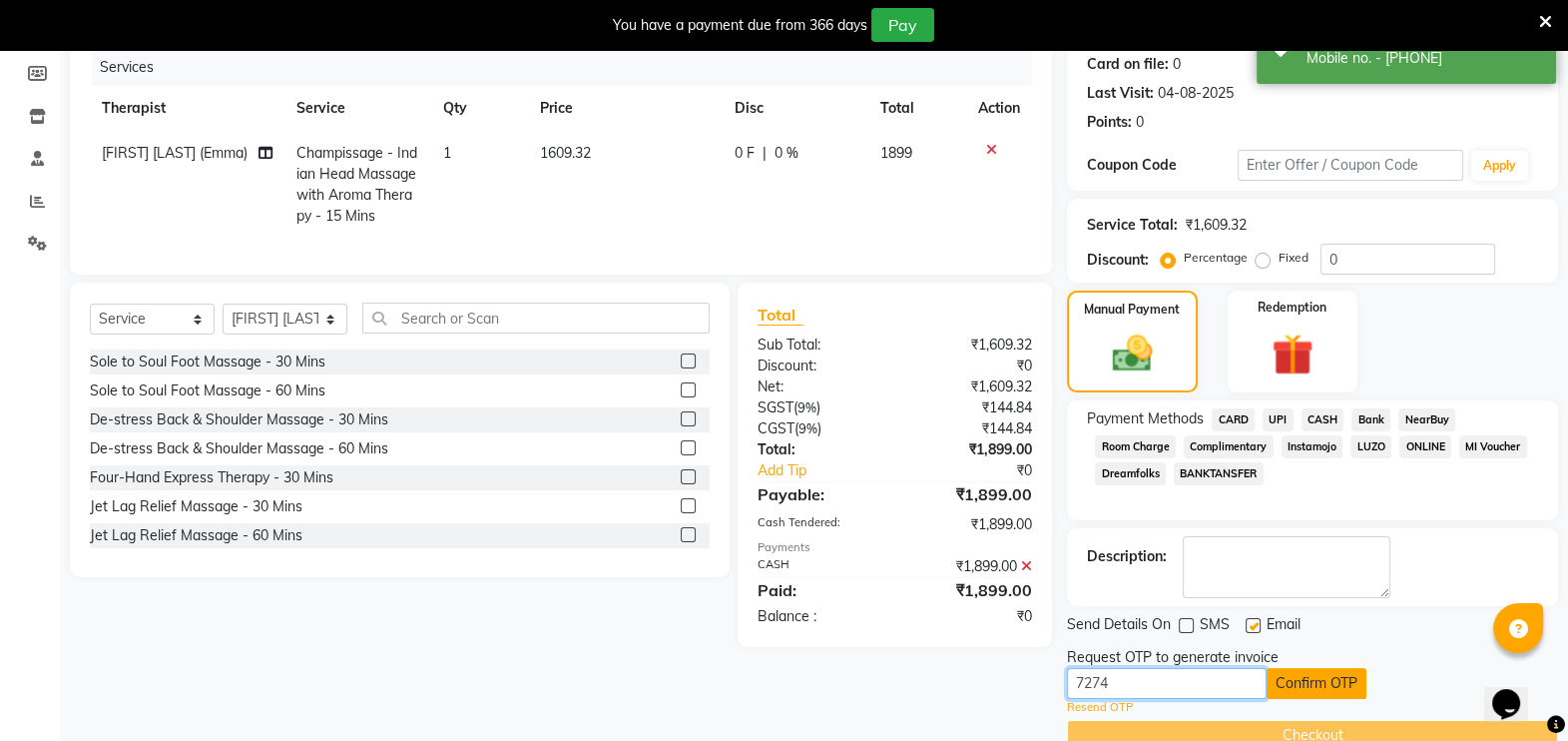 type on "7274" 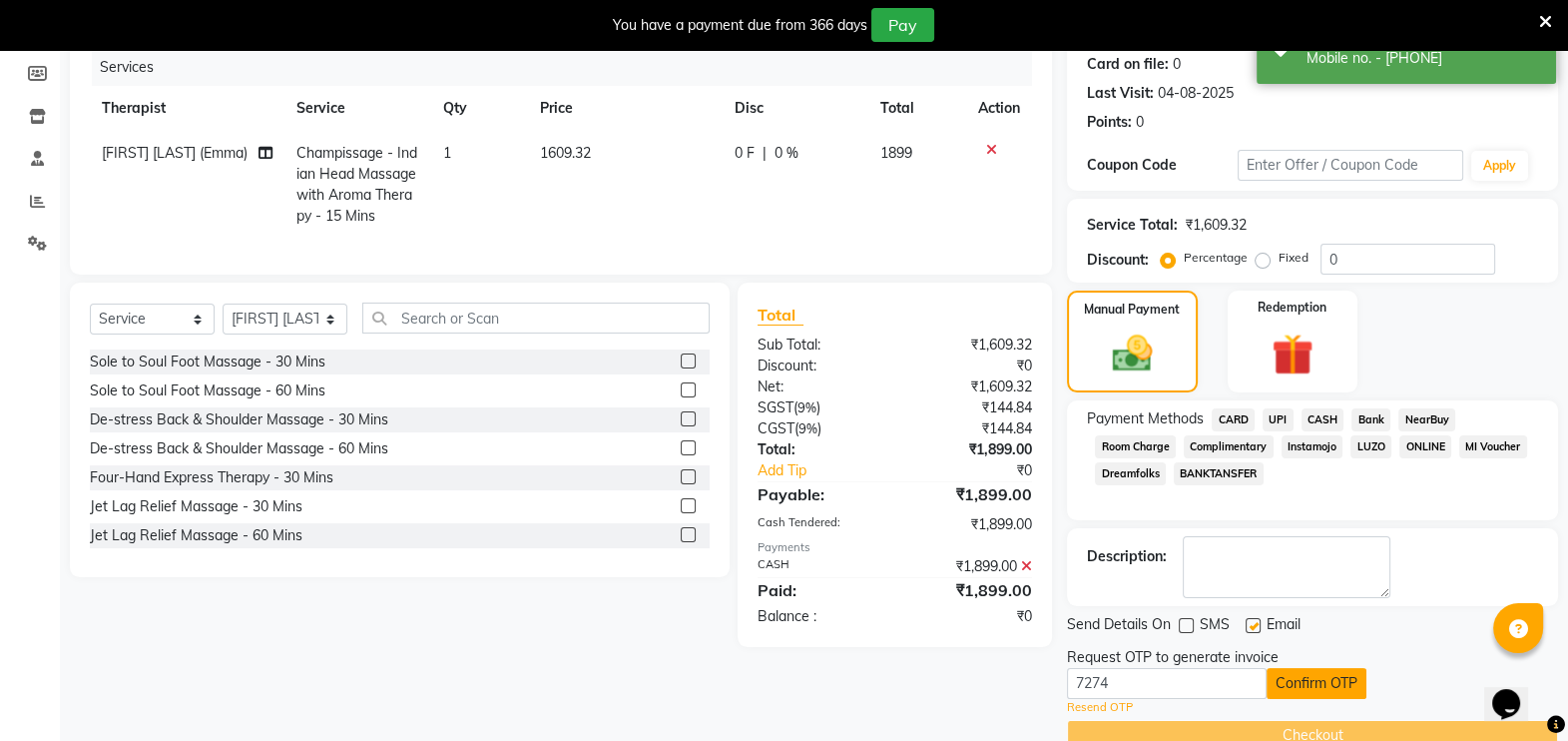 click on "Confirm OTP" 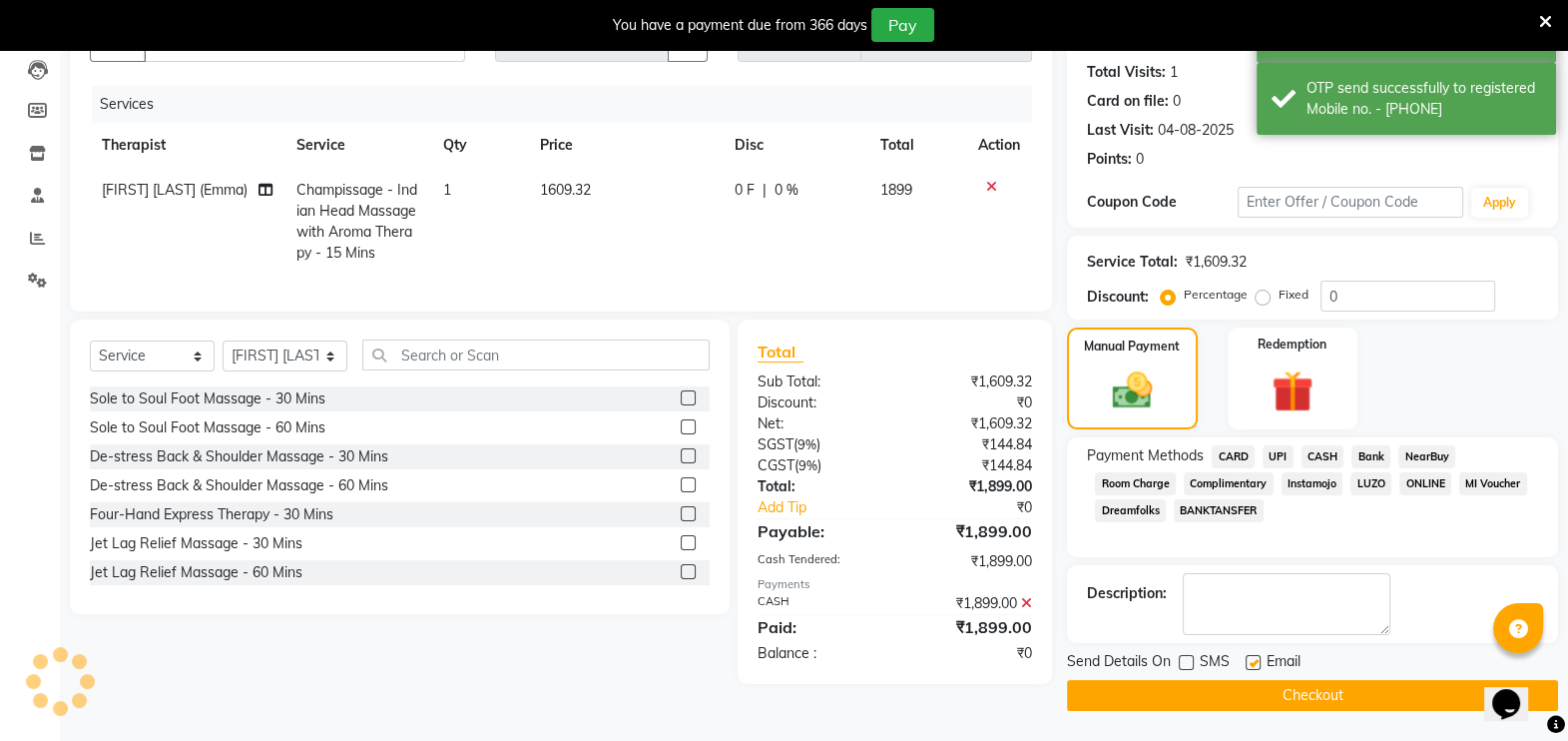 scroll, scrollTop: 210, scrollLeft: 0, axis: vertical 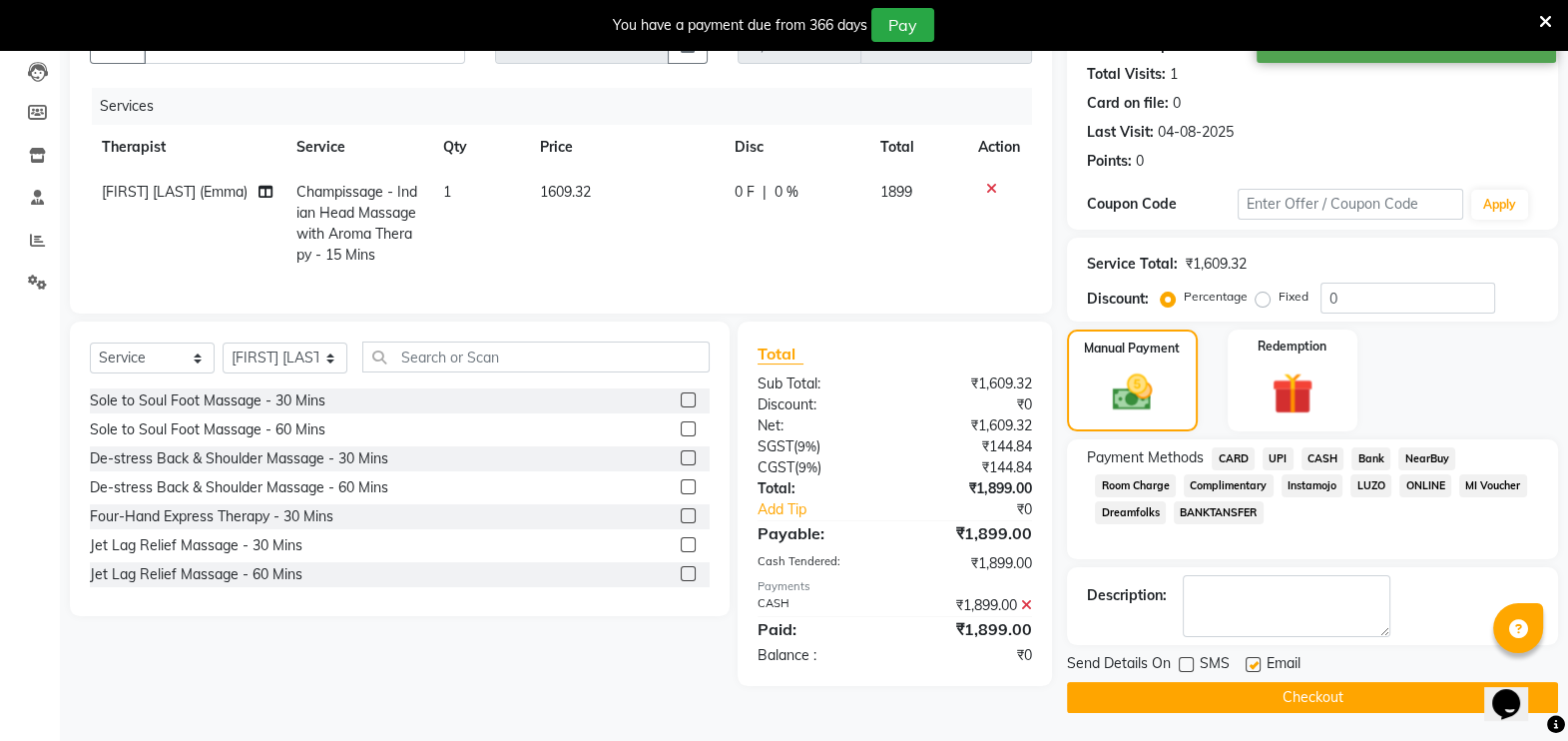 click on "Checkout" 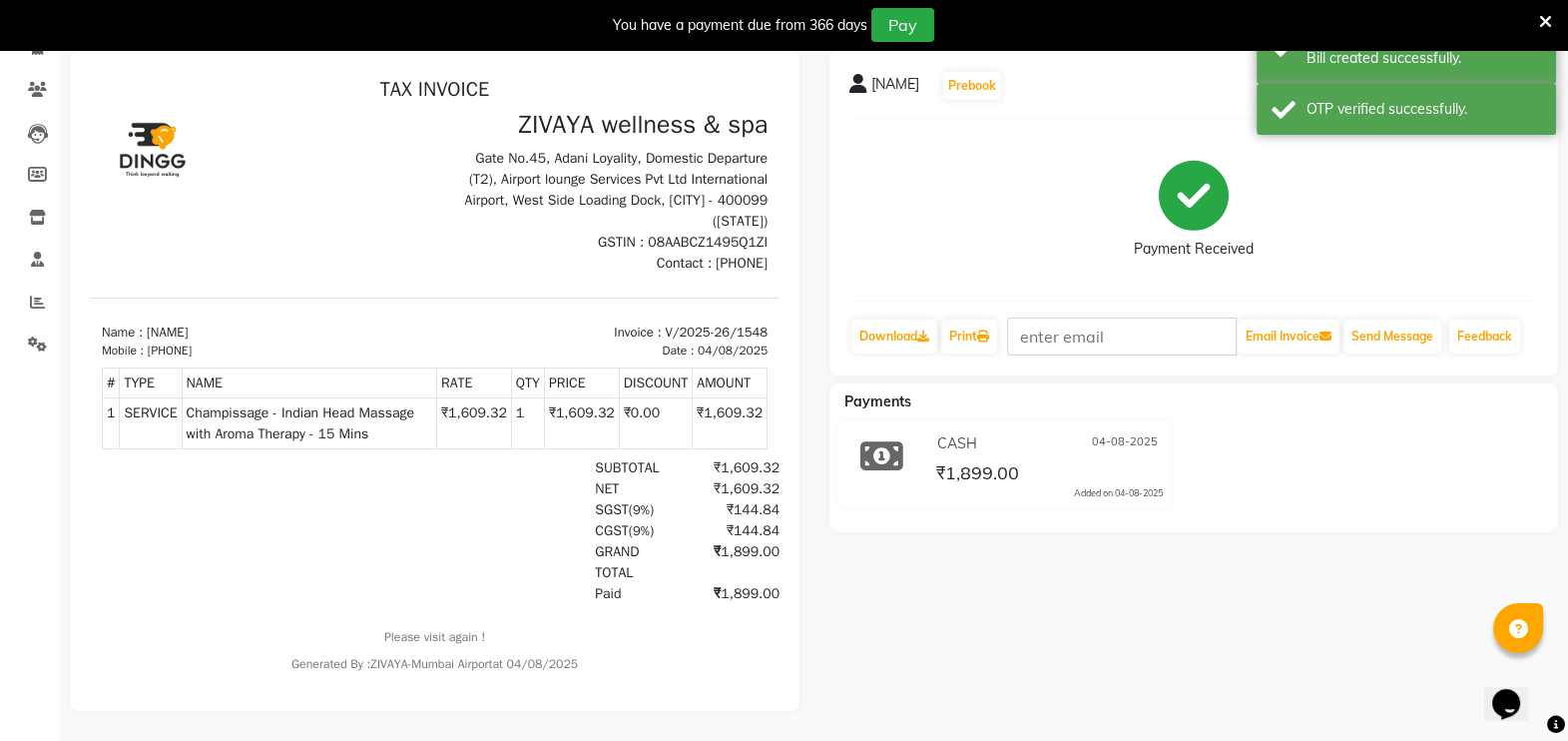 scroll, scrollTop: 0, scrollLeft: 0, axis: both 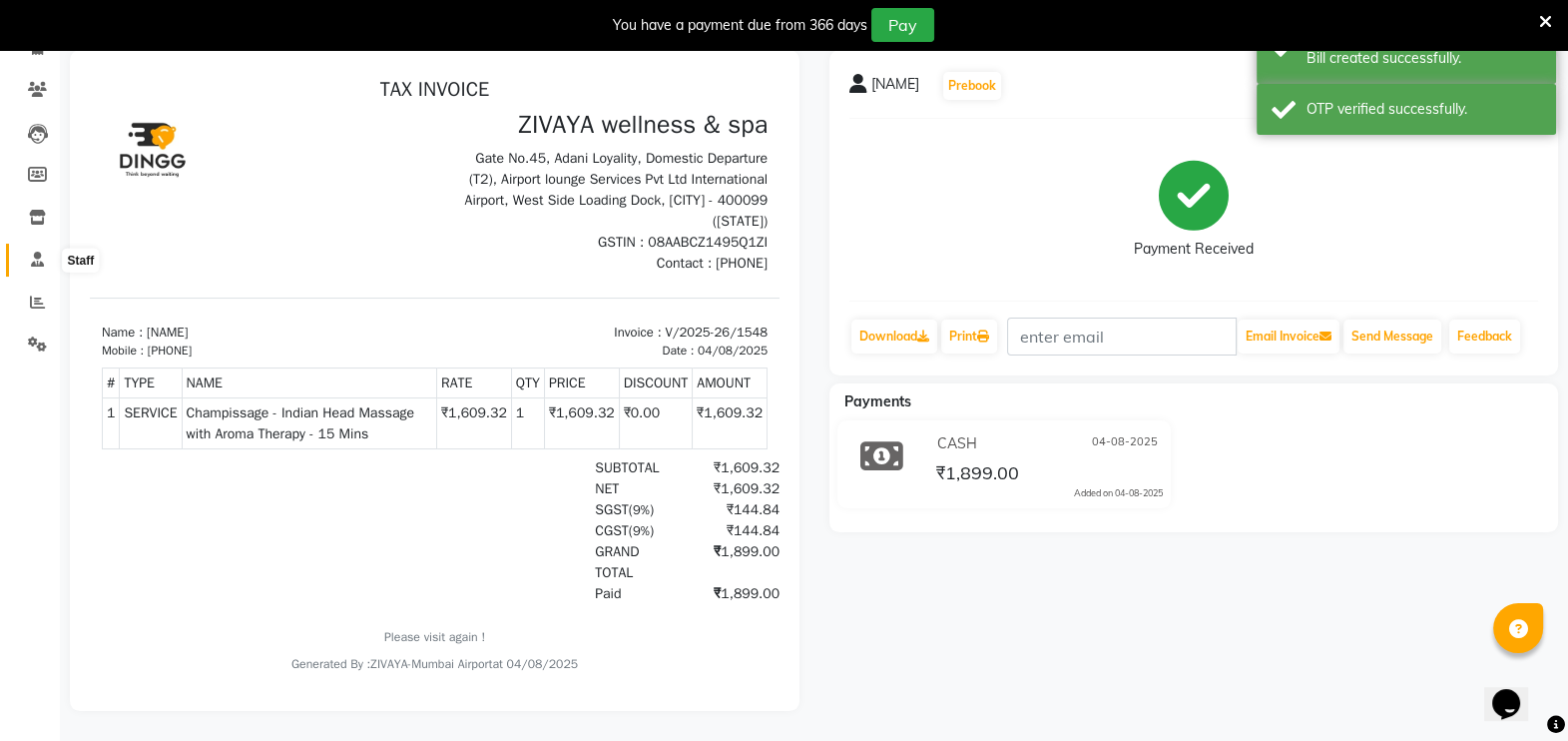 click 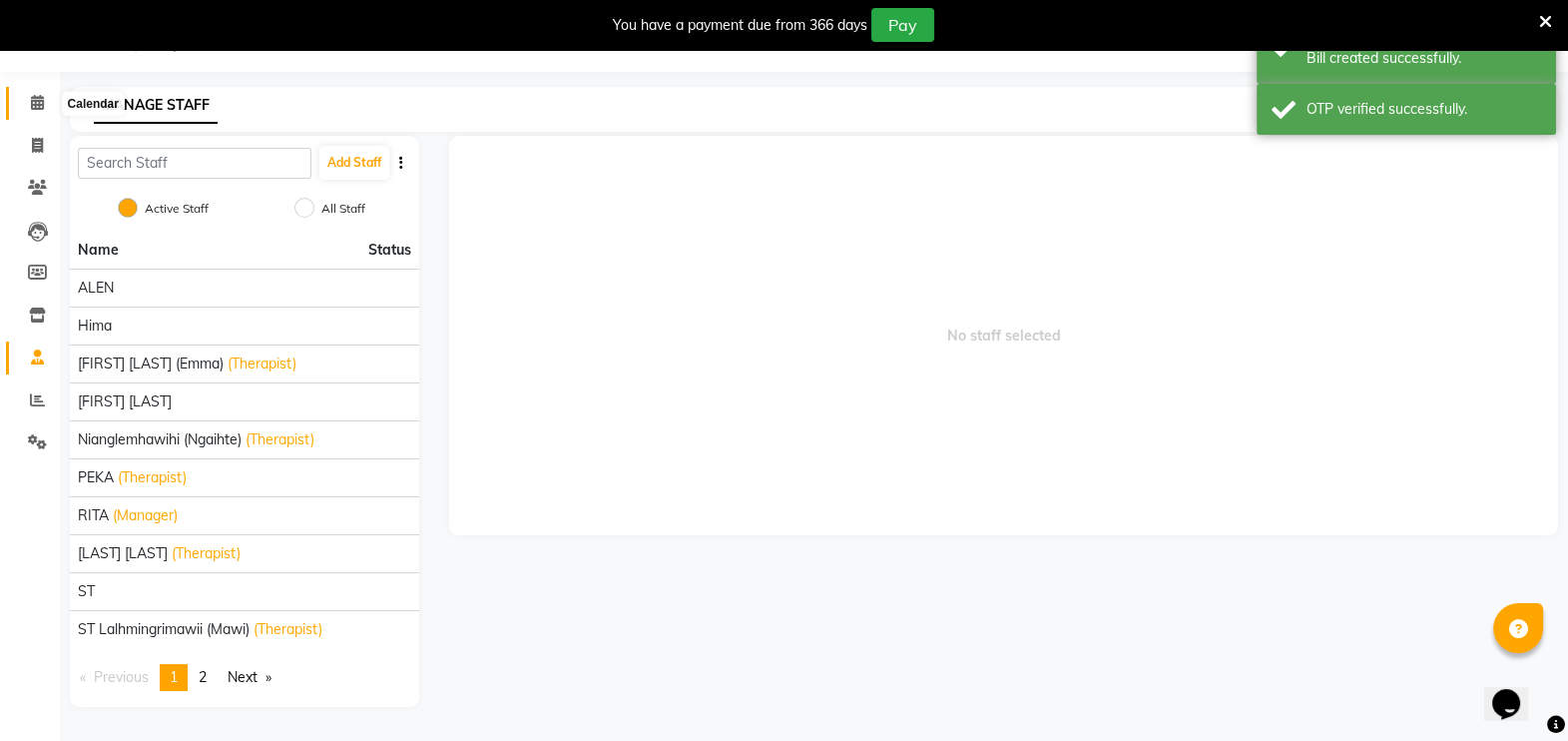 click 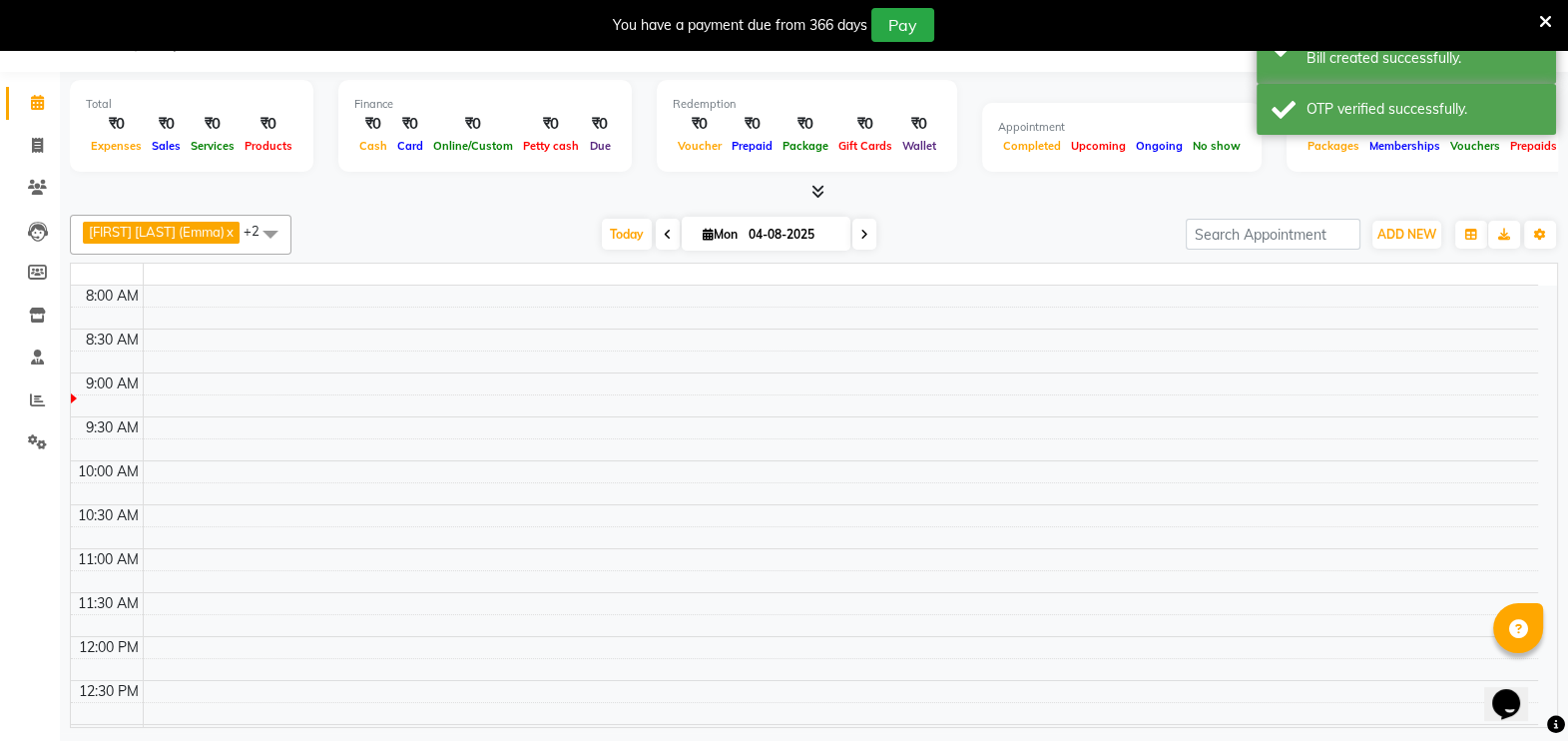 scroll, scrollTop: 49, scrollLeft: 0, axis: vertical 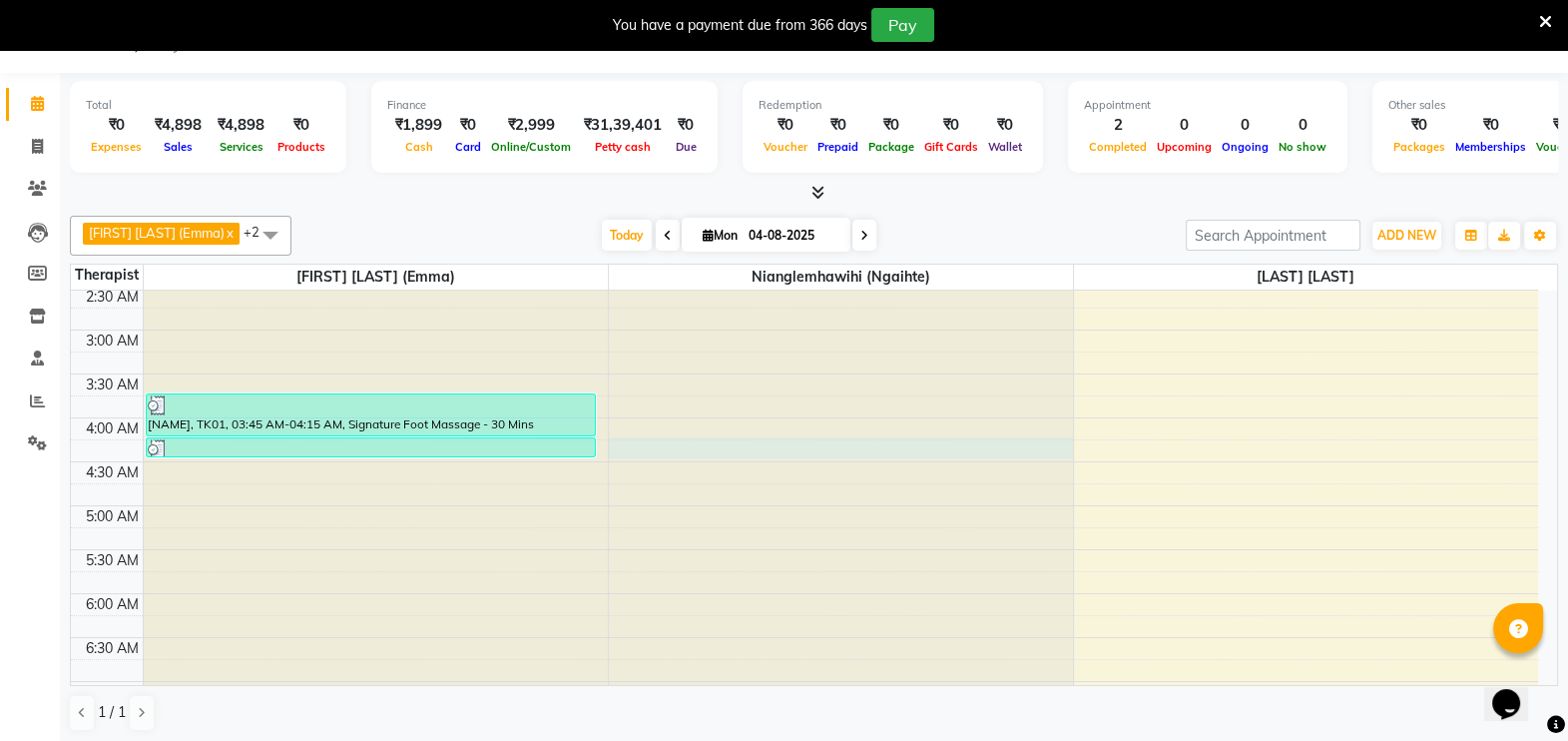 click at bounding box center (840, 67) 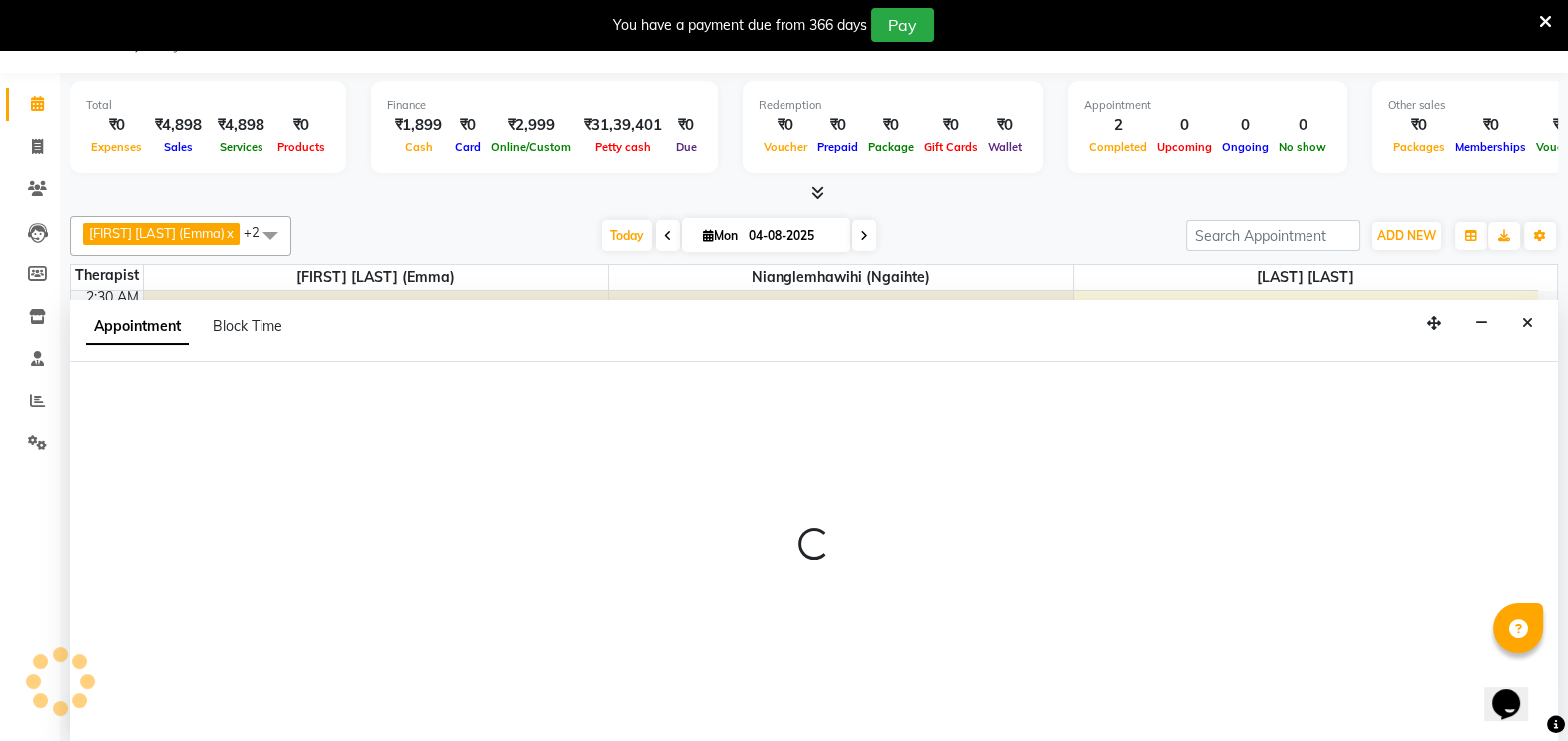 select on "58858" 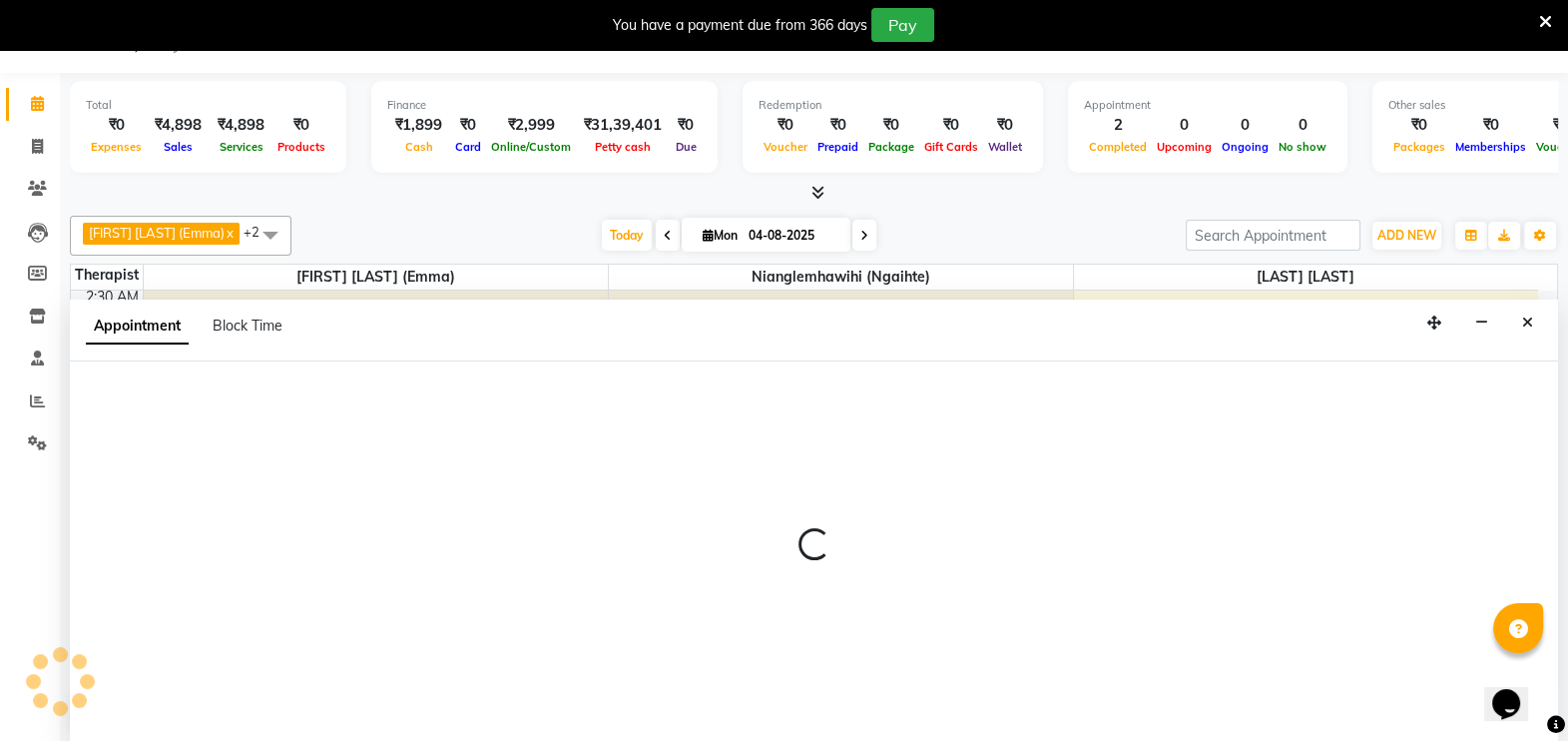 select on "255" 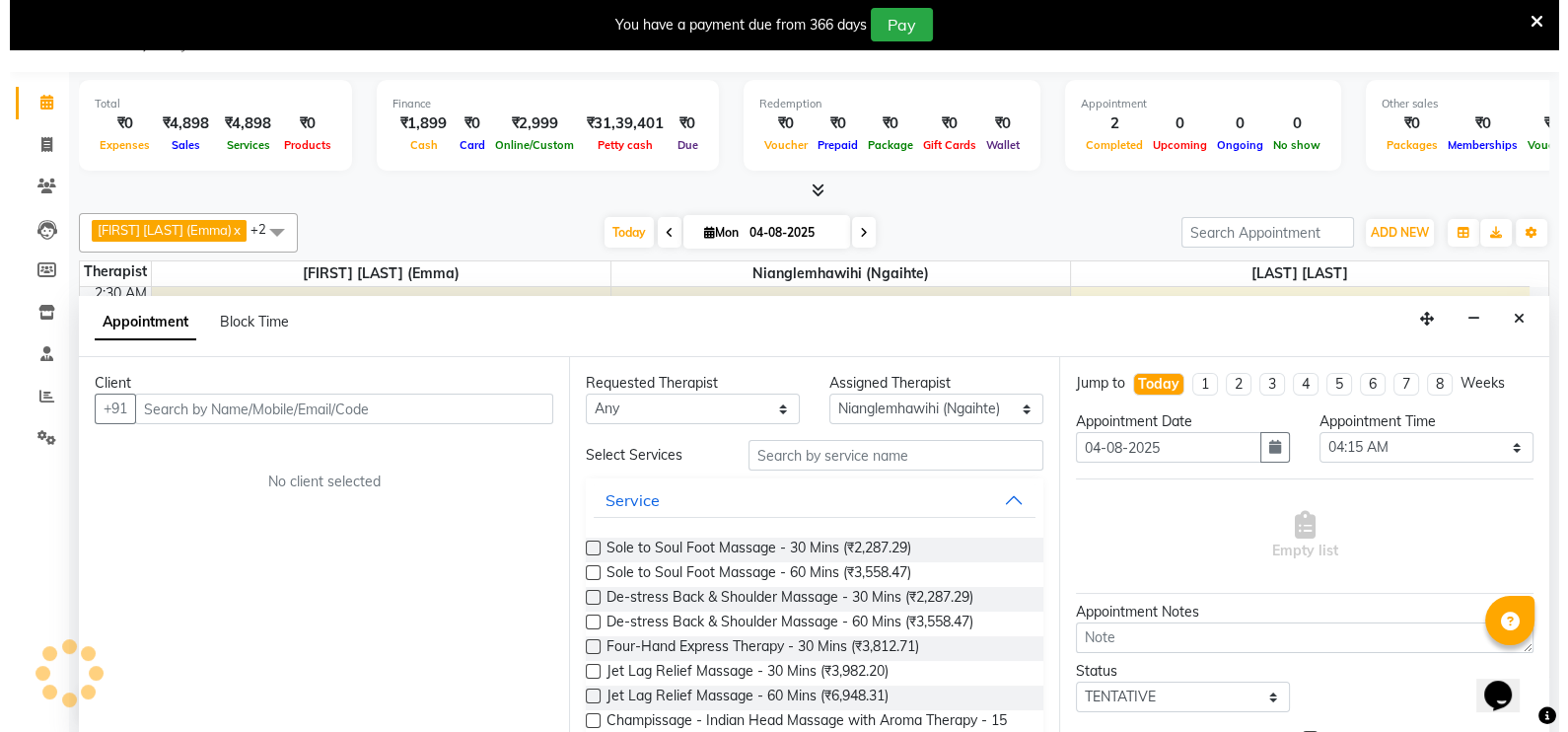 scroll, scrollTop: 49, scrollLeft: 0, axis: vertical 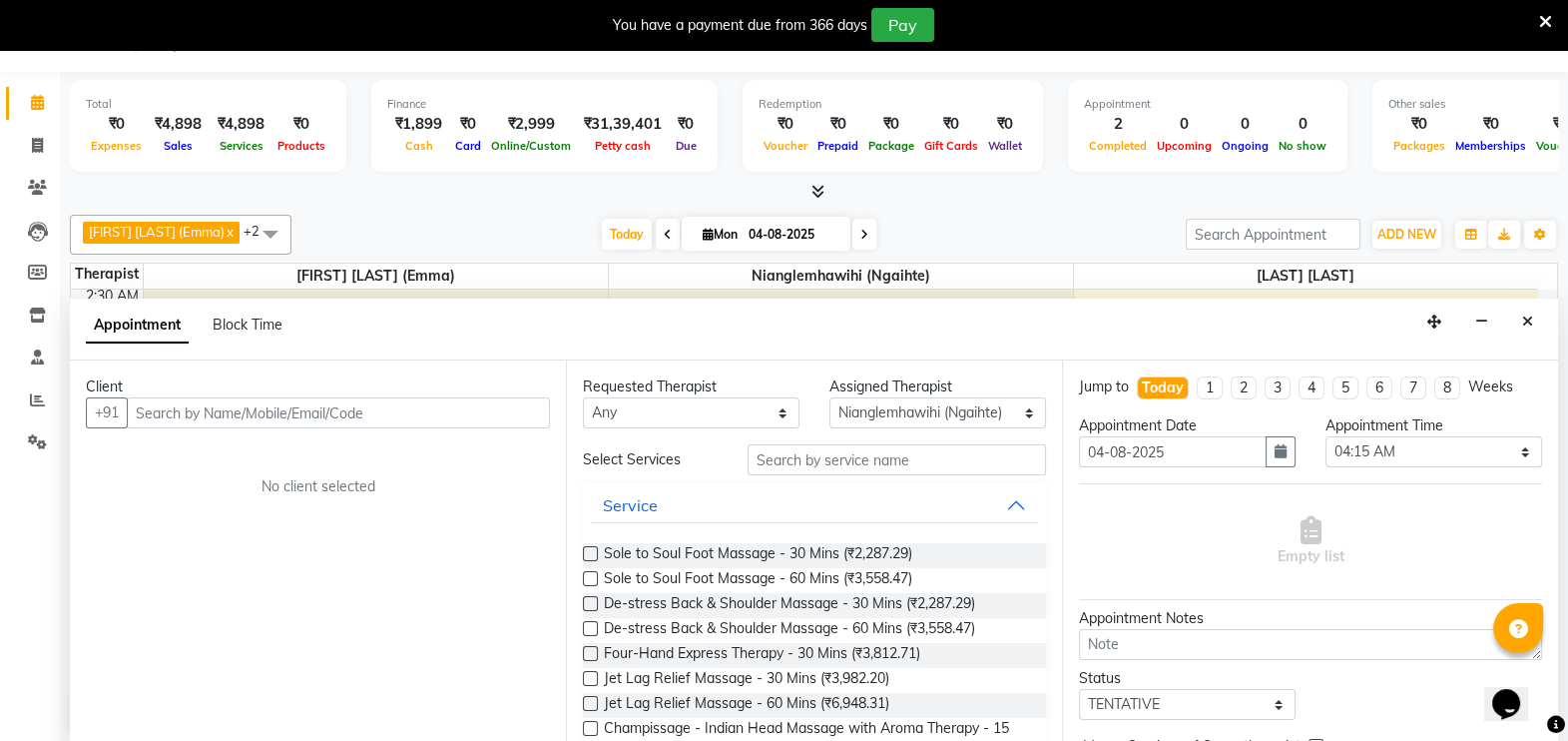click at bounding box center [338, 412] 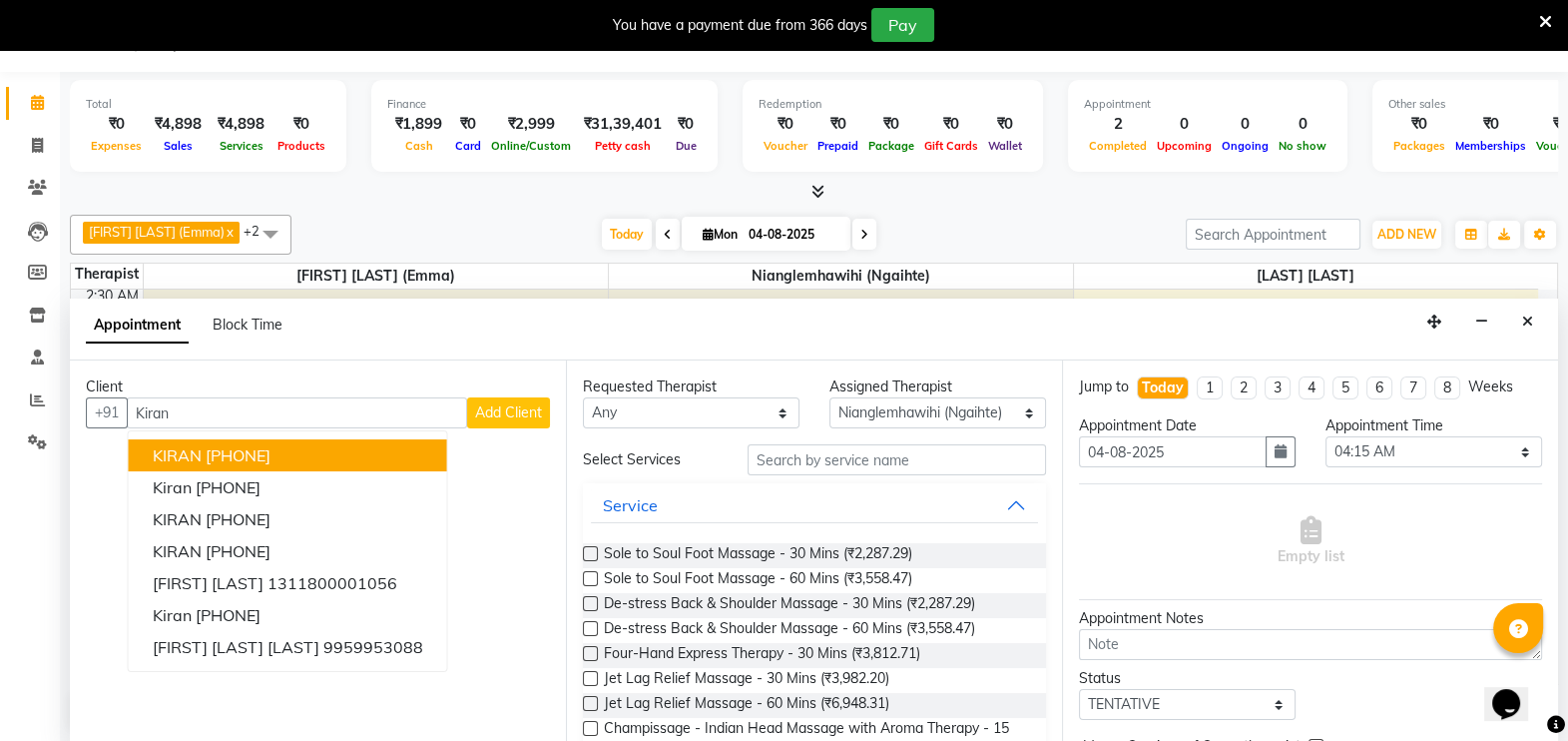 type on "Kiran" 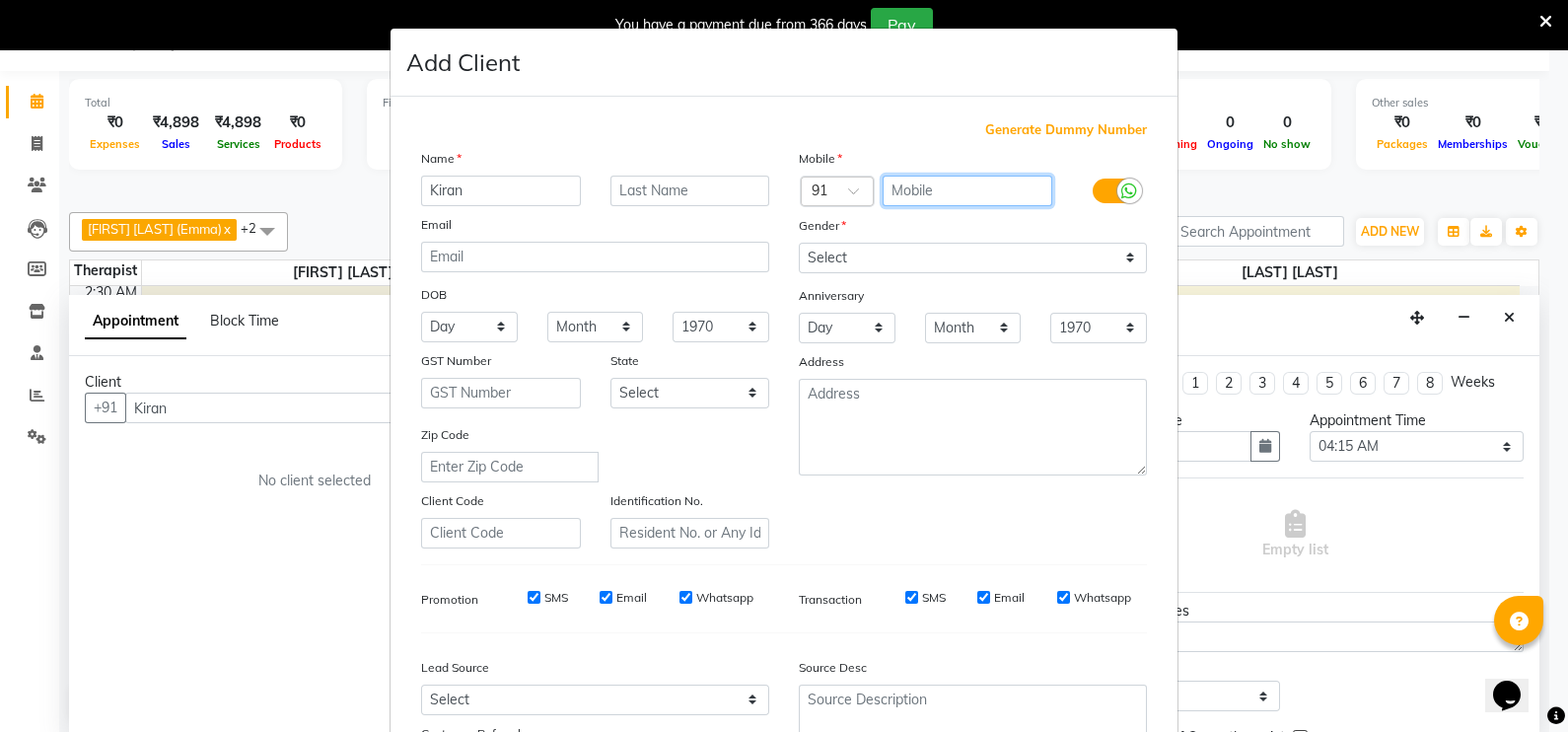 click at bounding box center [967, 190] 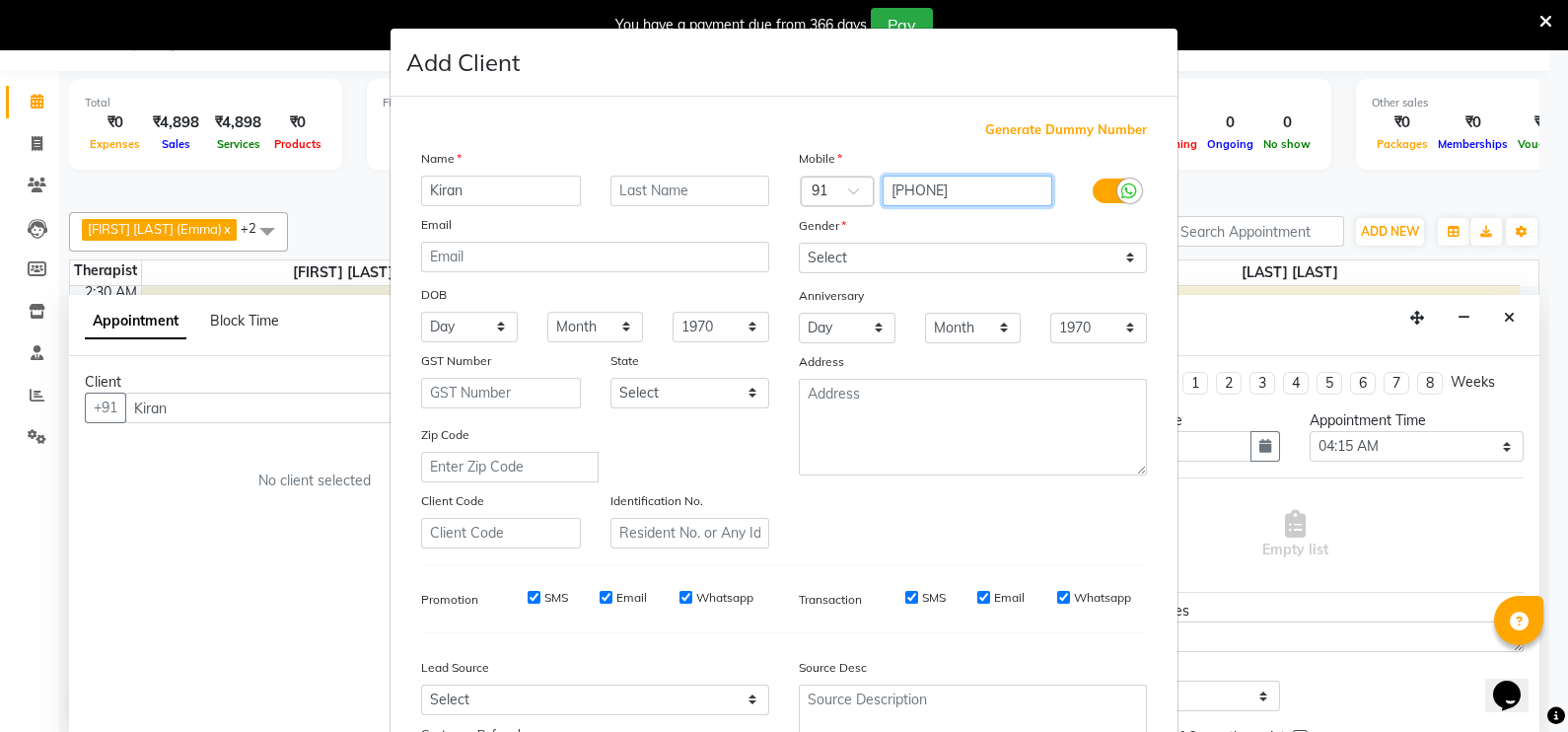 type on "[PHONE]" 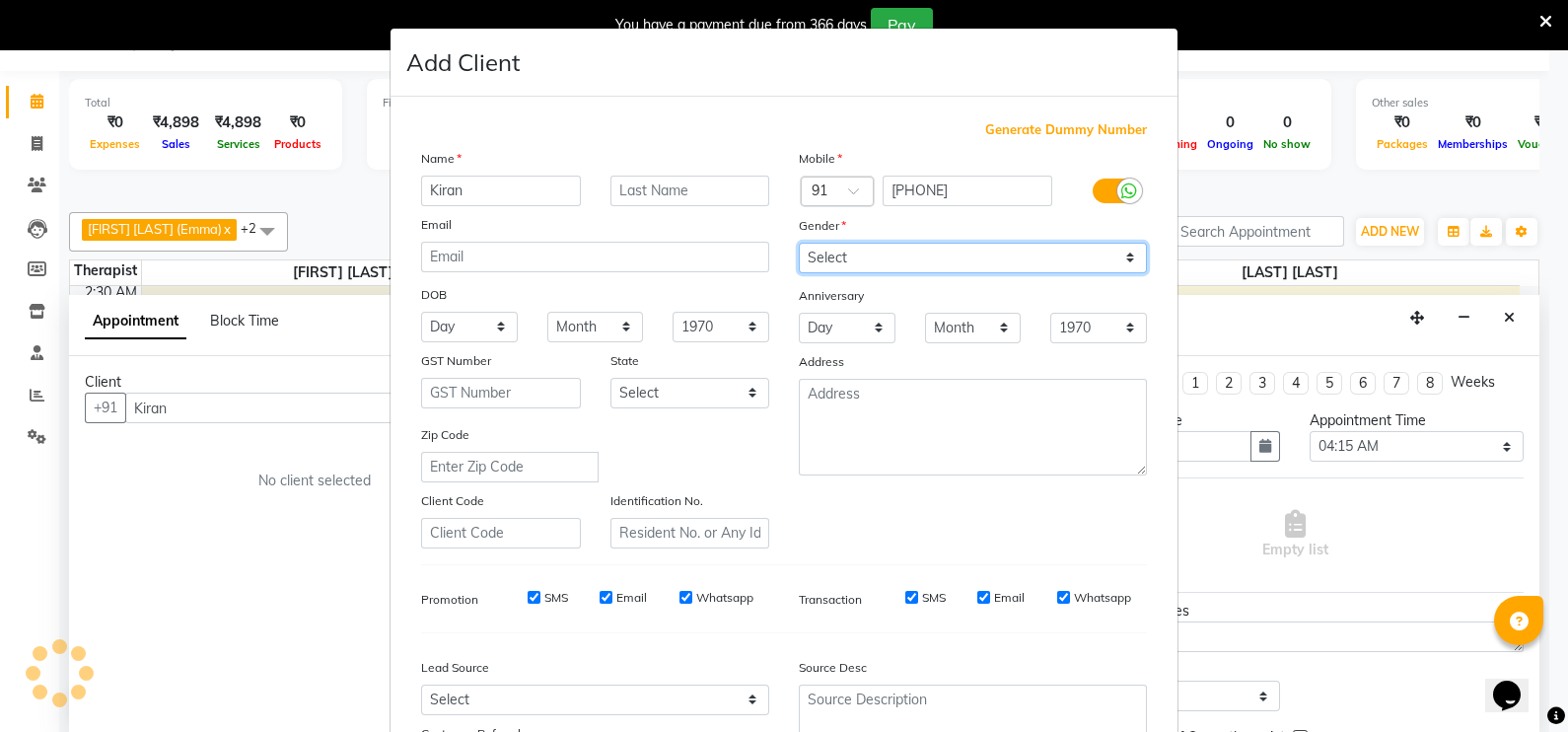 click on "Select Male Female Other Prefer Not To Say" at bounding box center [972, 257] 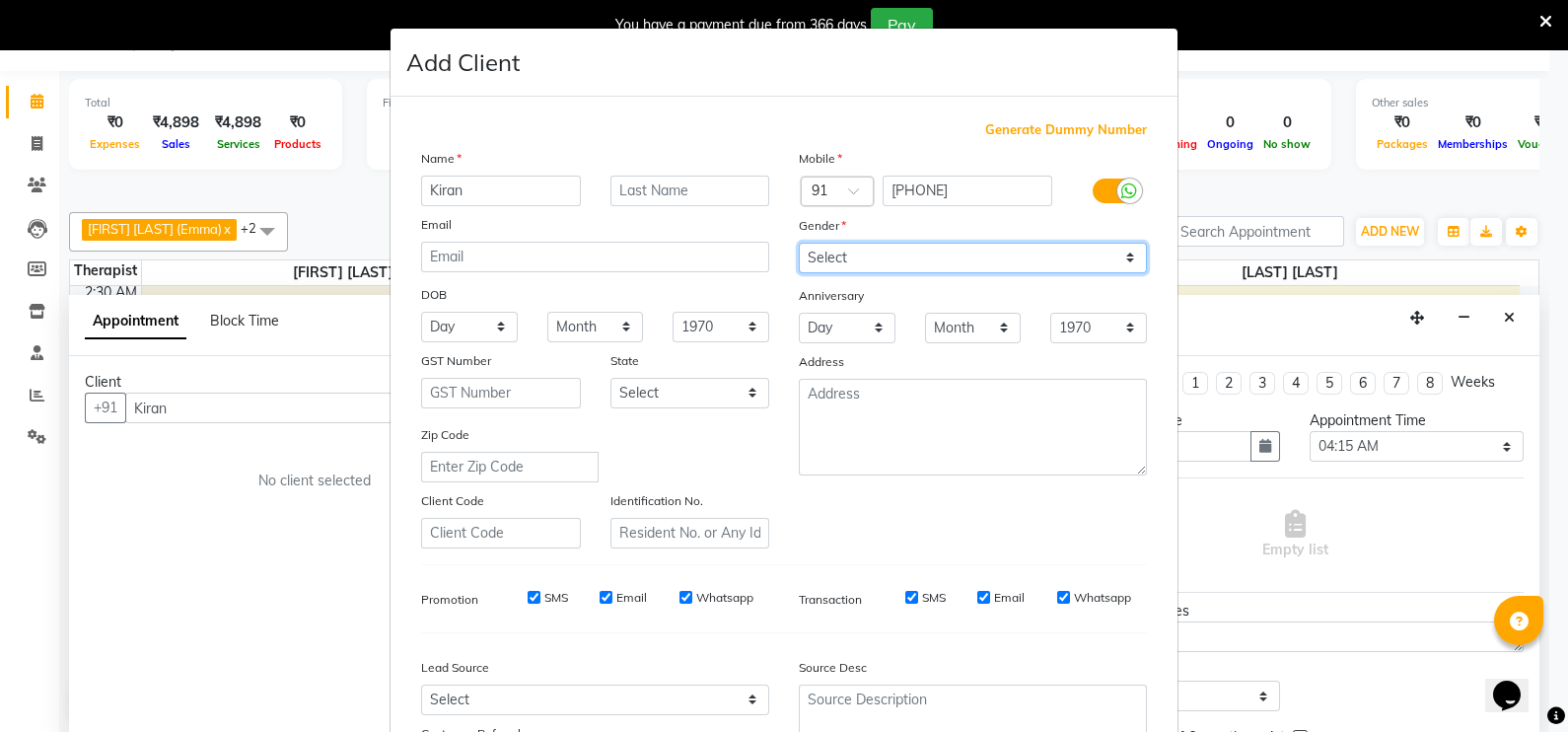 select on "male" 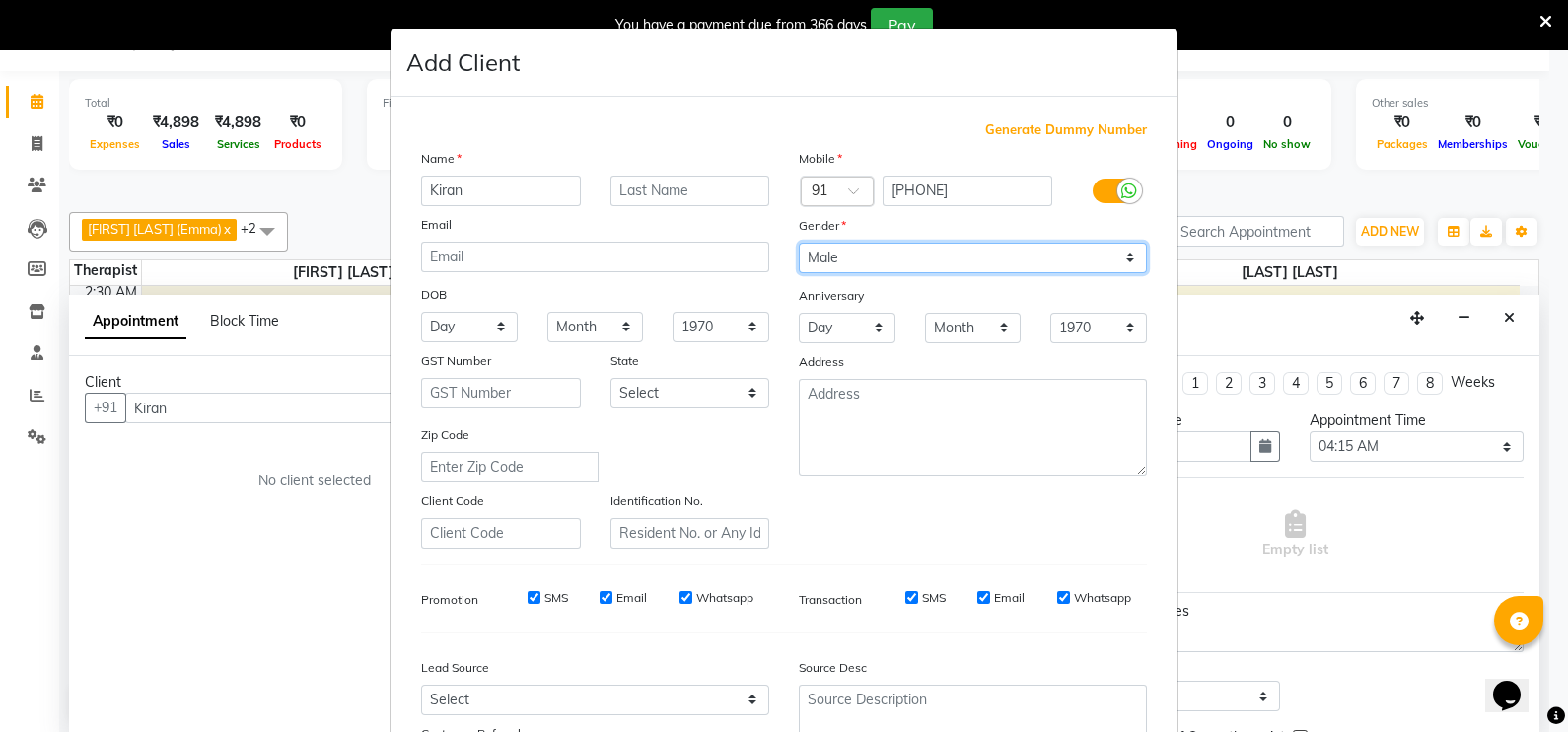 click on "Select Male Female Other Prefer Not To Say" at bounding box center (972, 257) 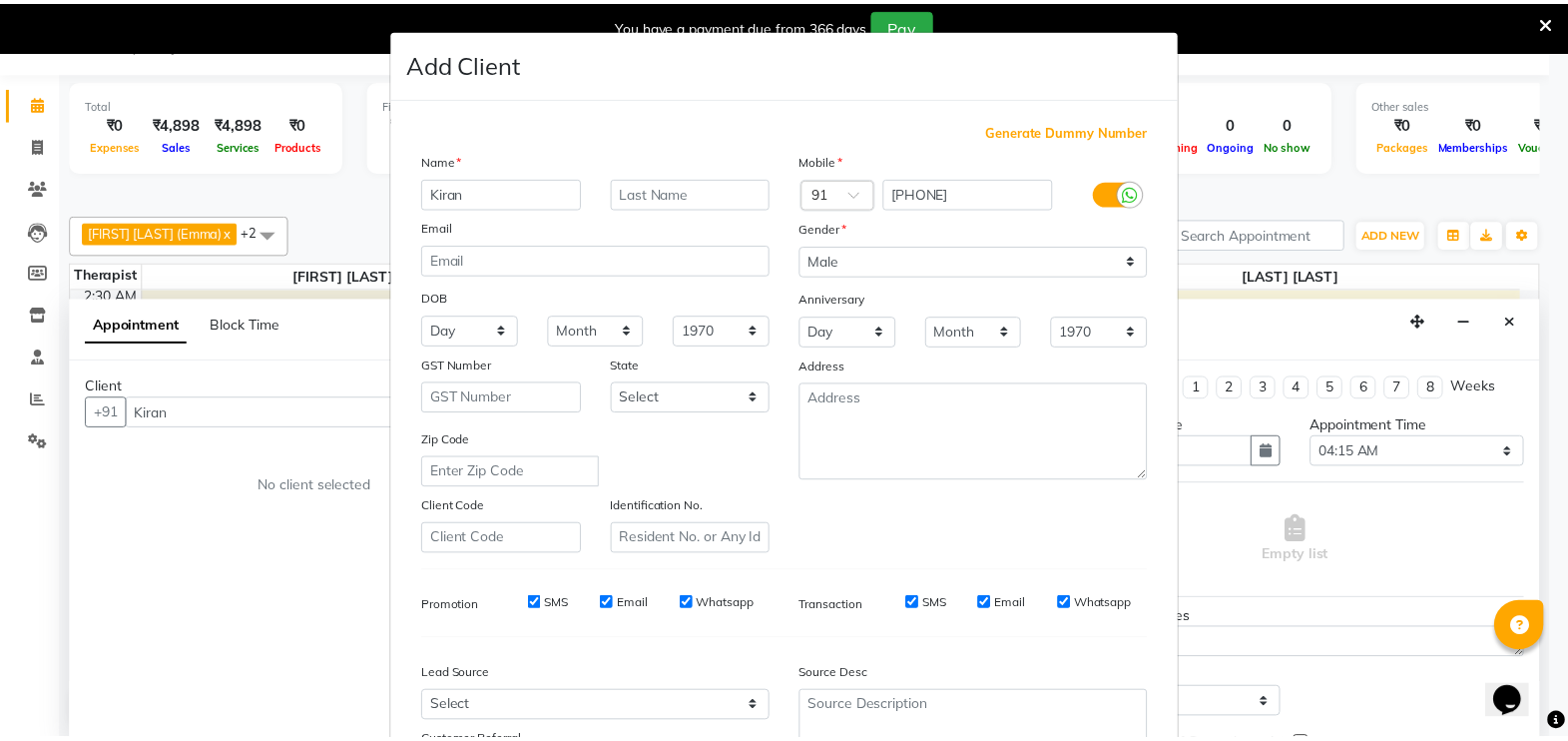 scroll, scrollTop: 191, scrollLeft: 0, axis: vertical 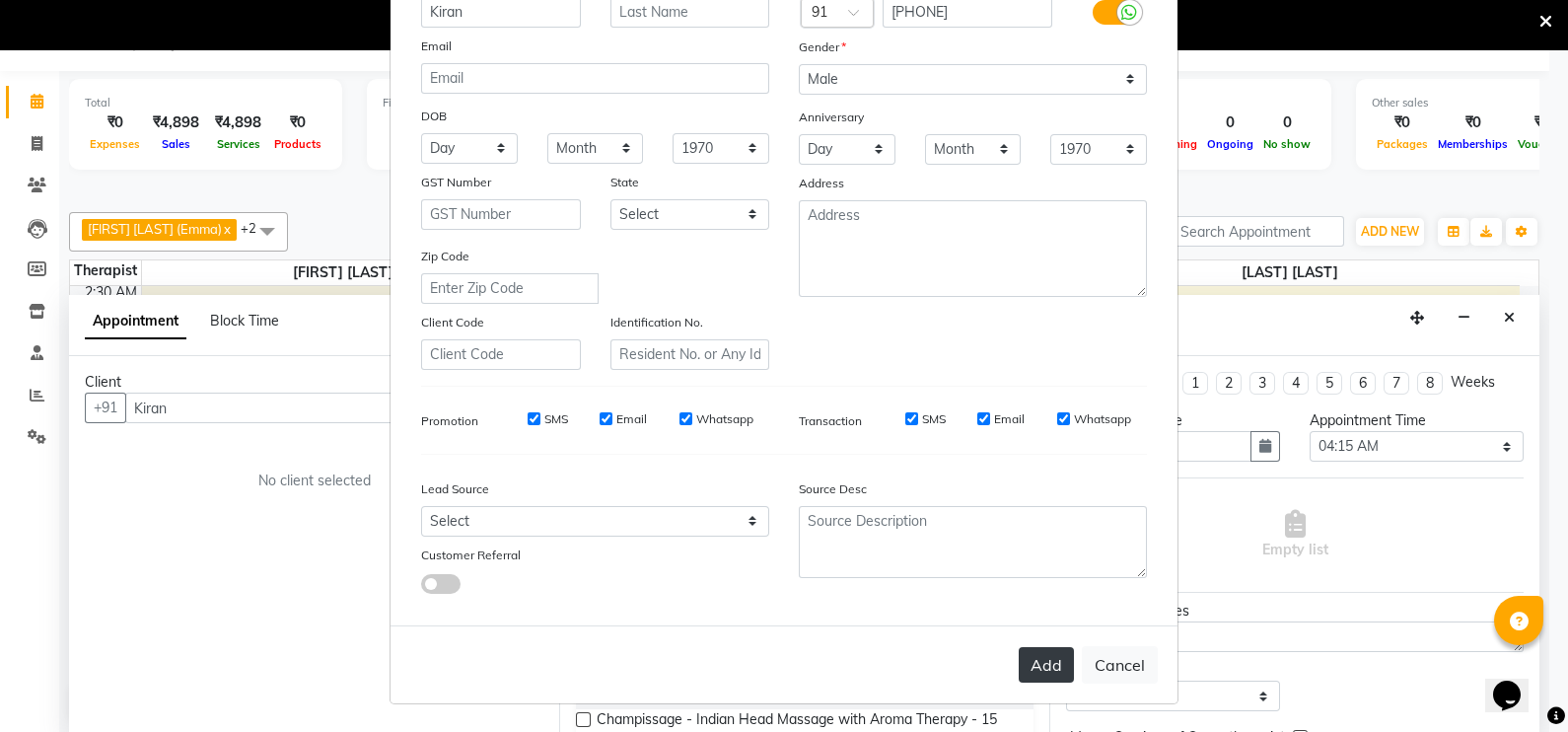 click on "Add" at bounding box center (1046, 665) 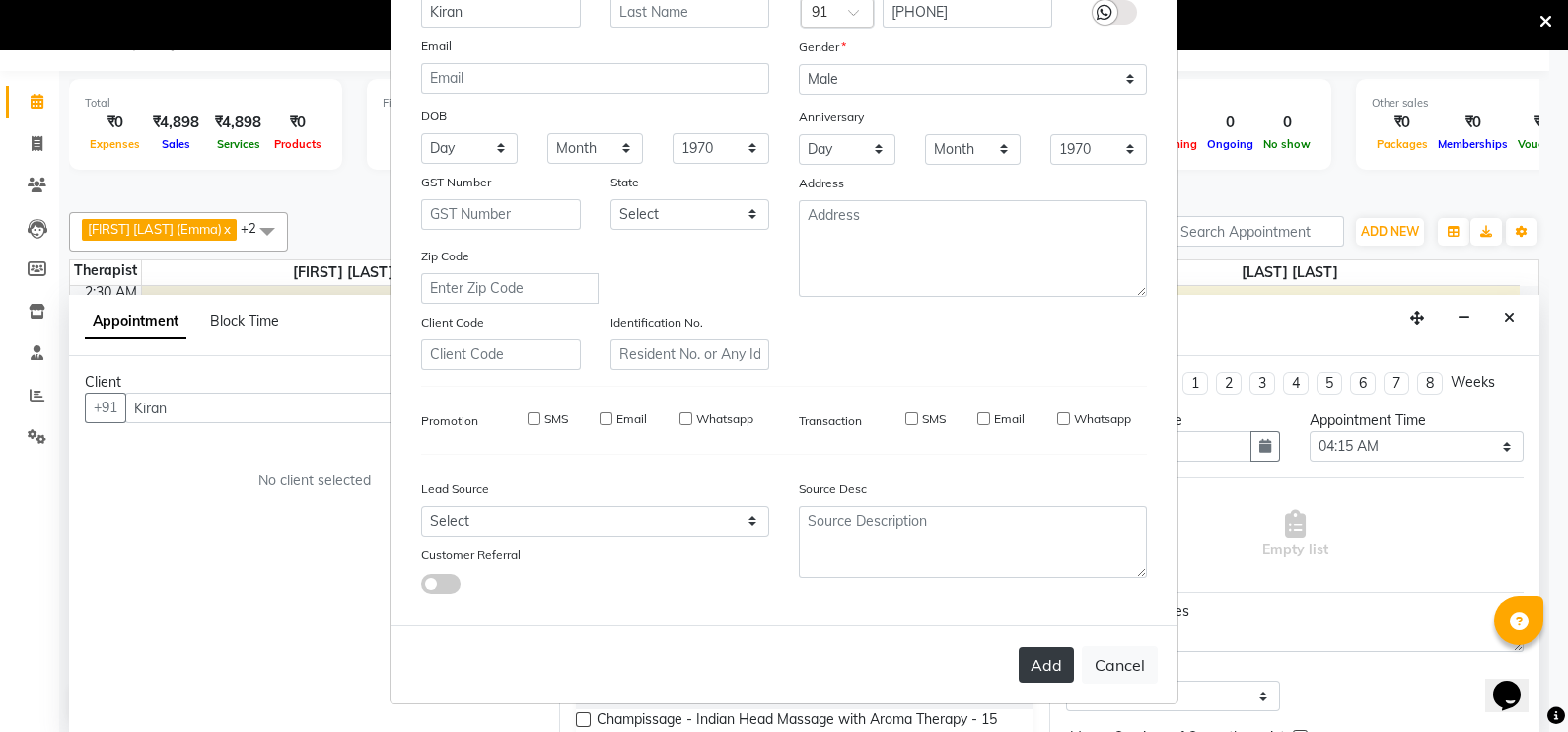 type on "[PHONE]" 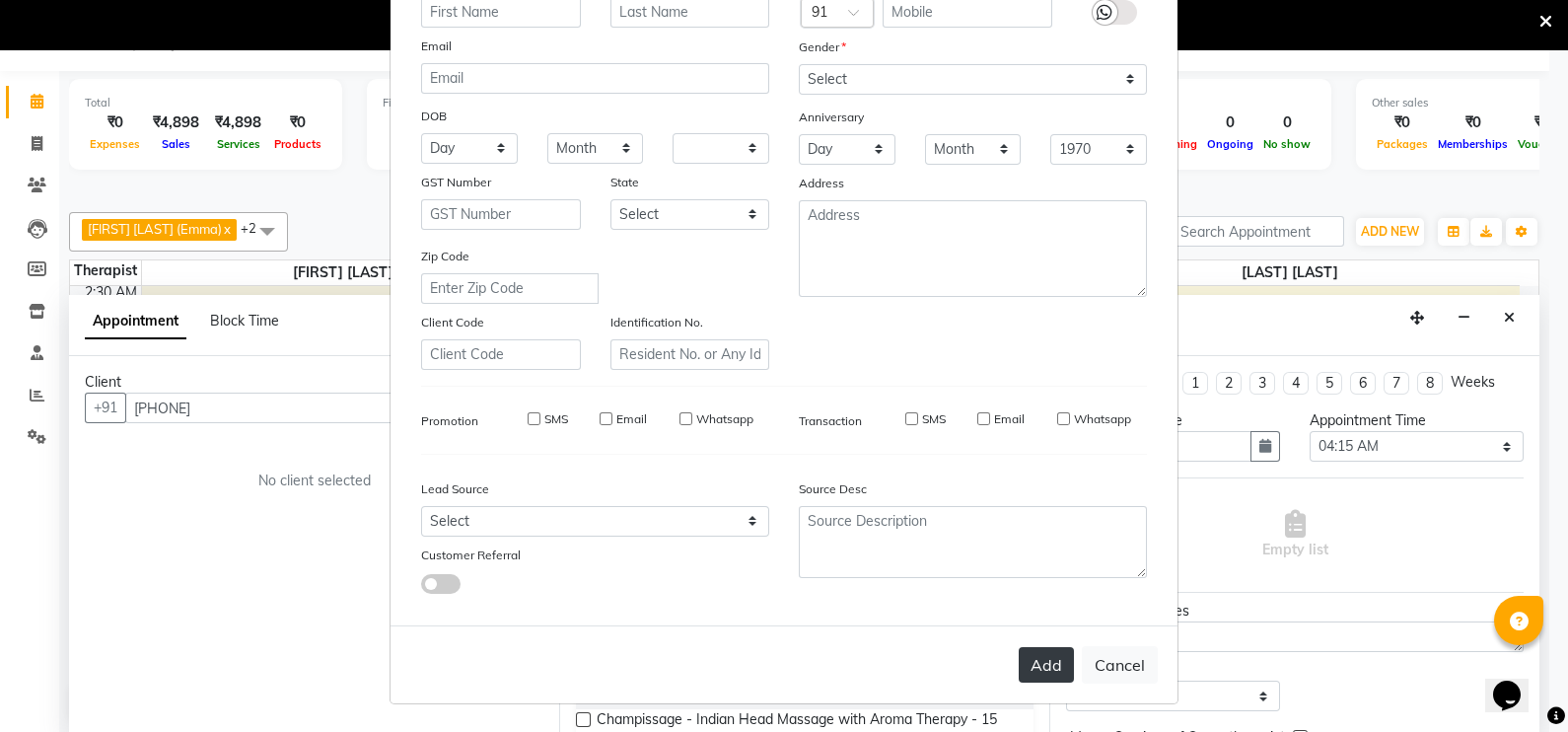select 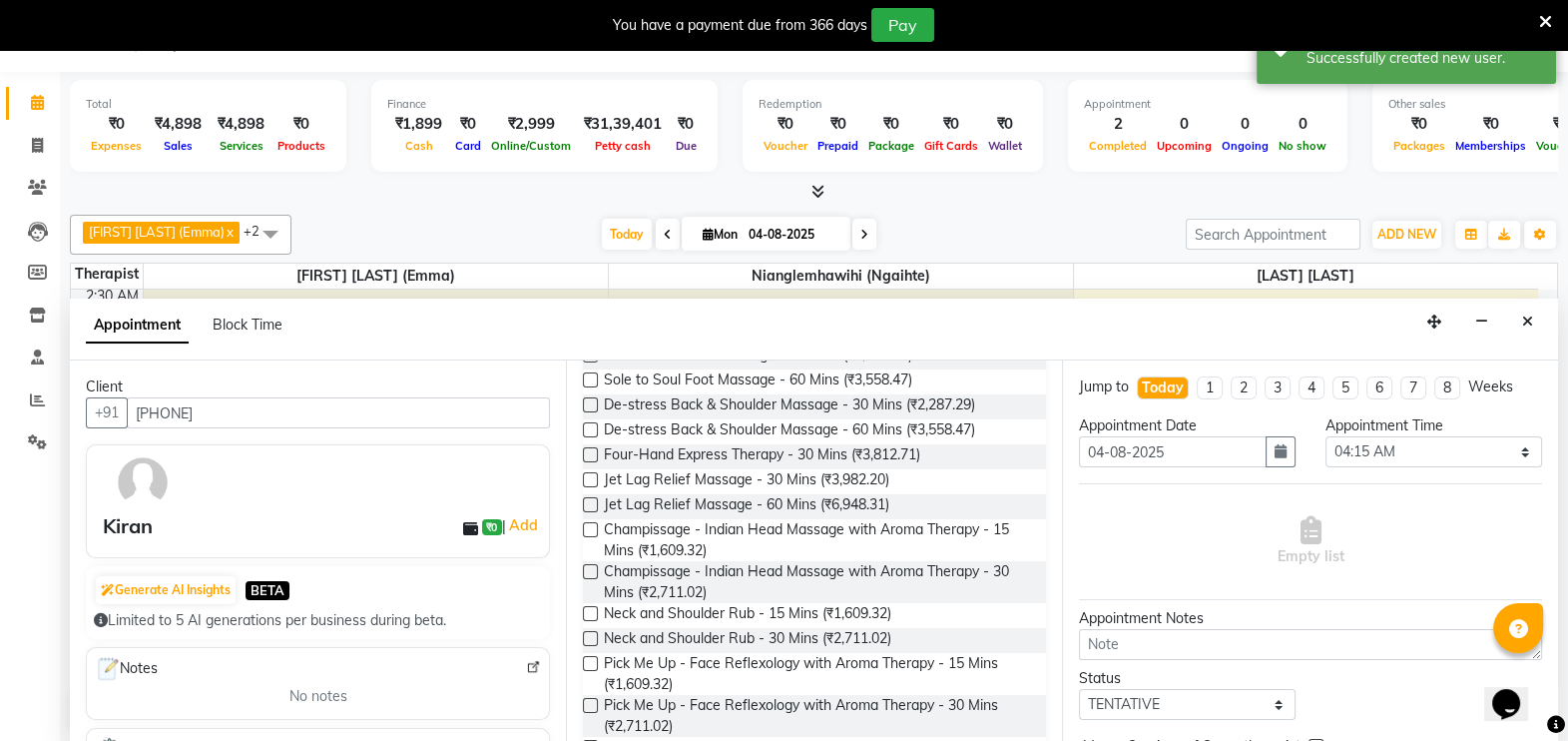 scroll, scrollTop: 249, scrollLeft: 0, axis: vertical 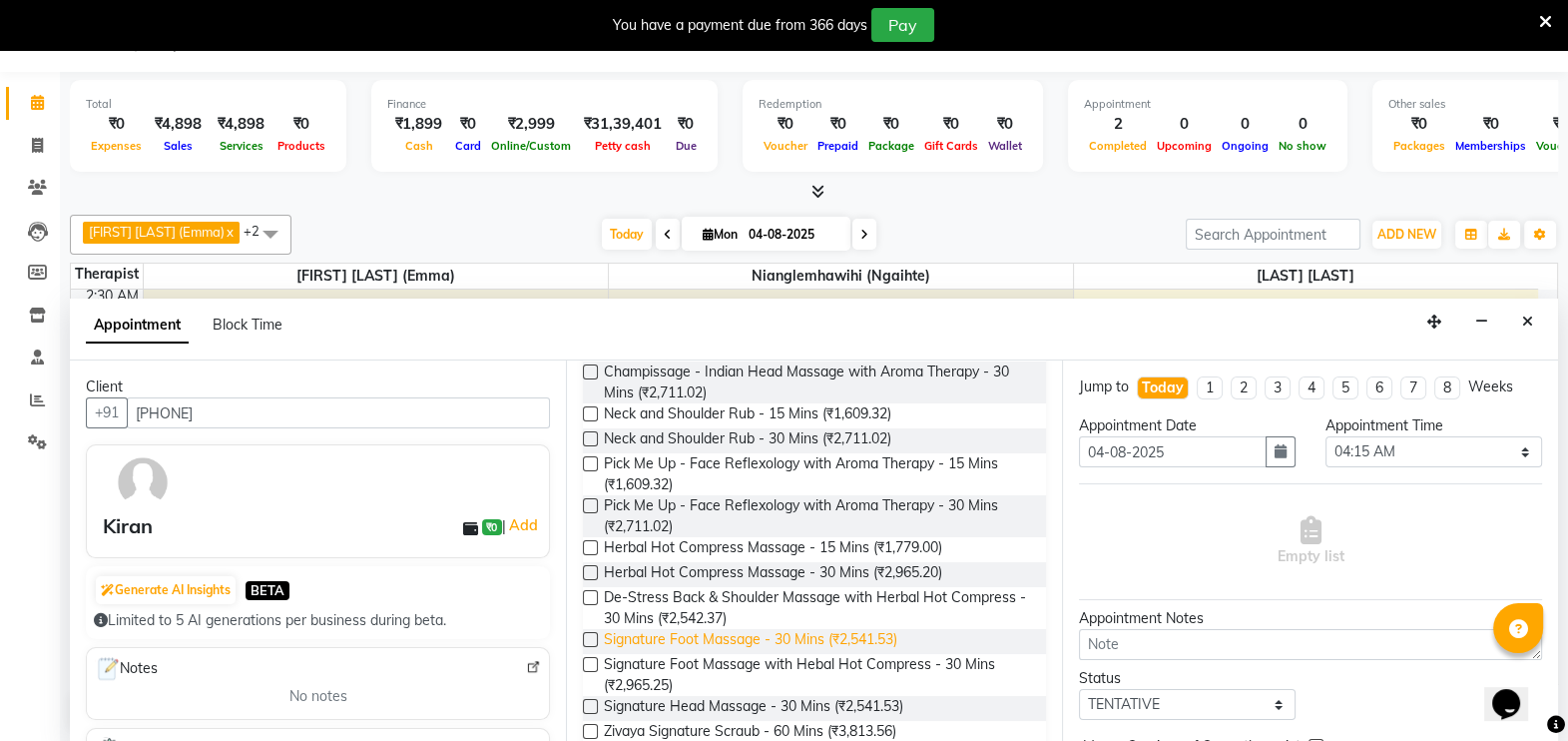 click on "Signature Foot Massage - 30 Mins (₹2,541.53)" at bounding box center [751, 641] 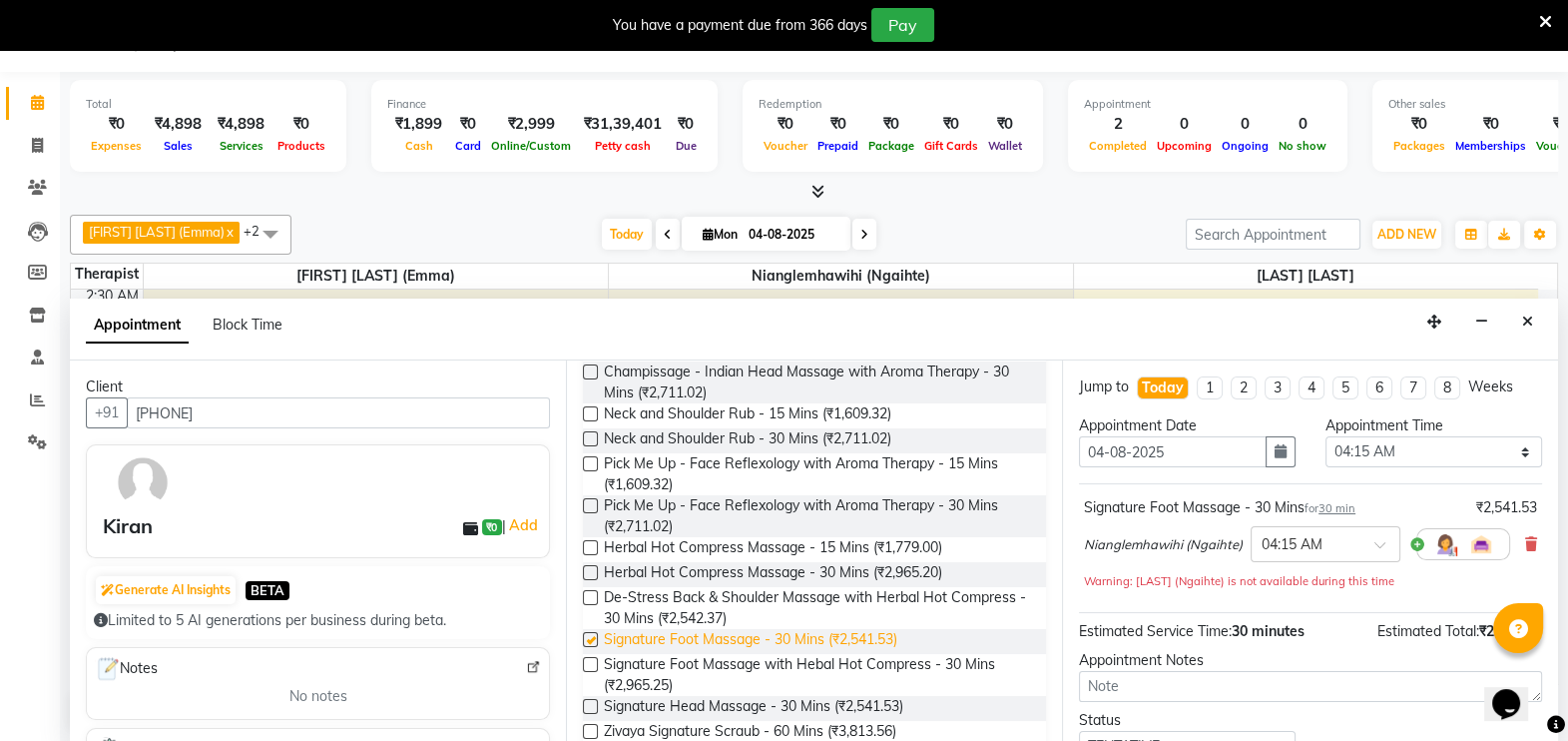checkbox on "false" 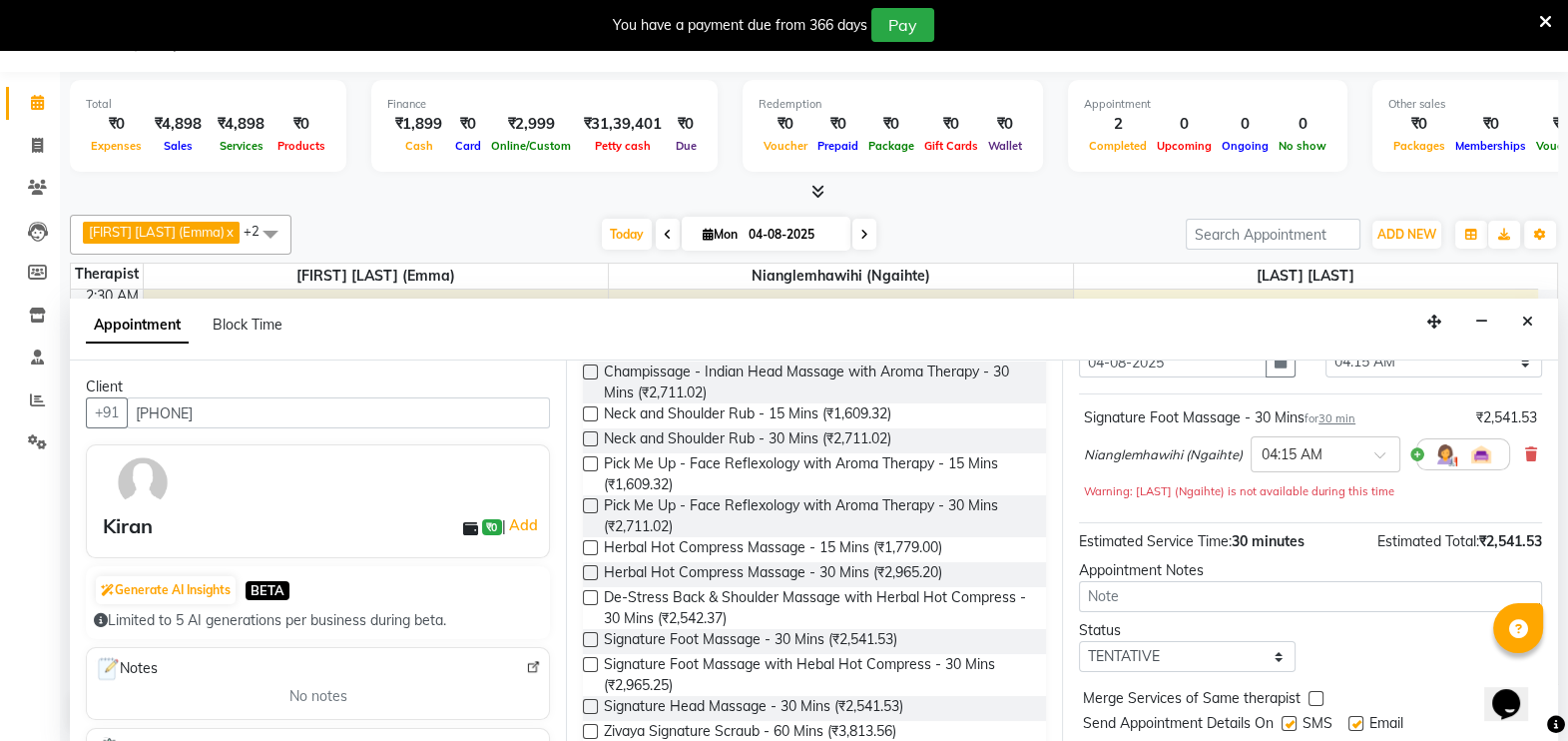 scroll, scrollTop: 145, scrollLeft: 0, axis: vertical 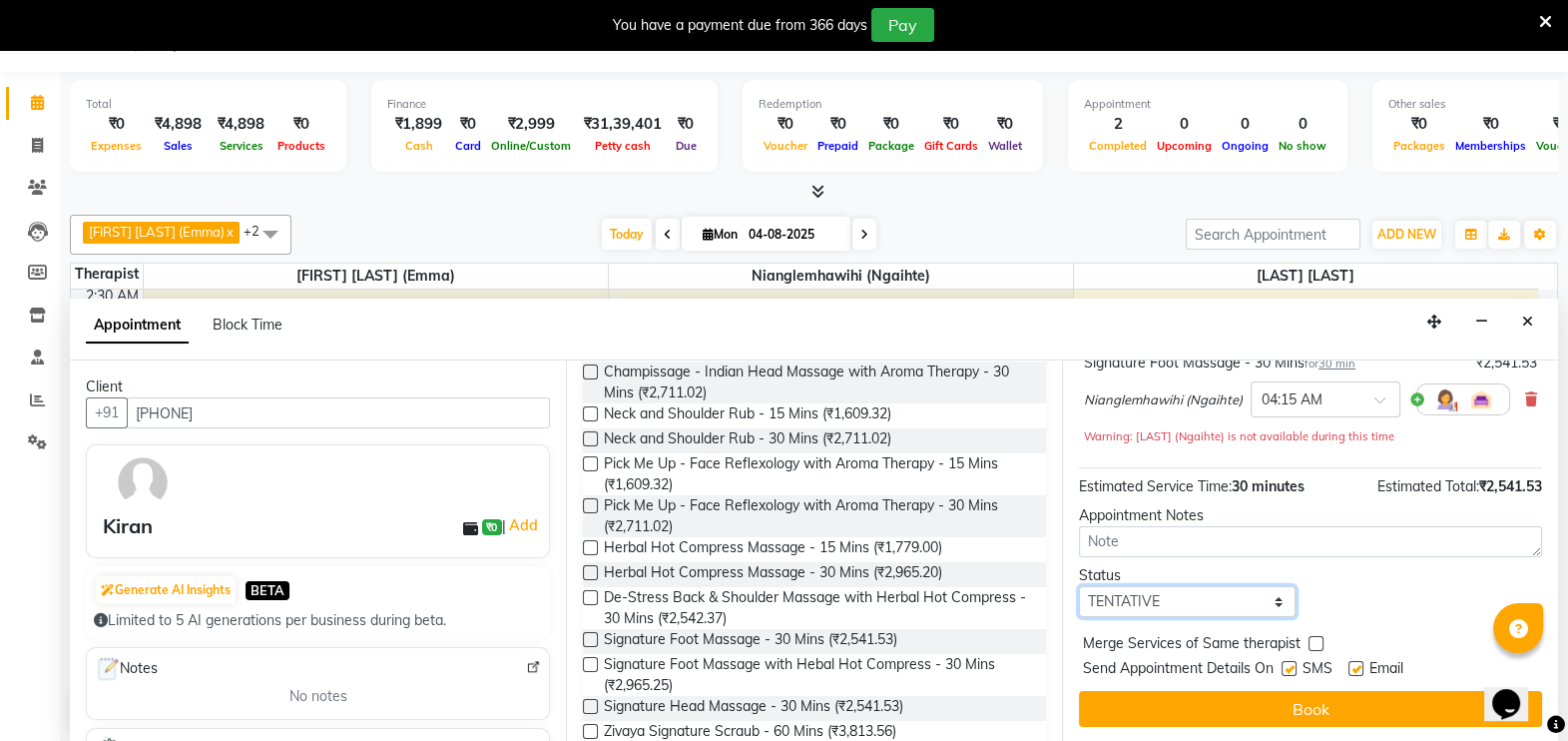 click on "Select TENTATIVE CONFIRM CHECK-IN UPCOMING" at bounding box center [1187, 601] 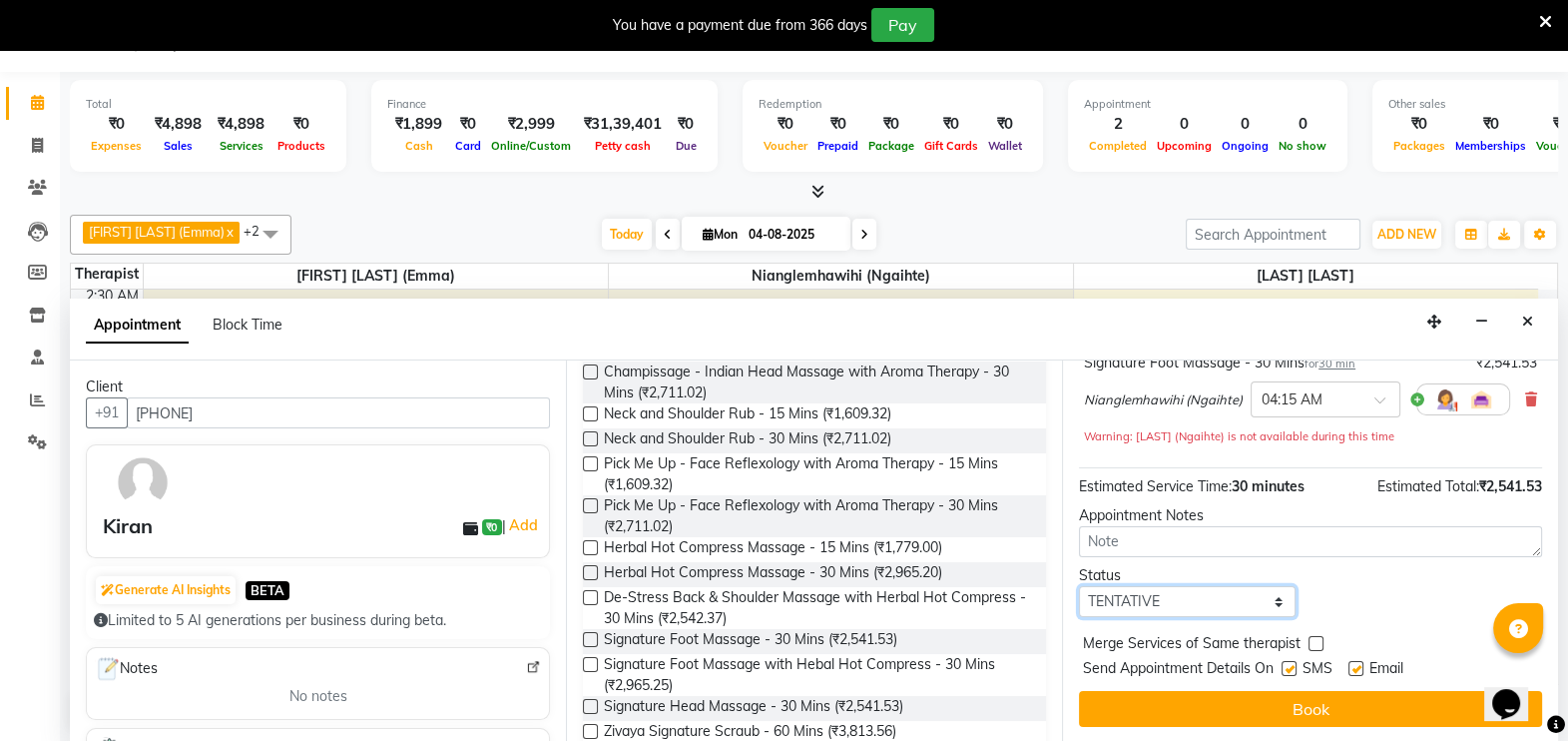 select on "confirm booking" 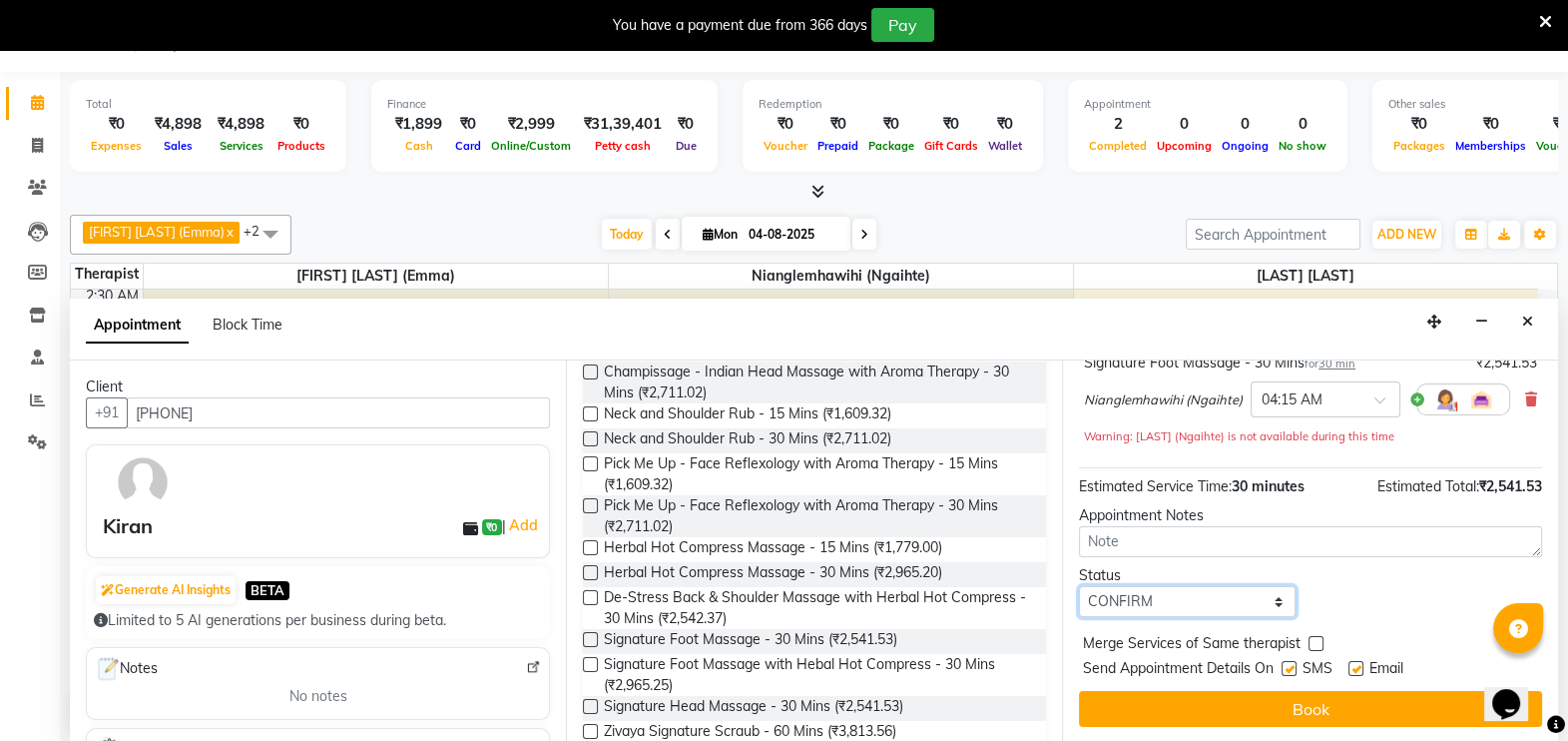 click on "Select TENTATIVE CONFIRM CHECK-IN UPCOMING" at bounding box center [1187, 601] 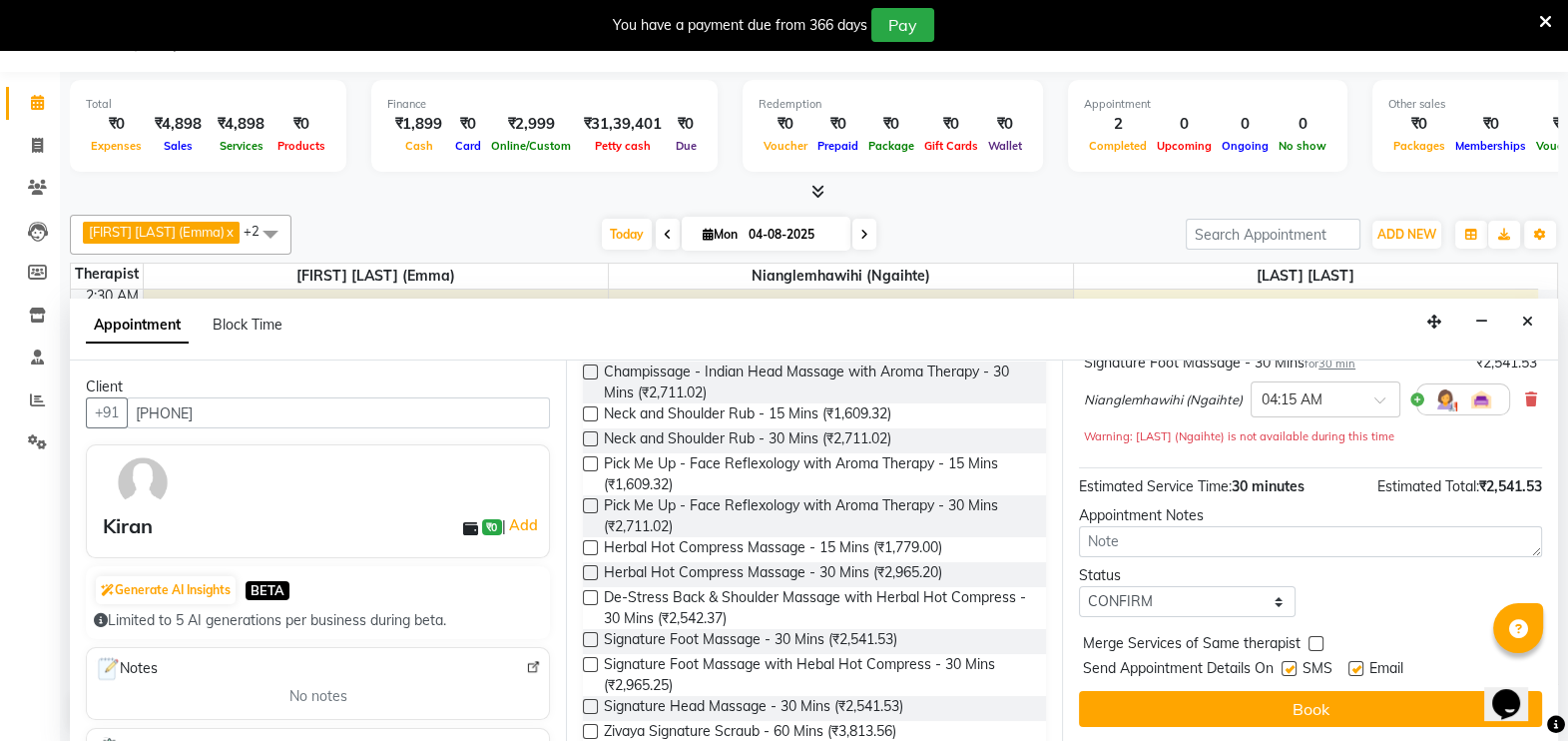 click at bounding box center (1289, 668) 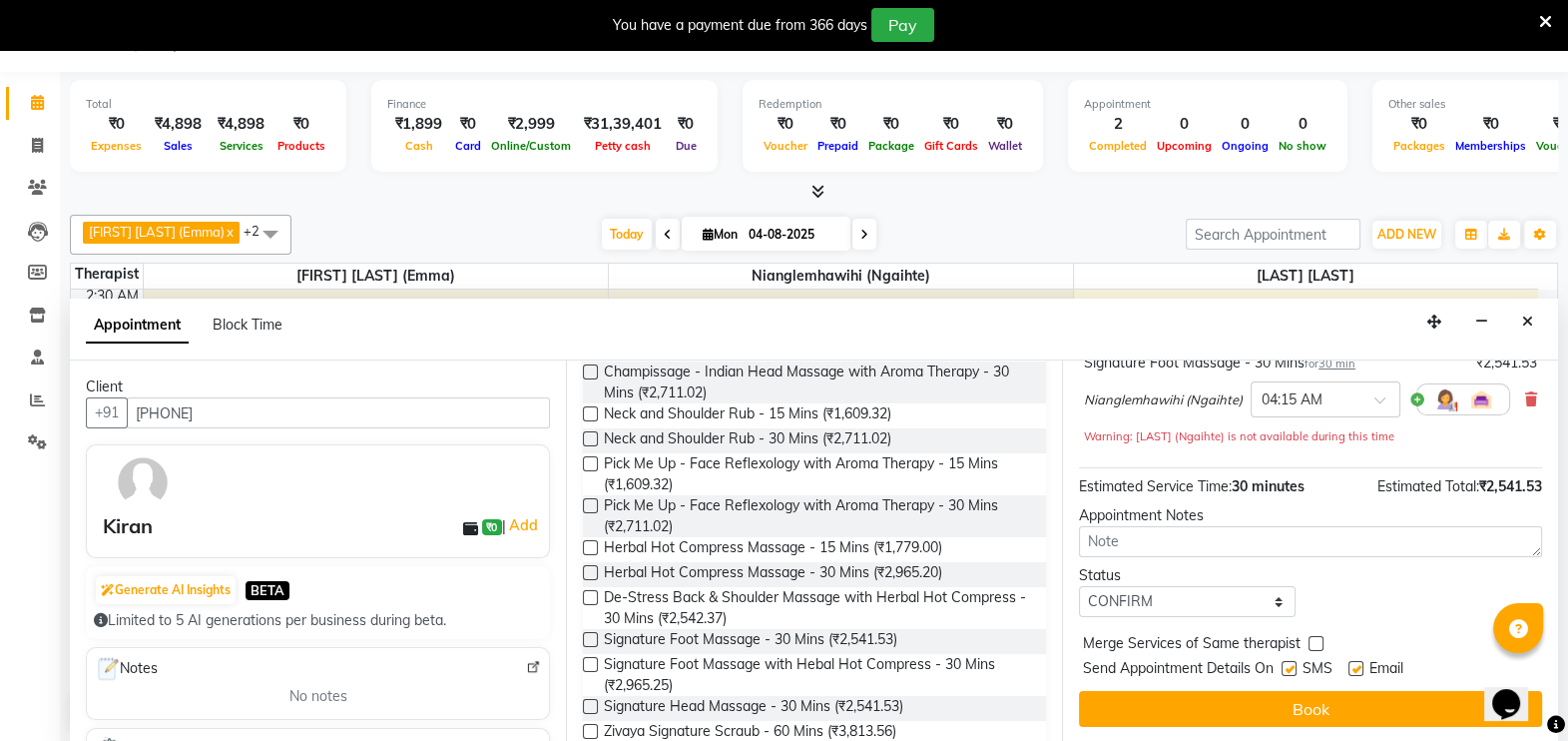 click at bounding box center (1288, 670) 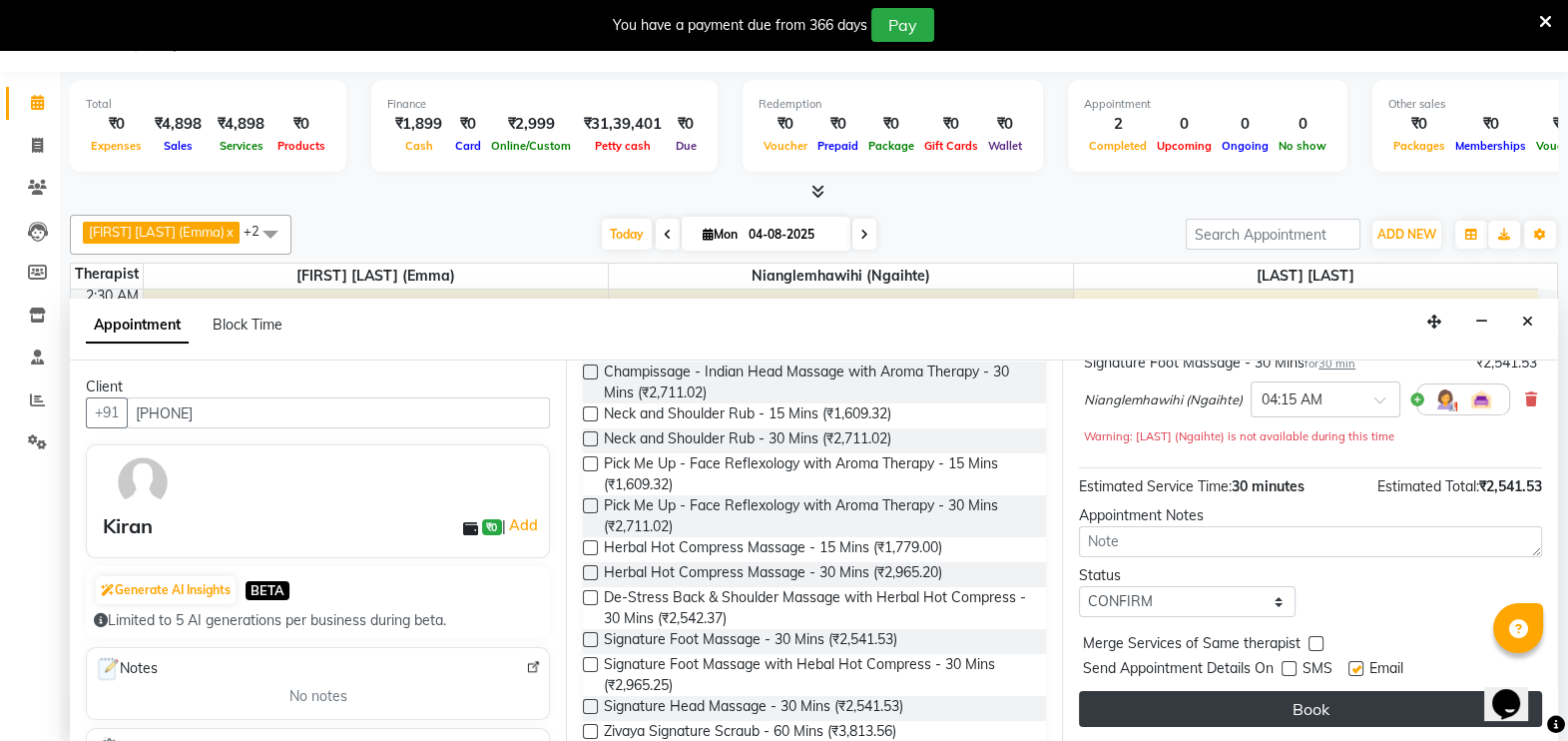 click on "Book" at bounding box center [1310, 709] 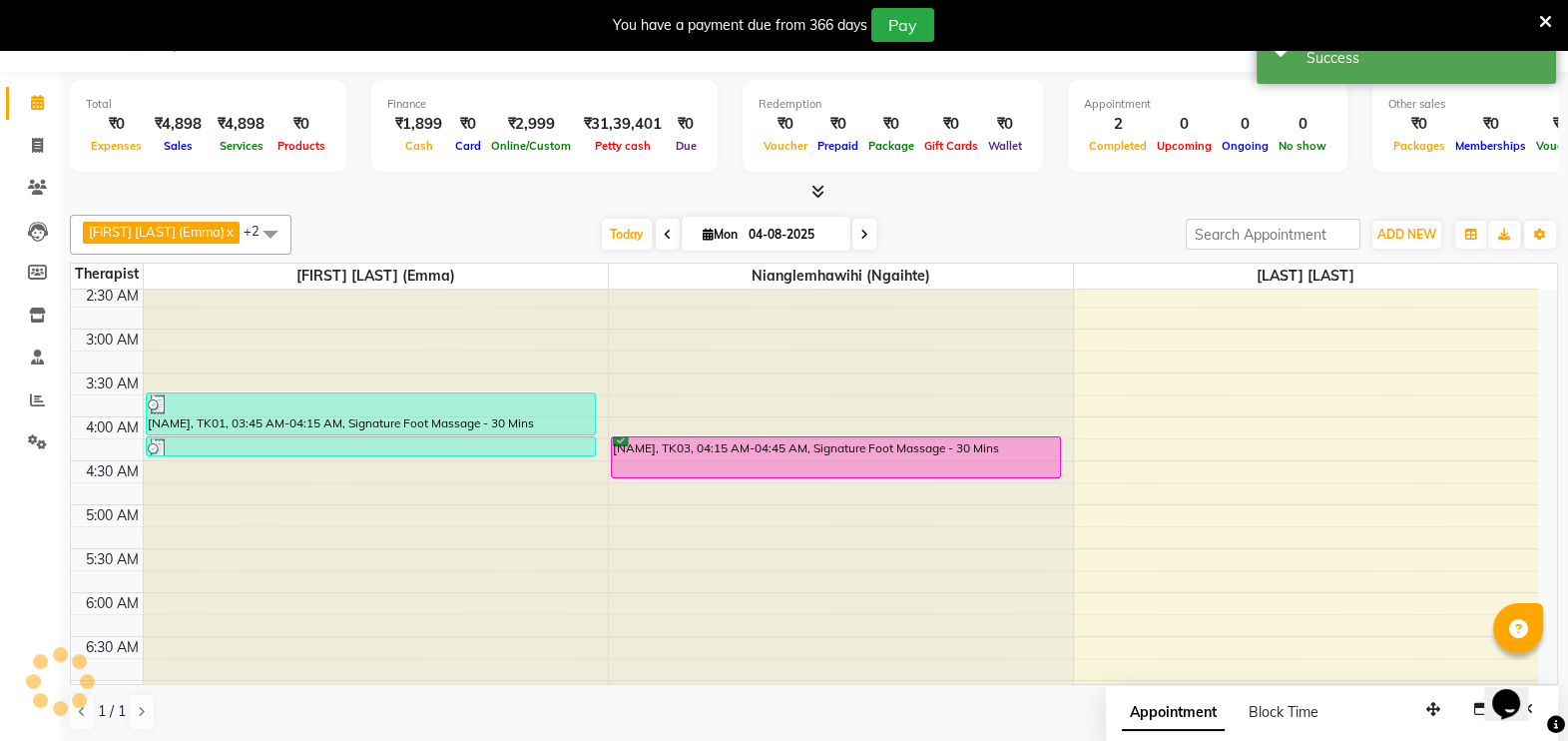 scroll, scrollTop: 0, scrollLeft: 0, axis: both 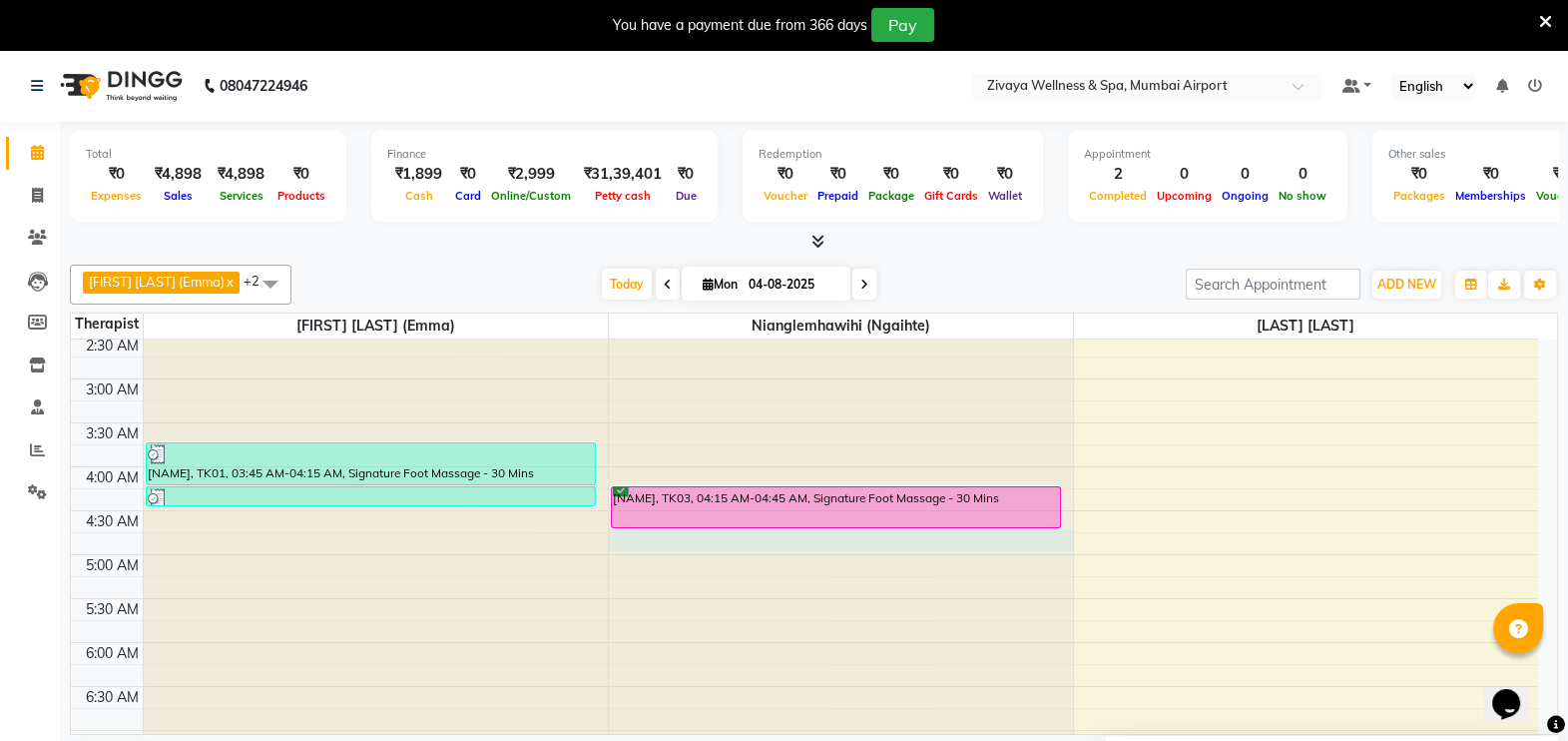 click at bounding box center (840, 116) 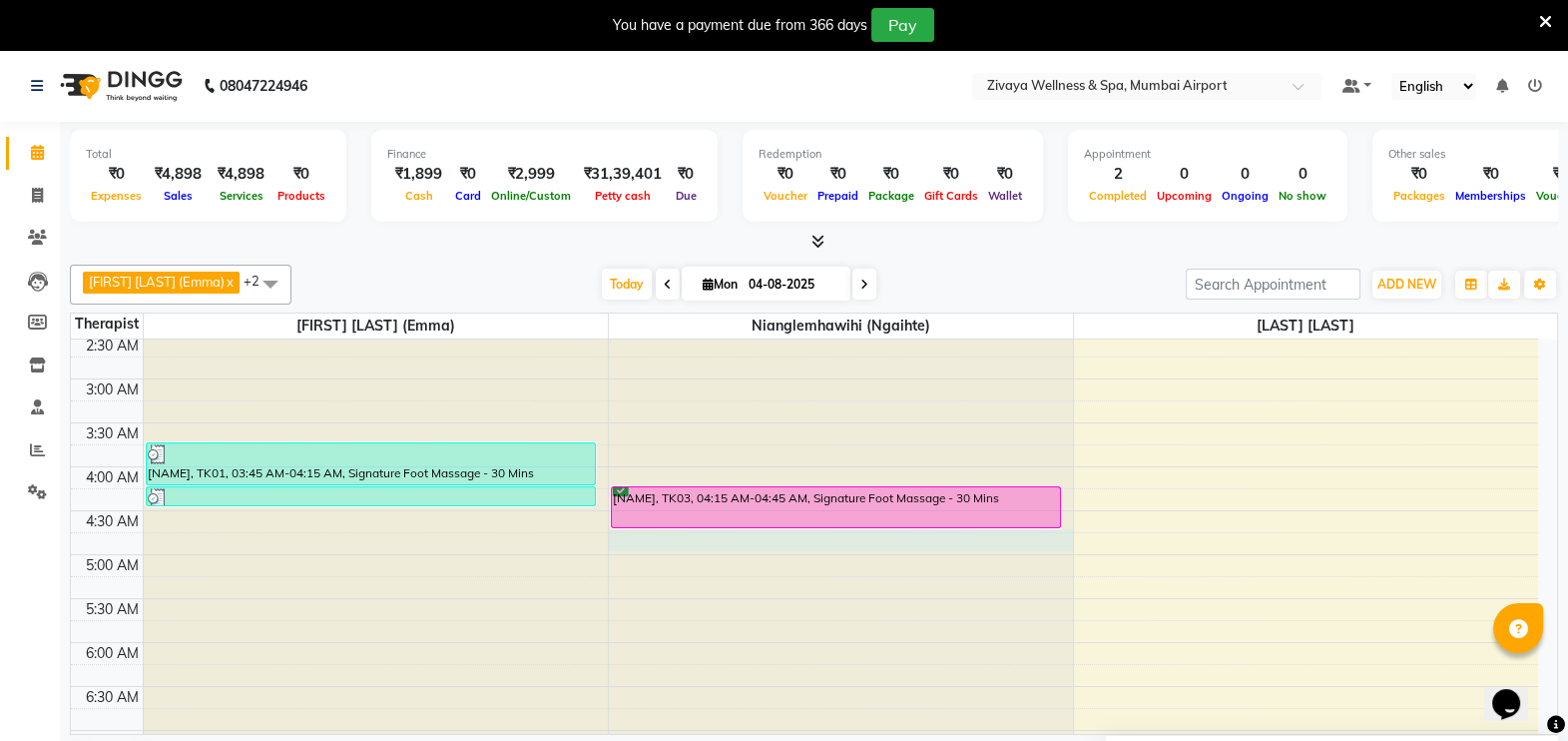 select on "58858" 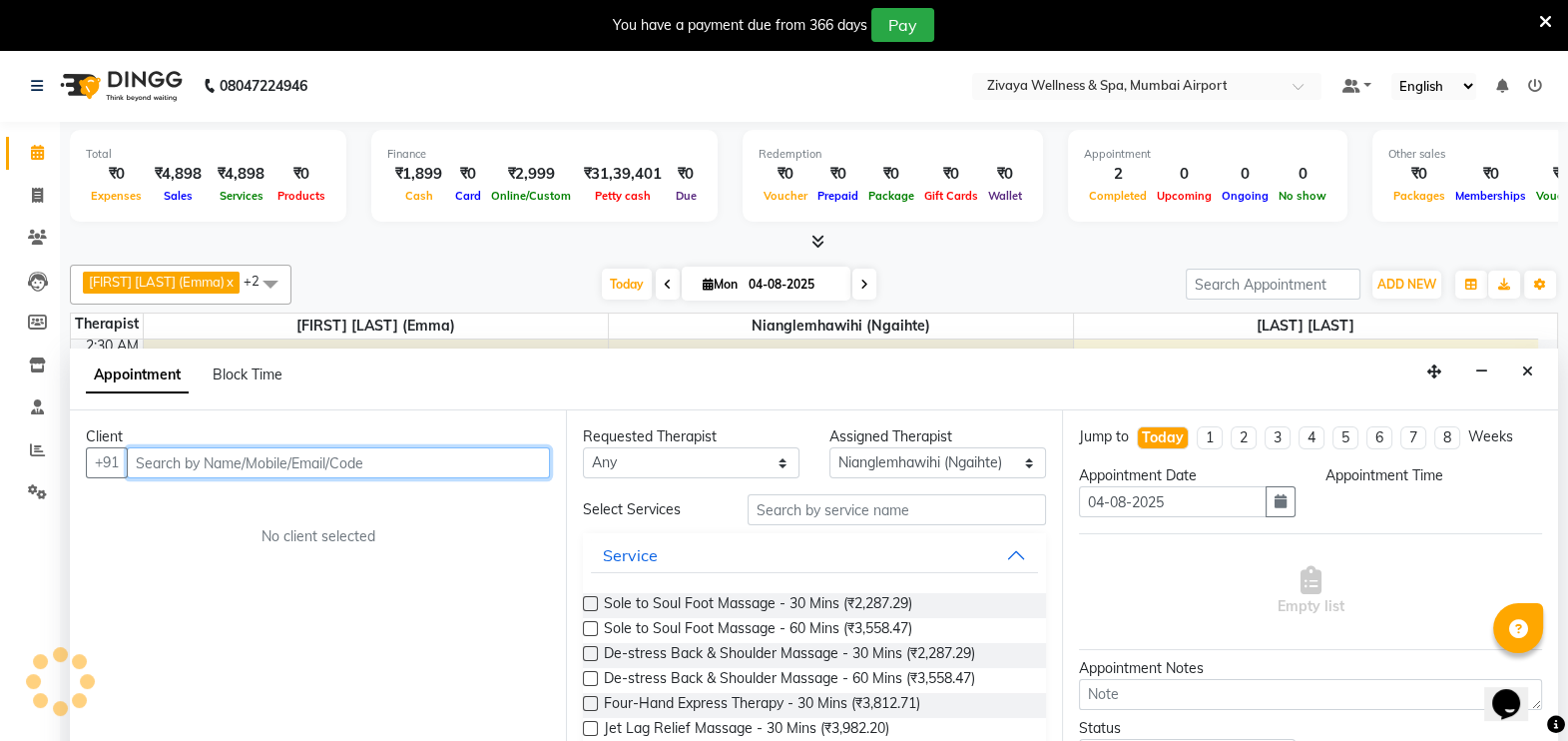 scroll, scrollTop: 50, scrollLeft: 0, axis: vertical 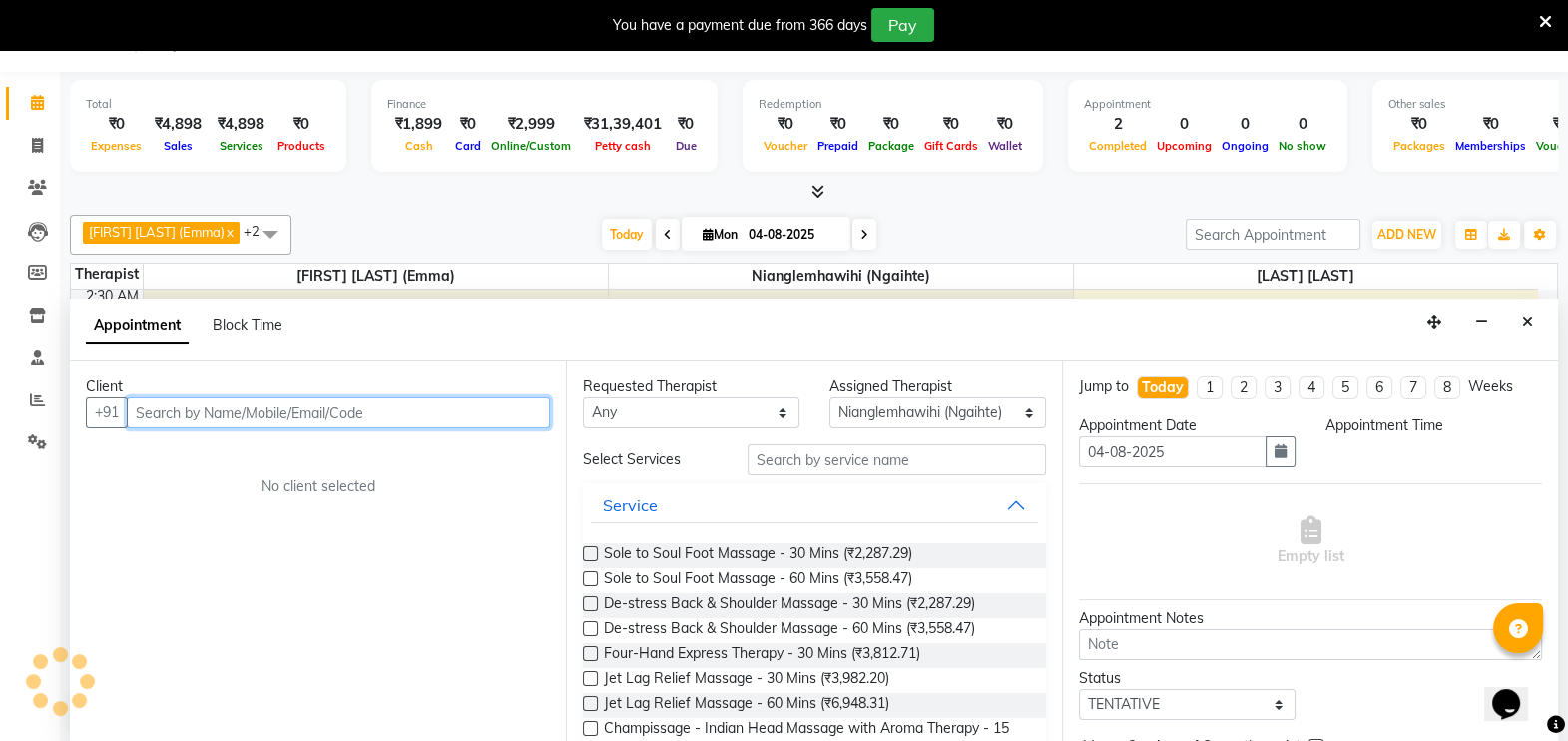 select on "285" 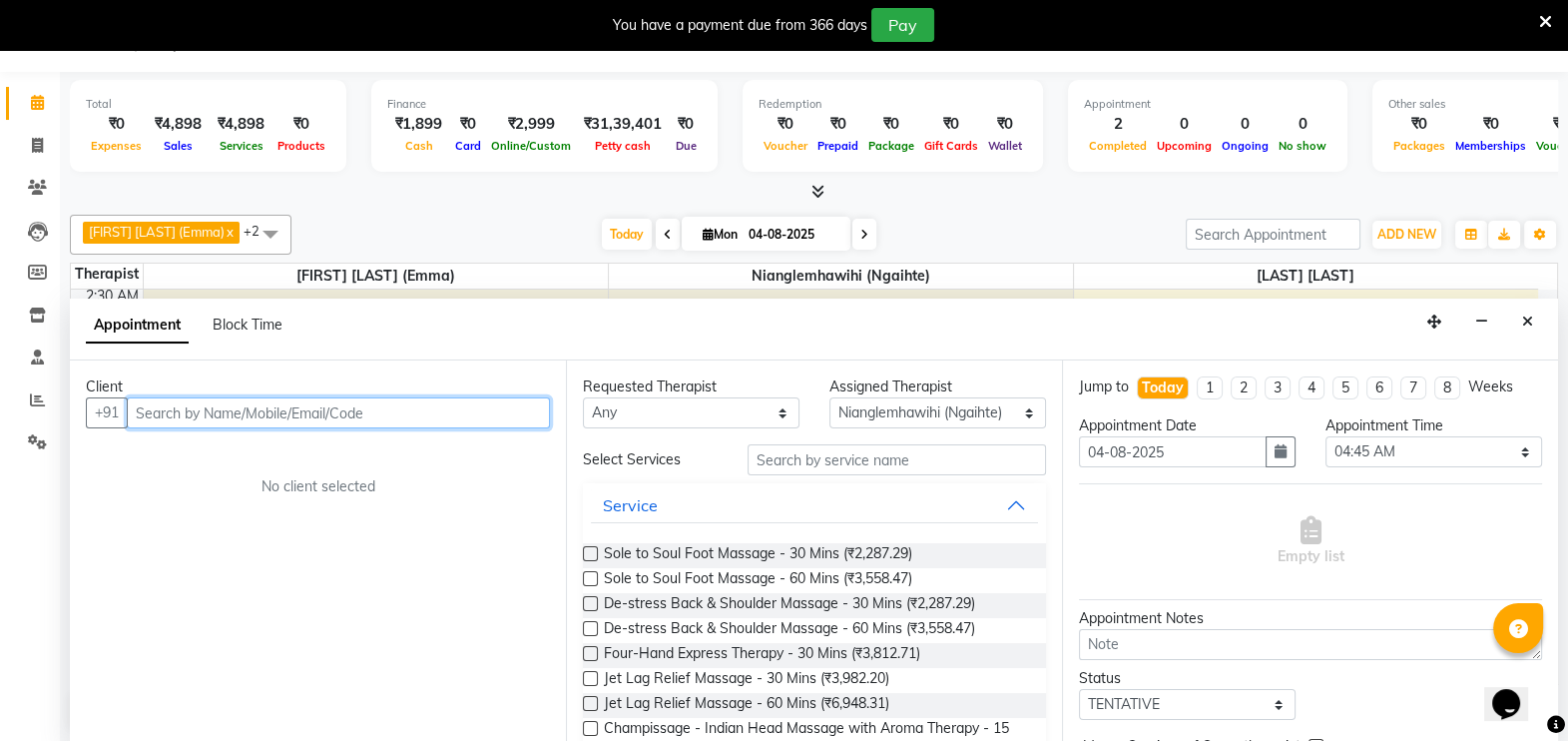 click at bounding box center [338, 412] 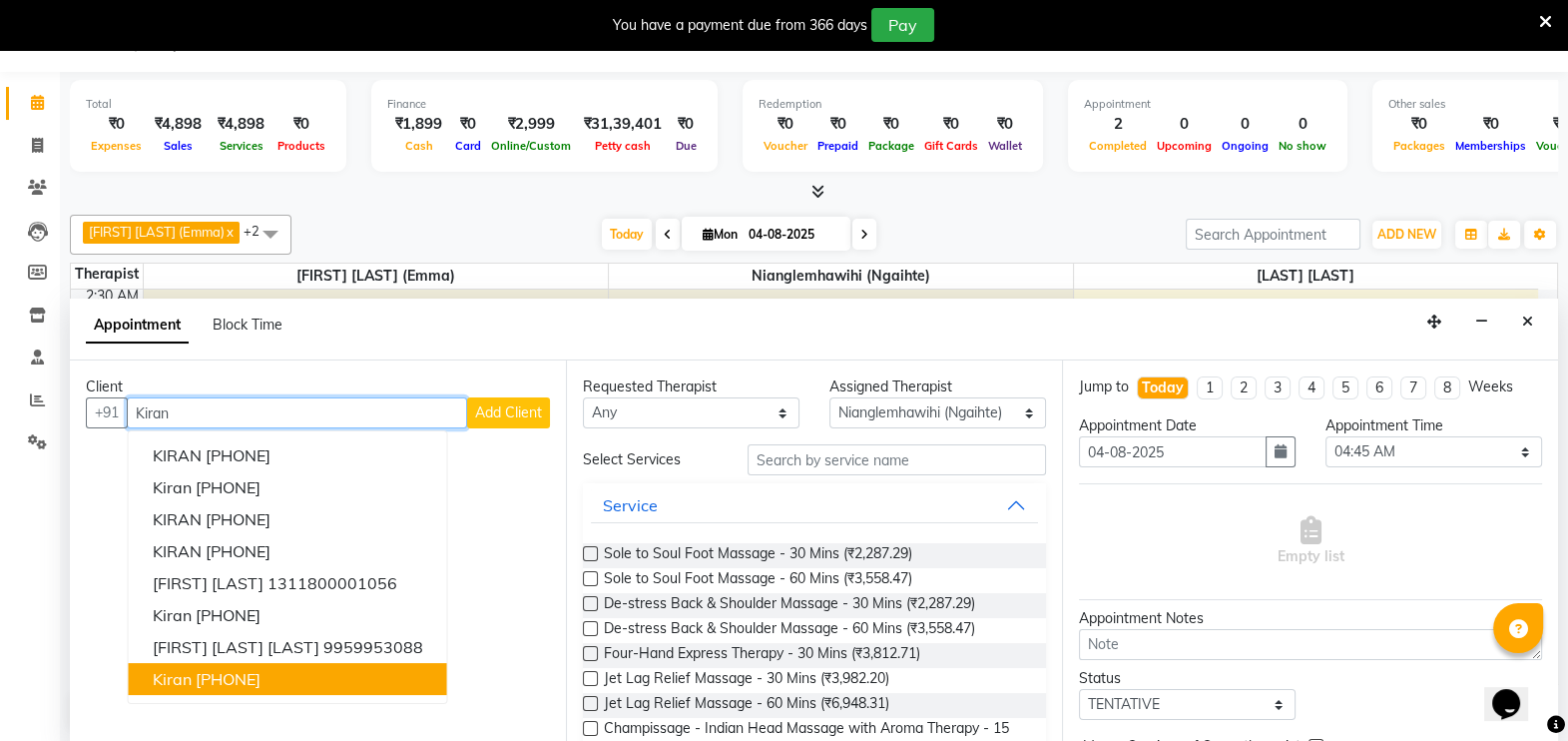 click on "[PHONE]" at bounding box center [228, 679] 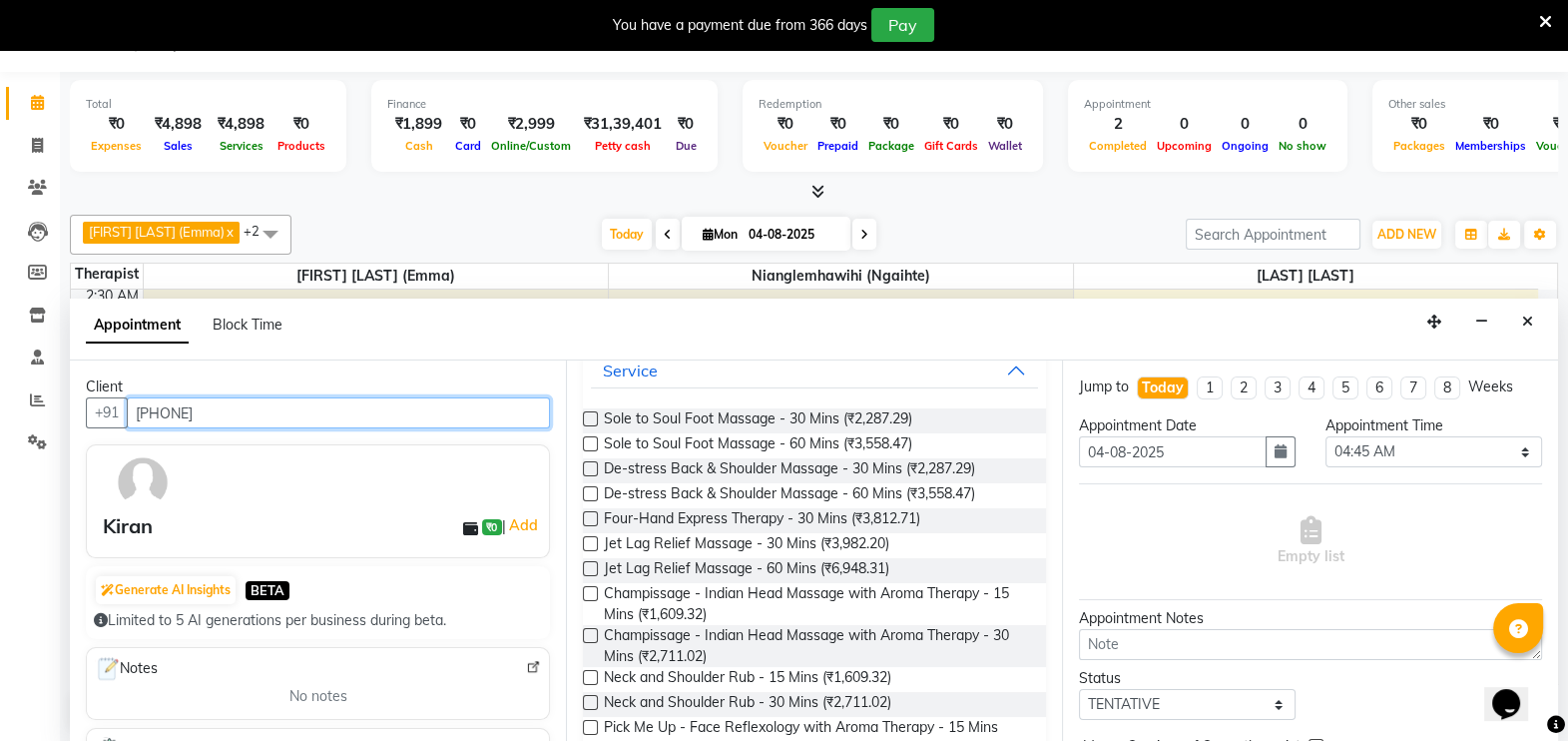 scroll, scrollTop: 150, scrollLeft: 0, axis: vertical 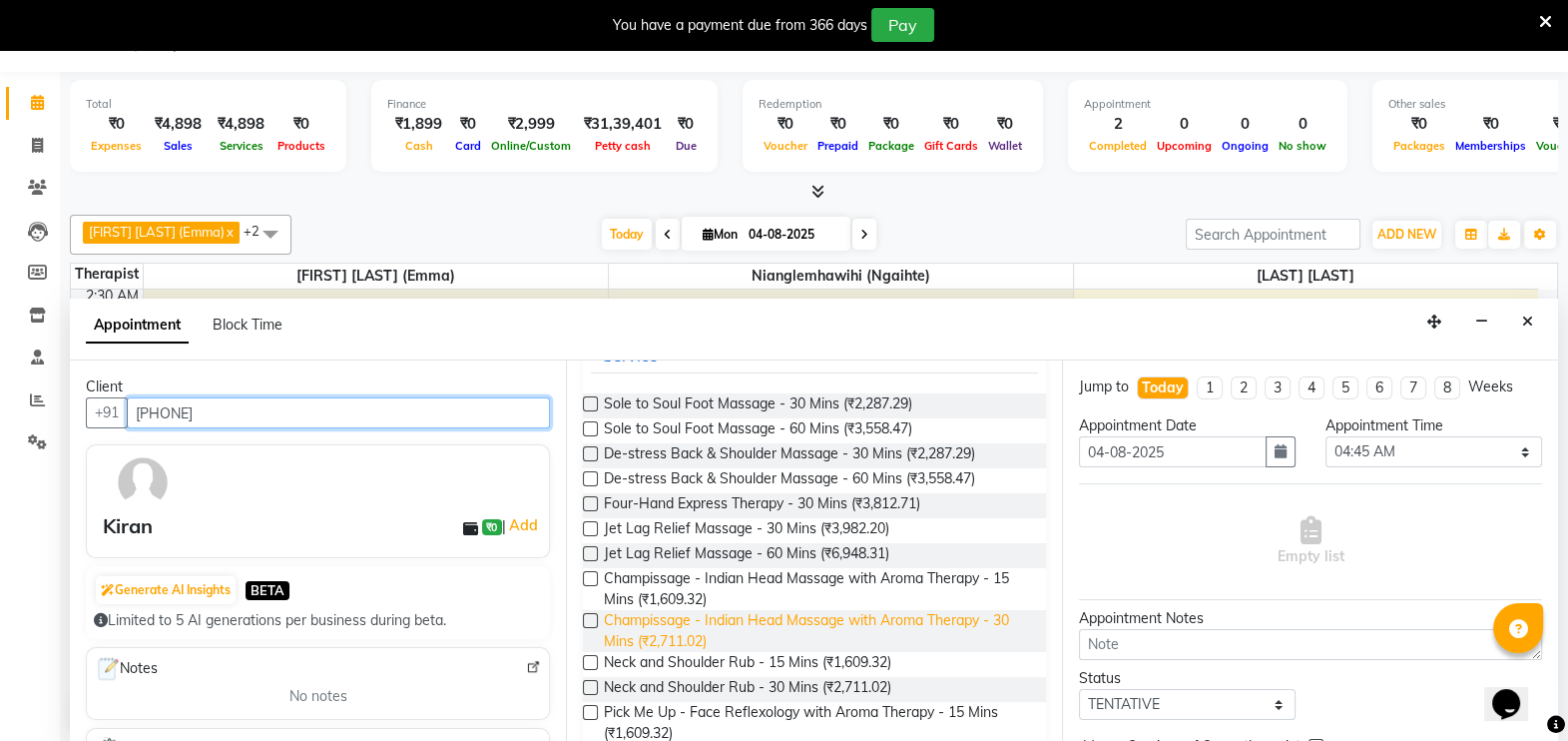 type on "[PHONE]" 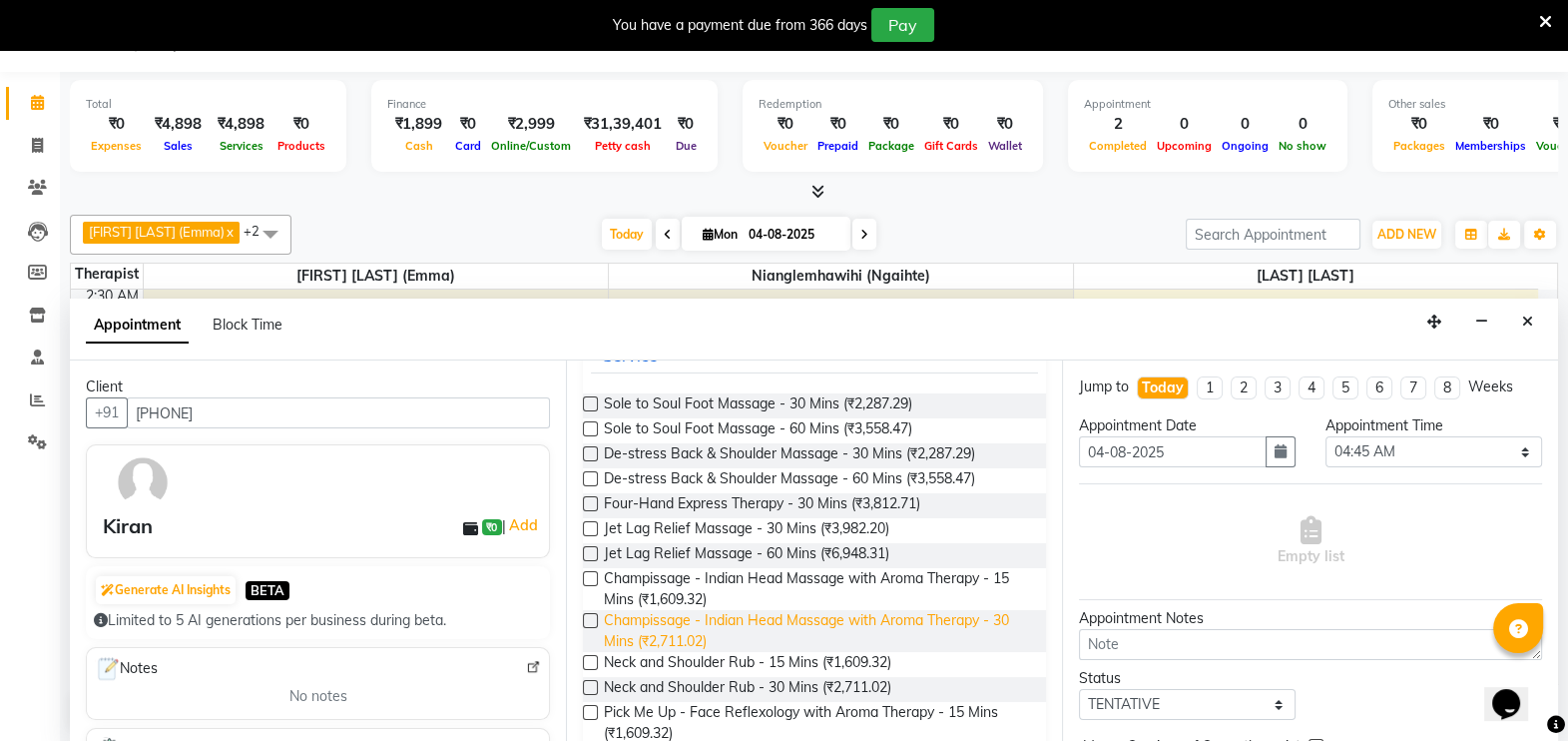 click on "Champissage - Indian Head Massage with Aroma Therapy - 30 Mins (₹2,711.02)" at bounding box center [816, 631] 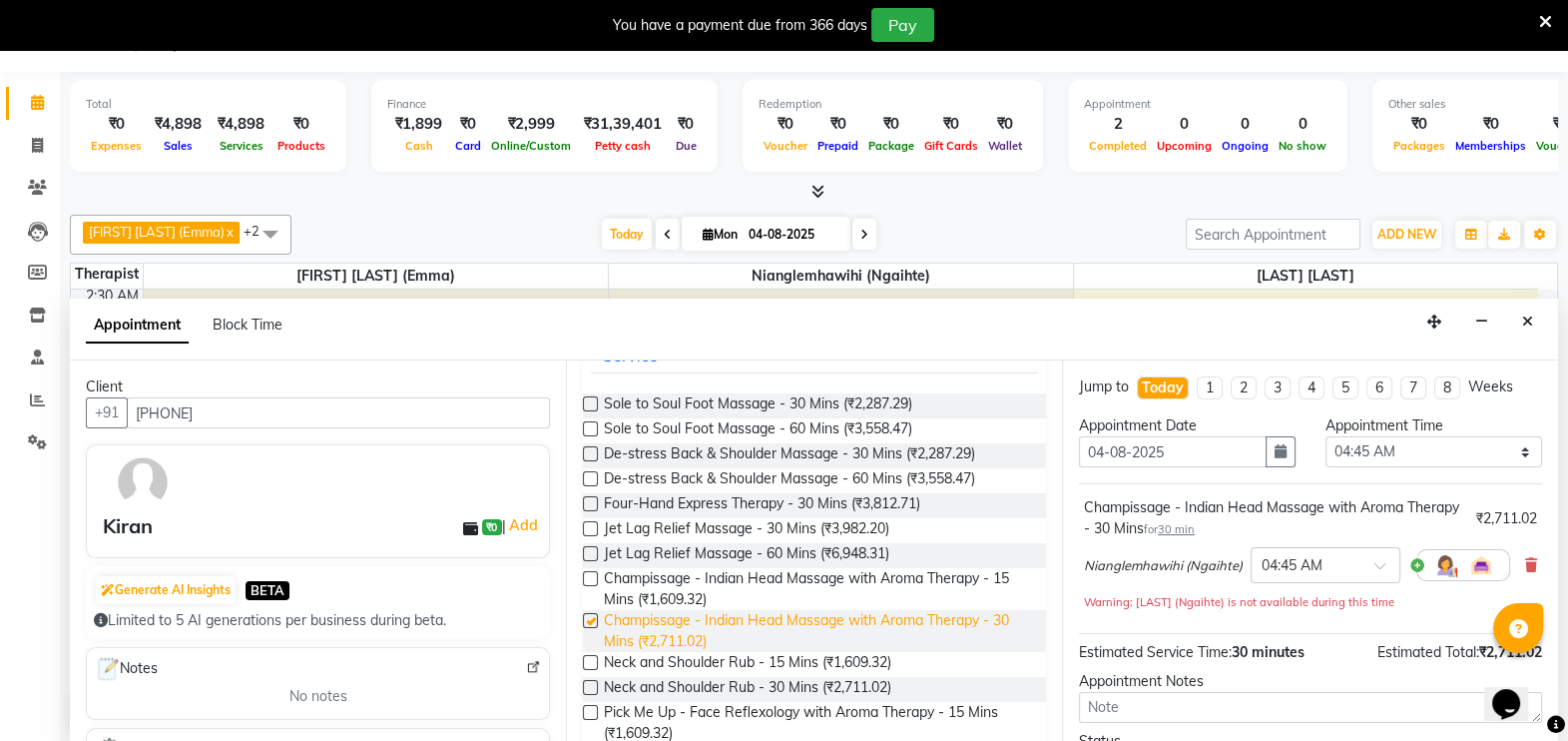 checkbox on "false" 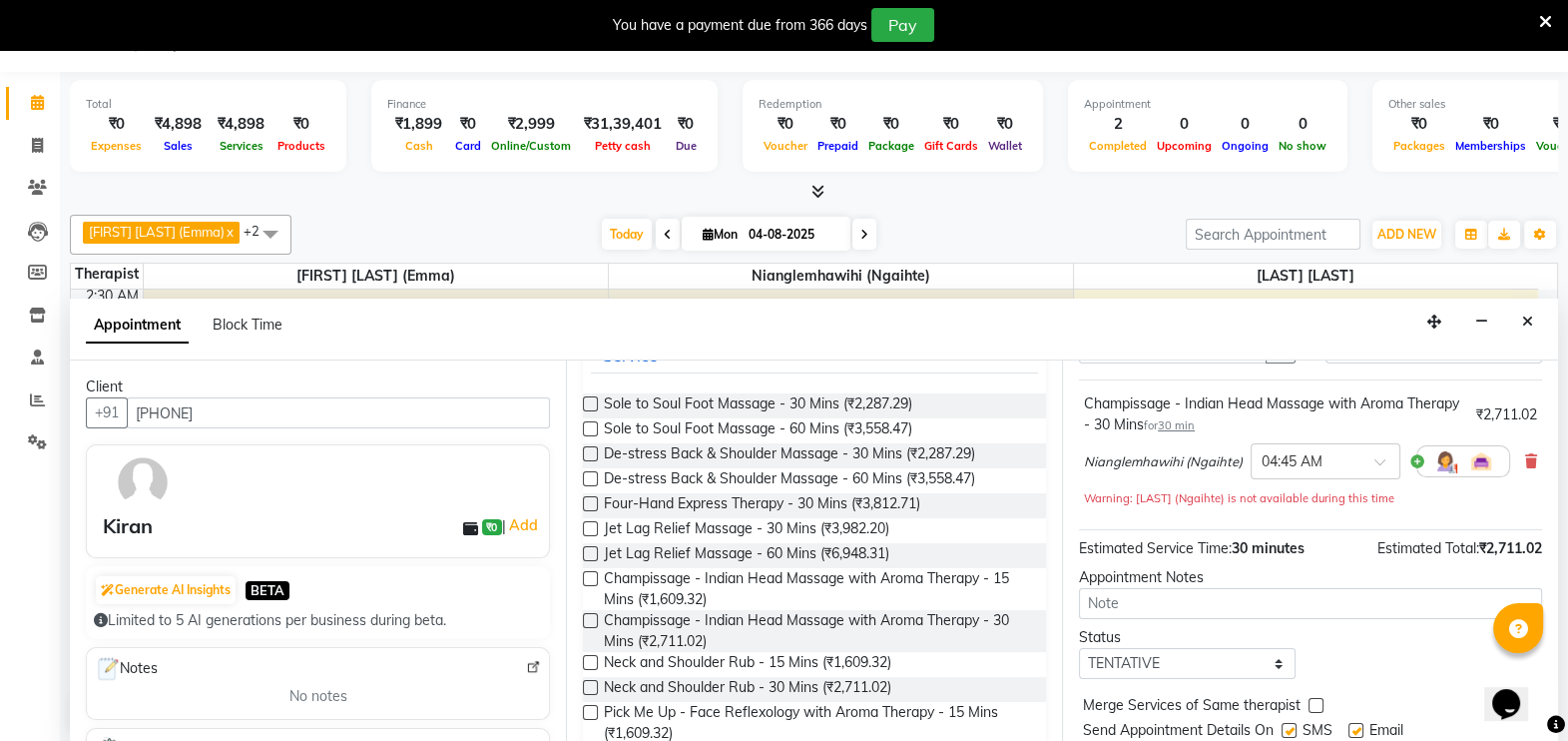 scroll, scrollTop: 166, scrollLeft: 0, axis: vertical 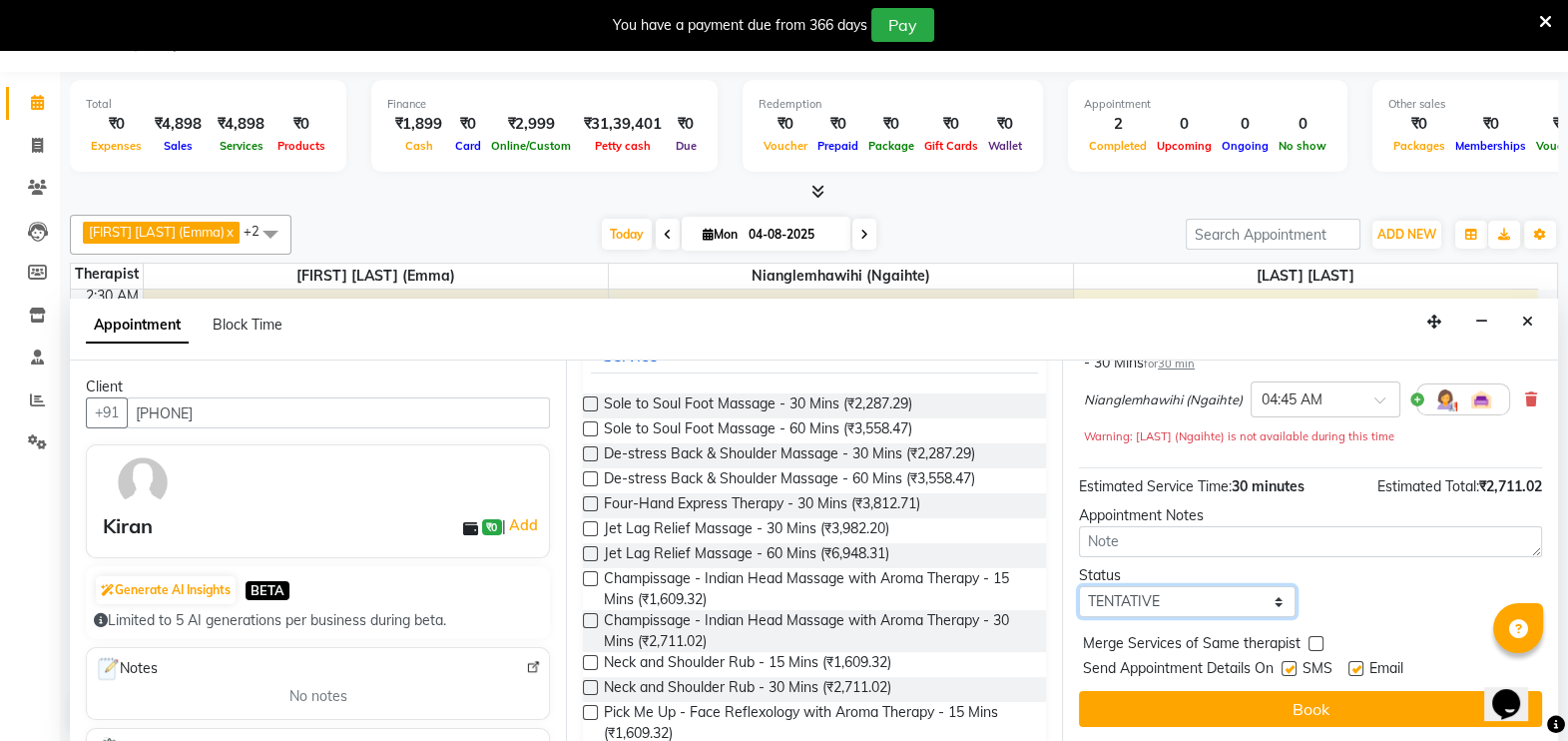 click on "Select TENTATIVE CONFIRM CHECK-IN UPCOMING" at bounding box center (1187, 601) 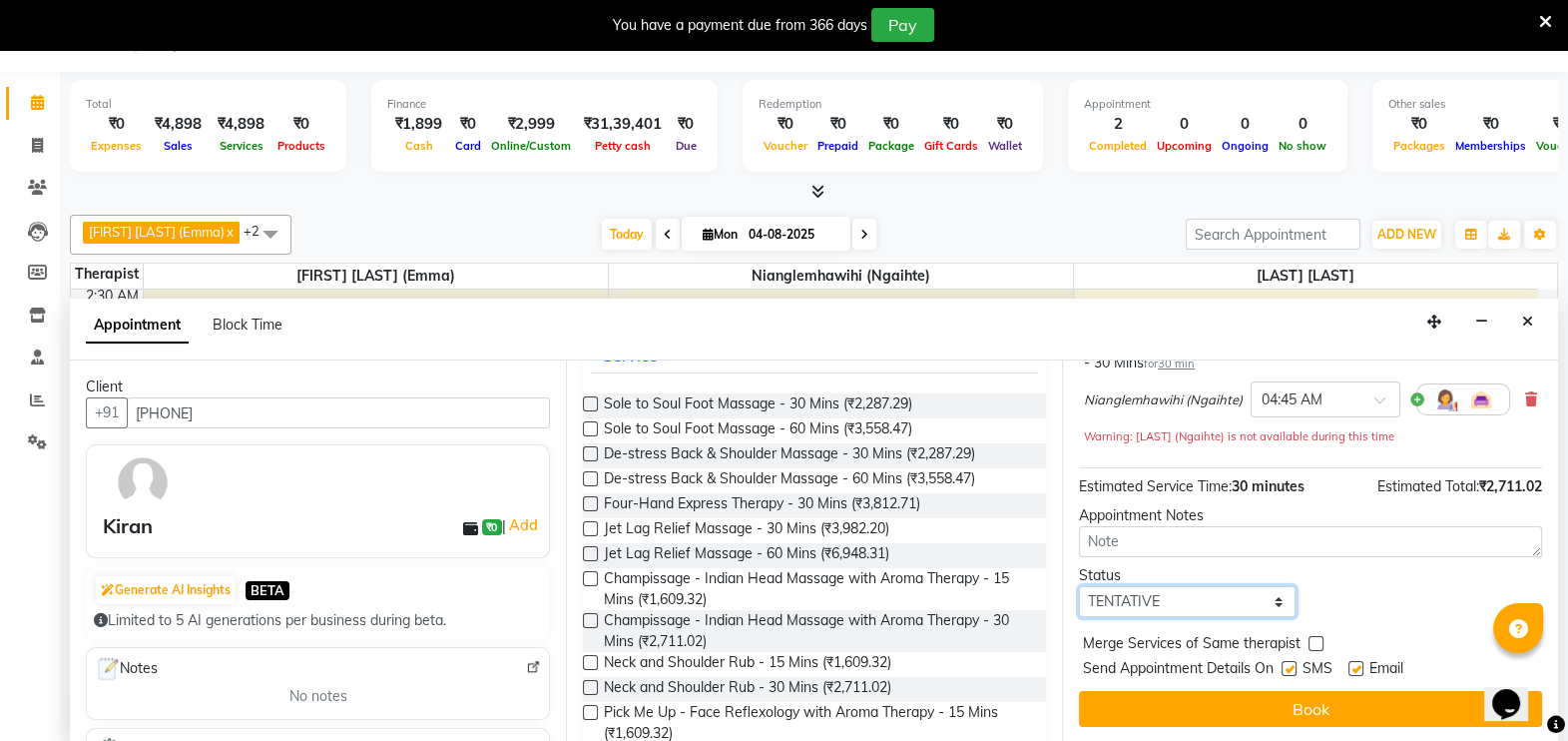 select on "confirm booking" 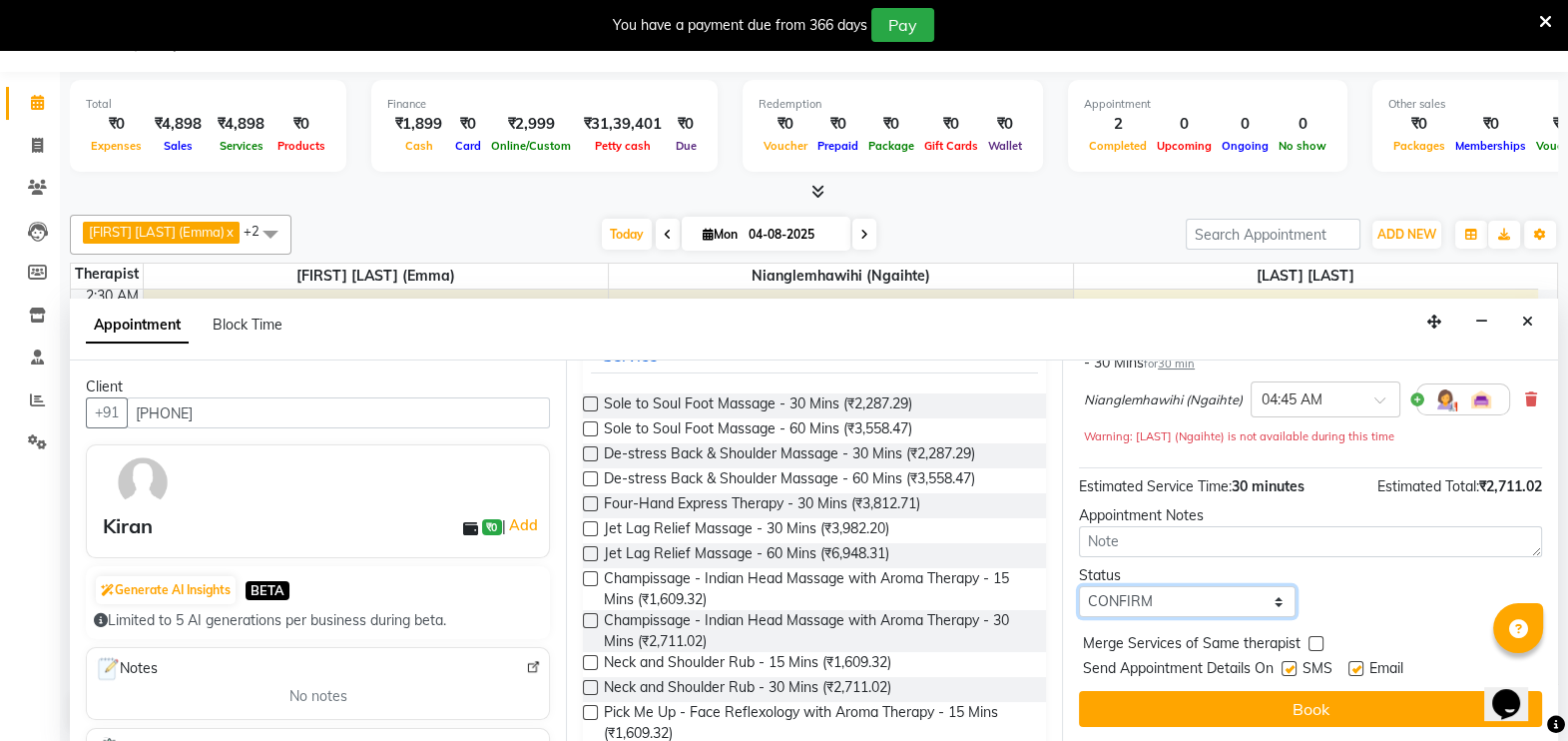 click on "Select TENTATIVE CONFIRM CHECK-IN UPCOMING" at bounding box center (1187, 601) 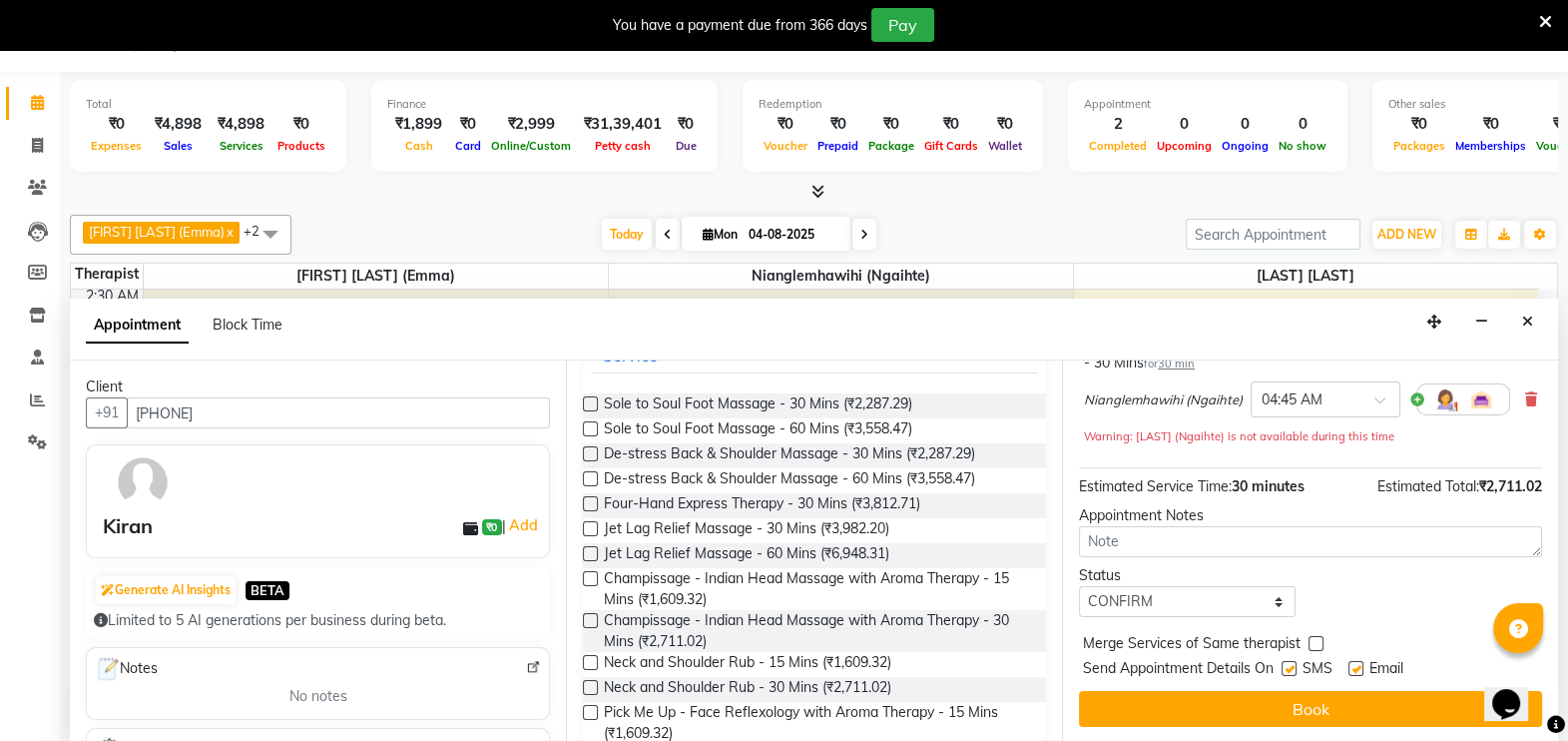 click at bounding box center (1289, 668) 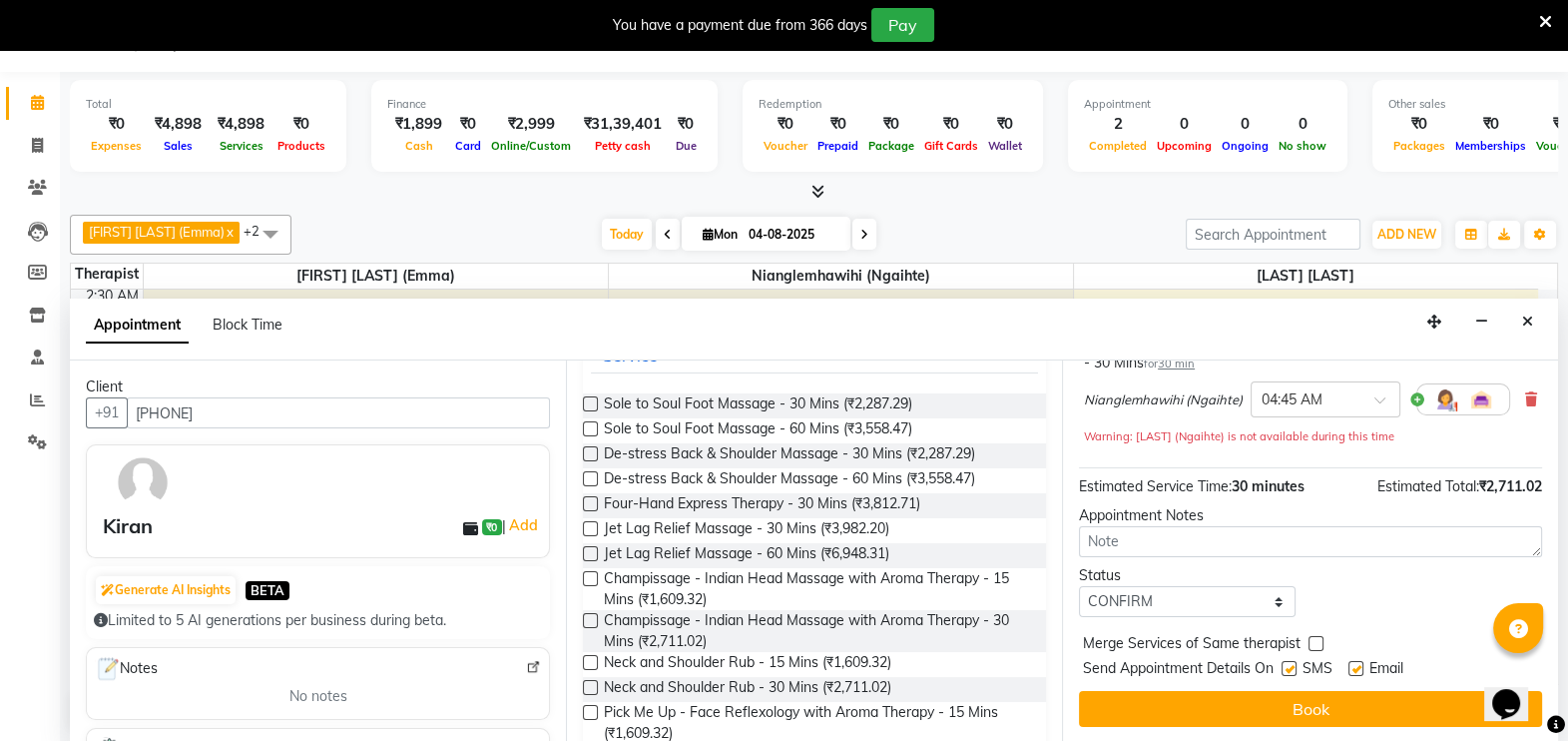 click at bounding box center (1288, 670) 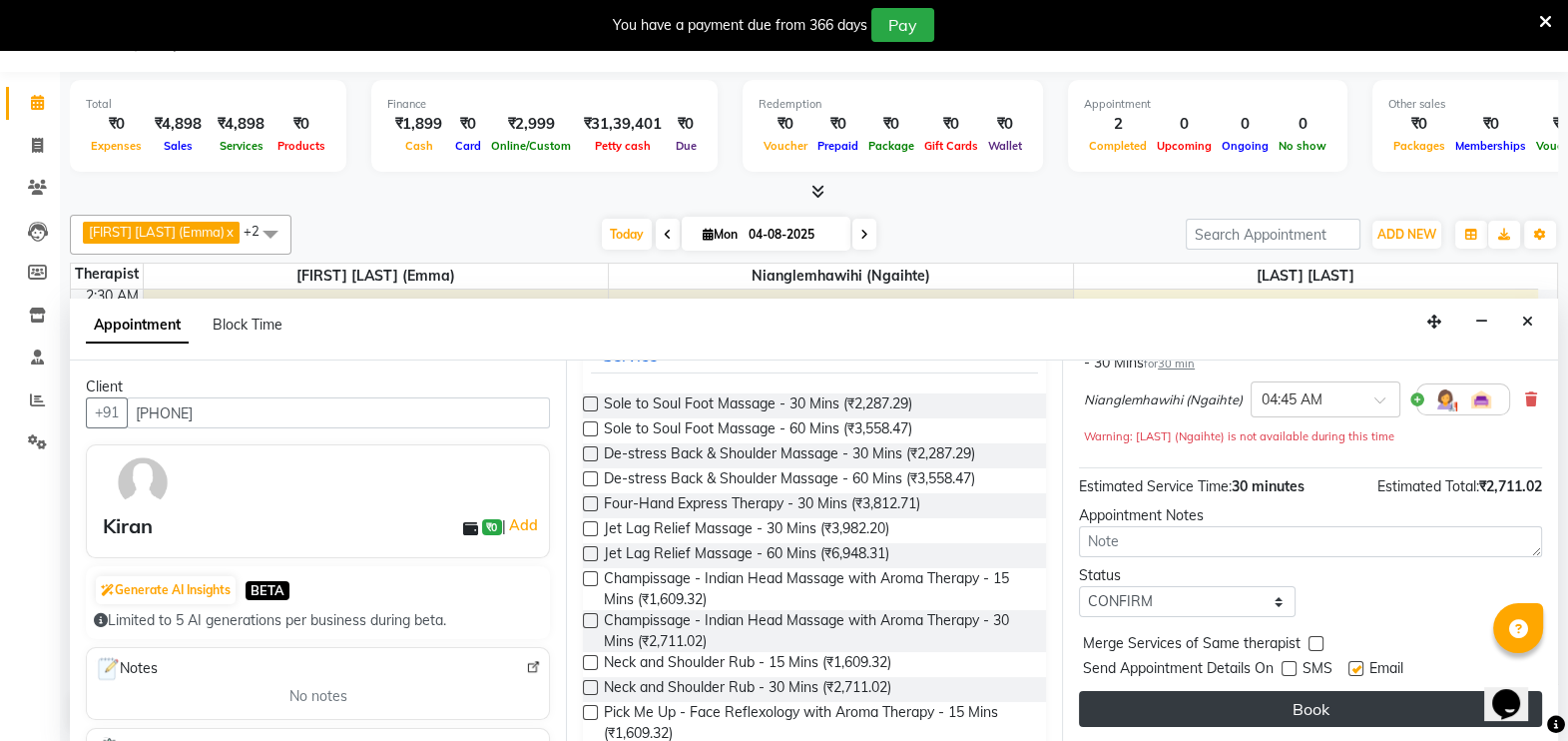 click on "Book" at bounding box center (1310, 709) 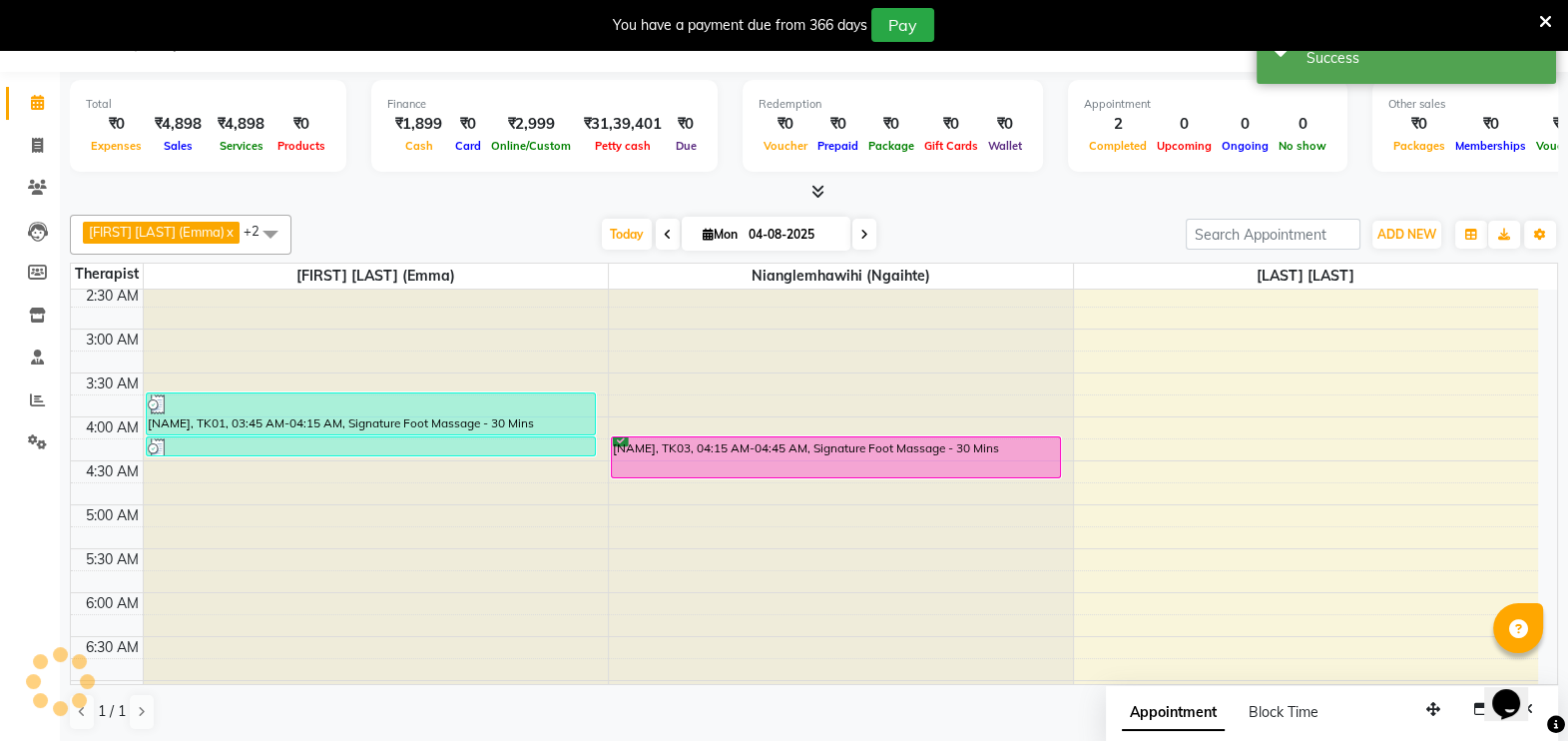 scroll, scrollTop: 0, scrollLeft: 0, axis: both 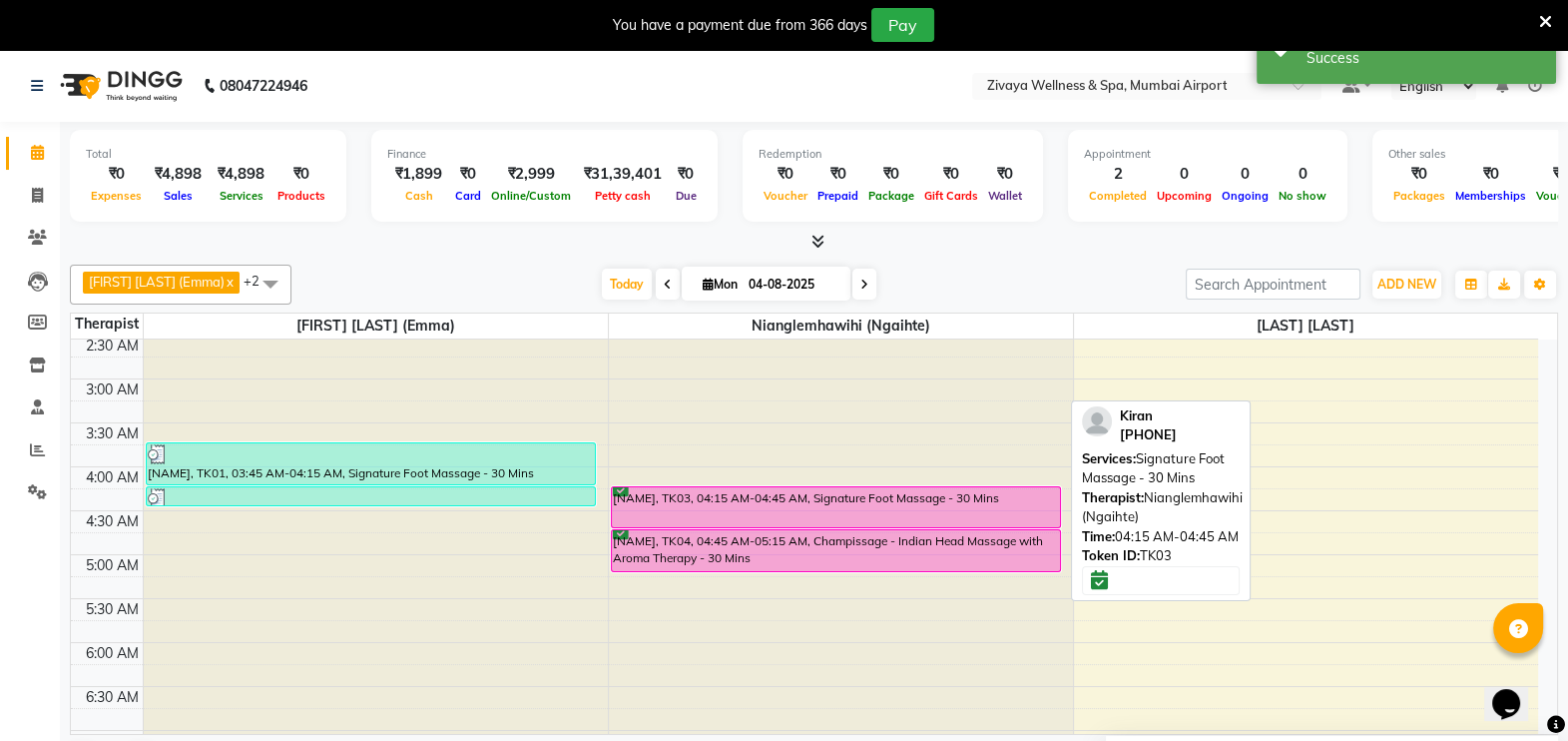 click on "[NAME], TK03, 04:15 AM-04:45 AM, Signature Foot Massage - 30 Mins" at bounding box center (835, 507) 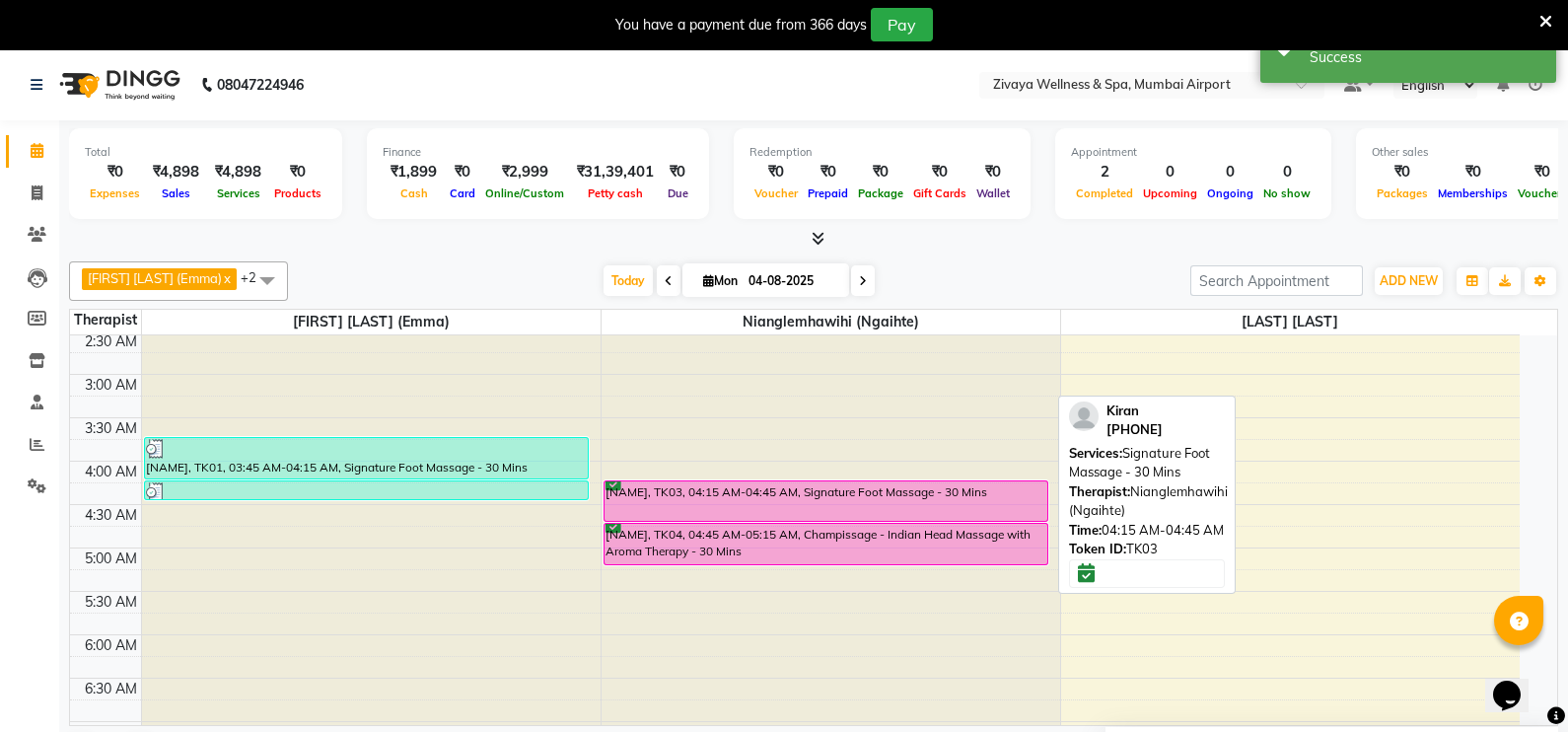 select on "6" 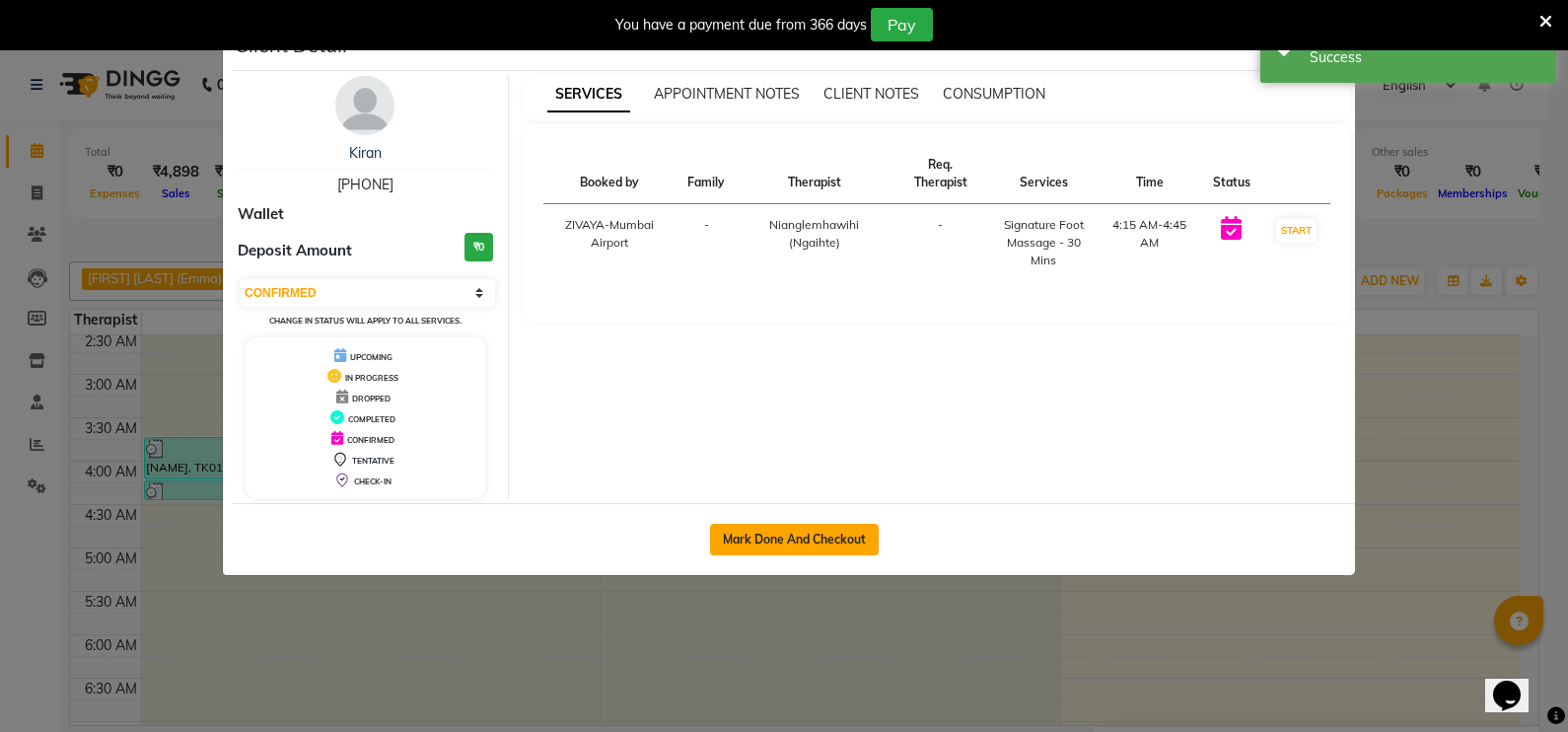 click on "Mark Done And Checkout" 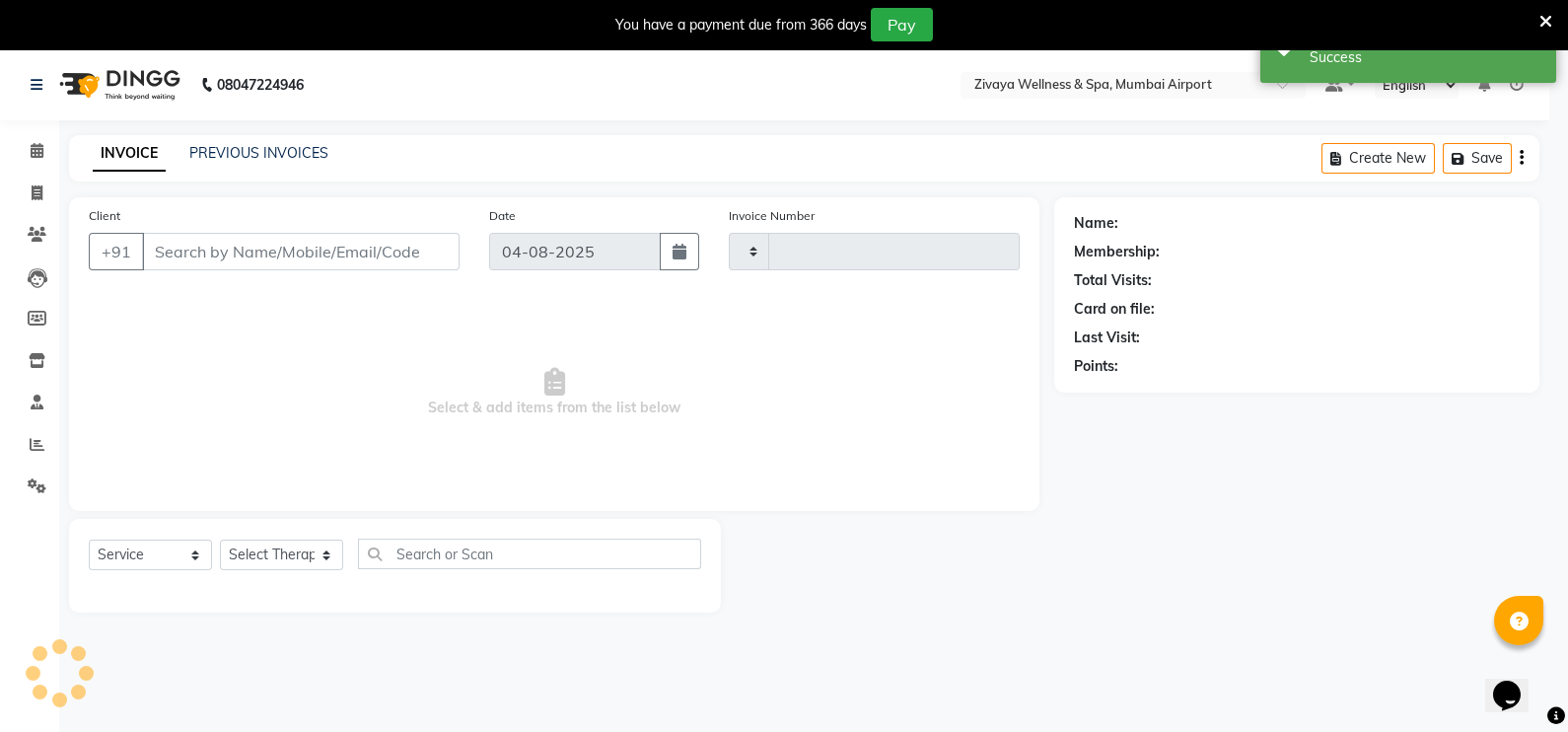 type on "1549" 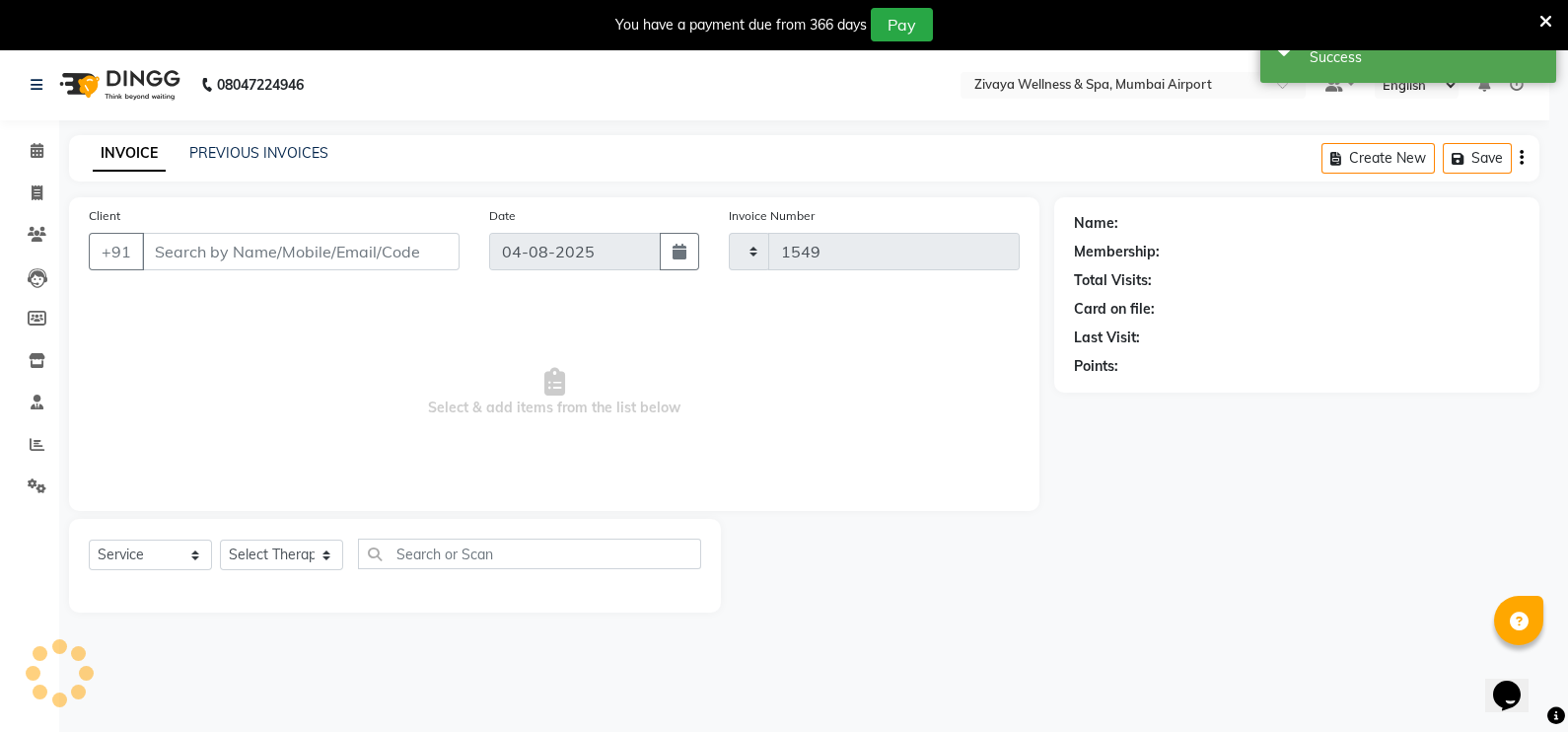 select on "3" 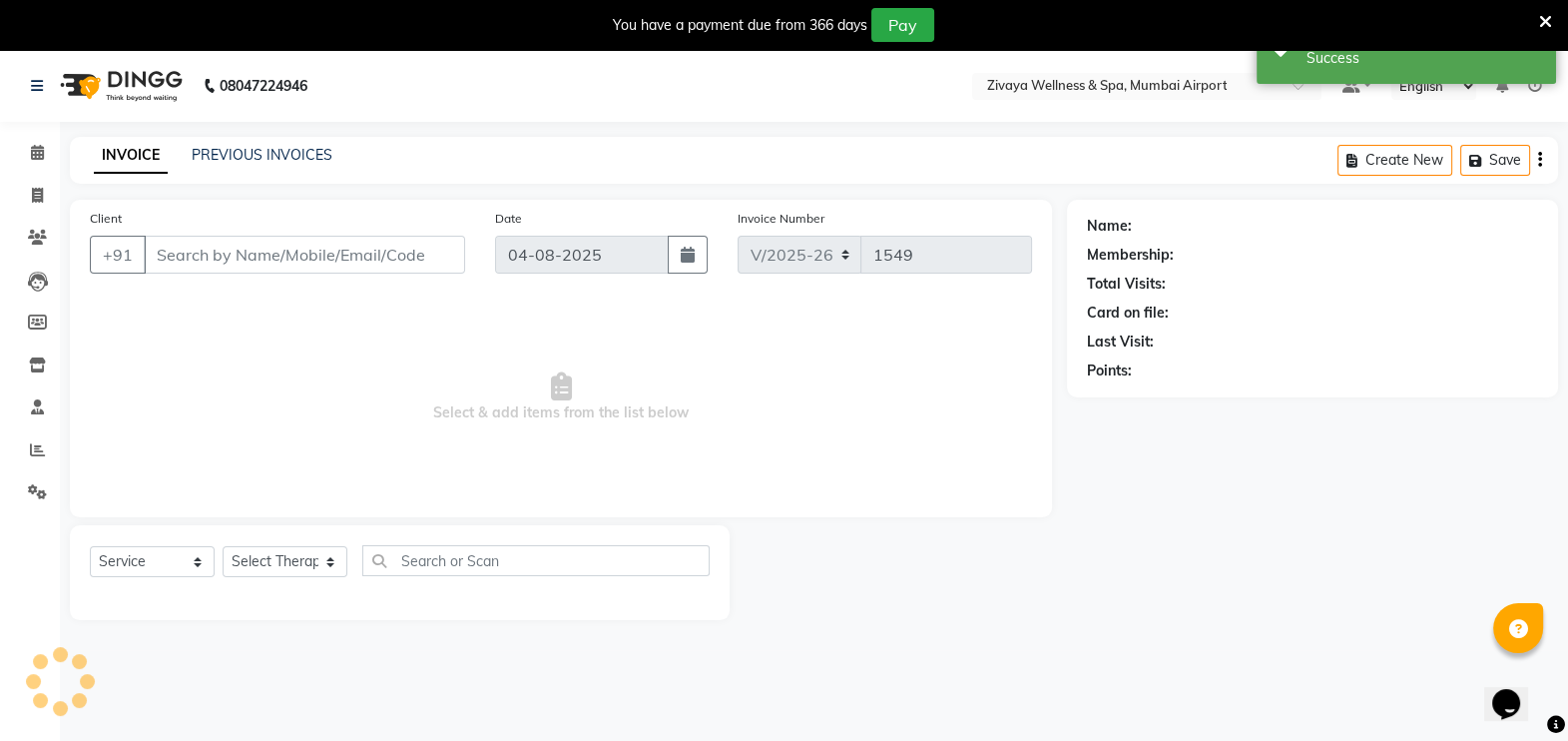 type on "[PHONE]" 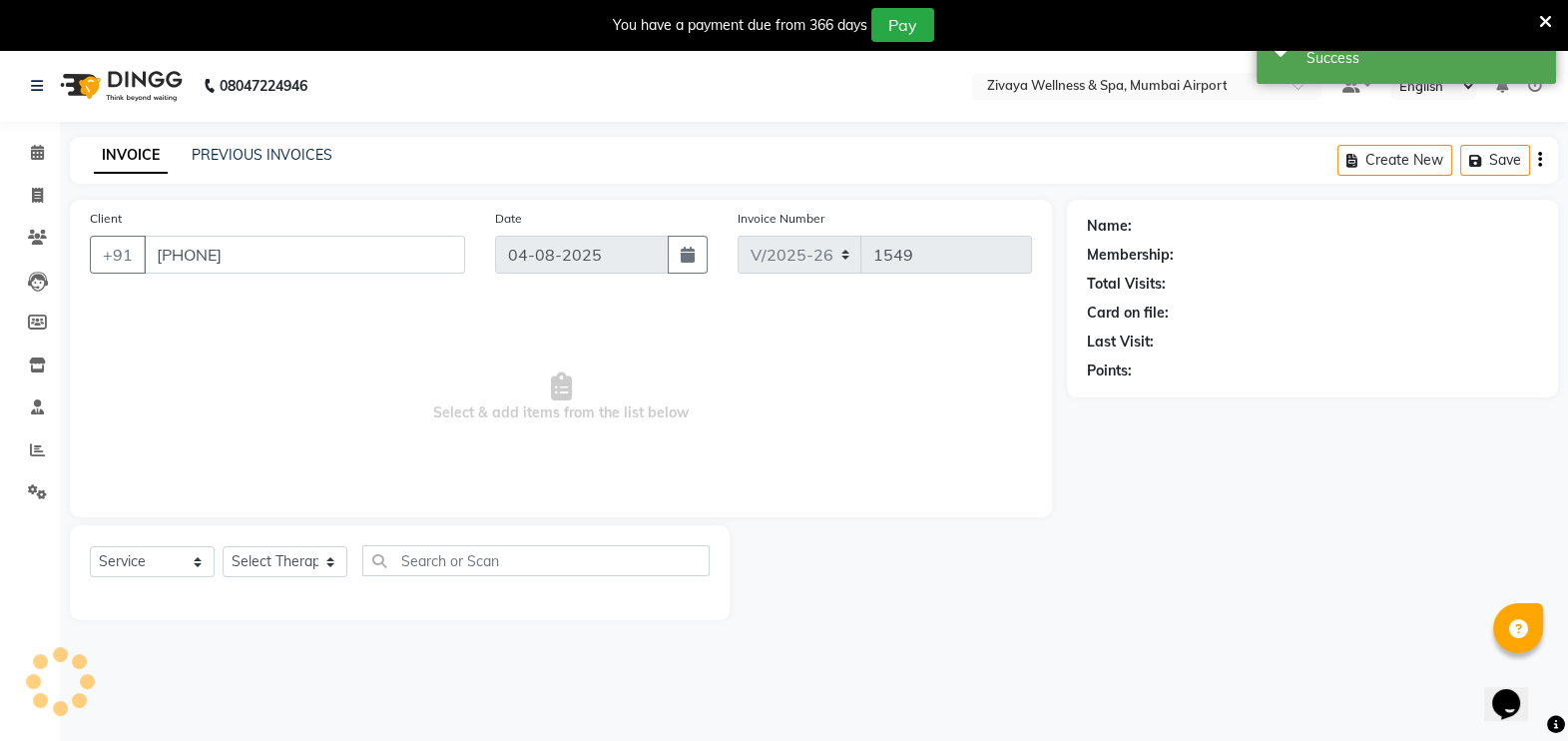 select on "58858" 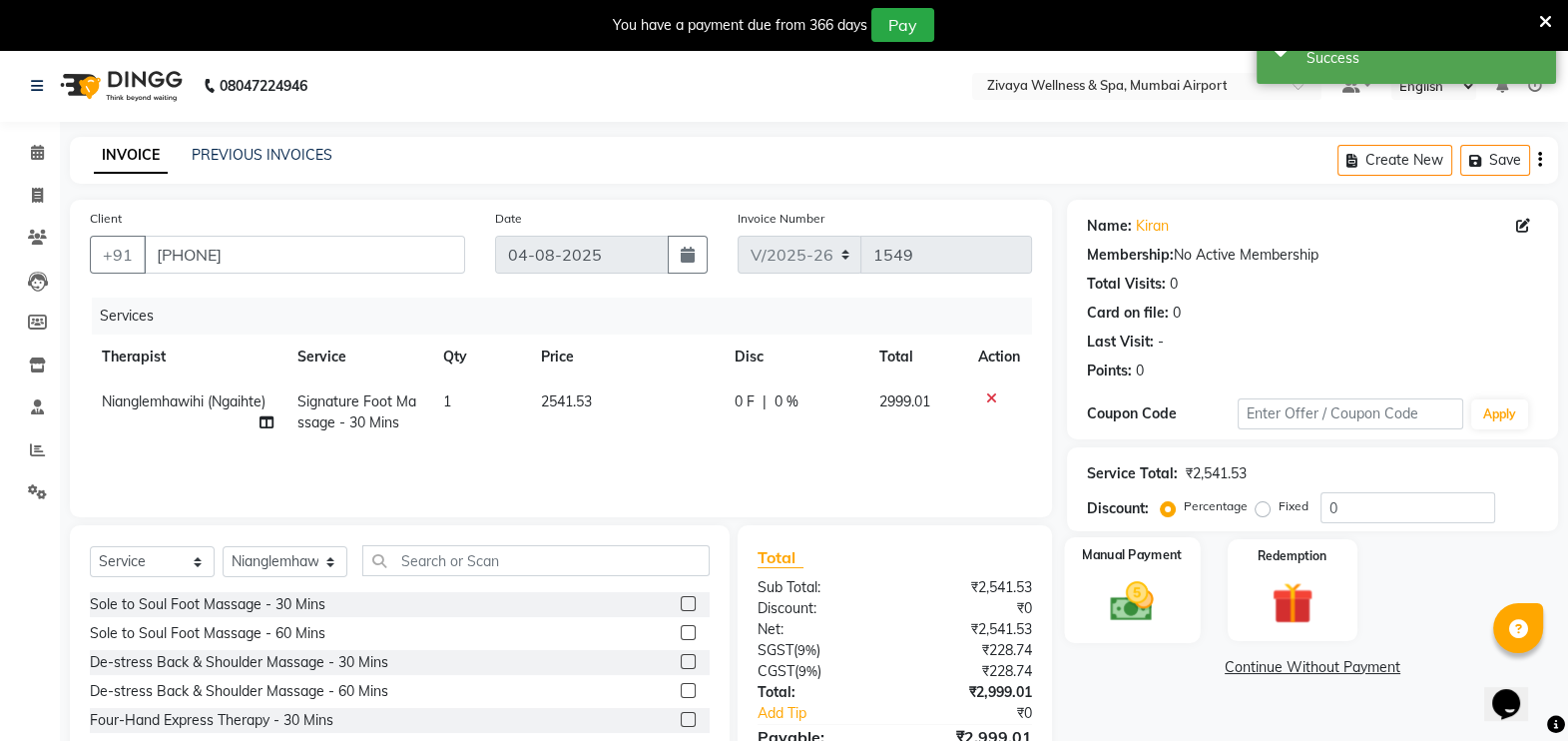 click 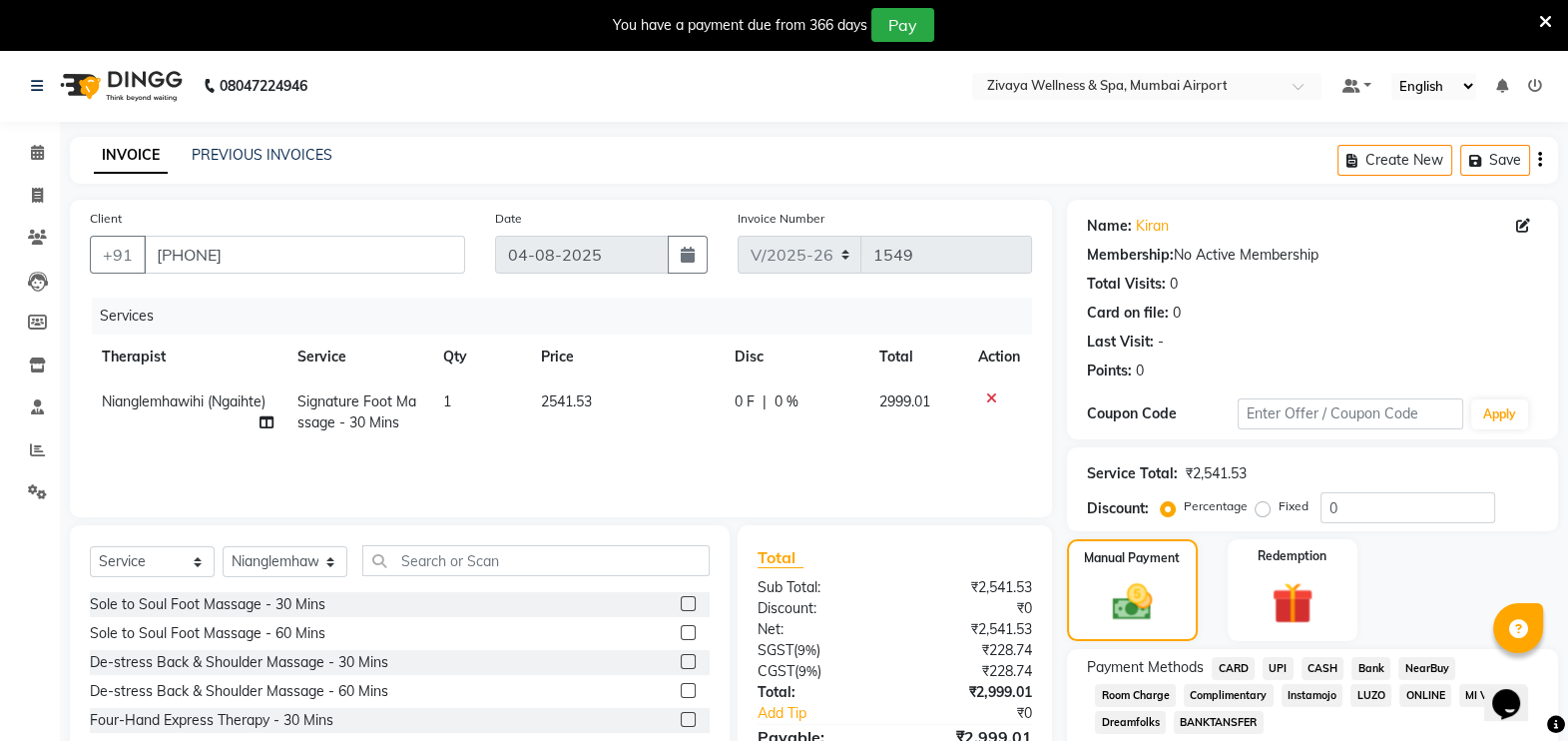 click on "CASH" 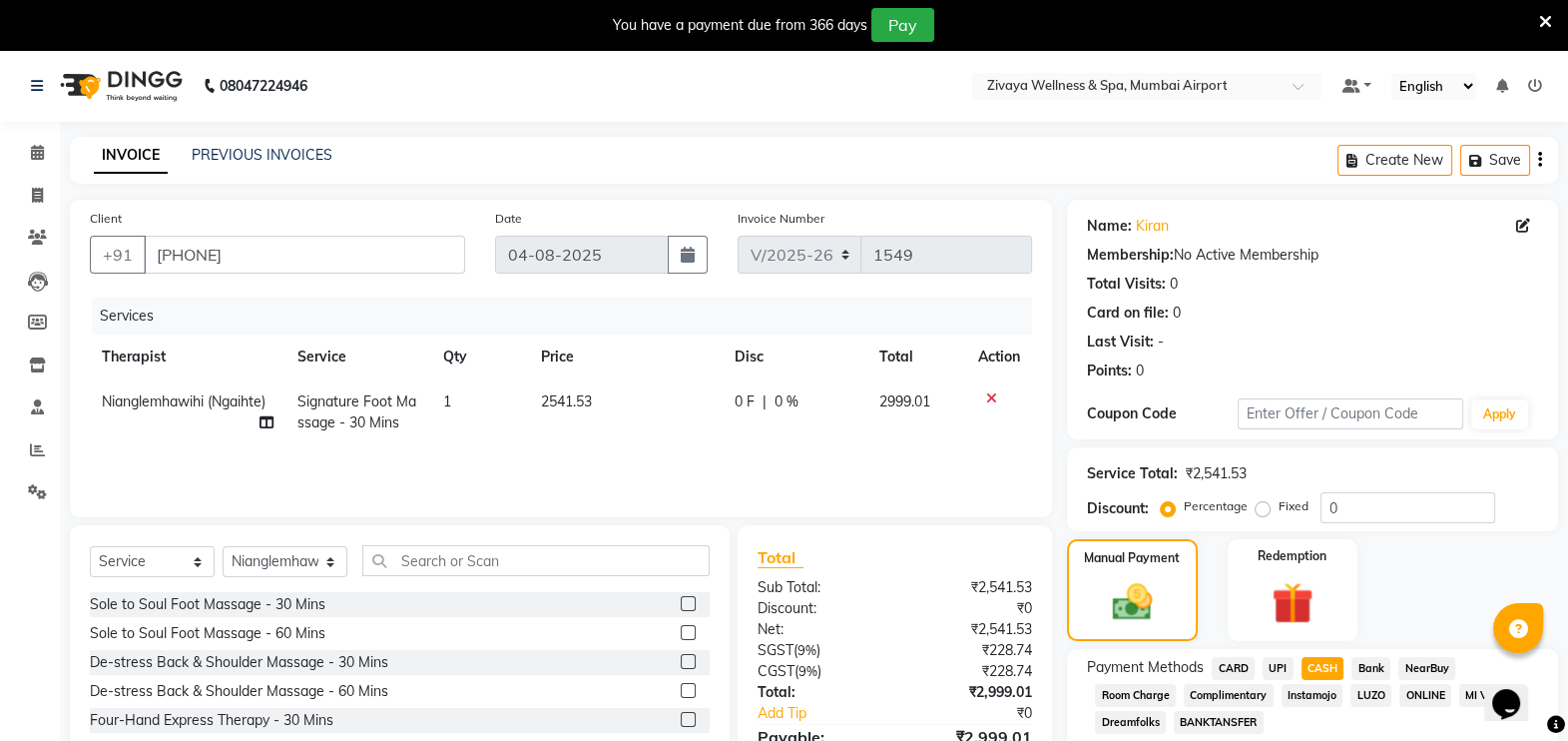 click on "Name: [NAME]  Membership:  No Active Membership  Total Visits:  0 Card on file:  0 Last Visit:   - Points:   0  Coupon Code Apply Service Total:  ₹2,541.53  Discount:  Percentage   Fixed  0 Manual Payment Redemption Payment Methods  CARD   UPI   CASH   Bank   NearBuy   Room Charge   Complimentary   Instamojo   LUZO   ONLINE   MI Voucher   Dreamfolks   BANKTANSFER  Amount: 2999.01 Note: Add Payment  Continue Without Payment" 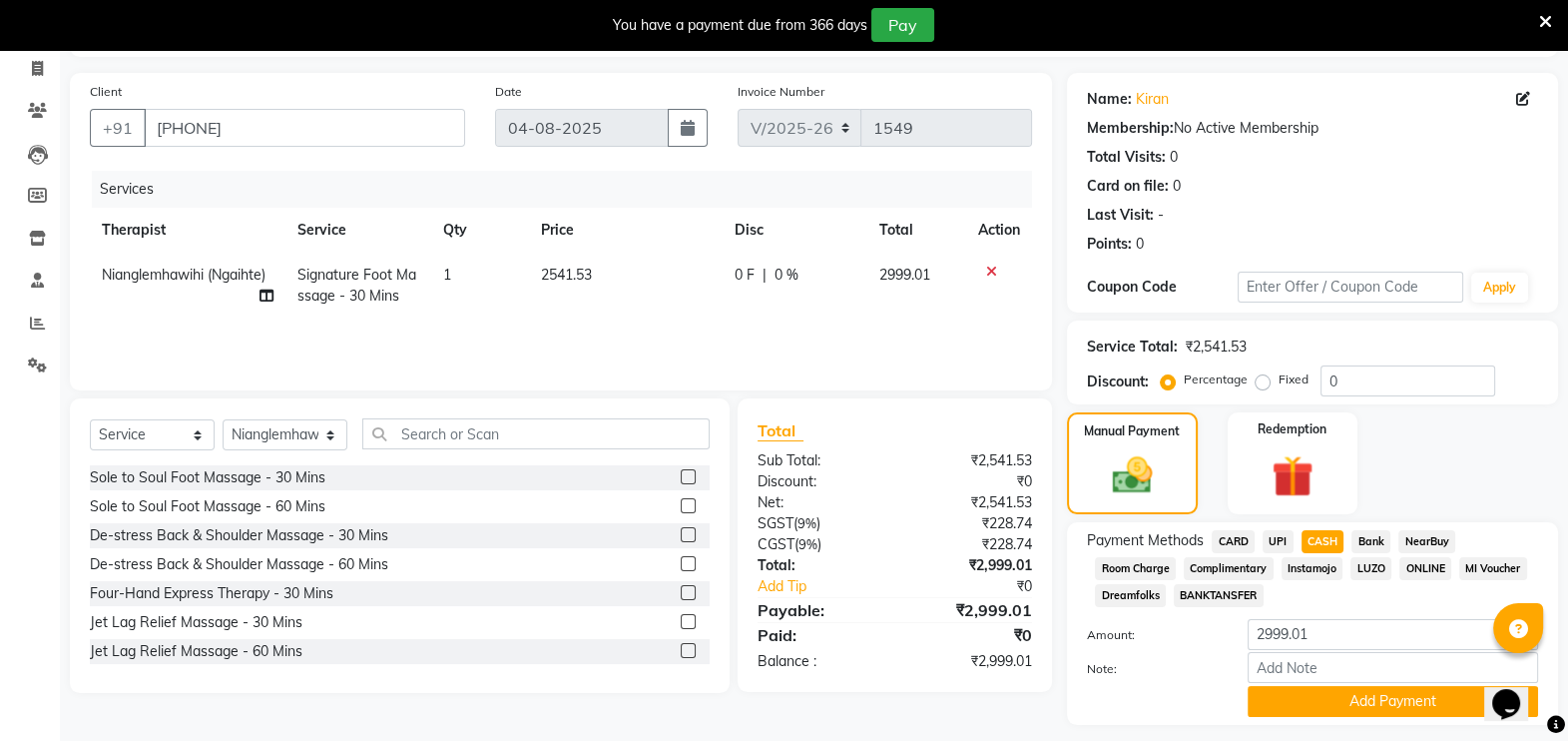 scroll, scrollTop: 183, scrollLeft: 0, axis: vertical 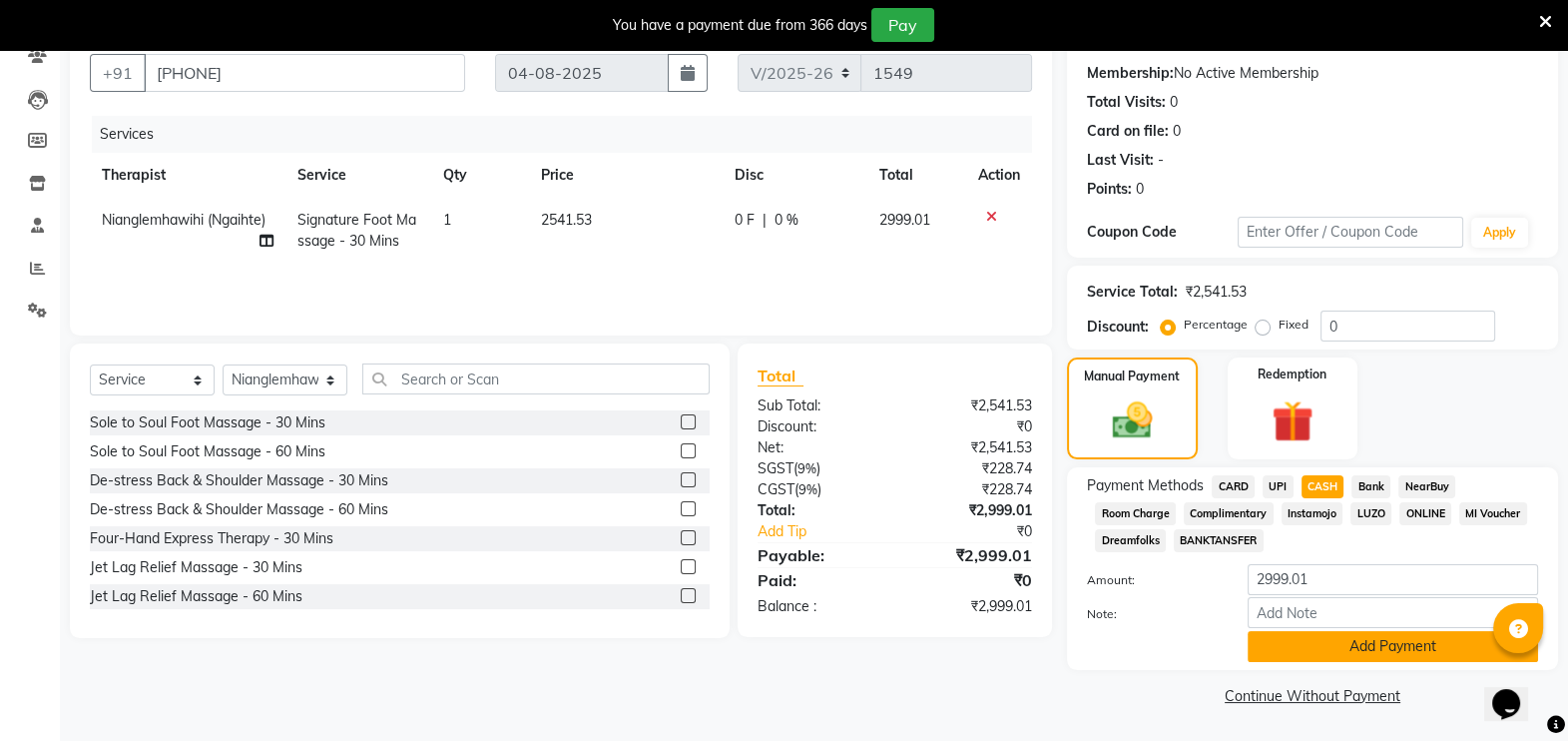 click on "Add Payment" 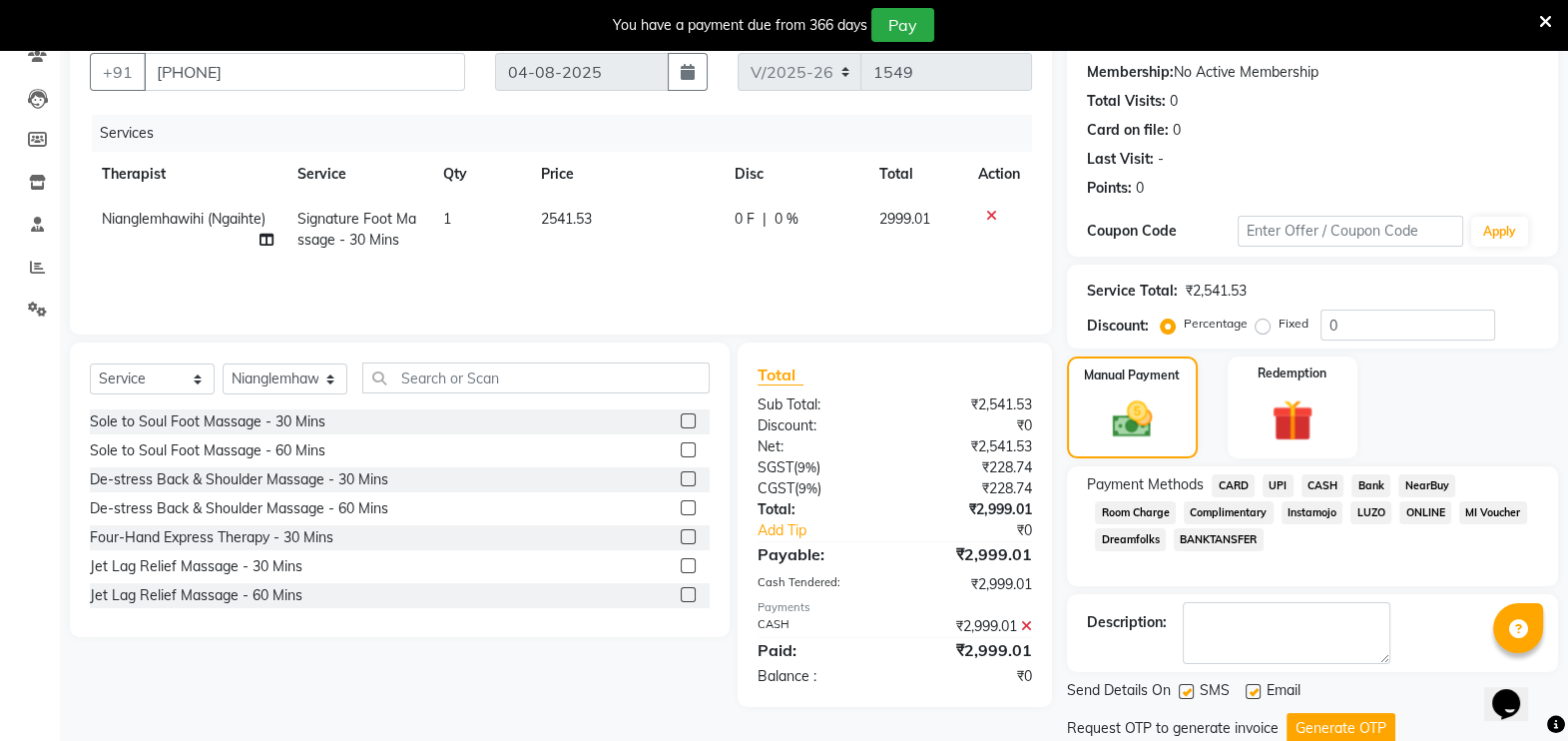 click 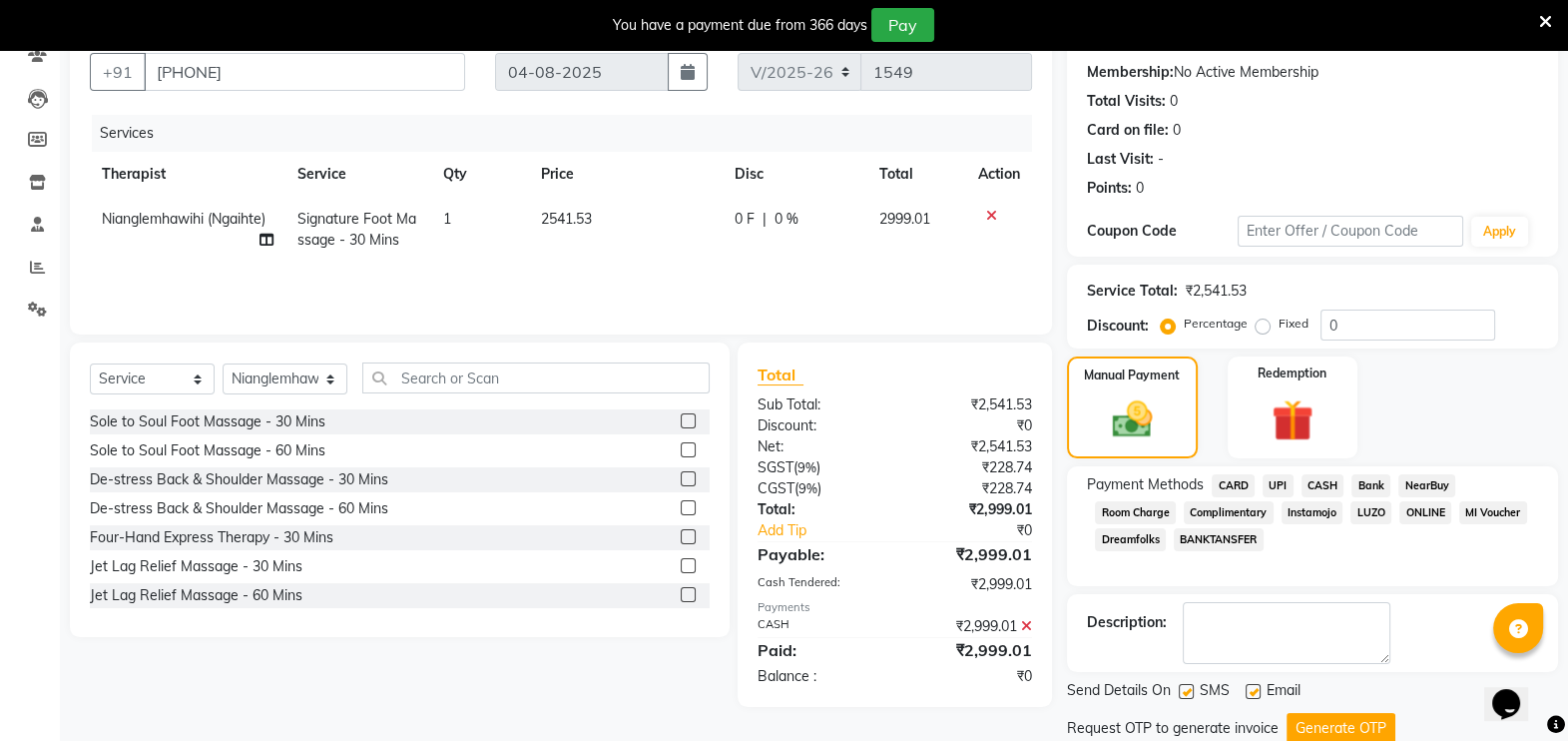 click at bounding box center [1185, 692] 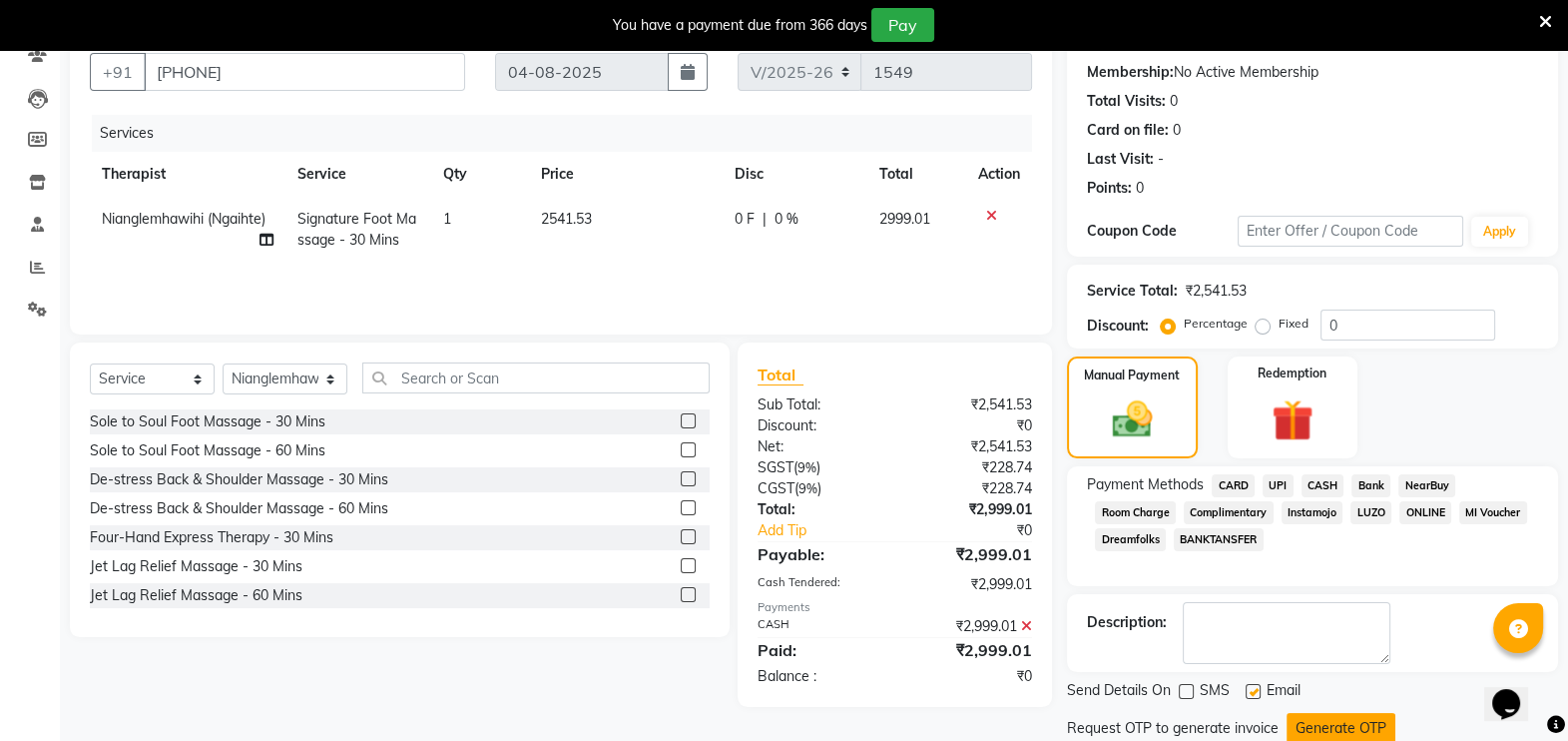 click on "Generate OTP" 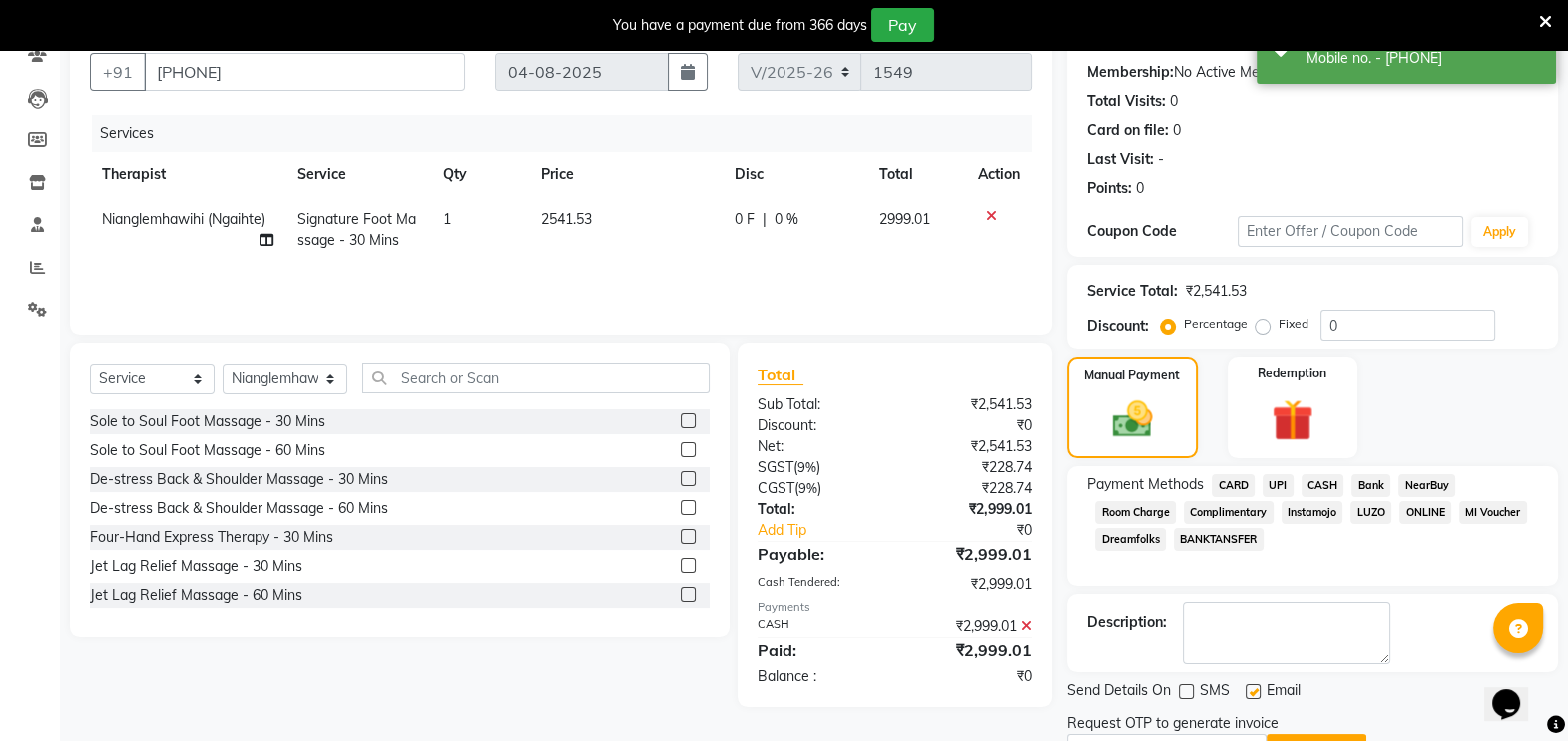 scroll, scrollTop: 287, scrollLeft: 0, axis: vertical 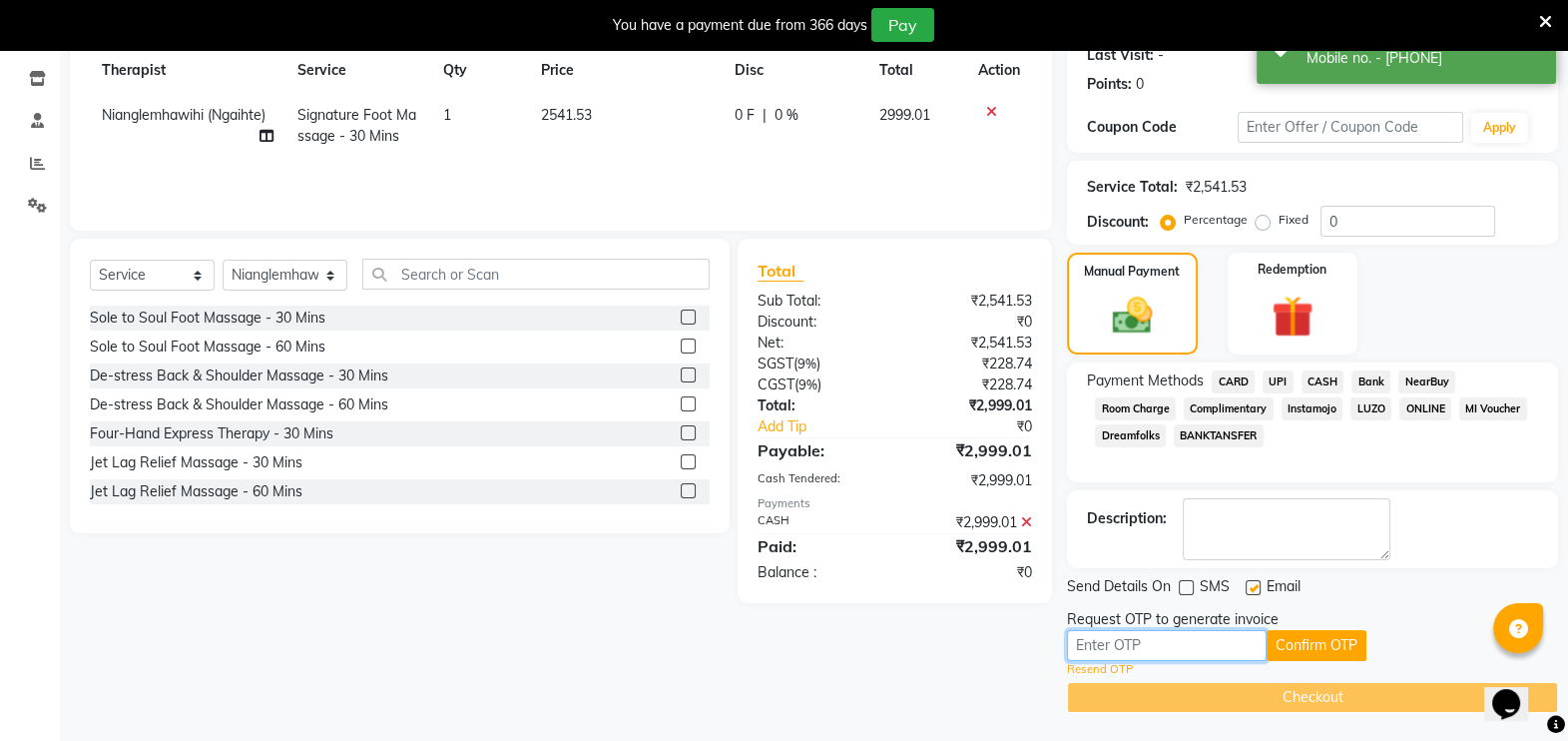 click at bounding box center (1167, 645) 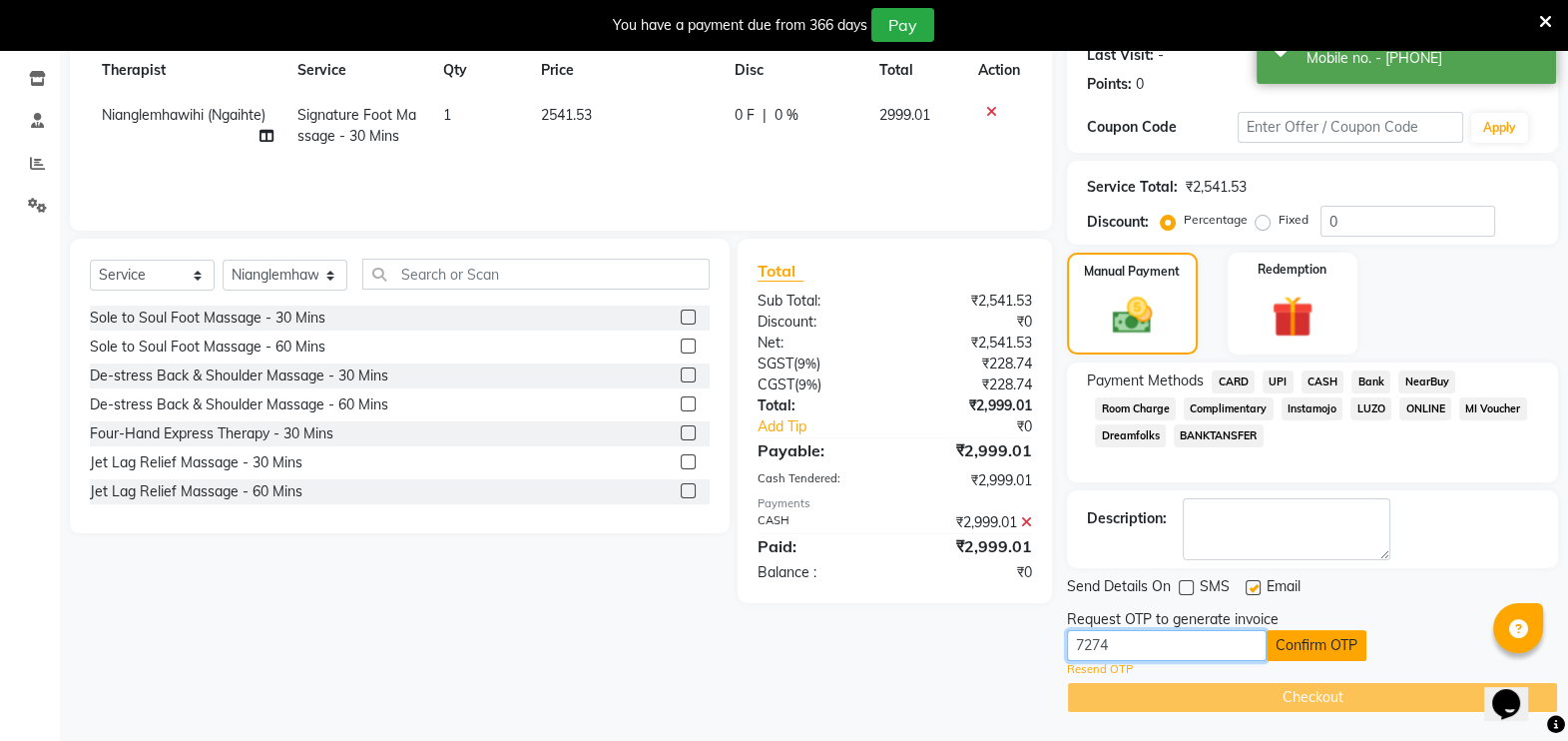 type on "7274" 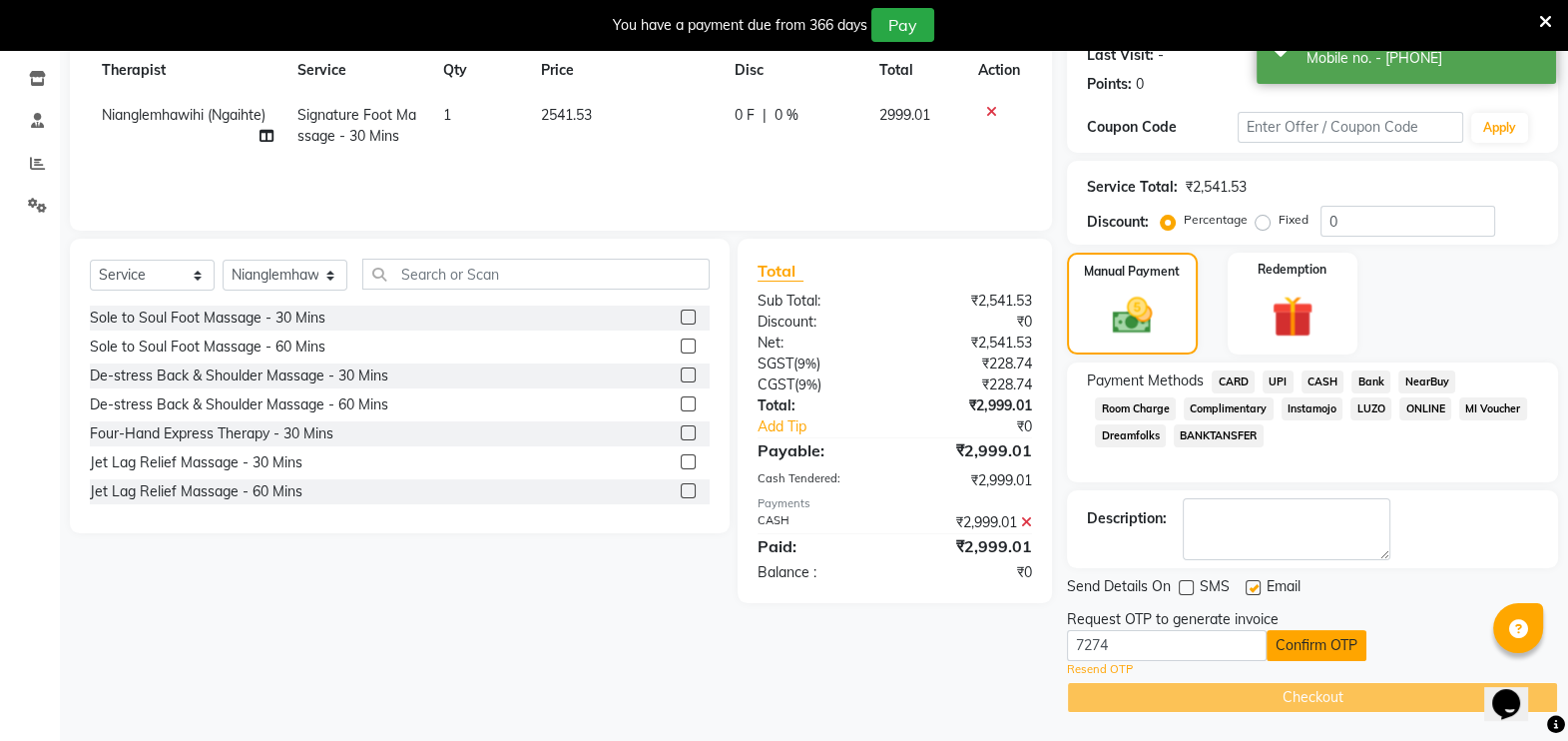 click on "Confirm OTP" 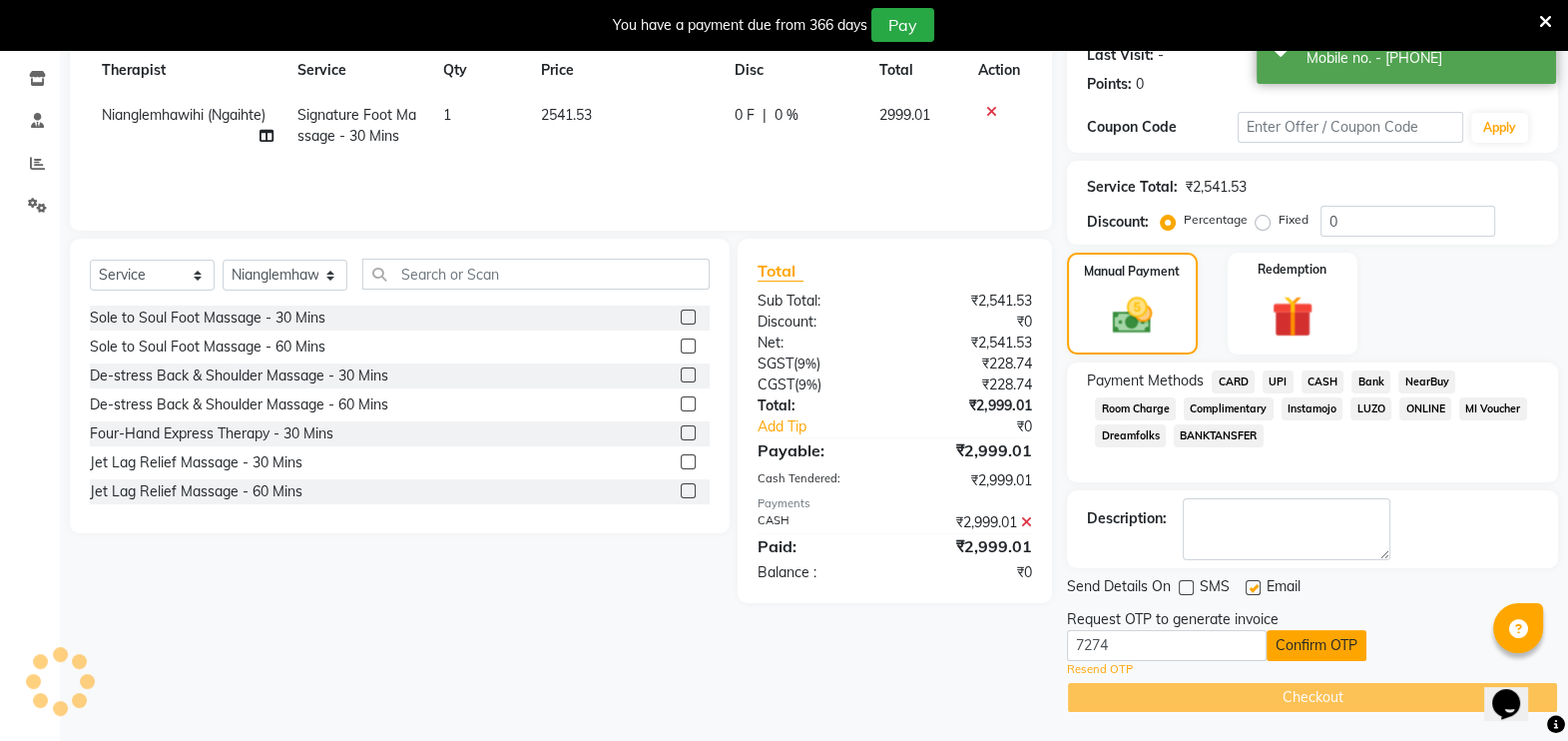 scroll, scrollTop: 210, scrollLeft: 0, axis: vertical 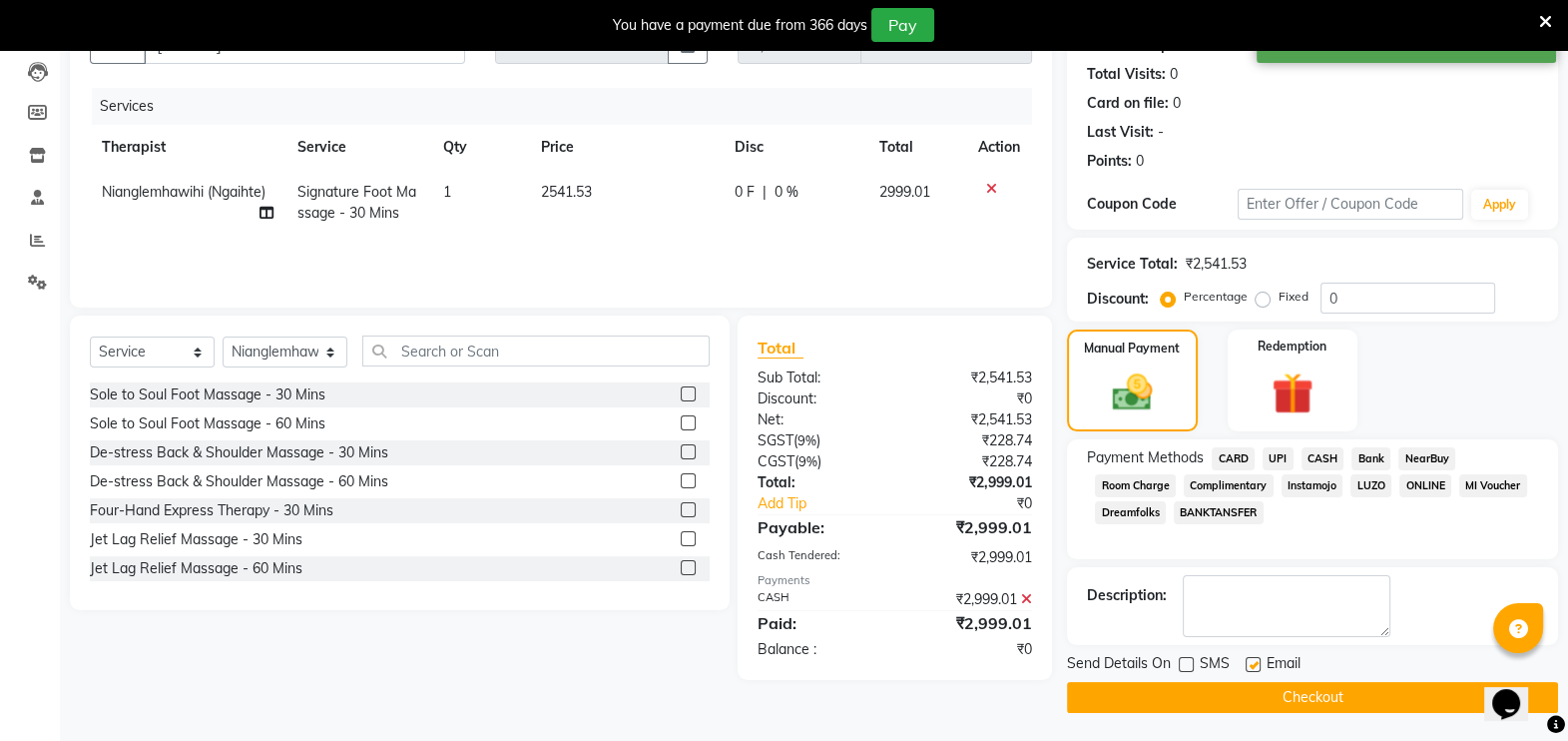 click on "Checkout" 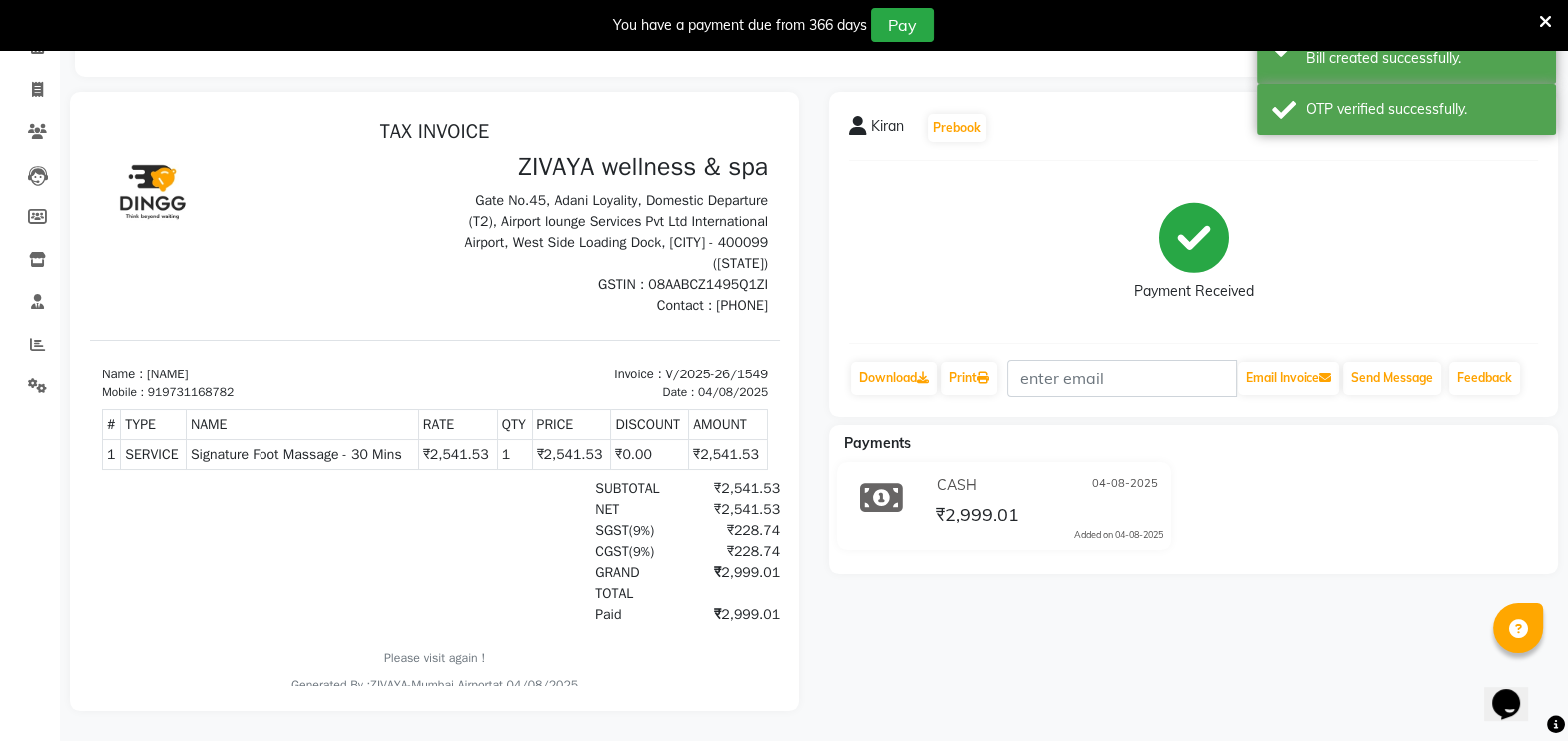 scroll, scrollTop: 0, scrollLeft: 0, axis: both 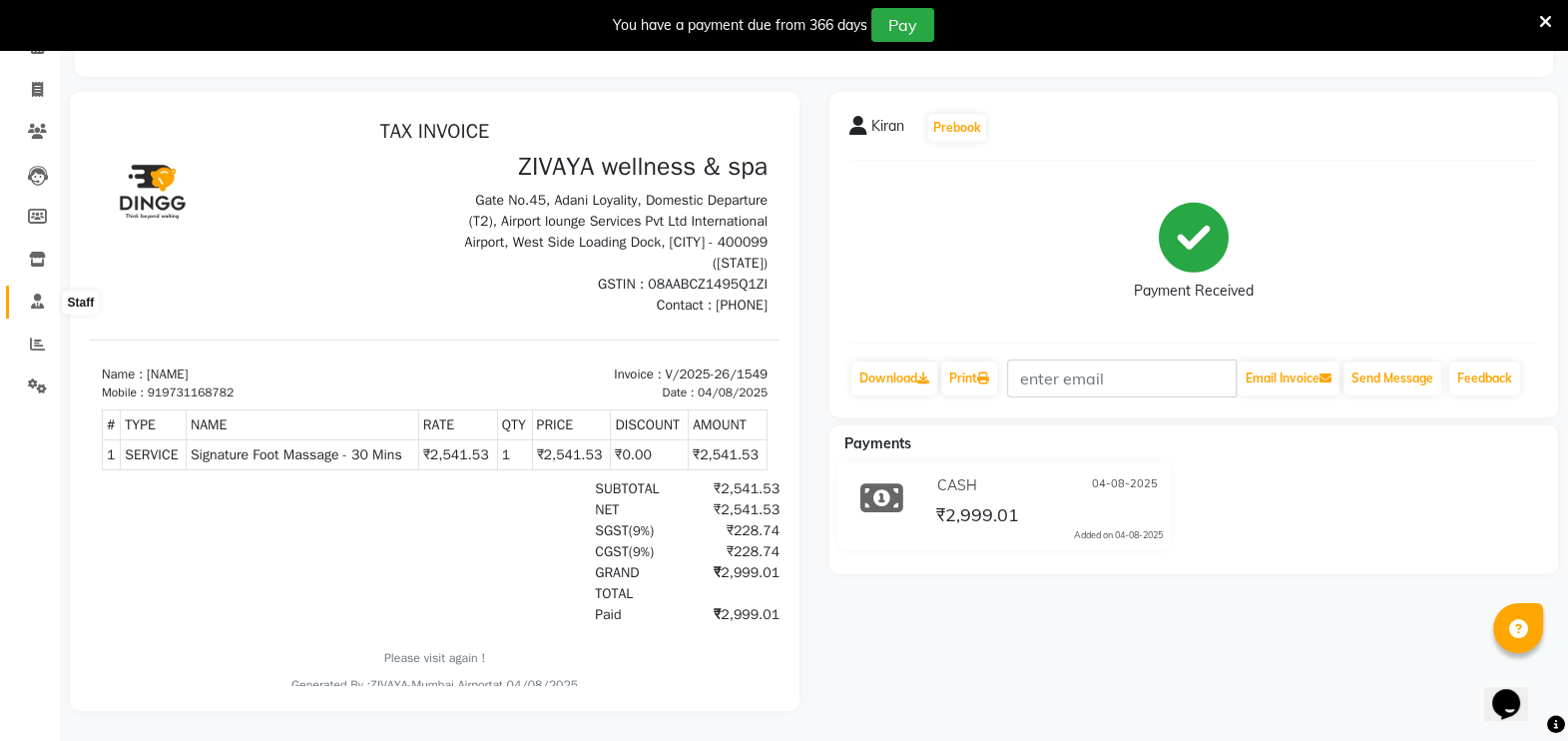 click 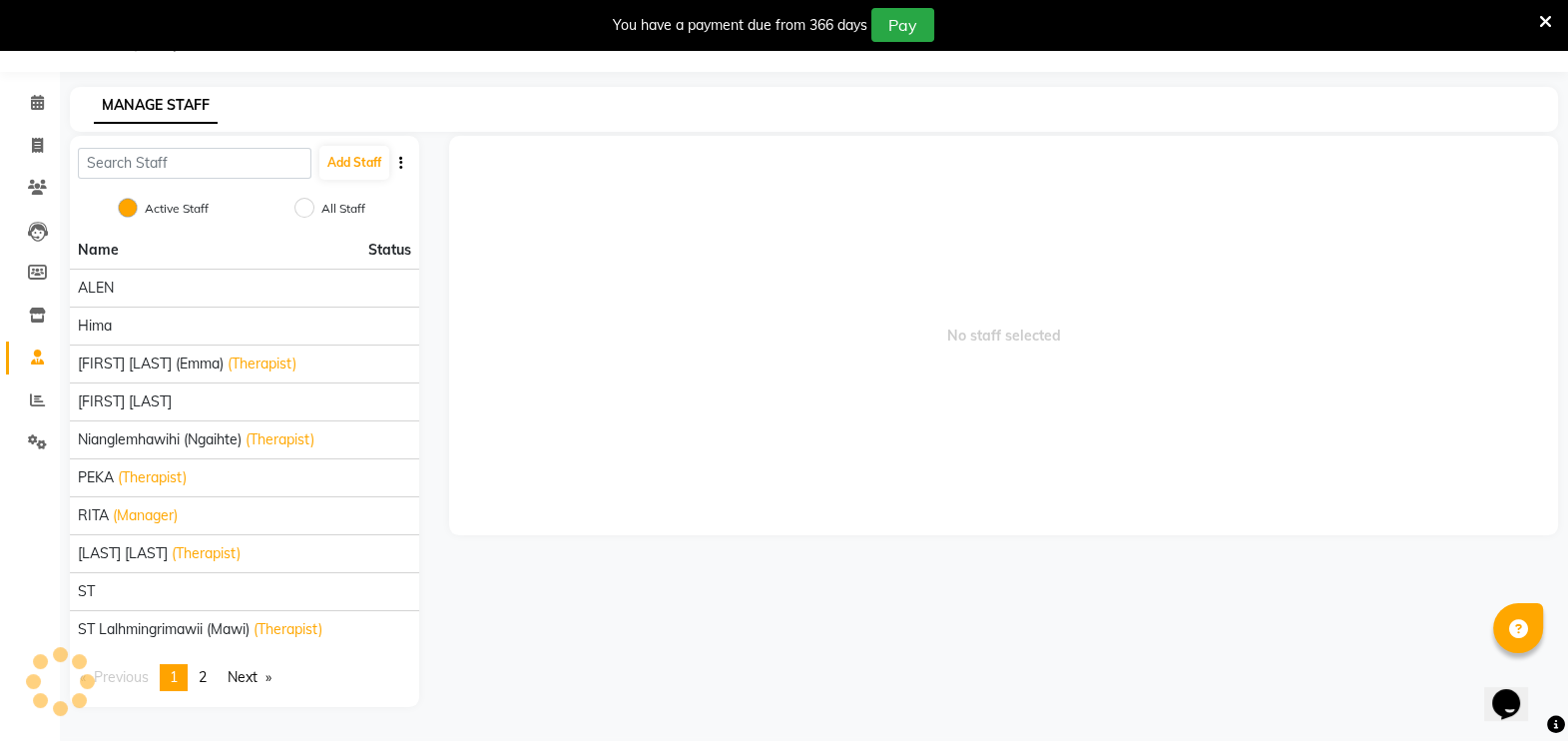 scroll, scrollTop: 61, scrollLeft: 0, axis: vertical 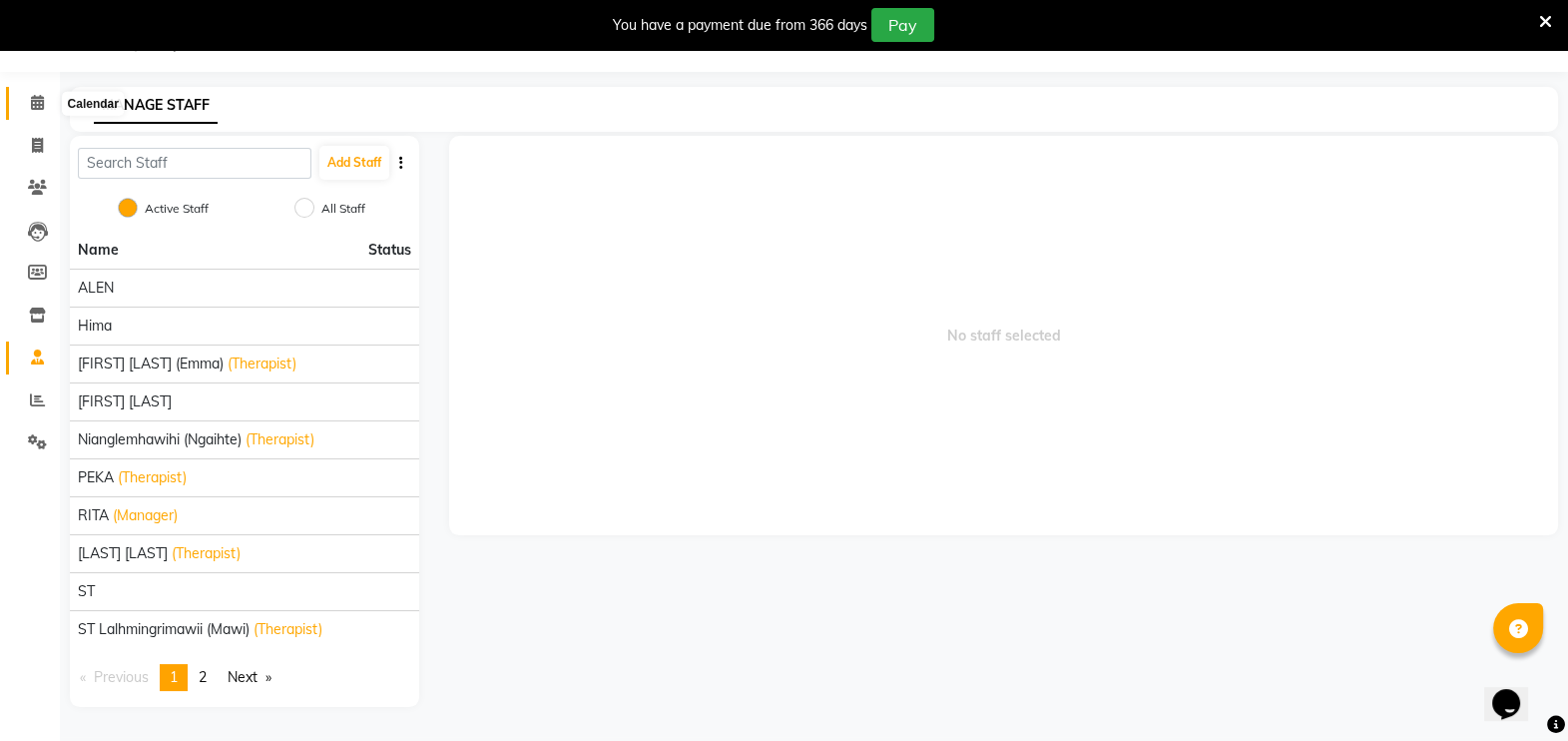 click 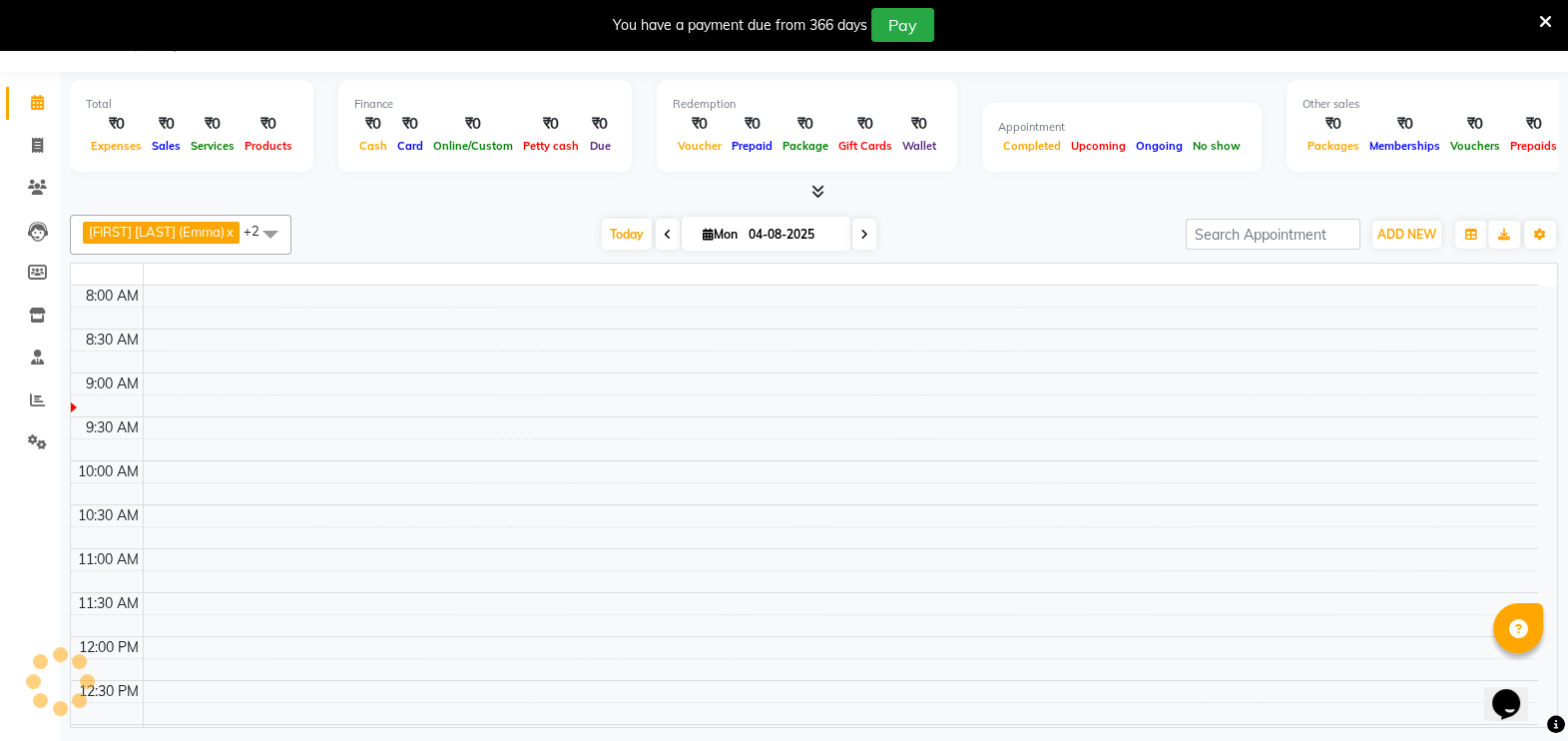 scroll, scrollTop: 49, scrollLeft: 0, axis: vertical 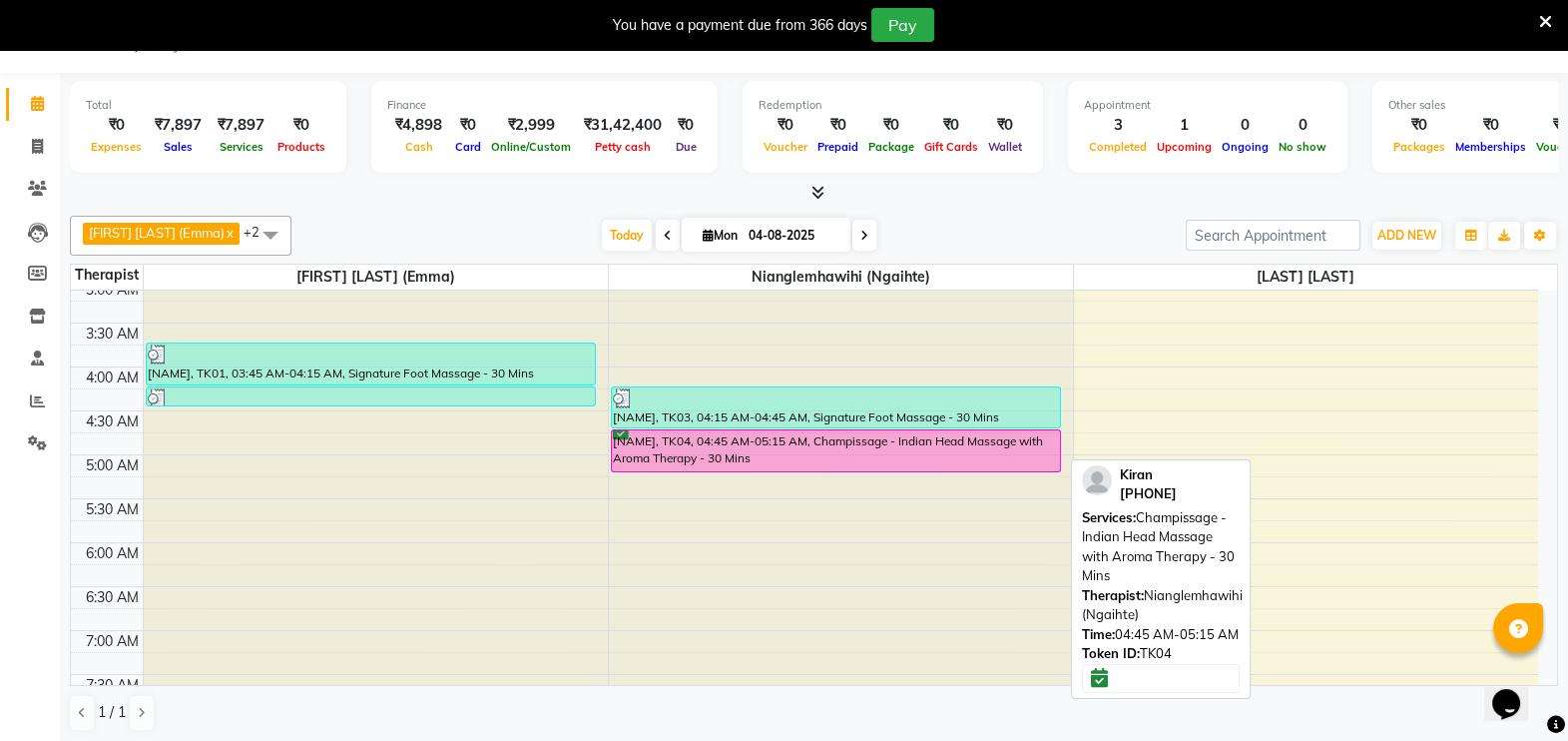 click on "[NAME], TK04, 04:45 AM-05:15 AM, Champissage - Indian Head Massage with Aroma Therapy - 30 Mins" at bounding box center [835, 450] 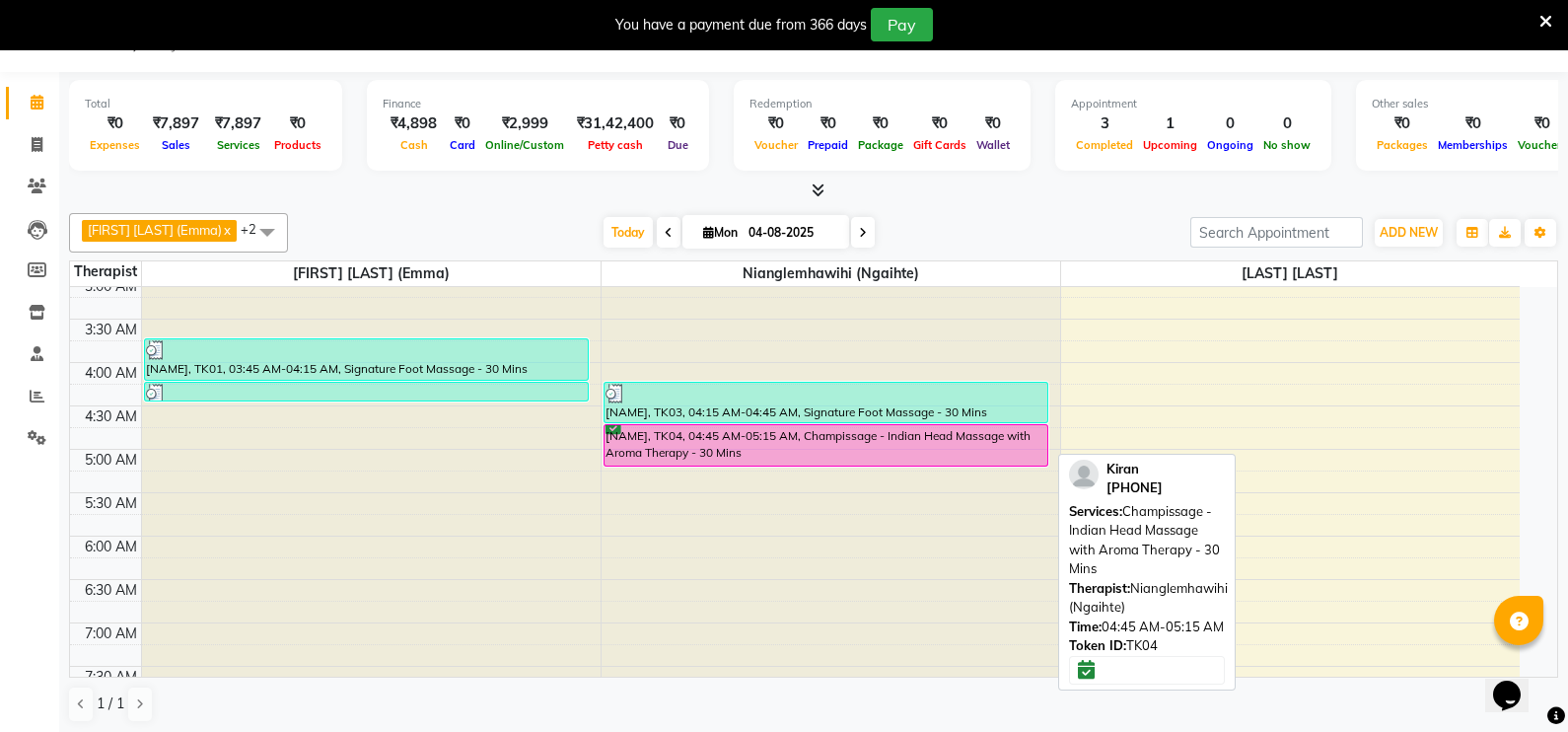 select on "6" 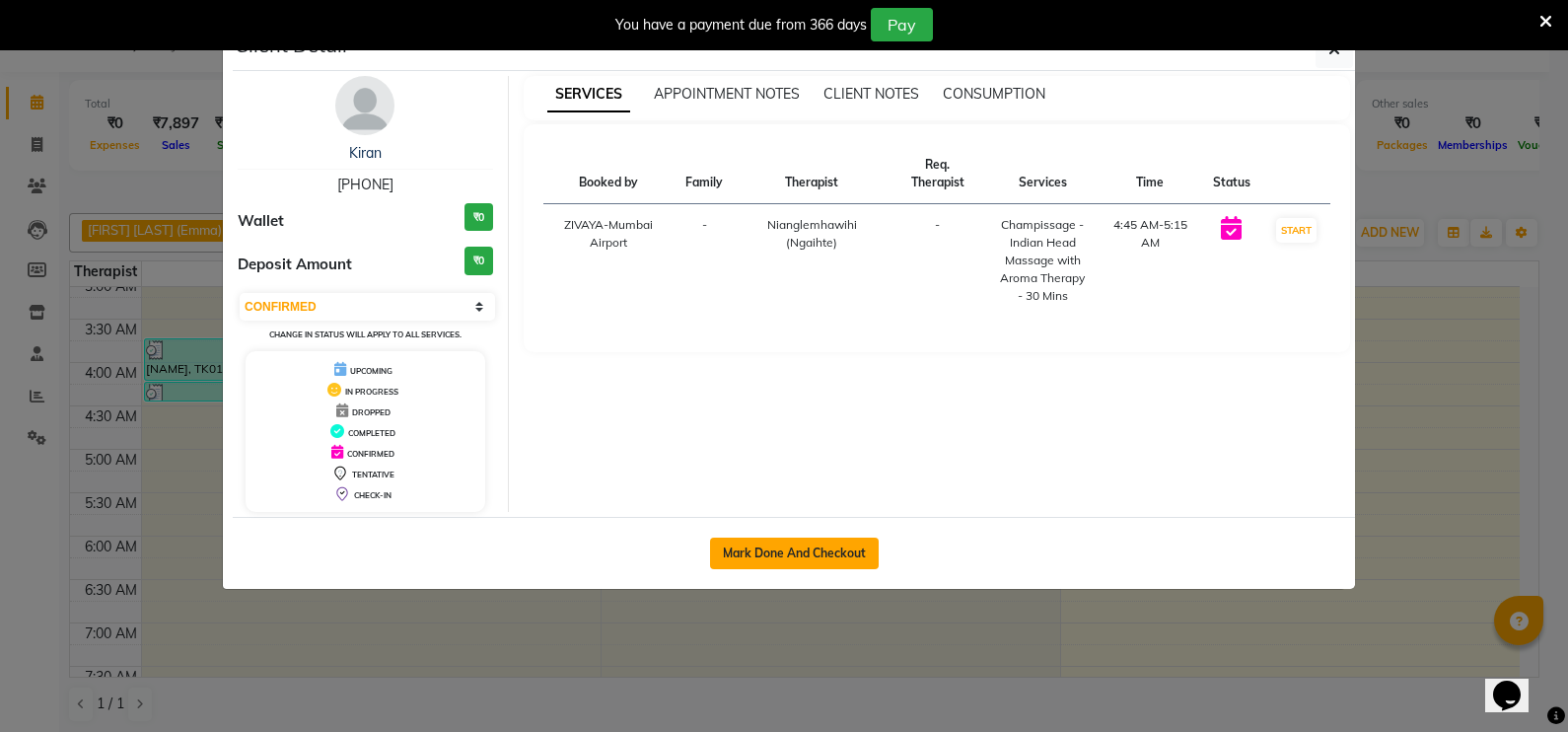 click on "Mark Done And Checkout" 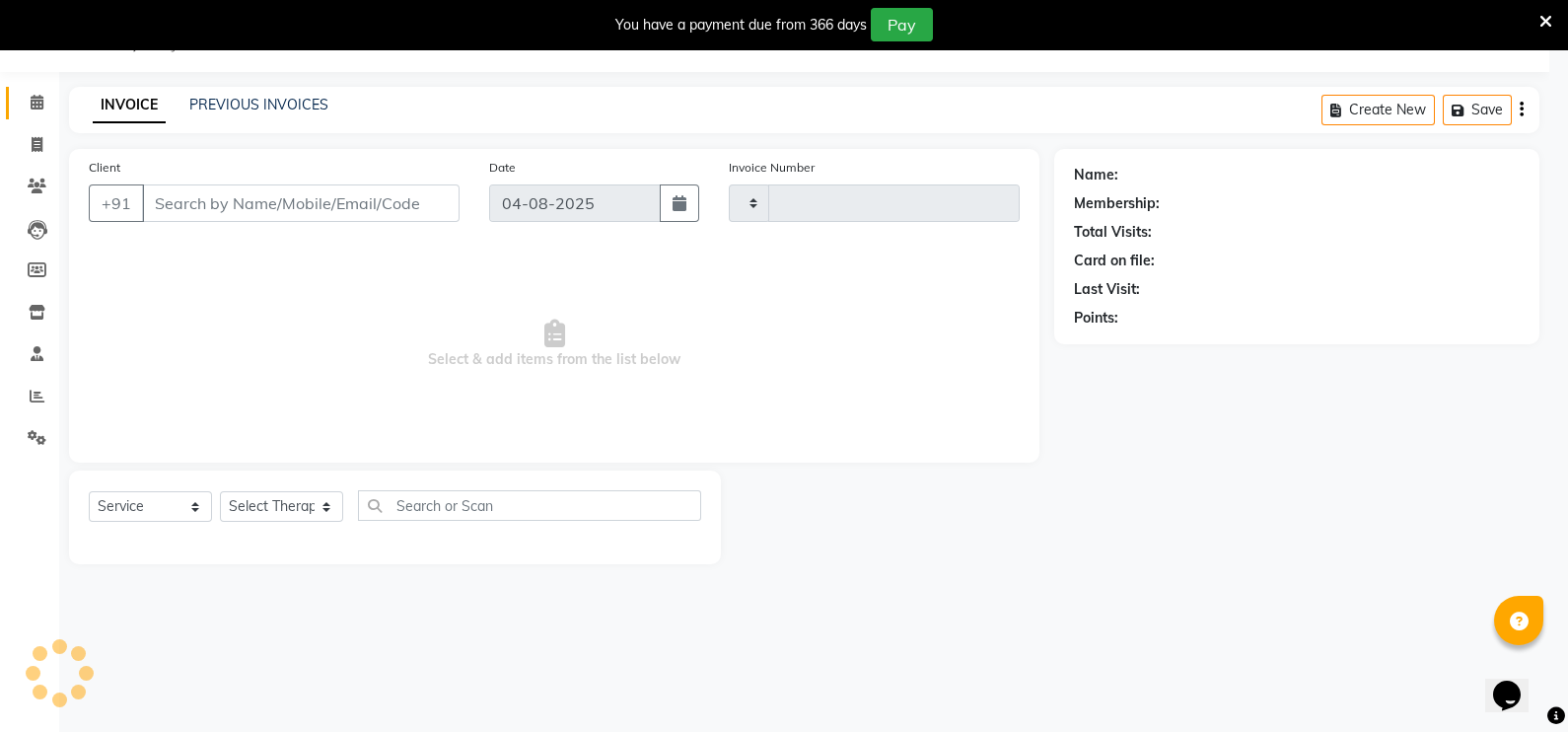 type on "1550" 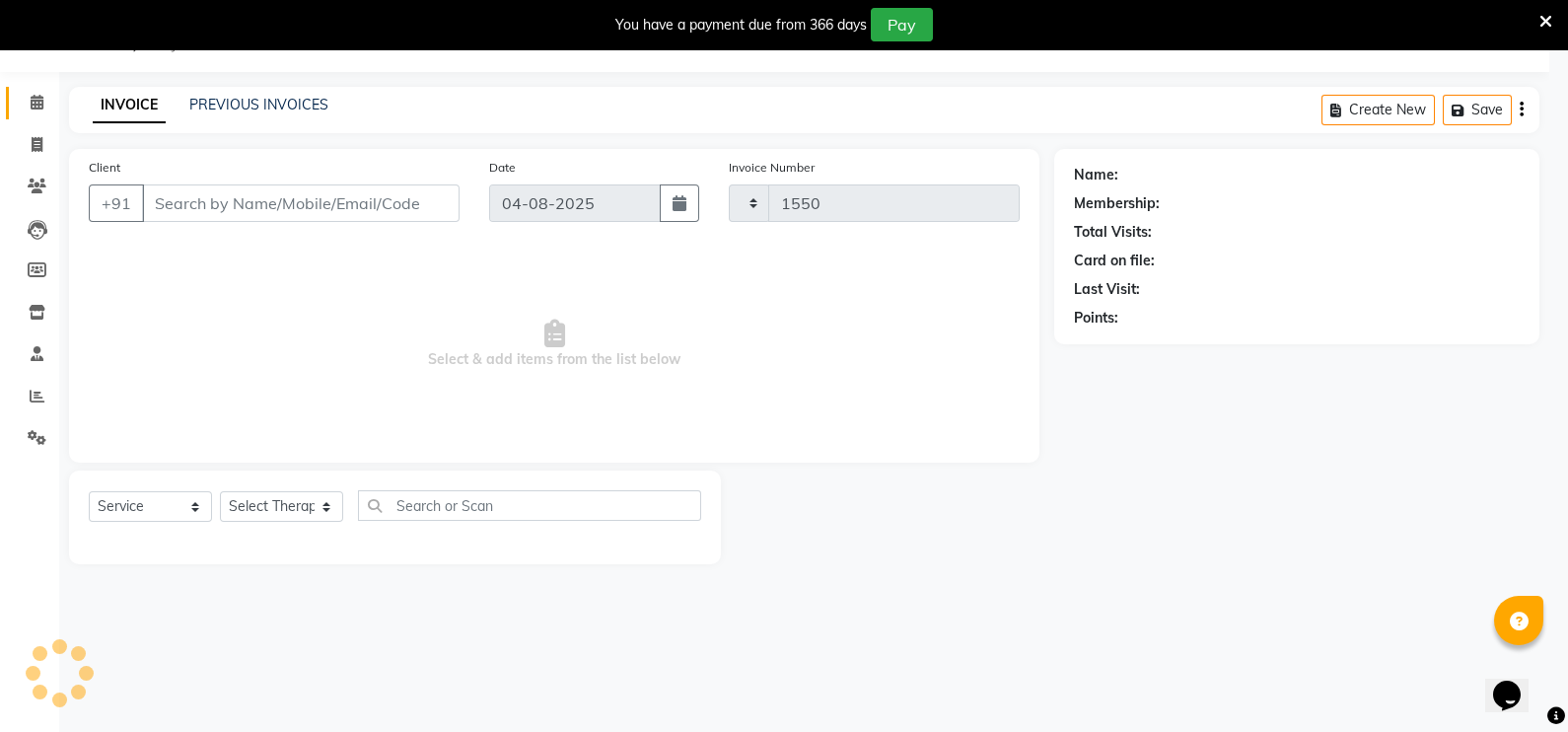 select on "3" 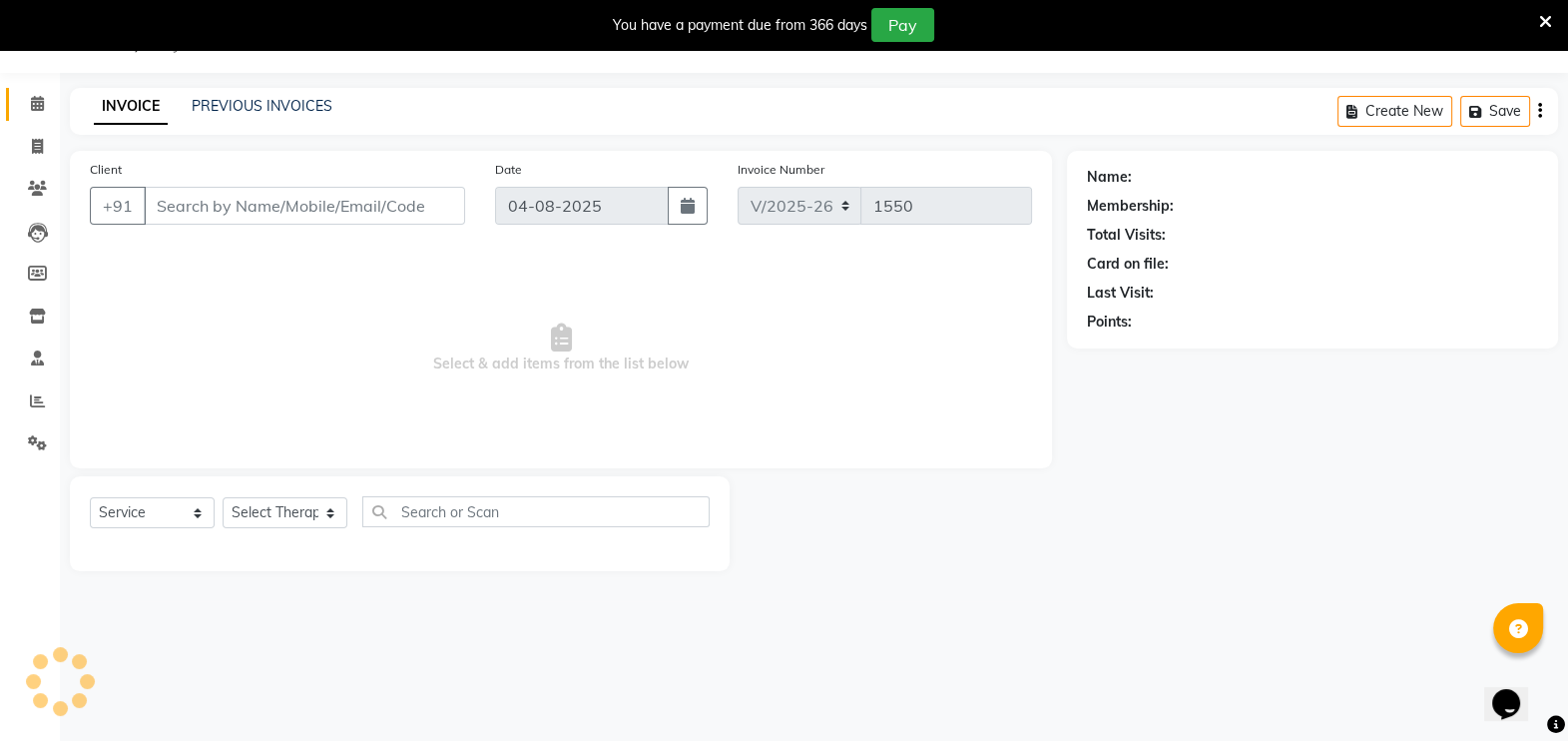 type on "[PHONE]" 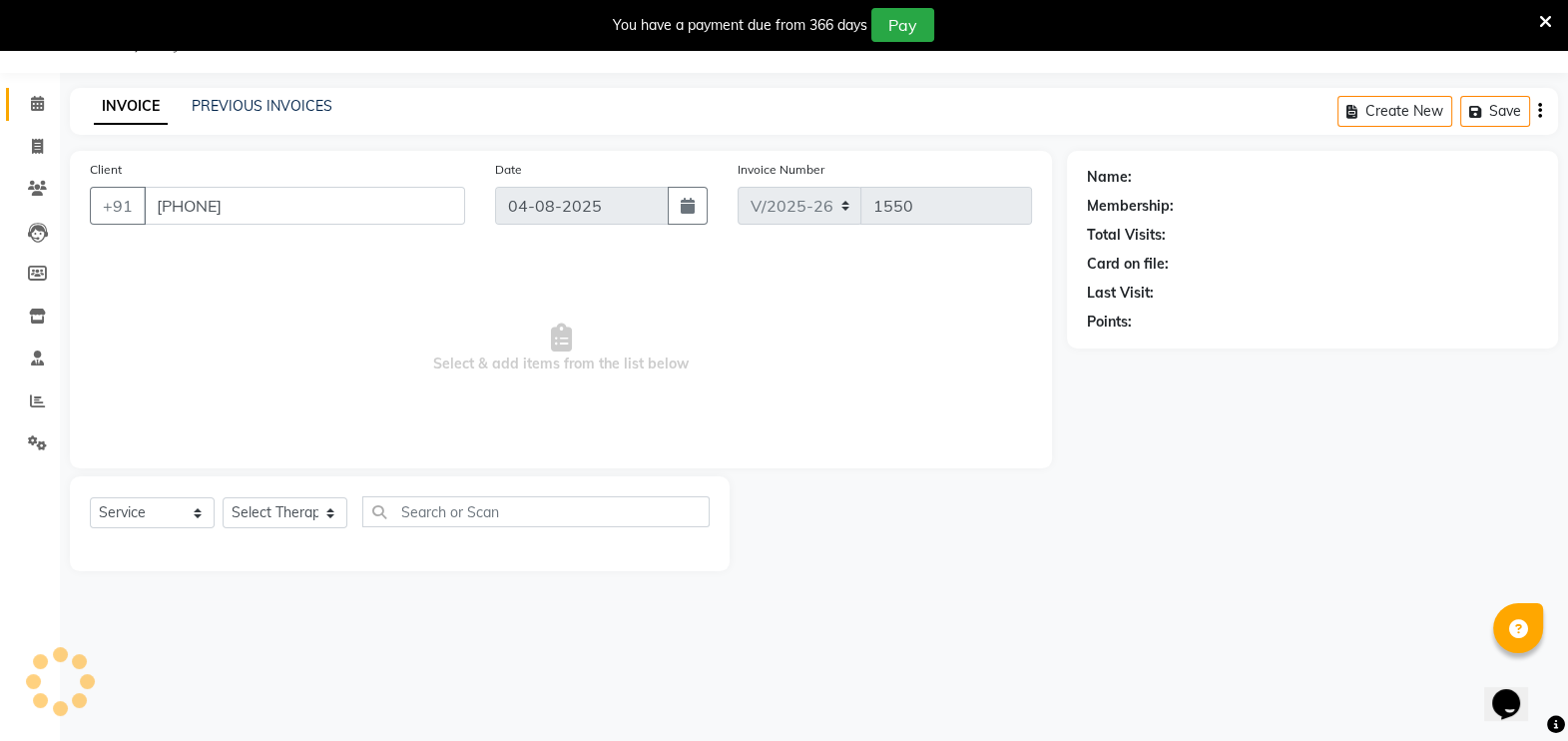 select on "58858" 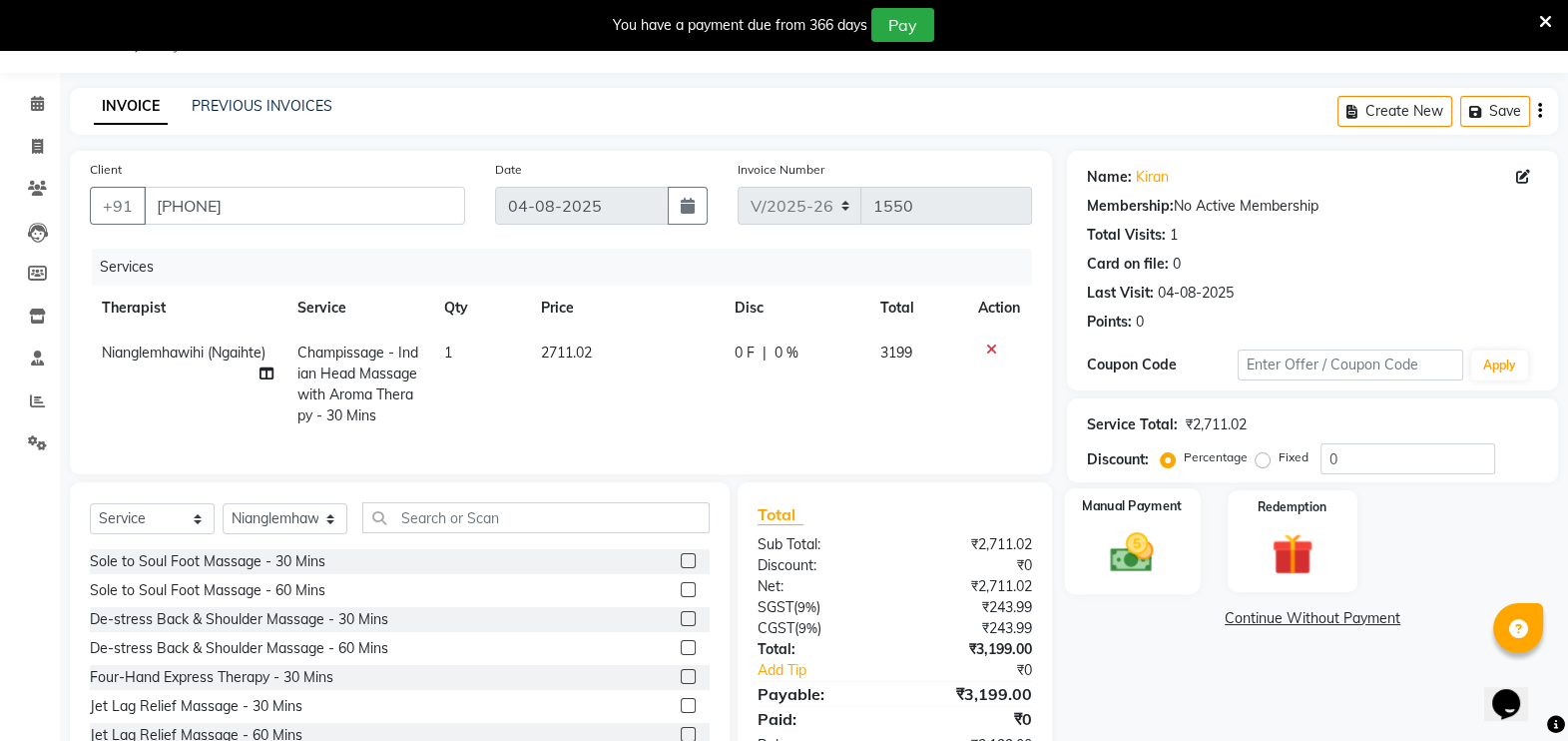 click 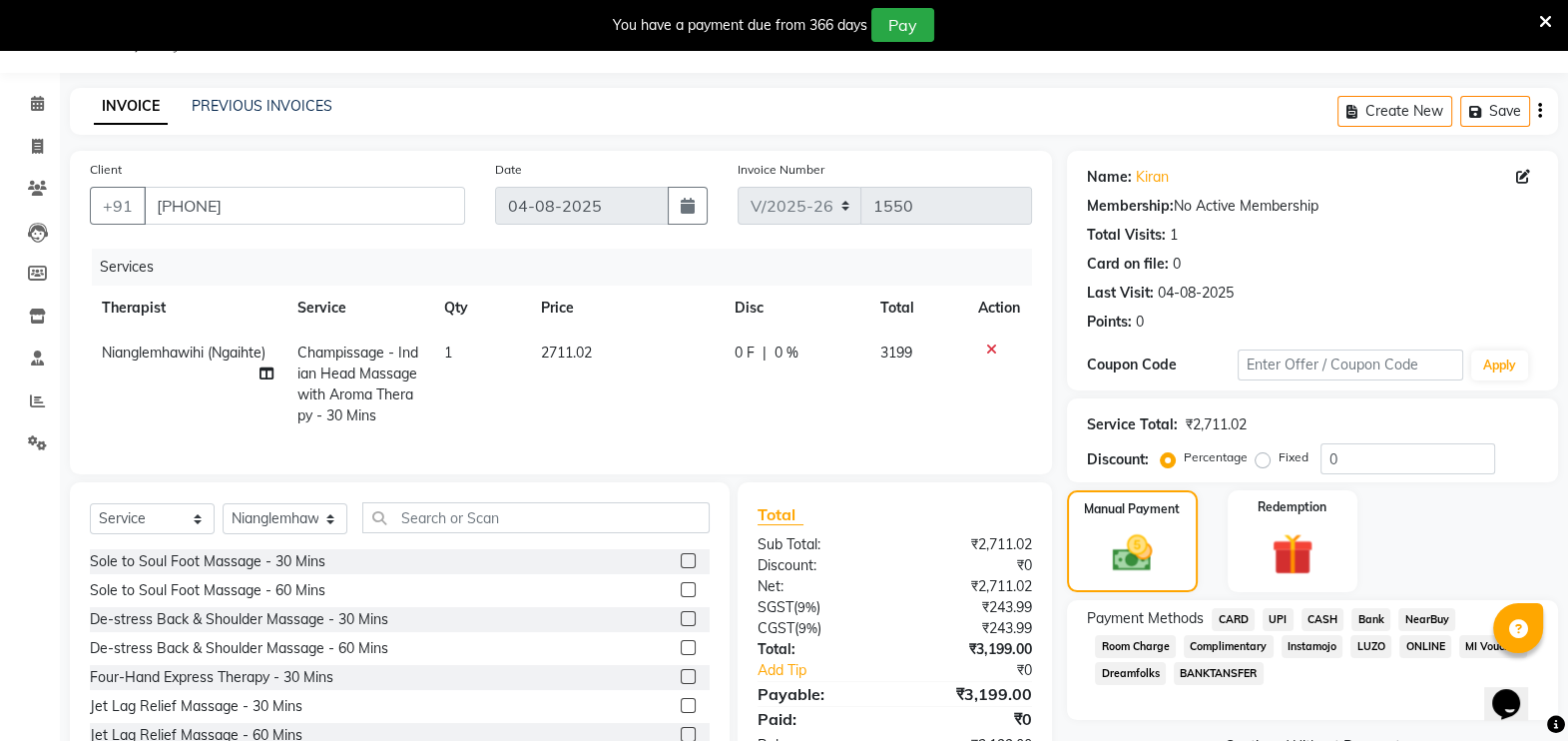 click on "CARD" 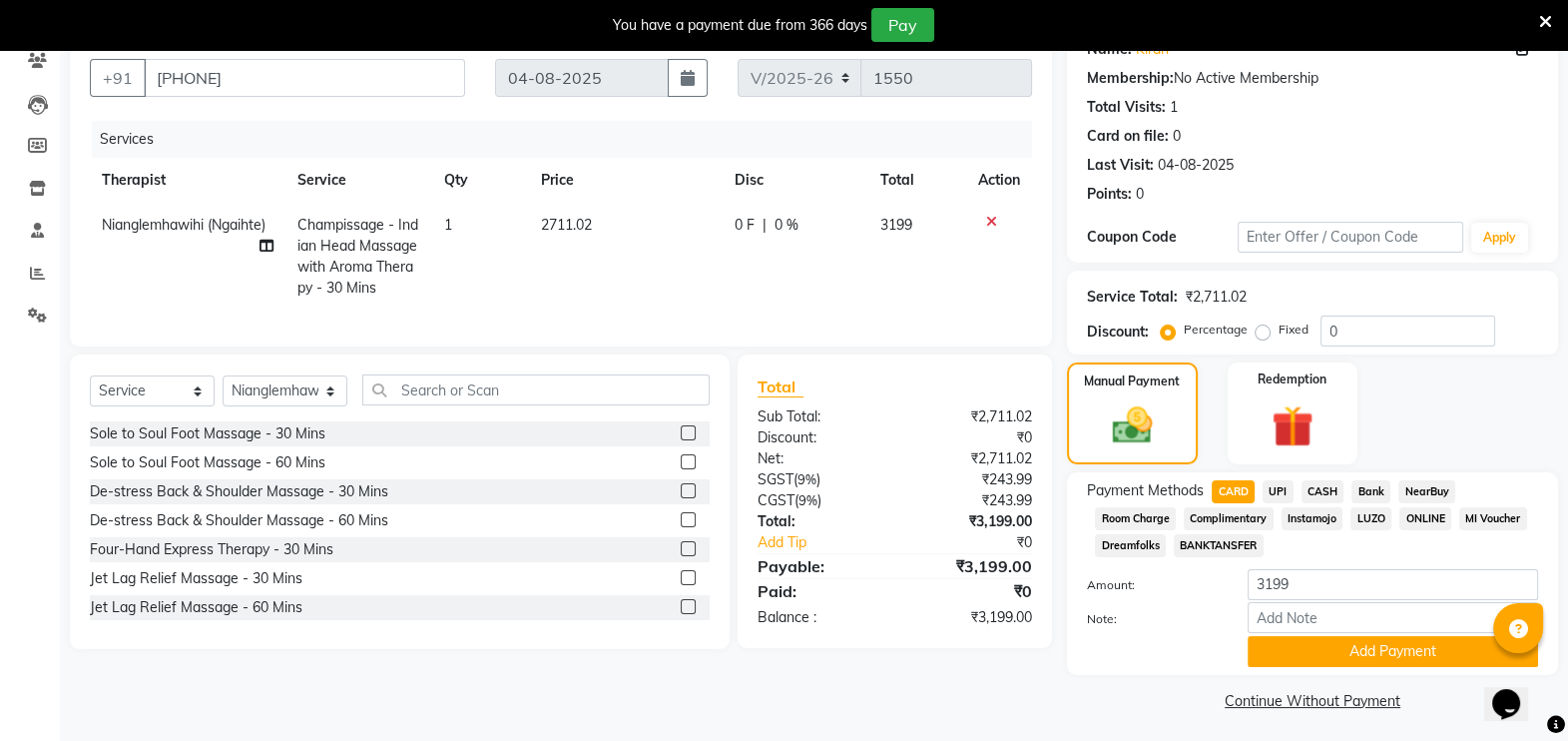 scroll, scrollTop: 183, scrollLeft: 0, axis: vertical 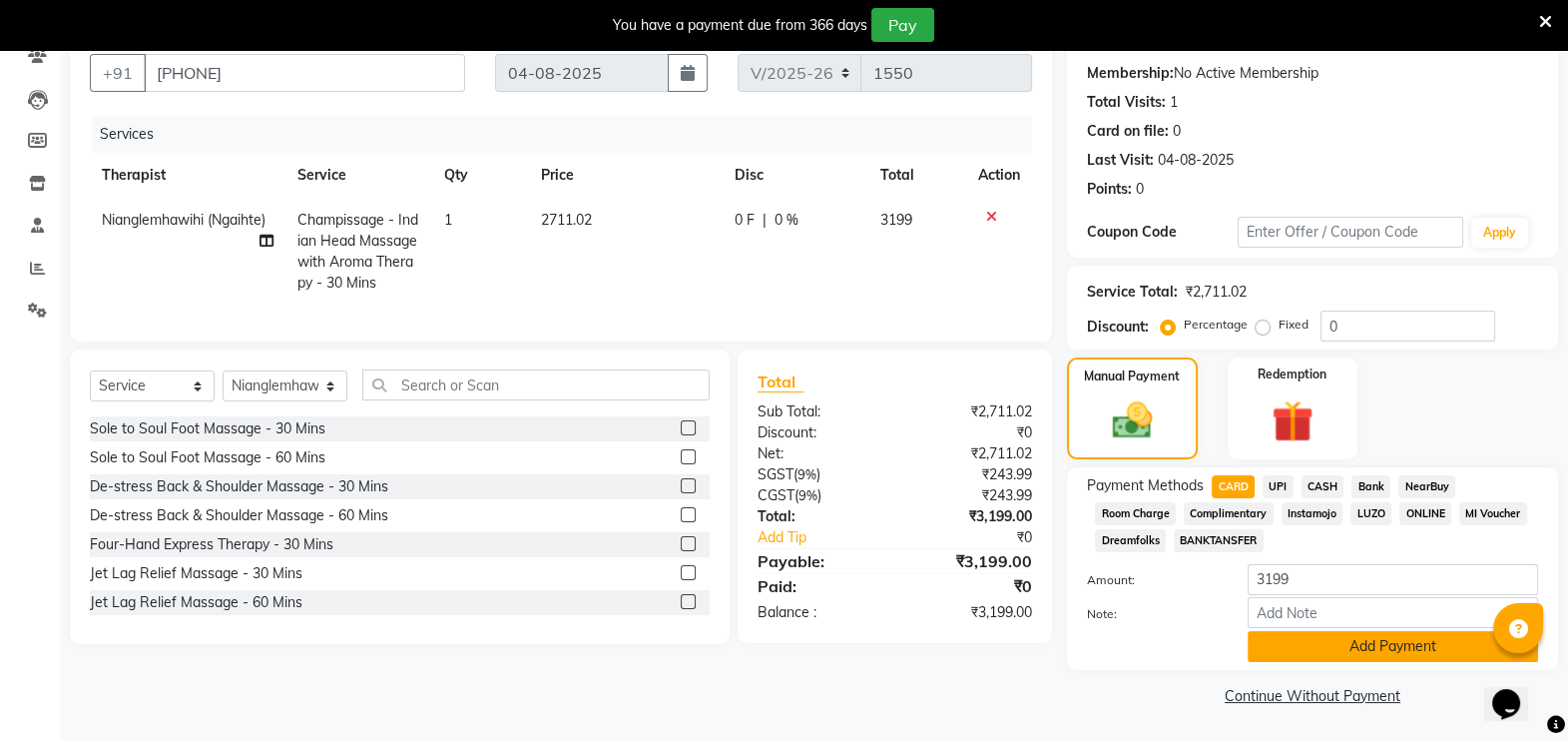 click on "Add Payment" 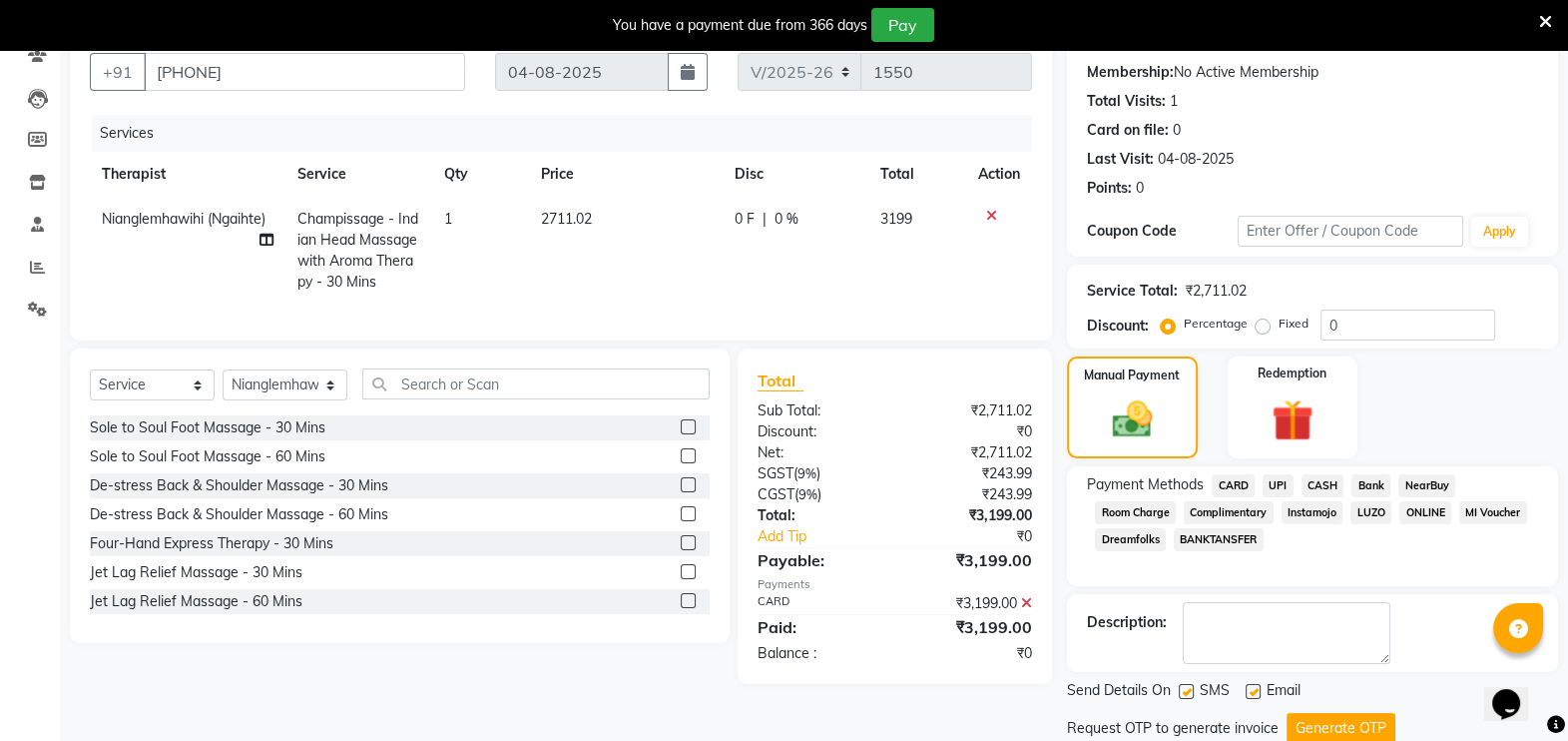 click 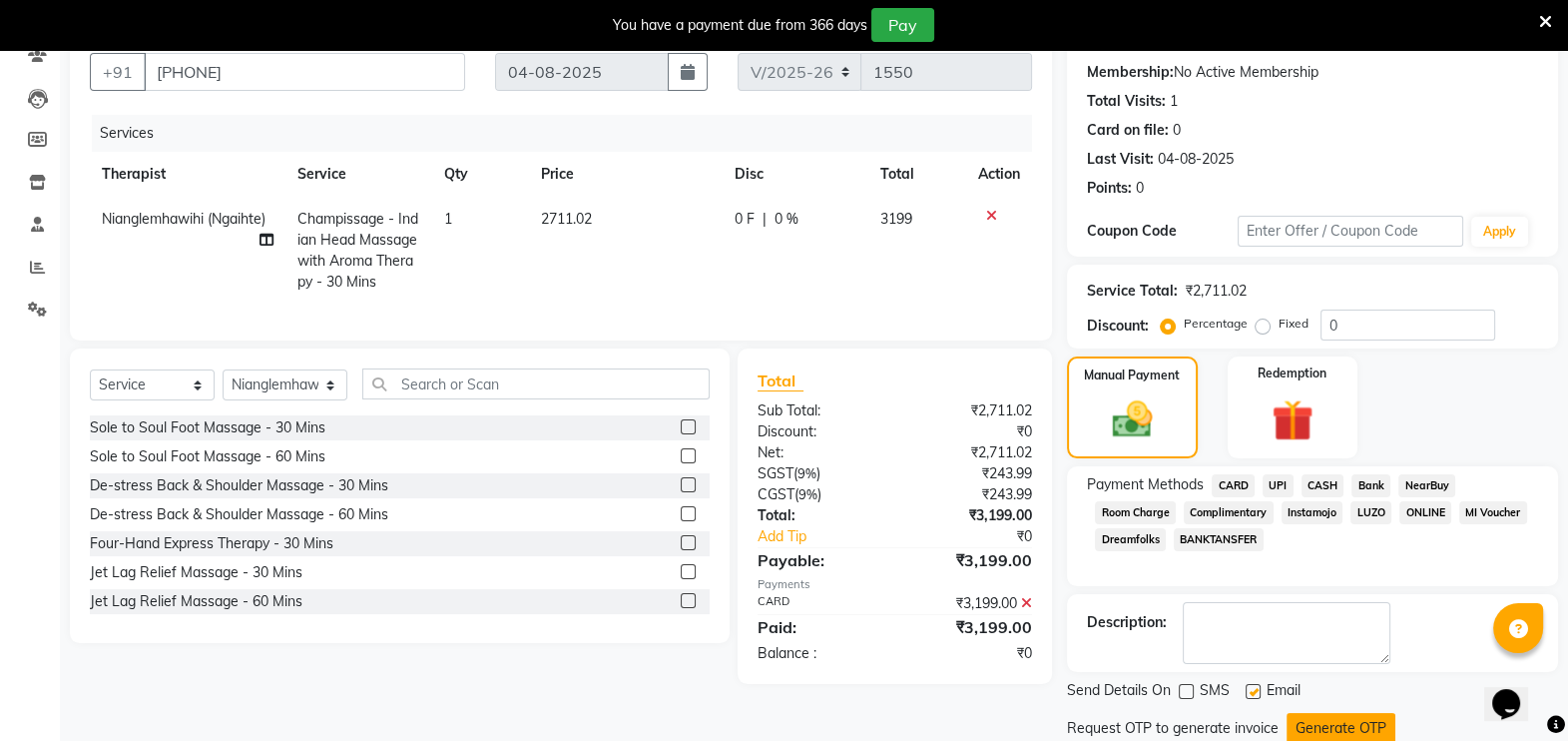 click on "Generate OTP" 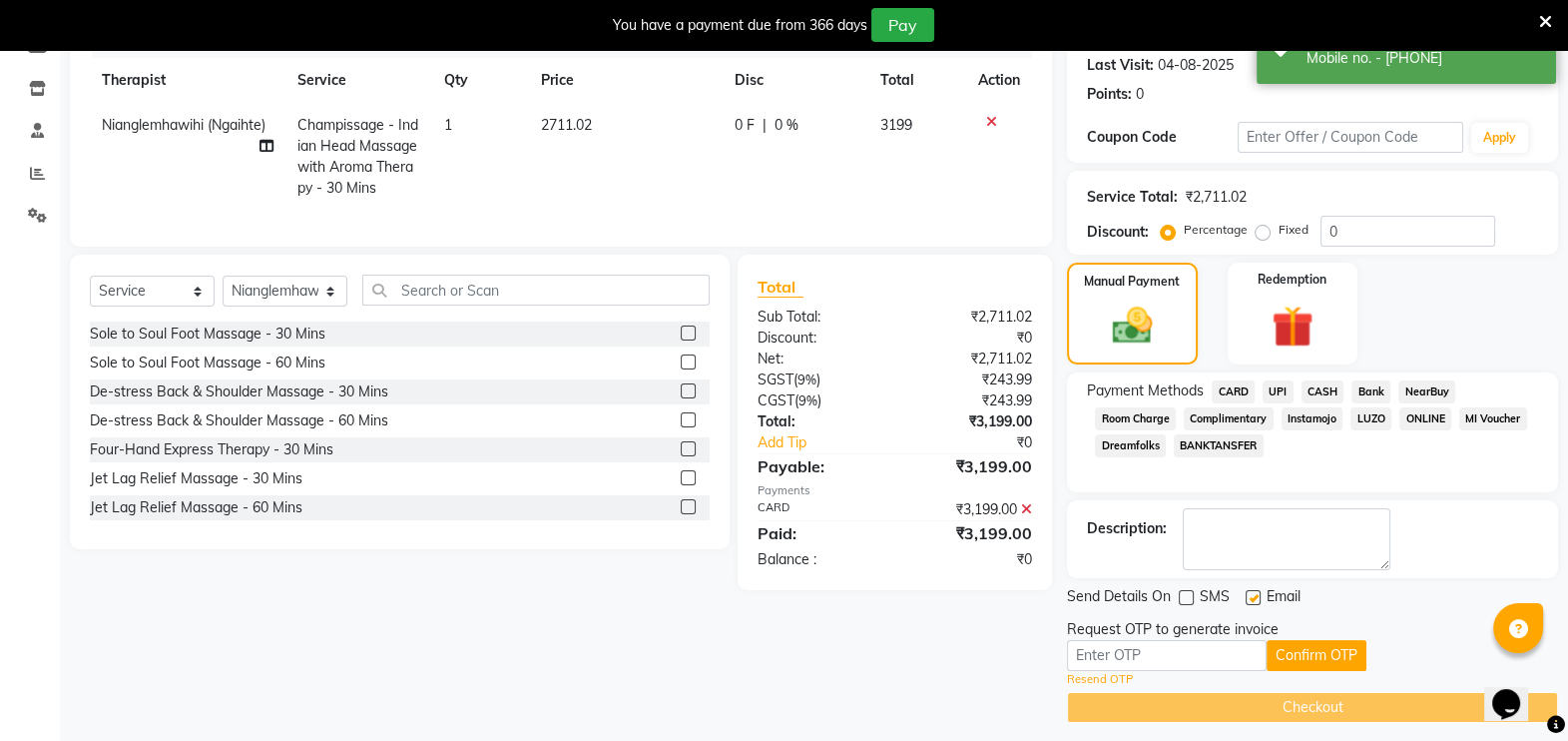 scroll, scrollTop: 287, scrollLeft: 0, axis: vertical 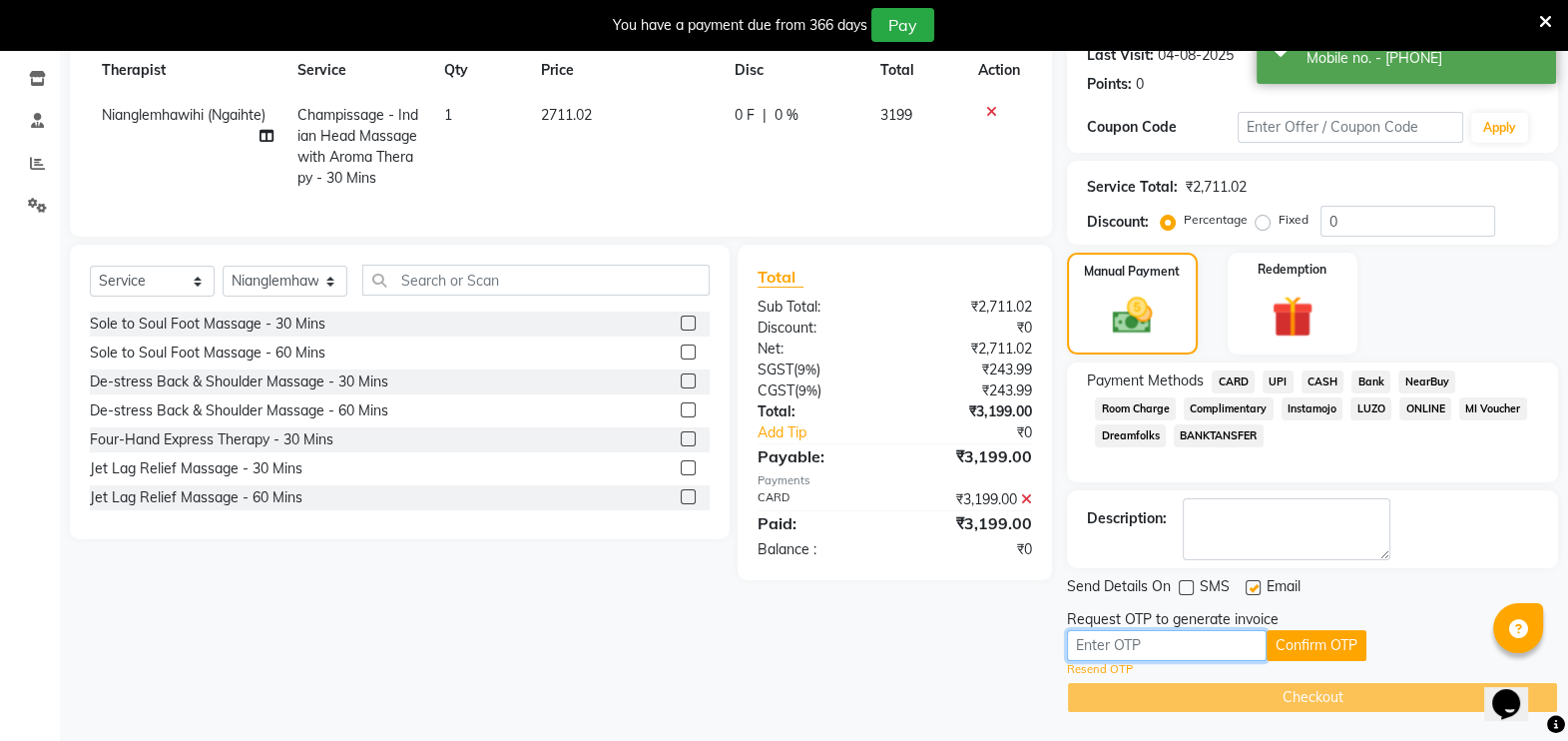 click at bounding box center [1167, 645] 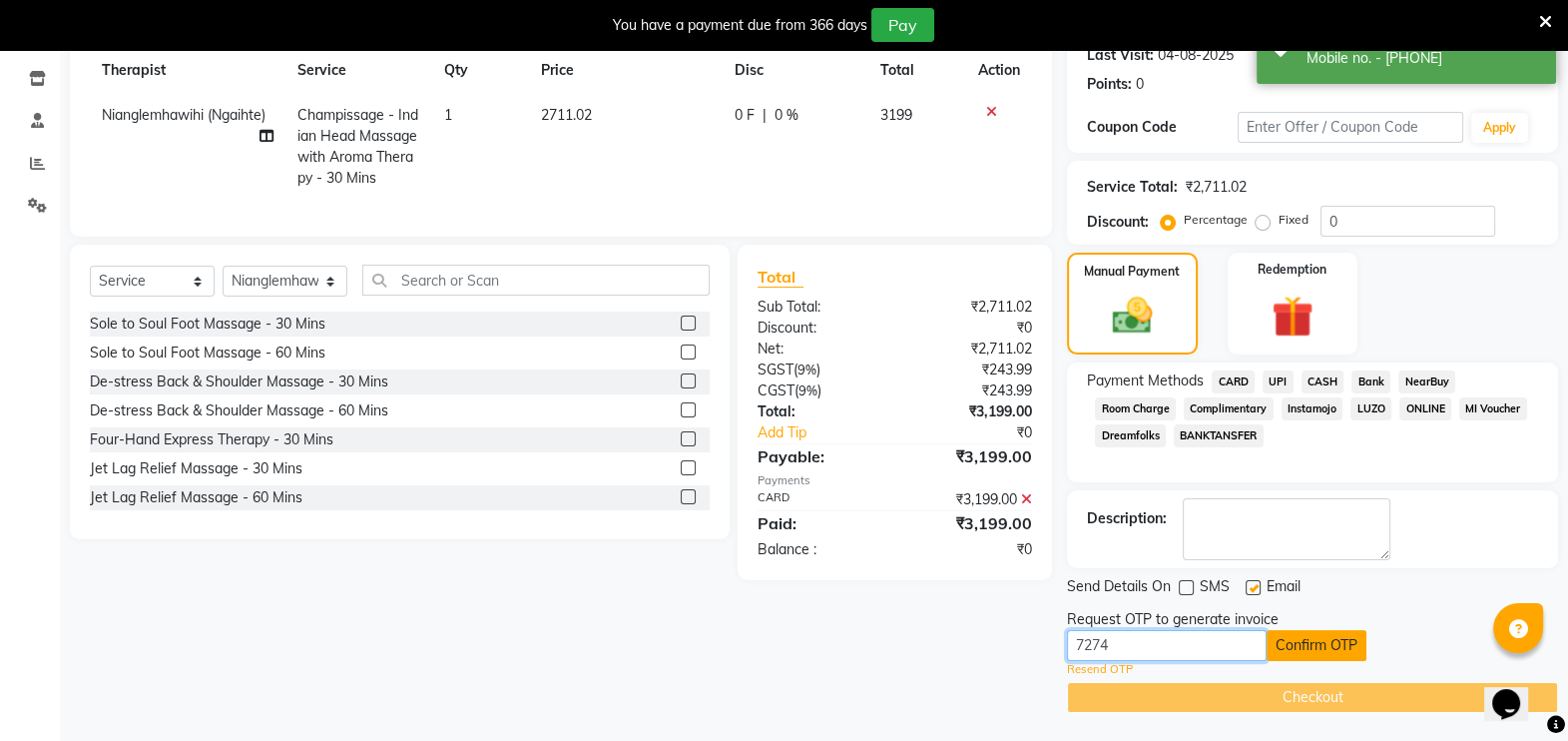 type on "7274" 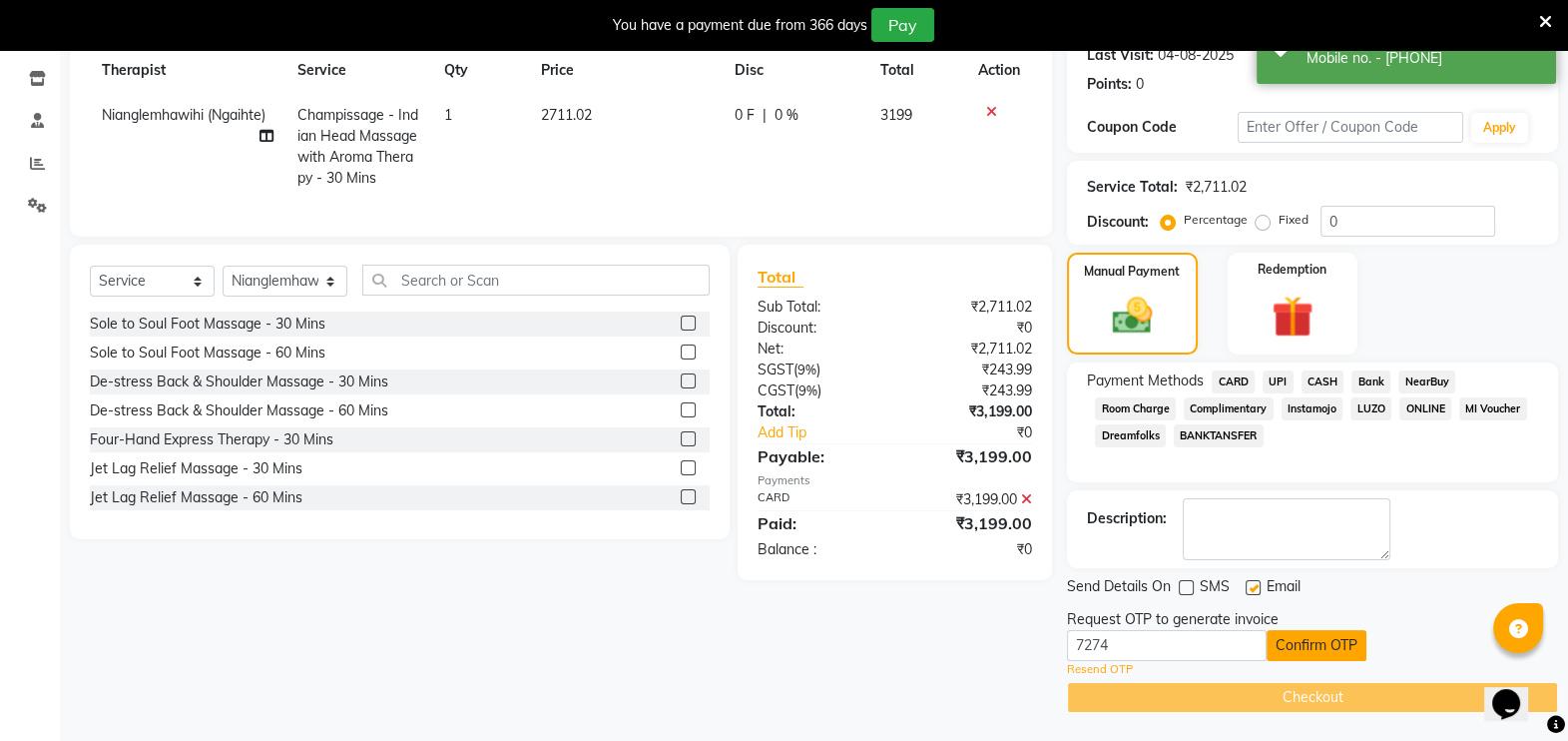 click on "Confirm OTP" 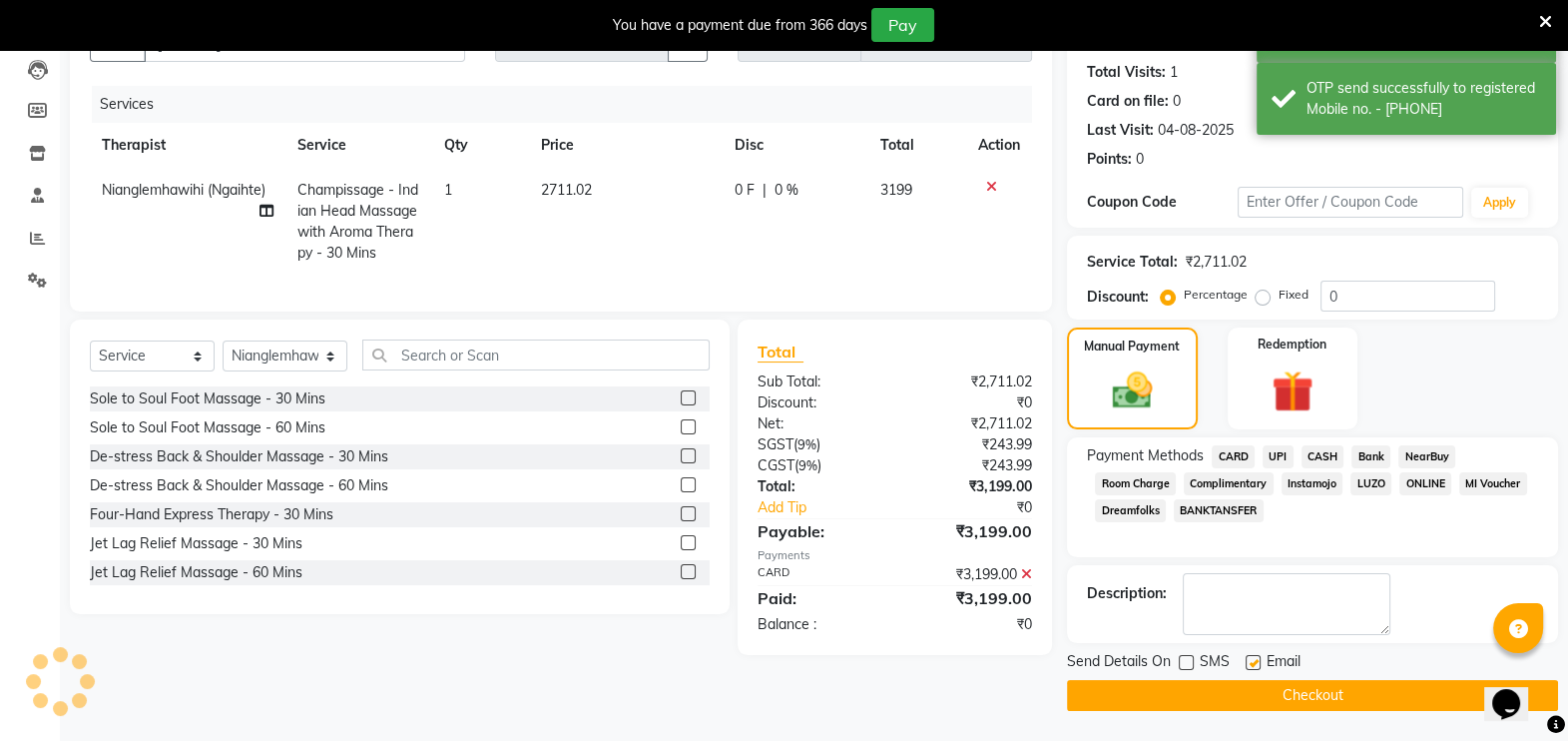scroll, scrollTop: 210, scrollLeft: 0, axis: vertical 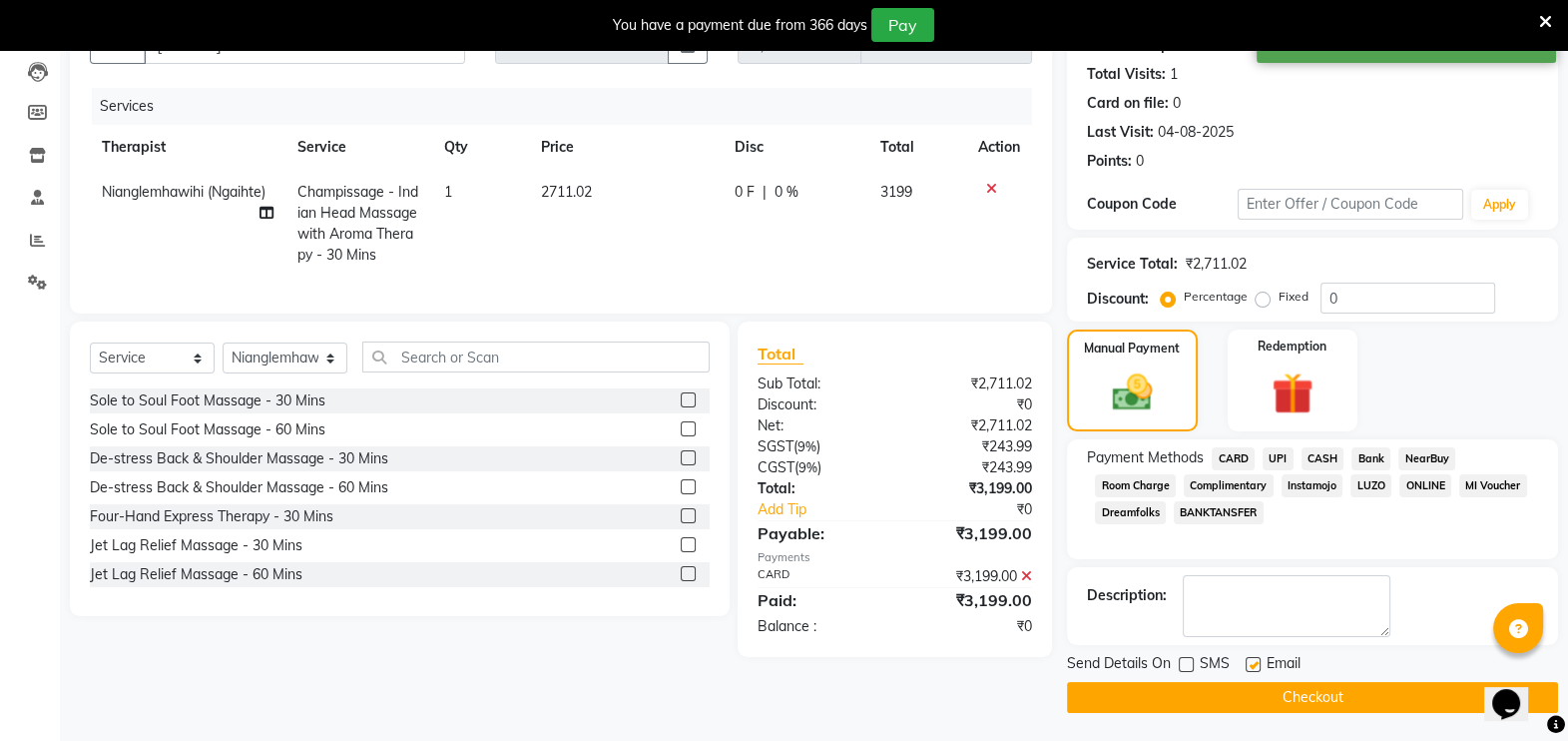 click on "Checkout" 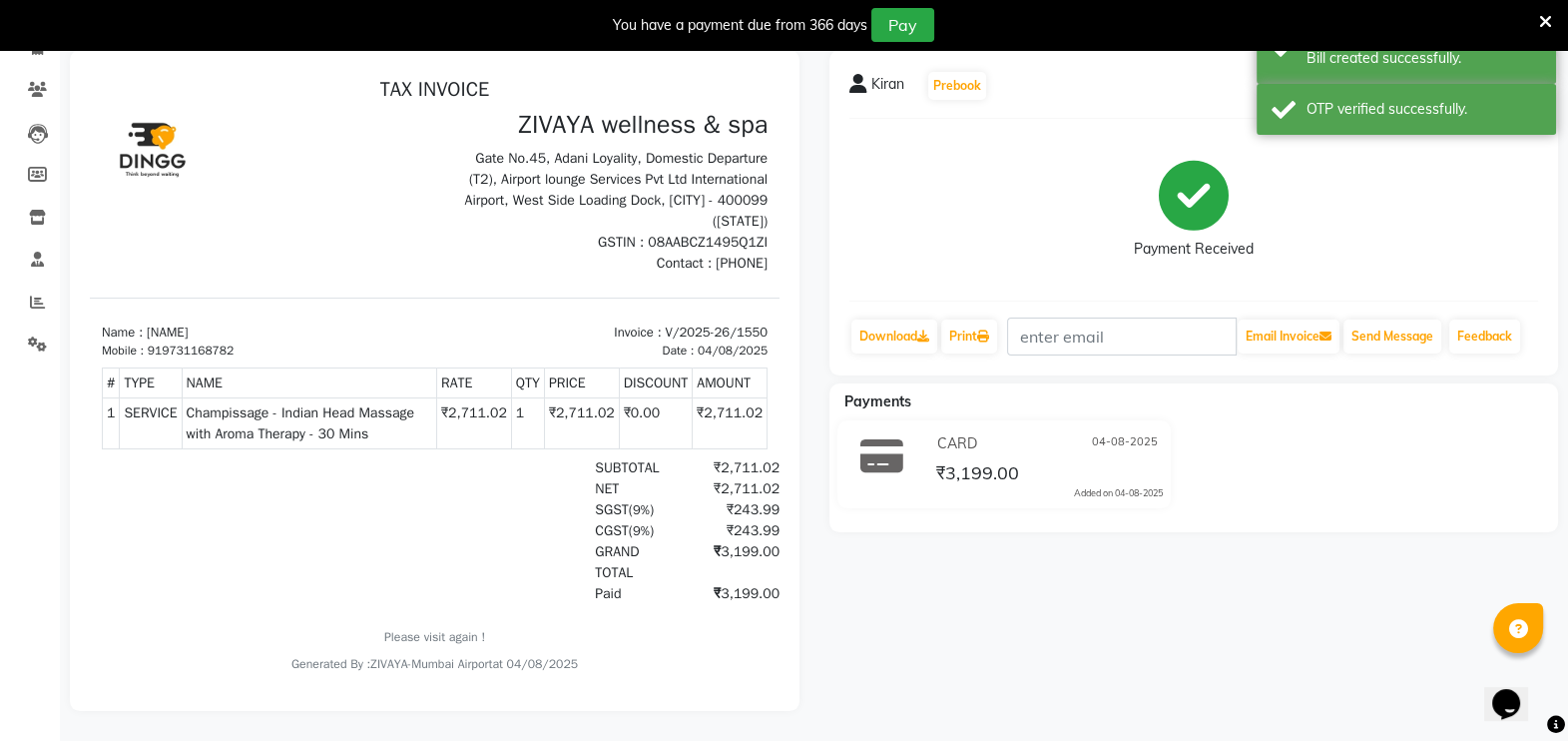 scroll, scrollTop: 0, scrollLeft: 0, axis: both 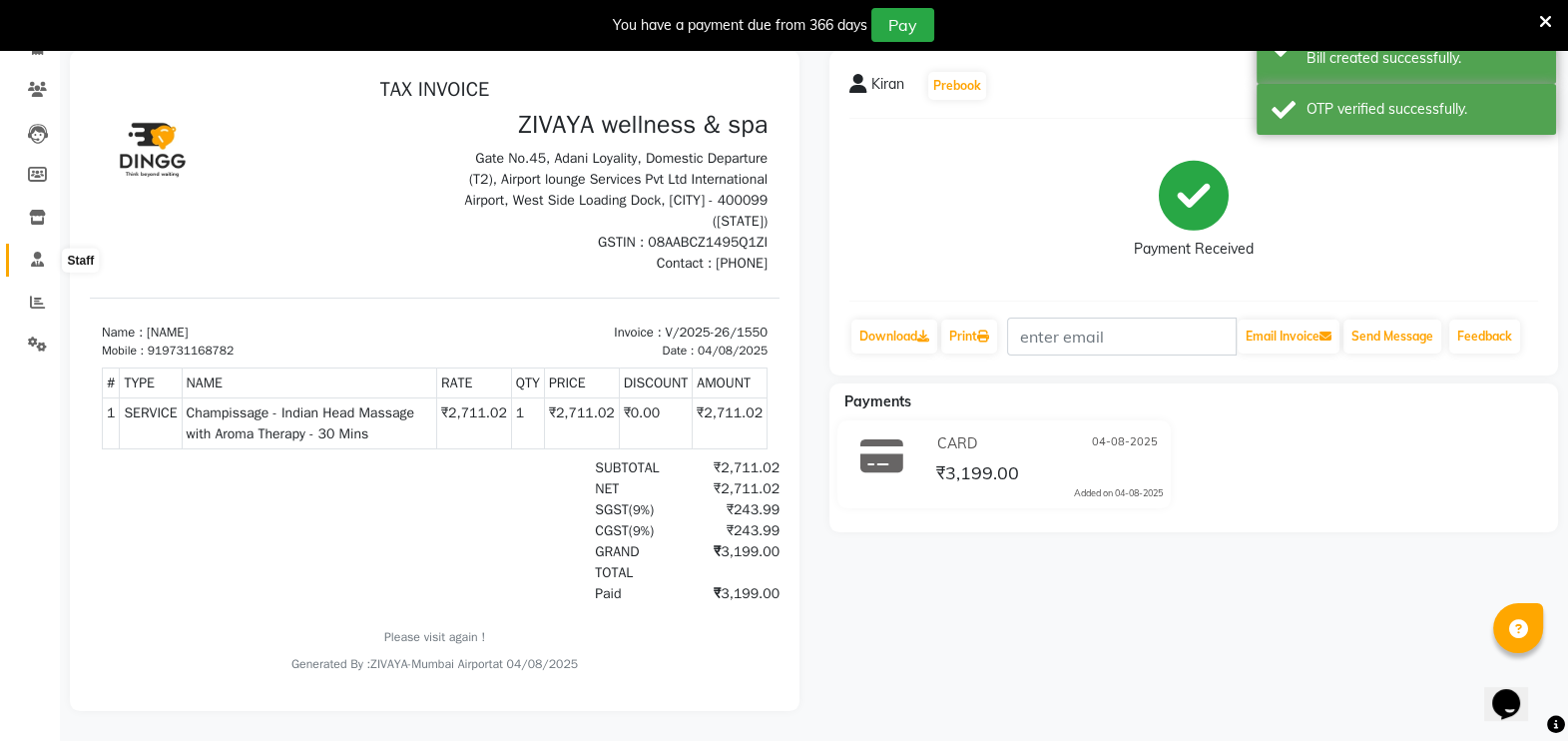 click 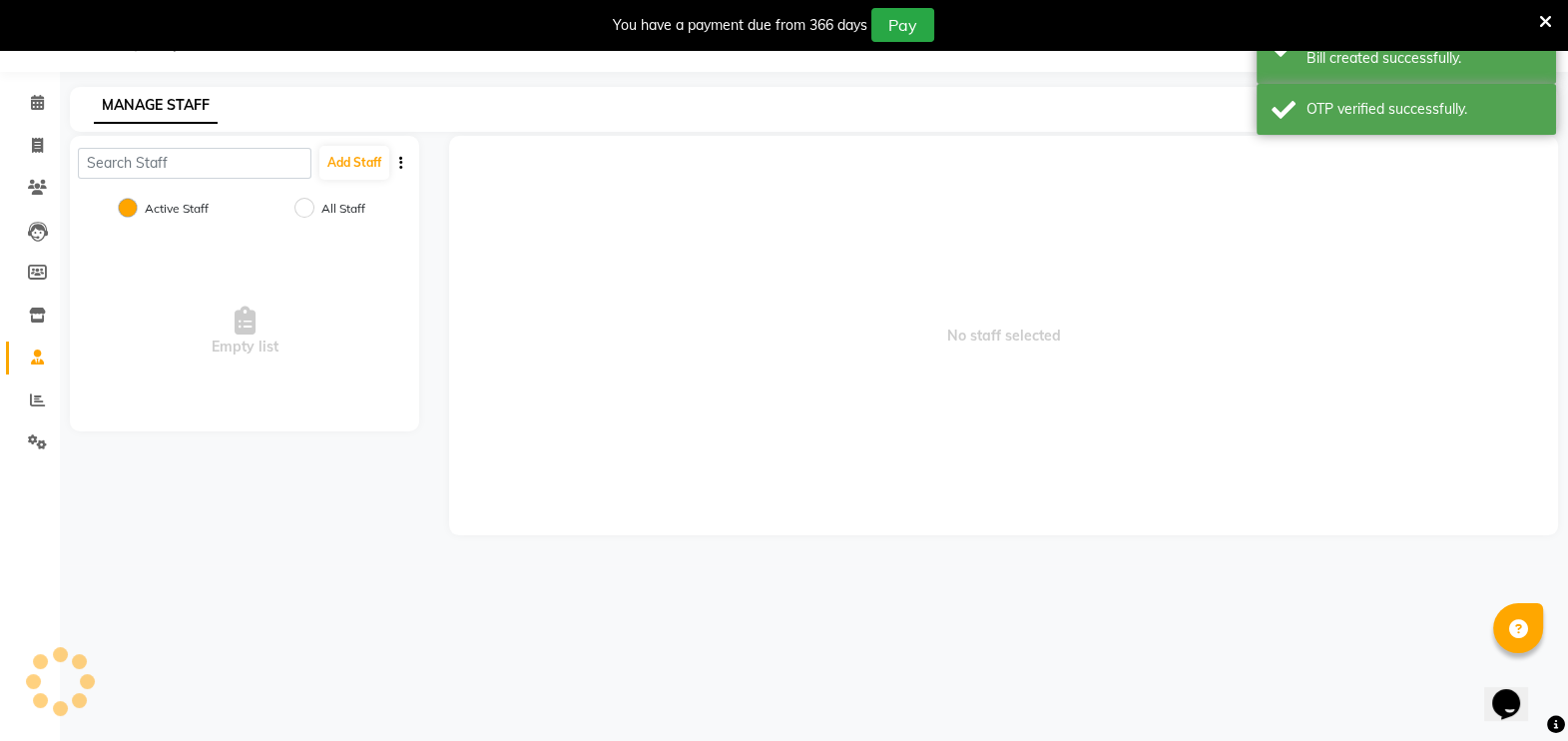 scroll, scrollTop: 61, scrollLeft: 0, axis: vertical 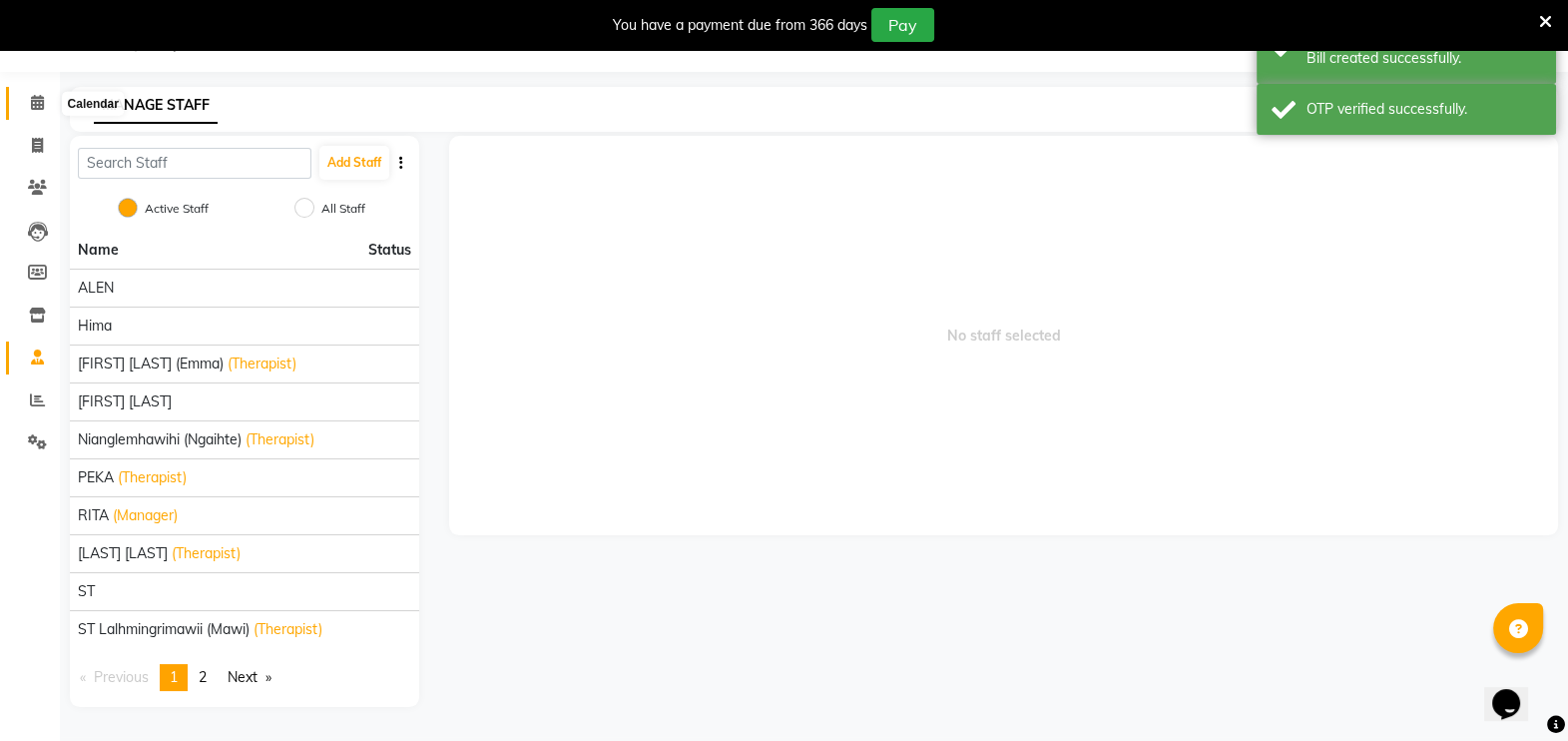 click 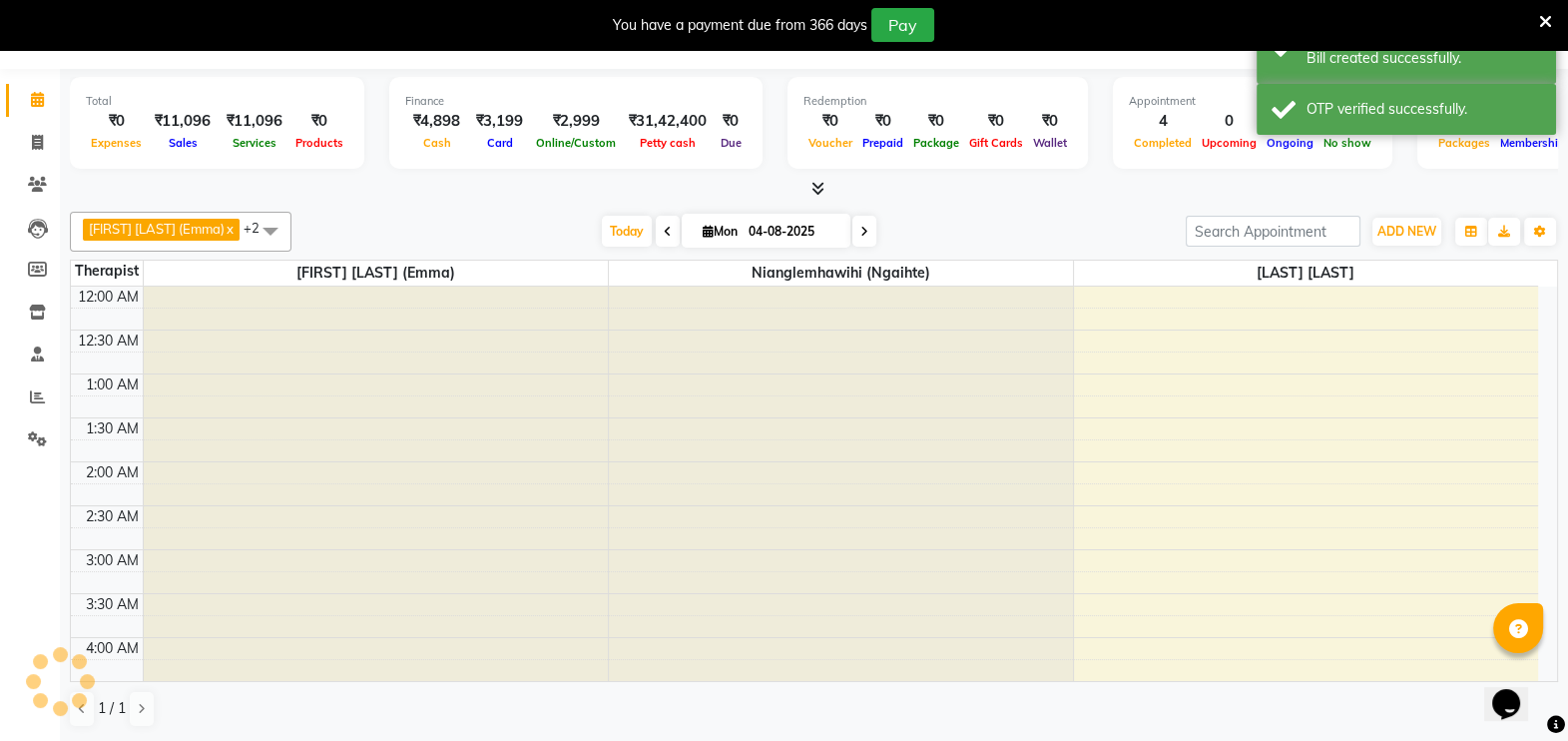 scroll, scrollTop: 49, scrollLeft: 0, axis: vertical 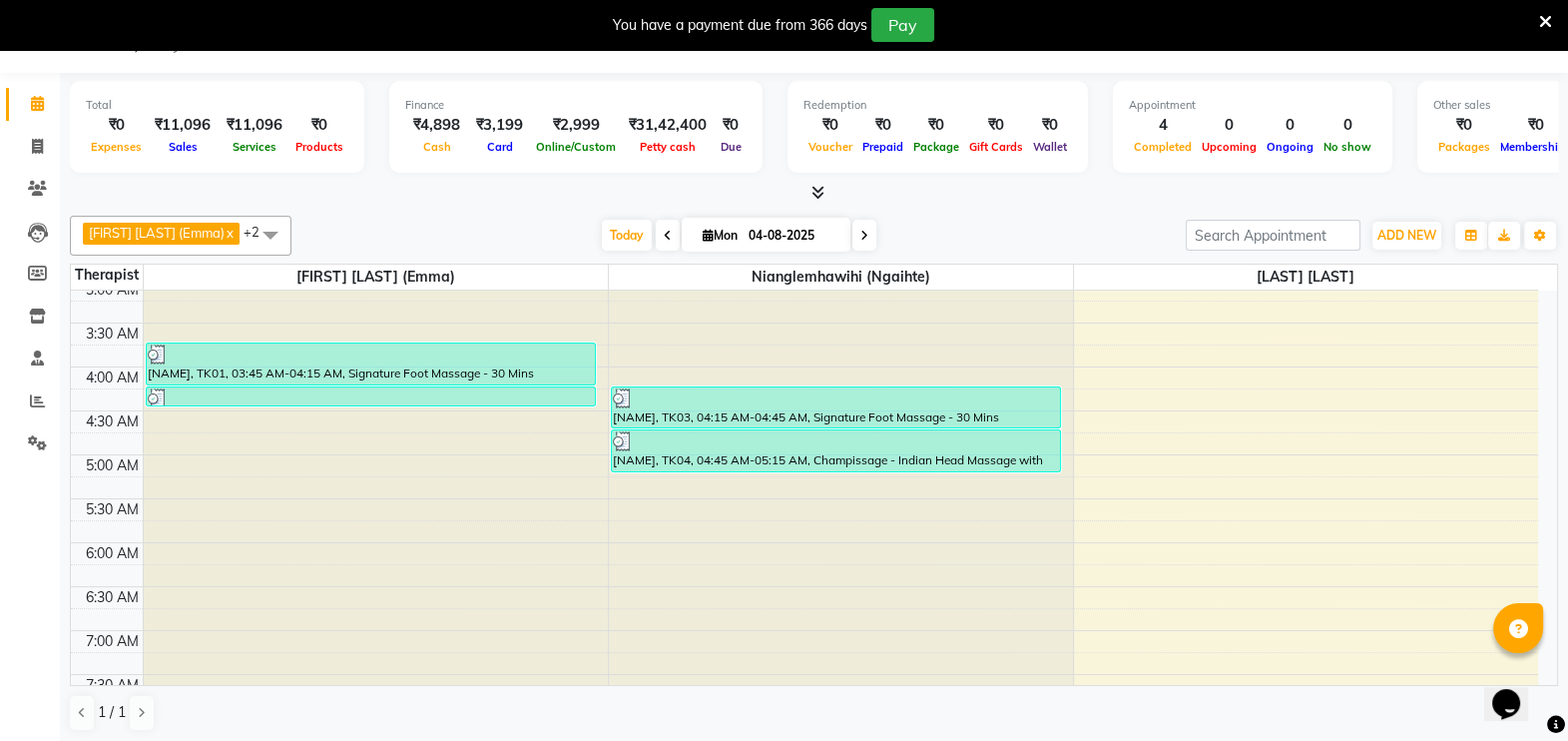 click on "Opens Chat This icon Opens the chat window." at bounding box center [1516, 669] 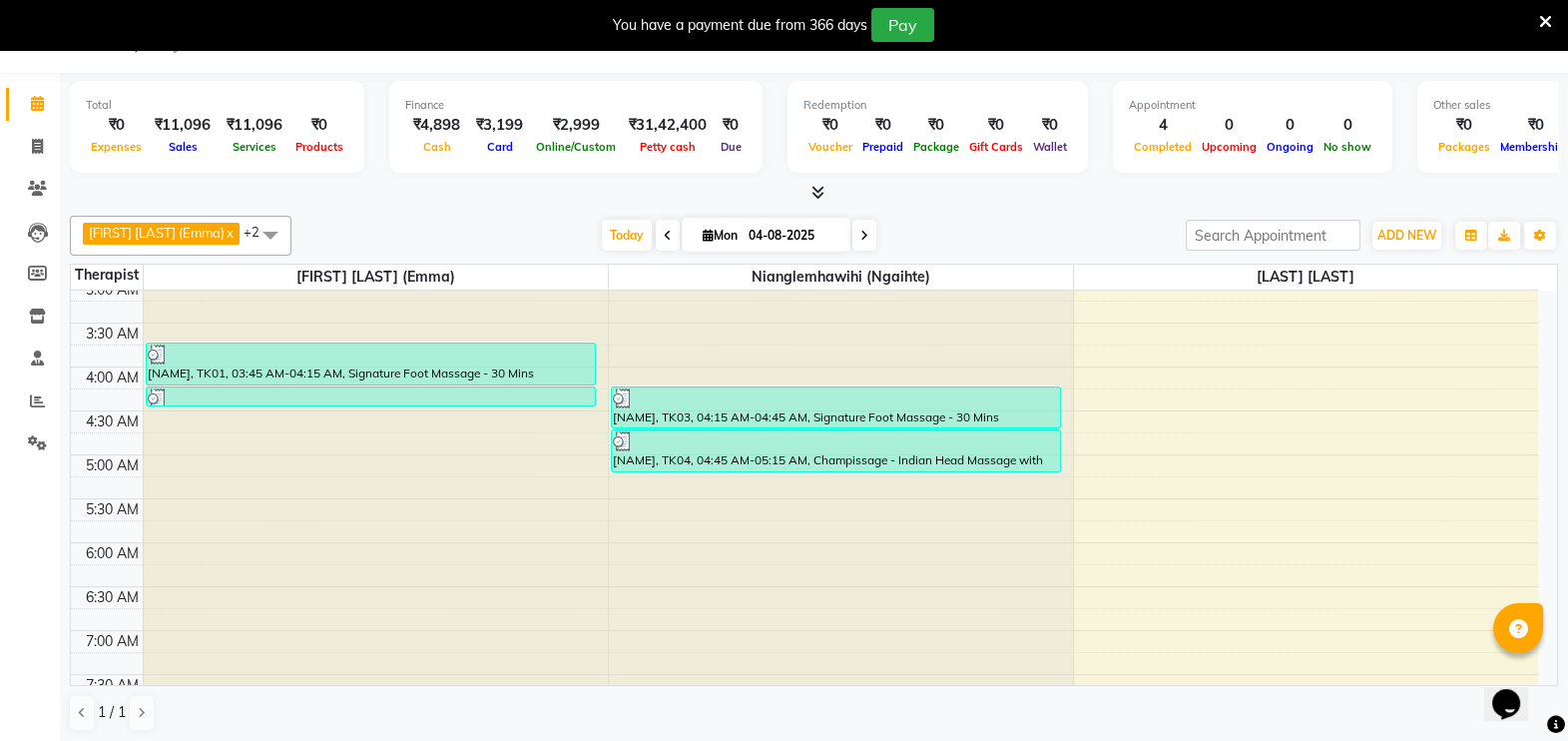 click on "Opens Chat This icon Opens the chat window." 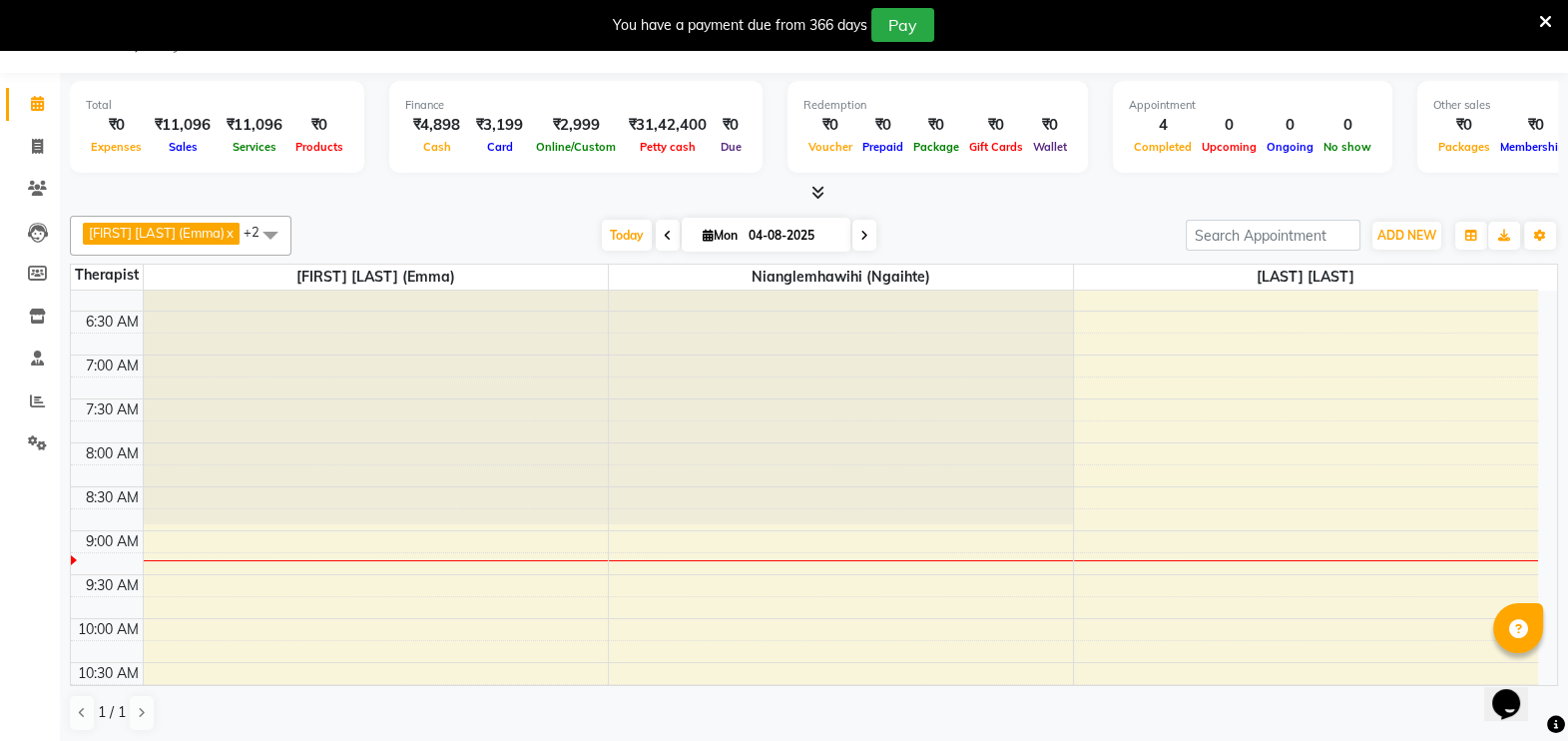 scroll, scrollTop: 574, scrollLeft: 0, axis: vertical 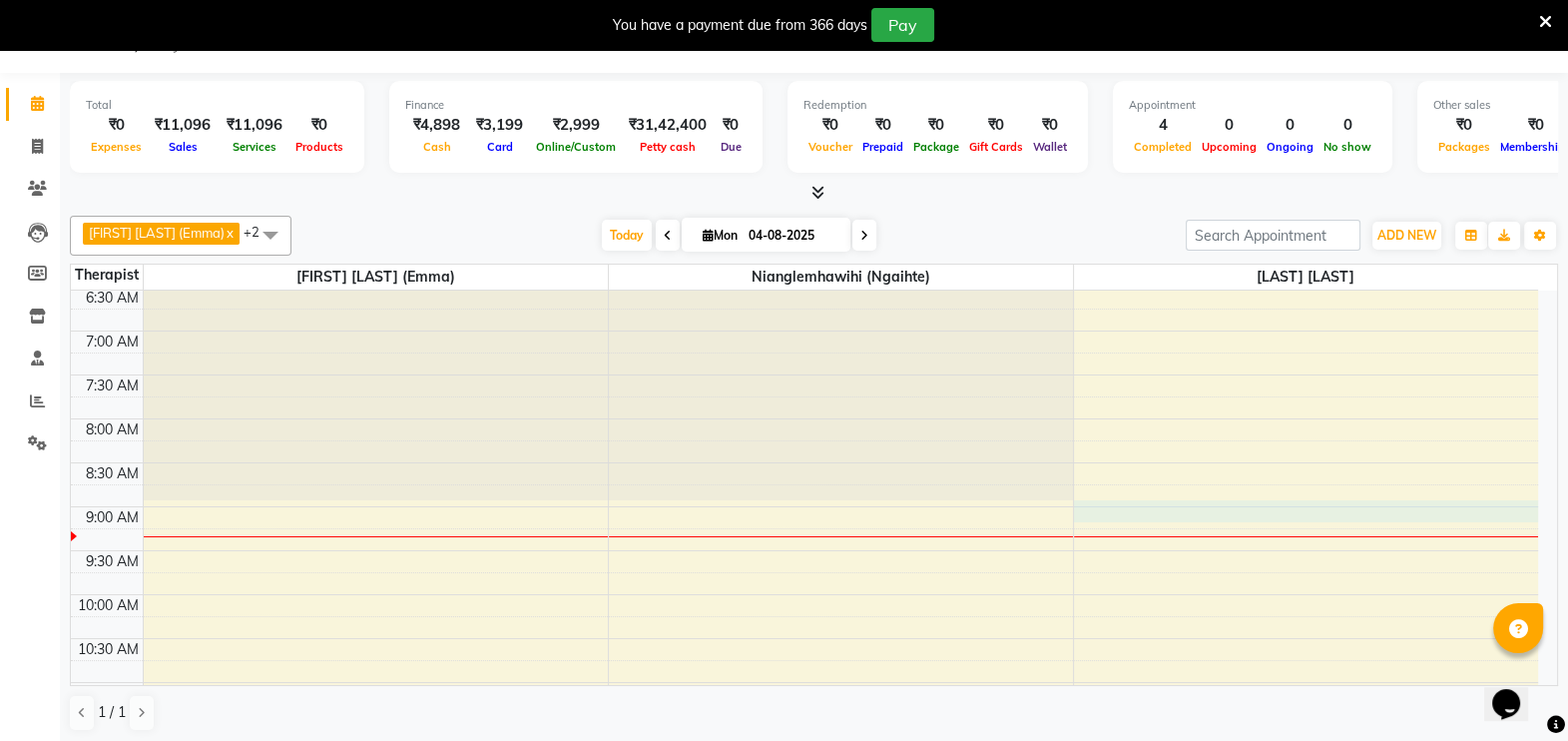 click on "12:00 AM 12:30 AM 1:00 AM 1:30 AM 2:00 AM 2:30 AM 3:00 AM 3:30 AM 4:00 AM 4:30 AM 5:00 AM 5:30 AM 6:00 AM 6:30 AM 7:00 AM 7:30 AM 8:00 AM 8:30 AM 9:00 AM 9:30 AM 10:00 AM 10:30 AM 11:00 AM 11:30 AM 12:00 PM 12:30 PM 1:00 PM 1:30 PM 2:00 PM 2:30 PM 3:00 PM 3:30 PM 4:00 PM 4:30 PM 5:00 PM 5:30 PM 6:00 PM 6:30 PM 7:00 PM 7:30 PM 8:00 PM 8:30 PM 9:00 PM 9:30 PM 10:00 PM 10:30 PM 11:00 PM 11:30 PM     [NAME], TK01, 03:45 AM-04:15 AM, Signature Foot Massage - 30 Mins     [NAME], TK02, 04:15 AM-04:30 AM, Champissage - Indian Head Massage with Aroma Therapy - 15 Mins     [NAME], TK03, 04:15 AM-04:45 AM, Signature Foot Massage - 30 Mins     [NAME], TK04, 04:45 AM-05:15 AM, Champissage - Indian Head Massage with Aroma Therapy - 30 Mins" at bounding box center [804, 770] 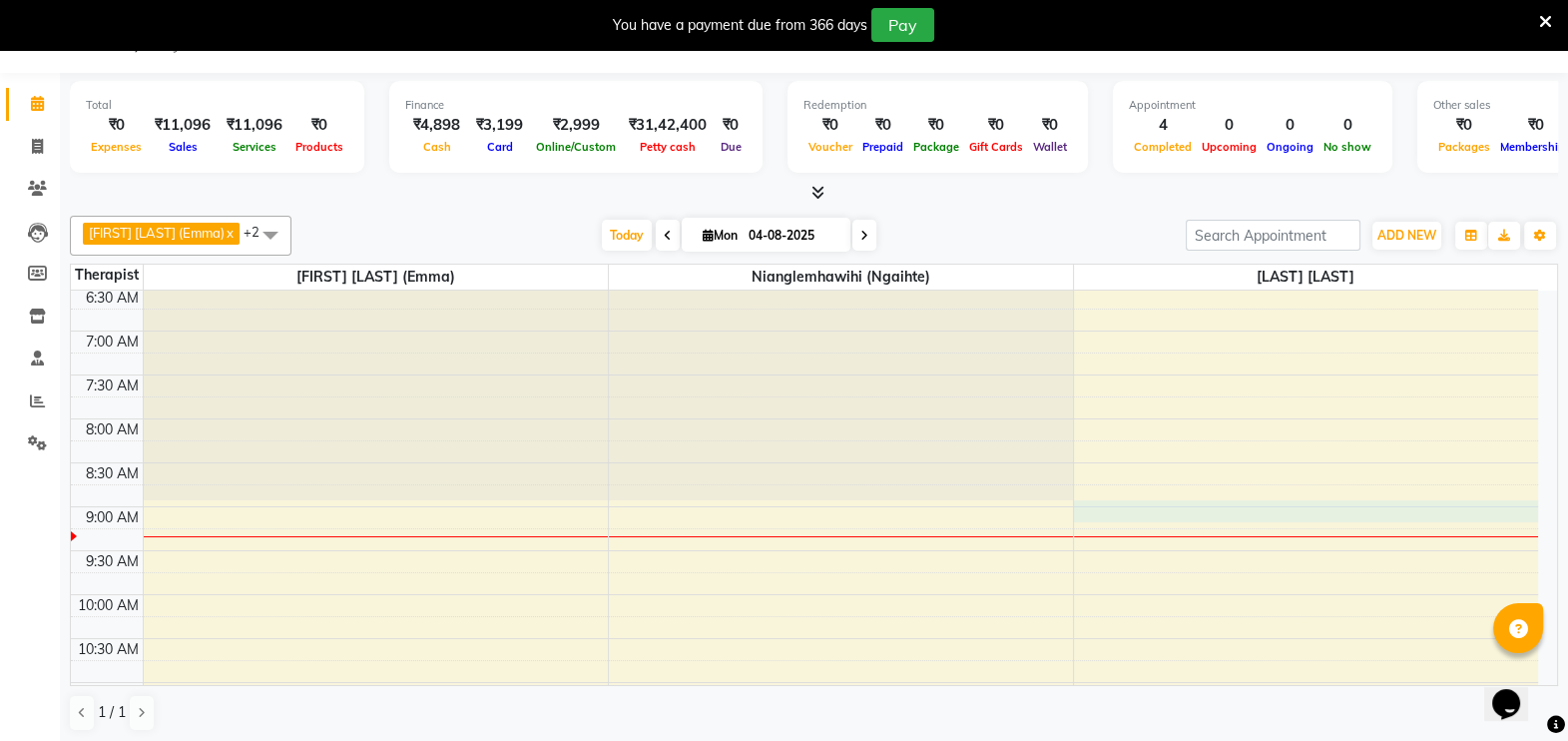 select on "80331" 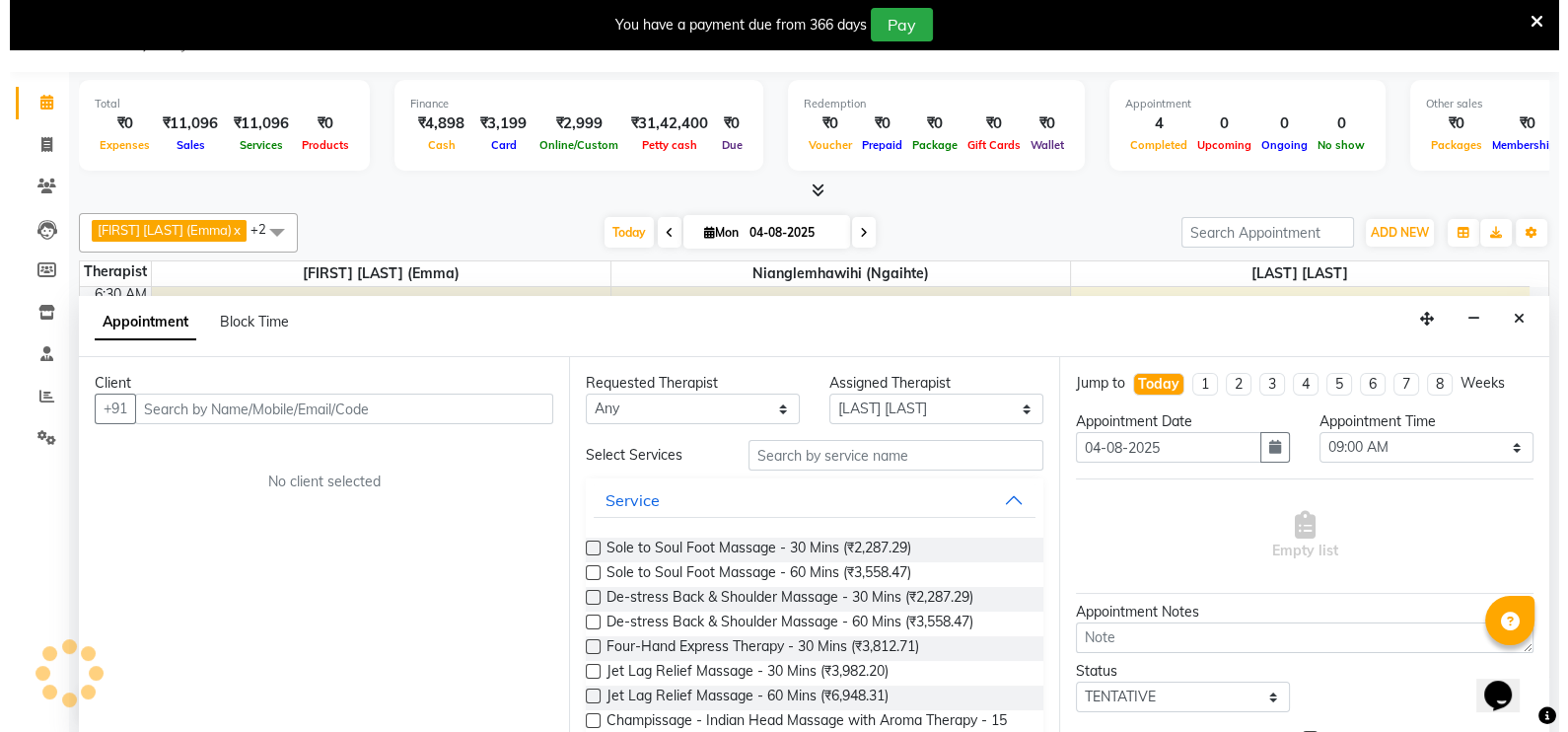 scroll, scrollTop: 49, scrollLeft: 0, axis: vertical 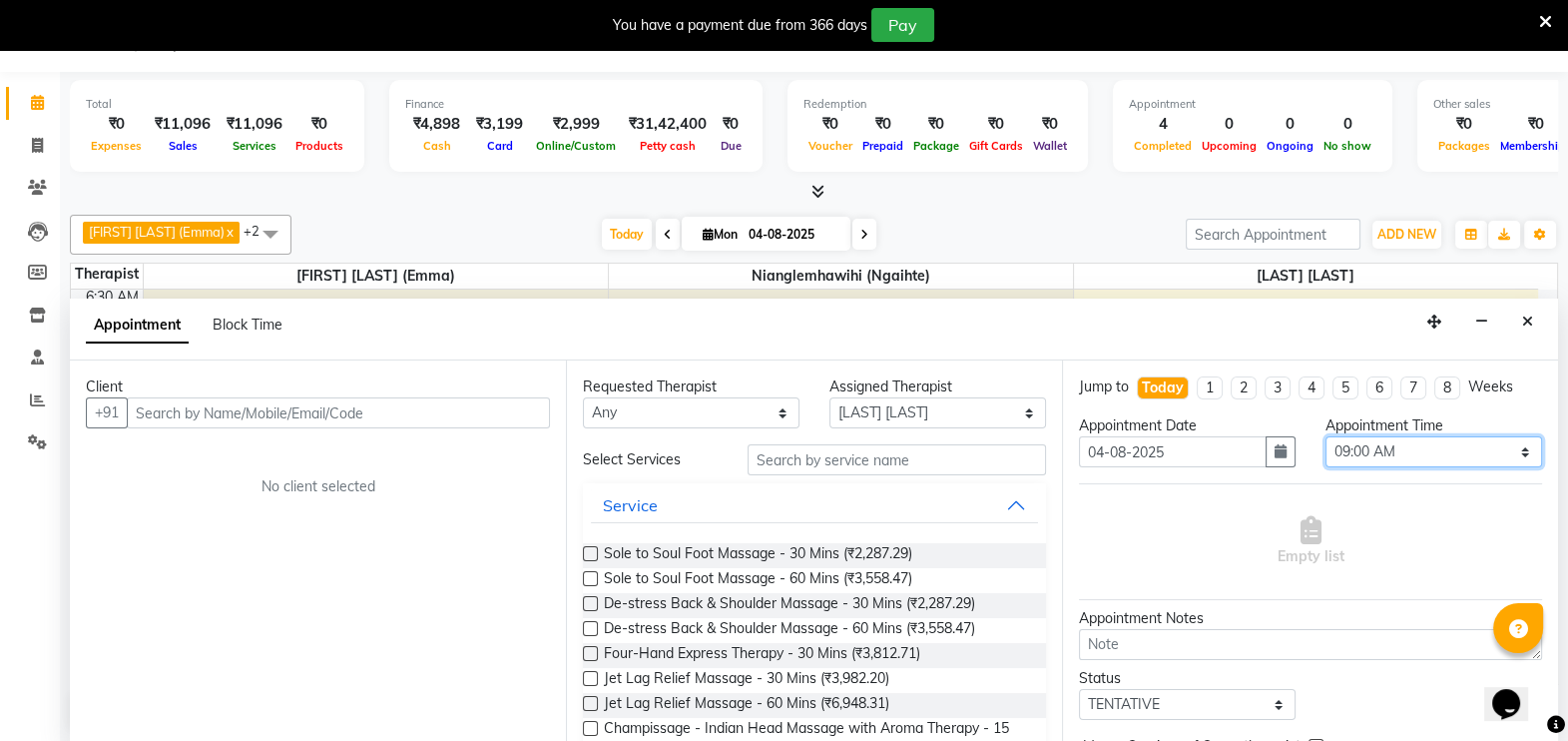 click on "Select 12:00 AM 12:15 AM 12:30 AM 12:45 AM 01:00 AM 01:15 AM 01:30 AM 01:45 AM 02:00 AM 02:15 AM 02:30 AM 02:45 AM 03:00 AM 03:15 AM 03:30 AM 03:45 AM 04:00 AM 04:15 AM 04:30 AM 04:45 AM 05:00 AM 05:15 AM 05:30 AM 05:45 AM 06:00 AM 06:15 AM 06:30 AM 06:45 AM 07:00 AM 07:15 AM 07:30 AM 07:45 AM 08:00 AM 08:15 AM 08:30 AM 08:45 AM 09:00 AM 09:15 AM 09:30 AM 09:45 AM 10:00 AM 10:15 AM 10:30 AM 10:45 AM 11:00 AM 11:15 AM 11:30 AM 11:45 AM 12:00 PM 12:15 PM 12:30 PM 12:45 PM 01:00 PM 01:15 PM 01:30 PM 01:45 PM 02:00 PM 02:15 PM 02:30 PM 02:45 PM 03:00 PM 03:15 PM 03:30 PM 03:45 PM 04:00 PM 04:15 PM 04:30 PM 04:45 PM 05:00 PM 05:15 PM 05:30 PM 05:45 PM 06:00 PM 06:15 PM 06:30 PM 06:45 PM 07:00 PM 07:15 PM 07:30 PM 07:45 PM 08:00 PM 08:15 PM 08:30 PM 08:45 PM 09:00 PM 09:15 PM 09:30 PM 09:45 PM 10:00 PM 10:15 PM 10:30 PM 10:45 PM 11:00 PM 11:15 PM 11:30 PM 11:45 PM" at bounding box center [1433, 451] 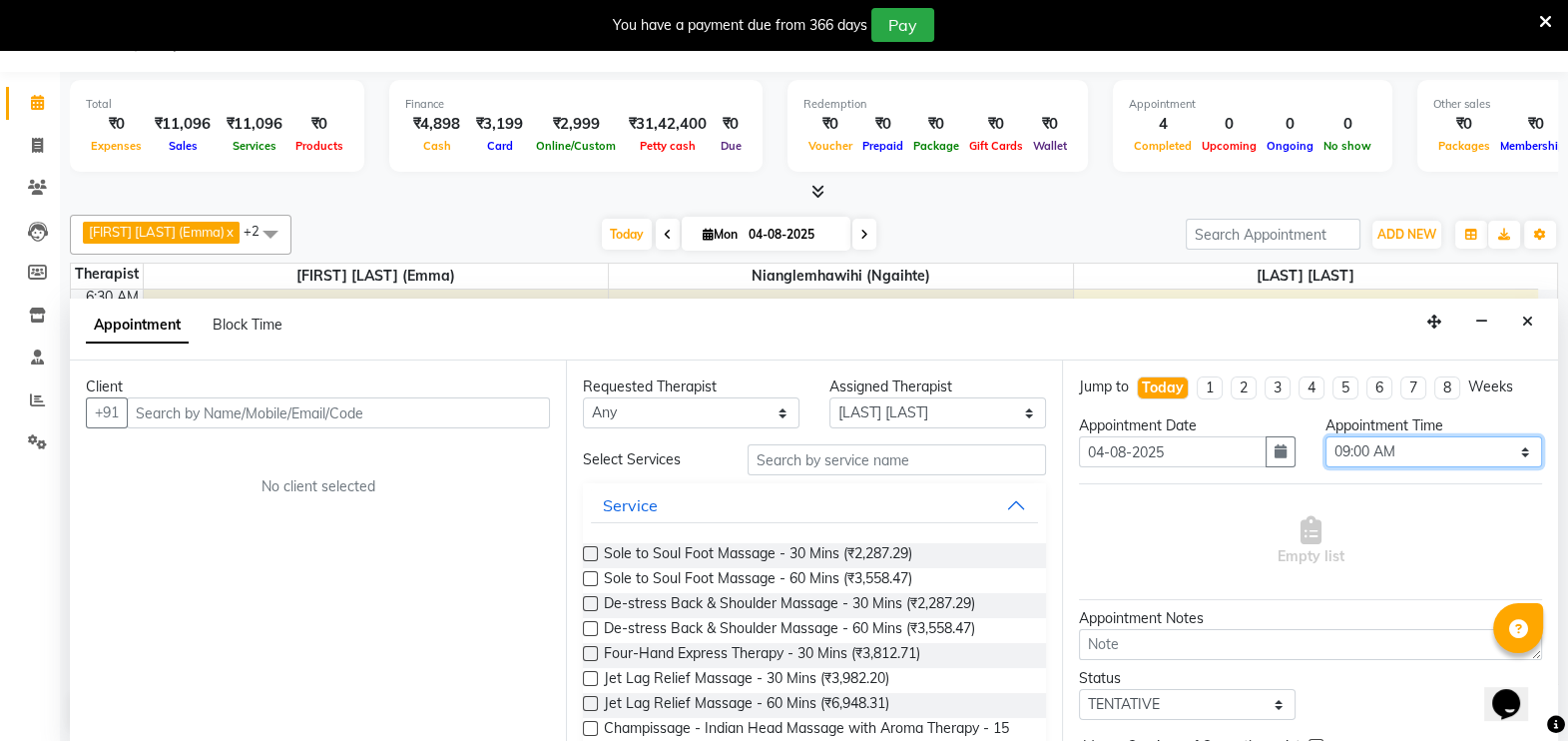select on "525" 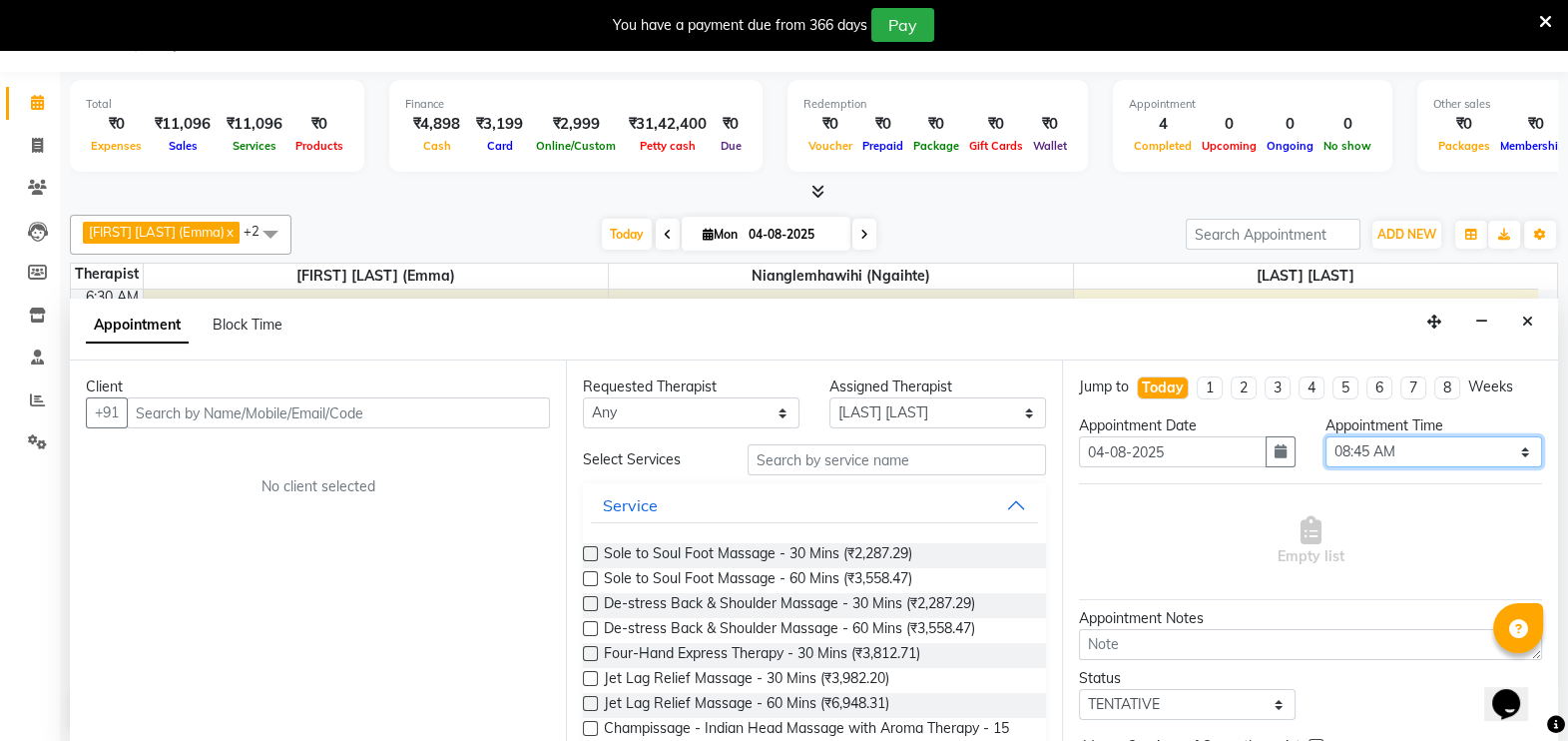 click on "Select 12:00 AM 12:15 AM 12:30 AM 12:45 AM 01:00 AM 01:15 AM 01:30 AM 01:45 AM 02:00 AM 02:15 AM 02:30 AM 02:45 AM 03:00 AM 03:15 AM 03:30 AM 03:45 AM 04:00 AM 04:15 AM 04:30 AM 04:45 AM 05:00 AM 05:15 AM 05:30 AM 05:45 AM 06:00 AM 06:15 AM 06:30 AM 06:45 AM 07:00 AM 07:15 AM 07:30 AM 07:45 AM 08:00 AM 08:15 AM 08:30 AM 08:45 AM 09:00 AM 09:15 AM 09:30 AM 09:45 AM 10:00 AM 10:15 AM 10:30 AM 10:45 AM 11:00 AM 11:15 AM 11:30 AM 11:45 AM 12:00 PM 12:15 PM 12:30 PM 12:45 PM 01:00 PM 01:15 PM 01:30 PM 01:45 PM 02:00 PM 02:15 PM 02:30 PM 02:45 PM 03:00 PM 03:15 PM 03:30 PM 03:45 PM 04:00 PM 04:15 PM 04:30 PM 04:45 PM 05:00 PM 05:15 PM 05:30 PM 05:45 PM 06:00 PM 06:15 PM 06:30 PM 06:45 PM 07:00 PM 07:15 PM 07:30 PM 07:45 PM 08:00 PM 08:15 PM 08:30 PM 08:45 PM 09:00 PM 09:15 PM 09:30 PM 09:45 PM 10:00 PM 10:15 PM 10:30 PM 10:45 PM 11:00 PM 11:15 PM 11:30 PM 11:45 PM" at bounding box center (1433, 451) 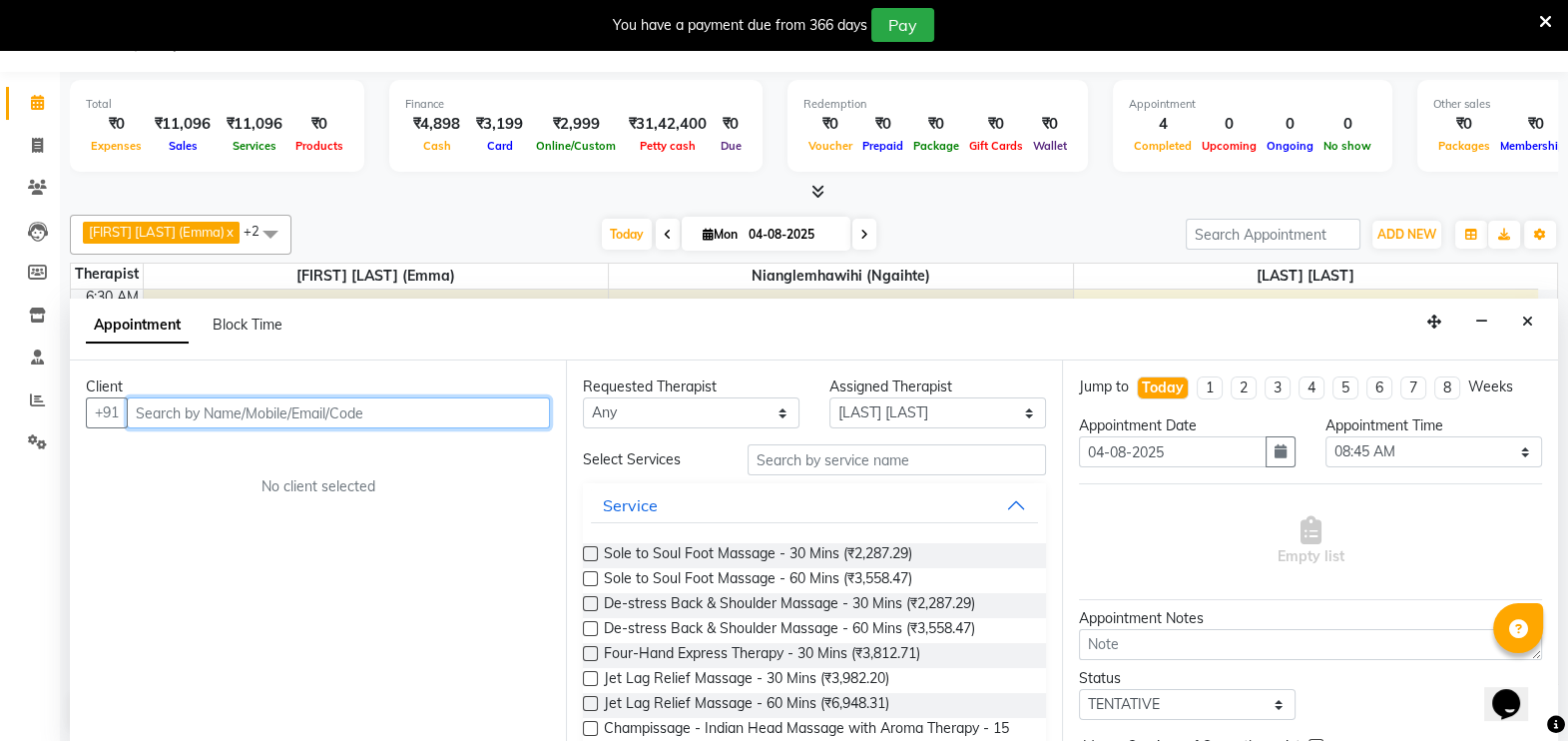 click at bounding box center [338, 412] 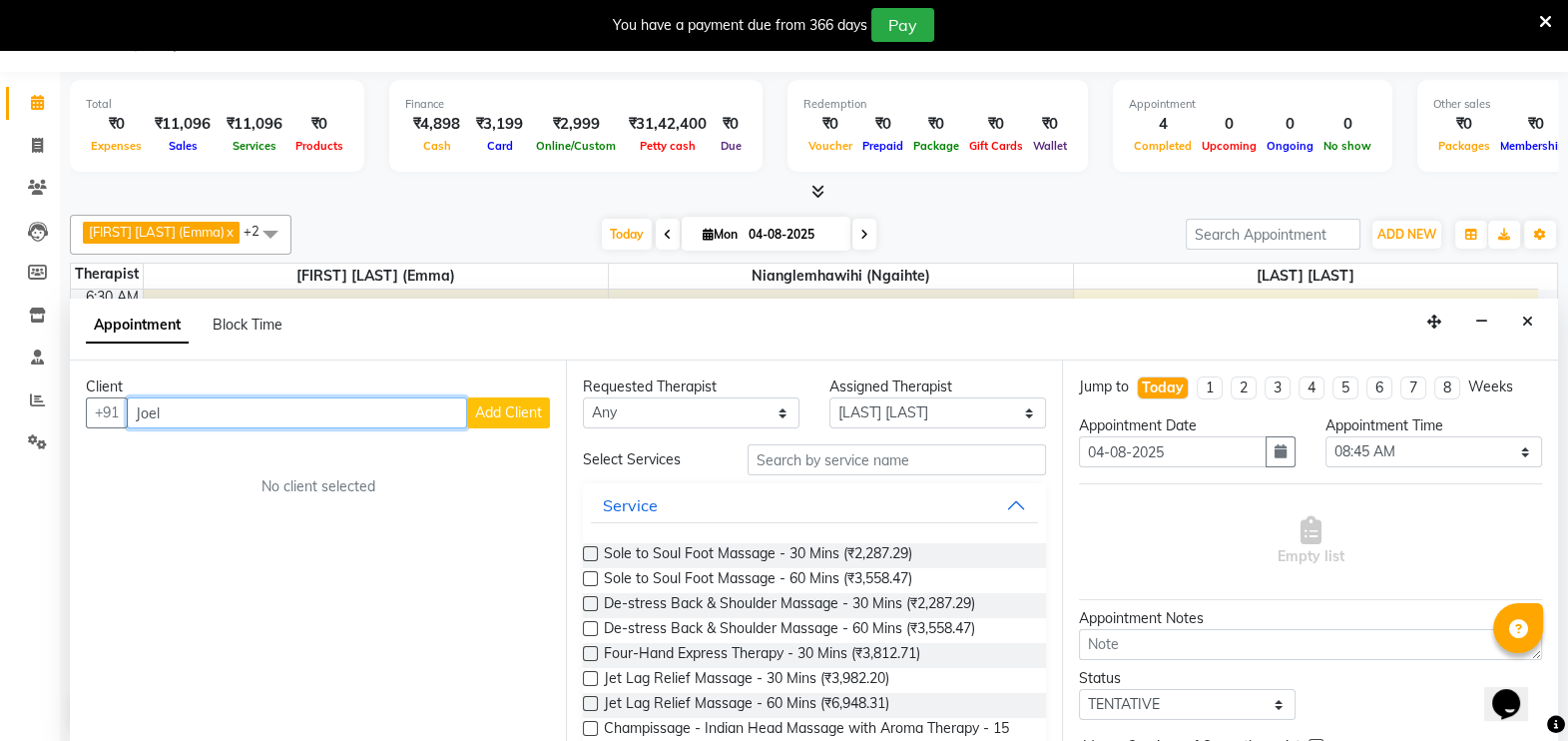 type on "Joel" 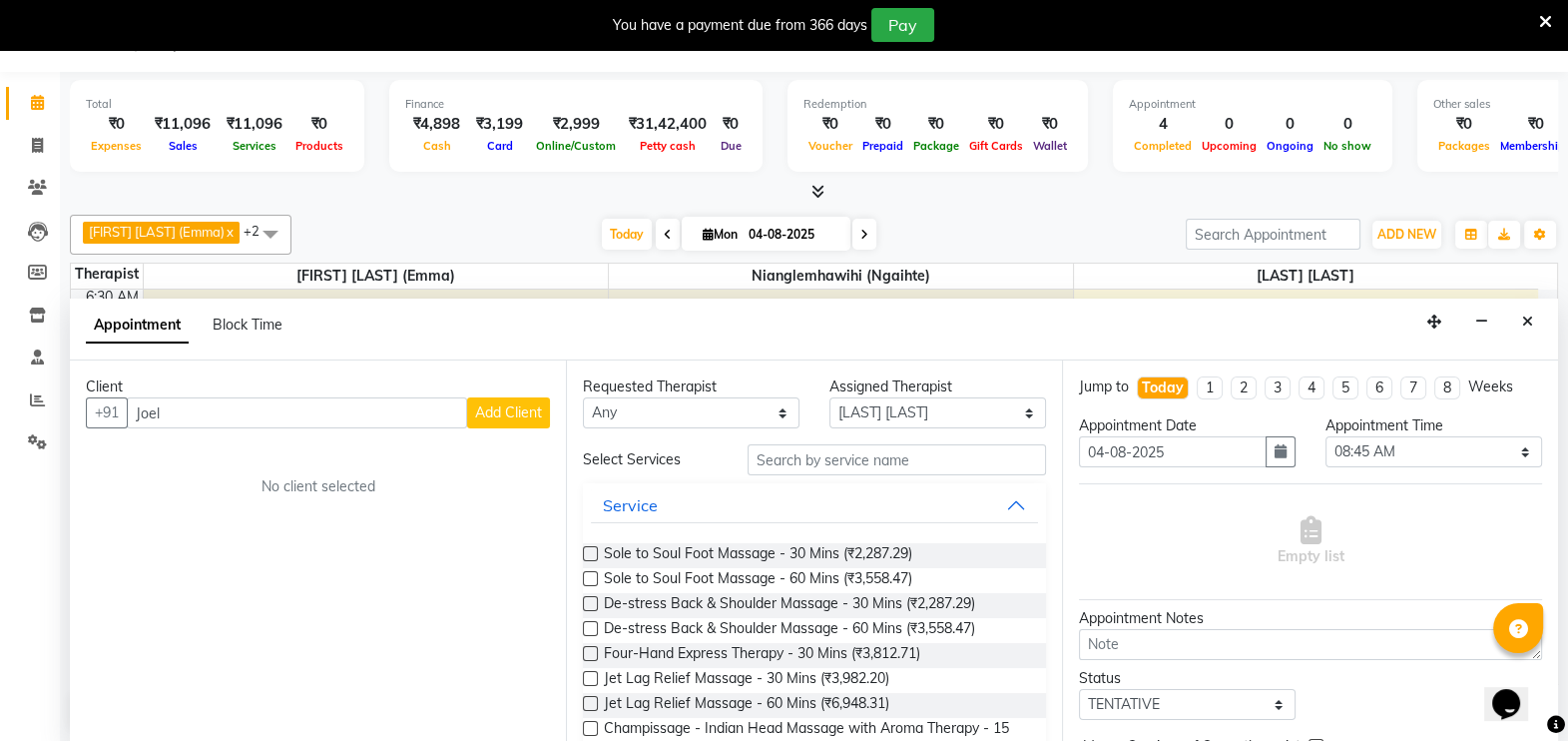 click on "Add Client" at bounding box center [508, 412] 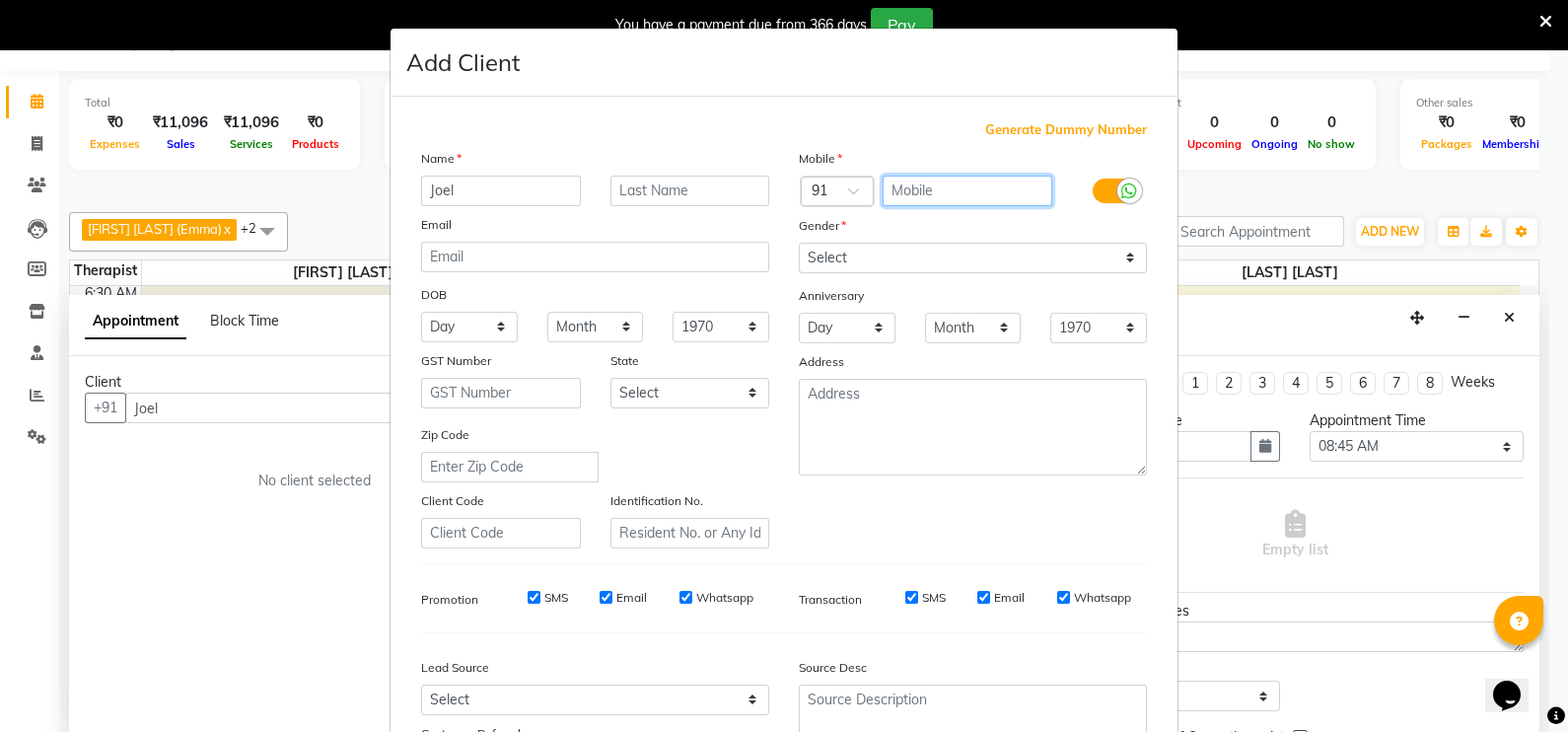 click at bounding box center [967, 190] 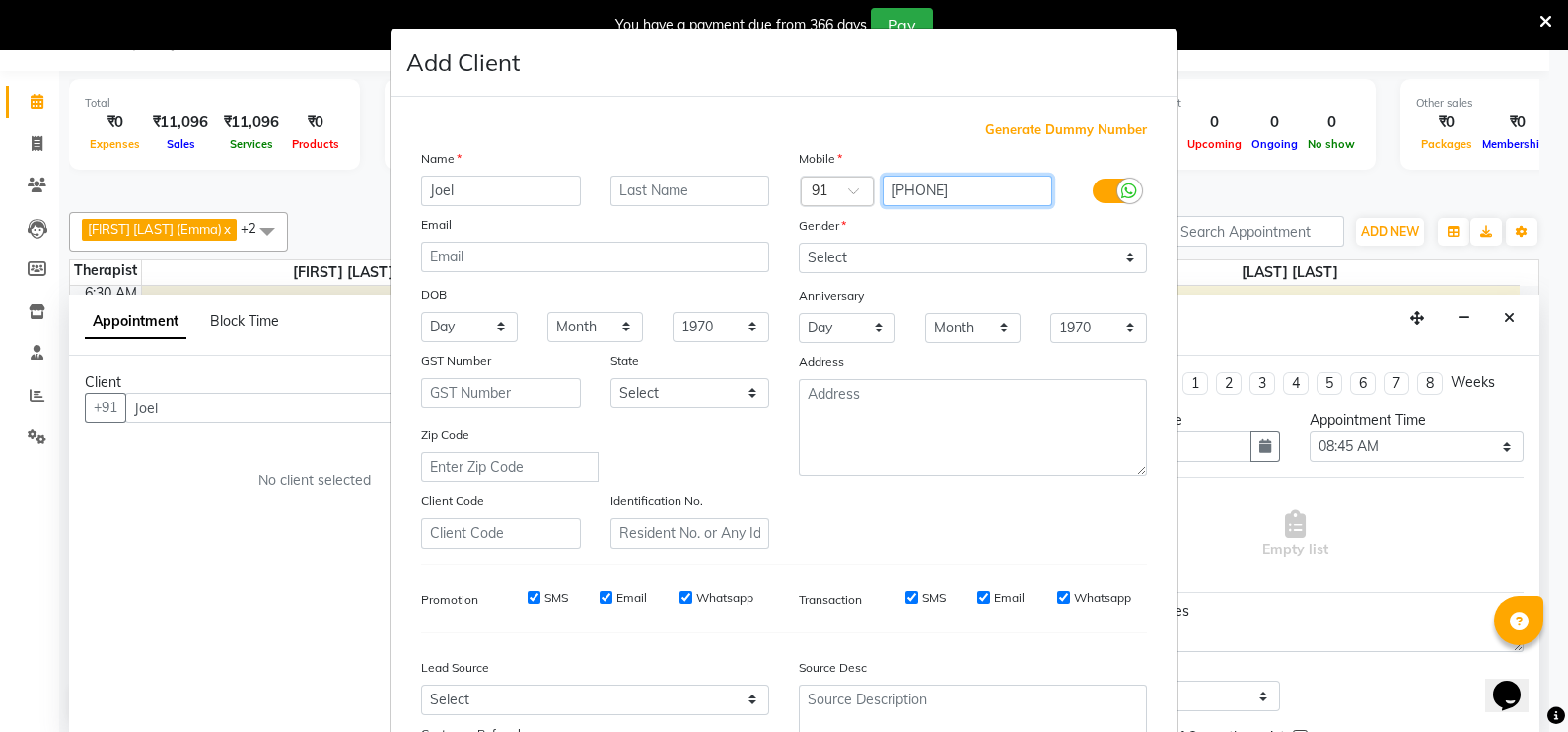 type on "[PHONE]" 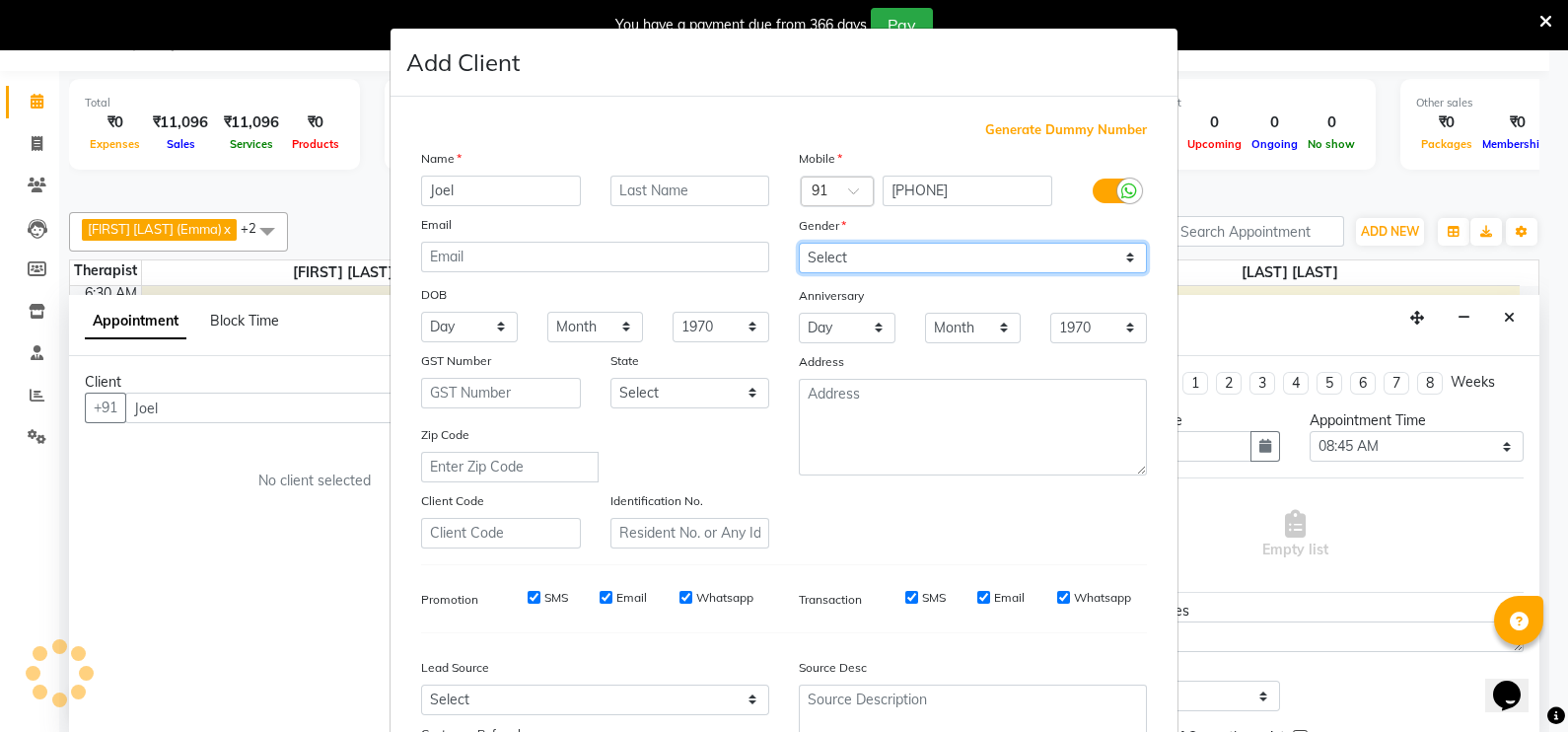 click on "Select Male Female Other Prefer Not To Say" at bounding box center (972, 257) 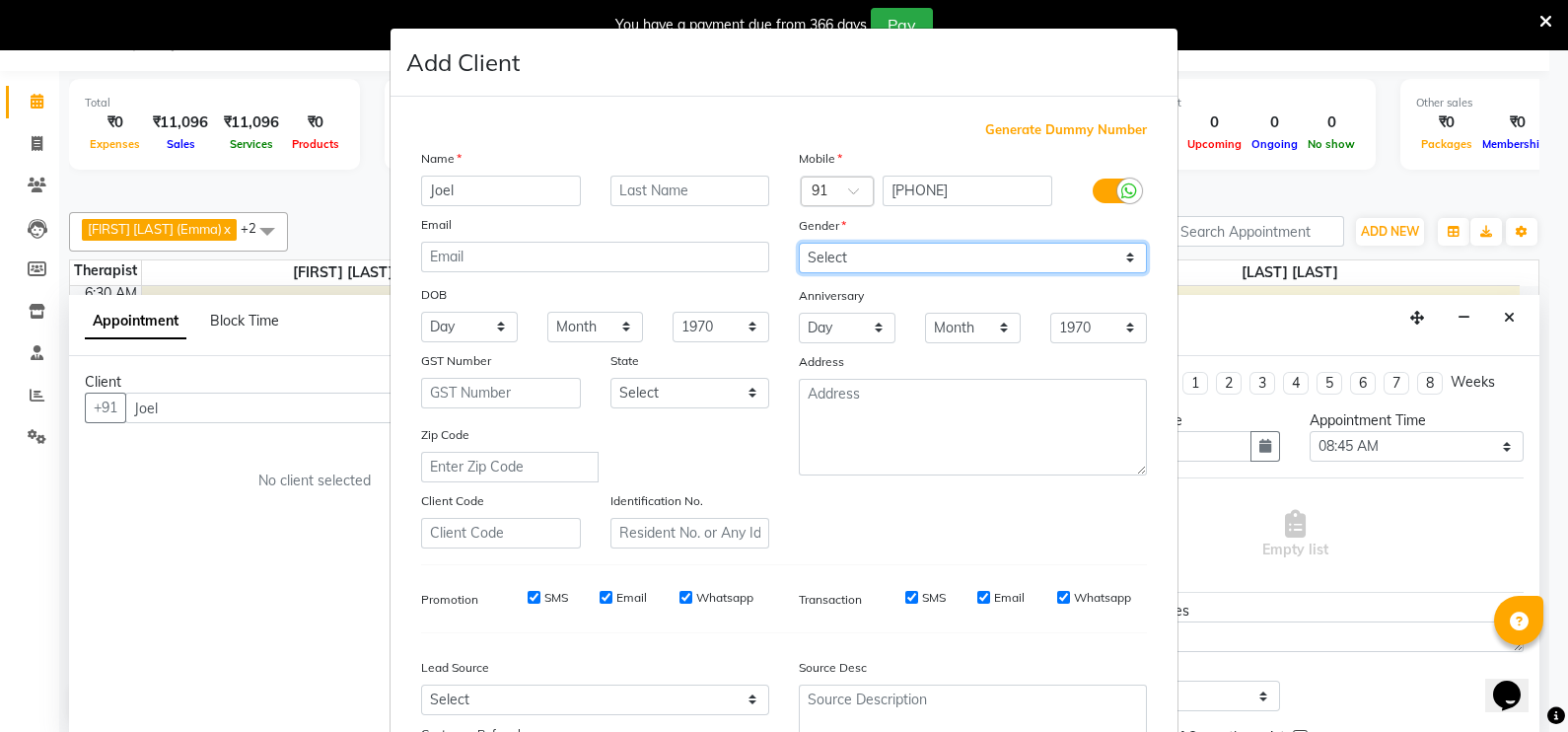 select on "male" 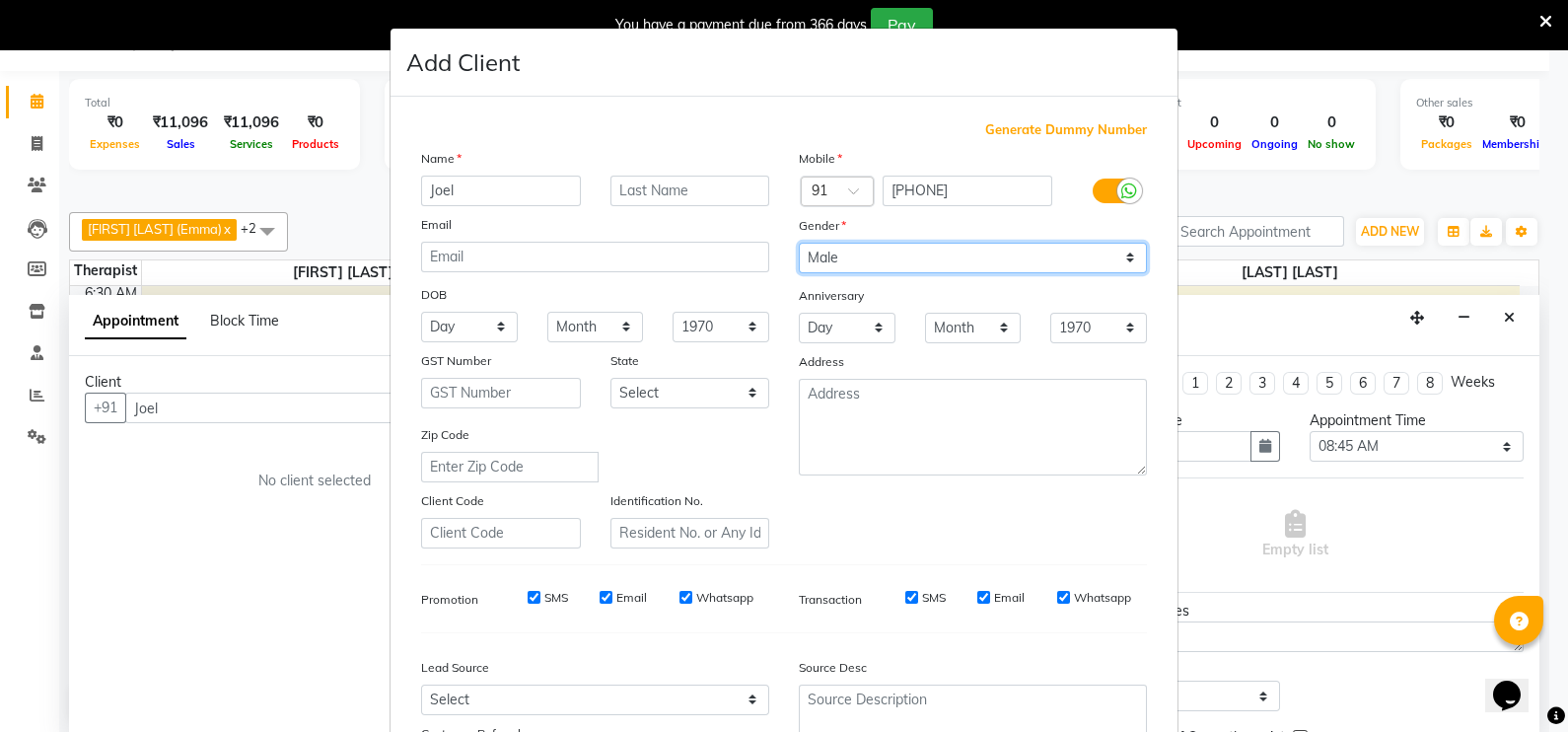 click on "Select Male Female Other Prefer Not To Say" at bounding box center (972, 257) 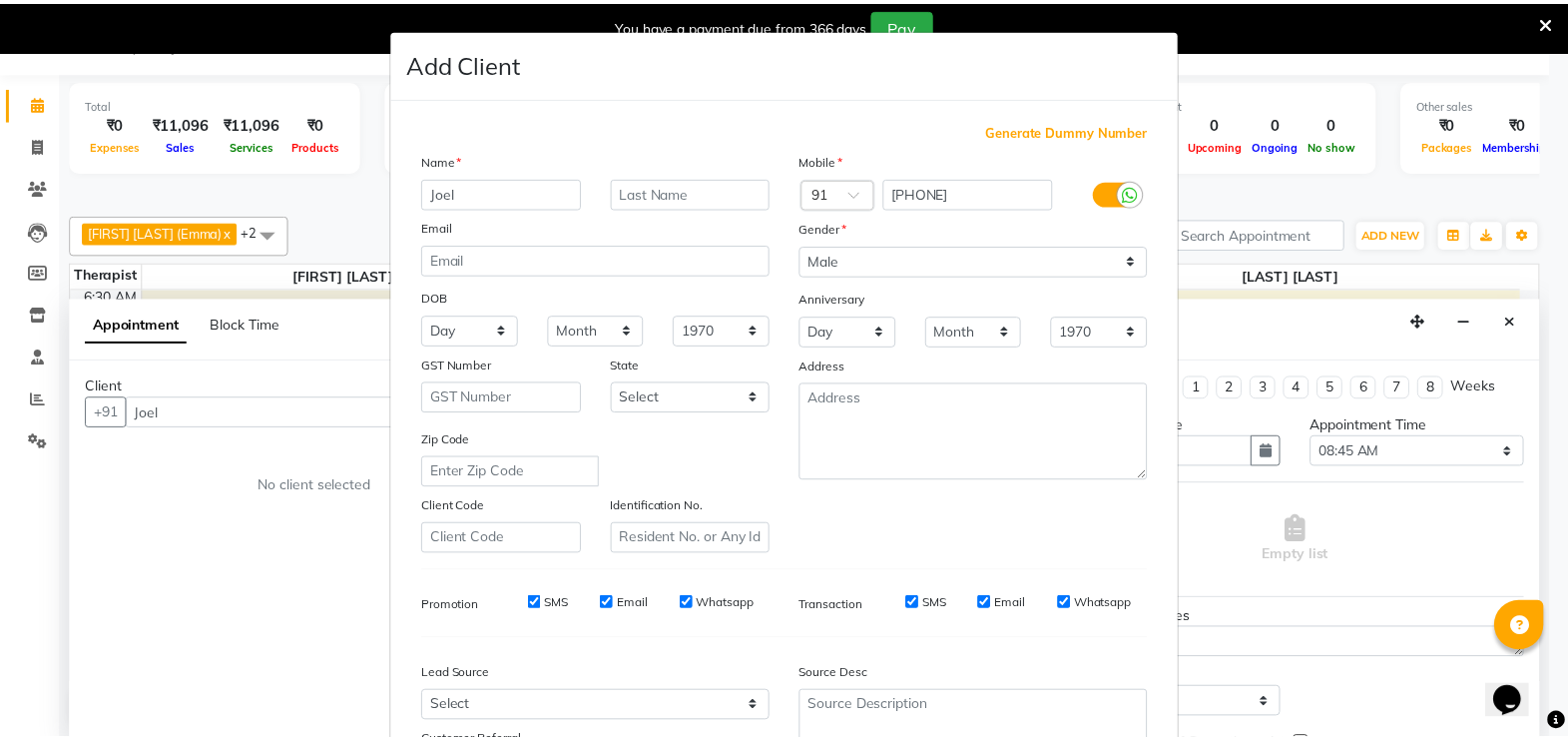 scroll, scrollTop: 191, scrollLeft: 0, axis: vertical 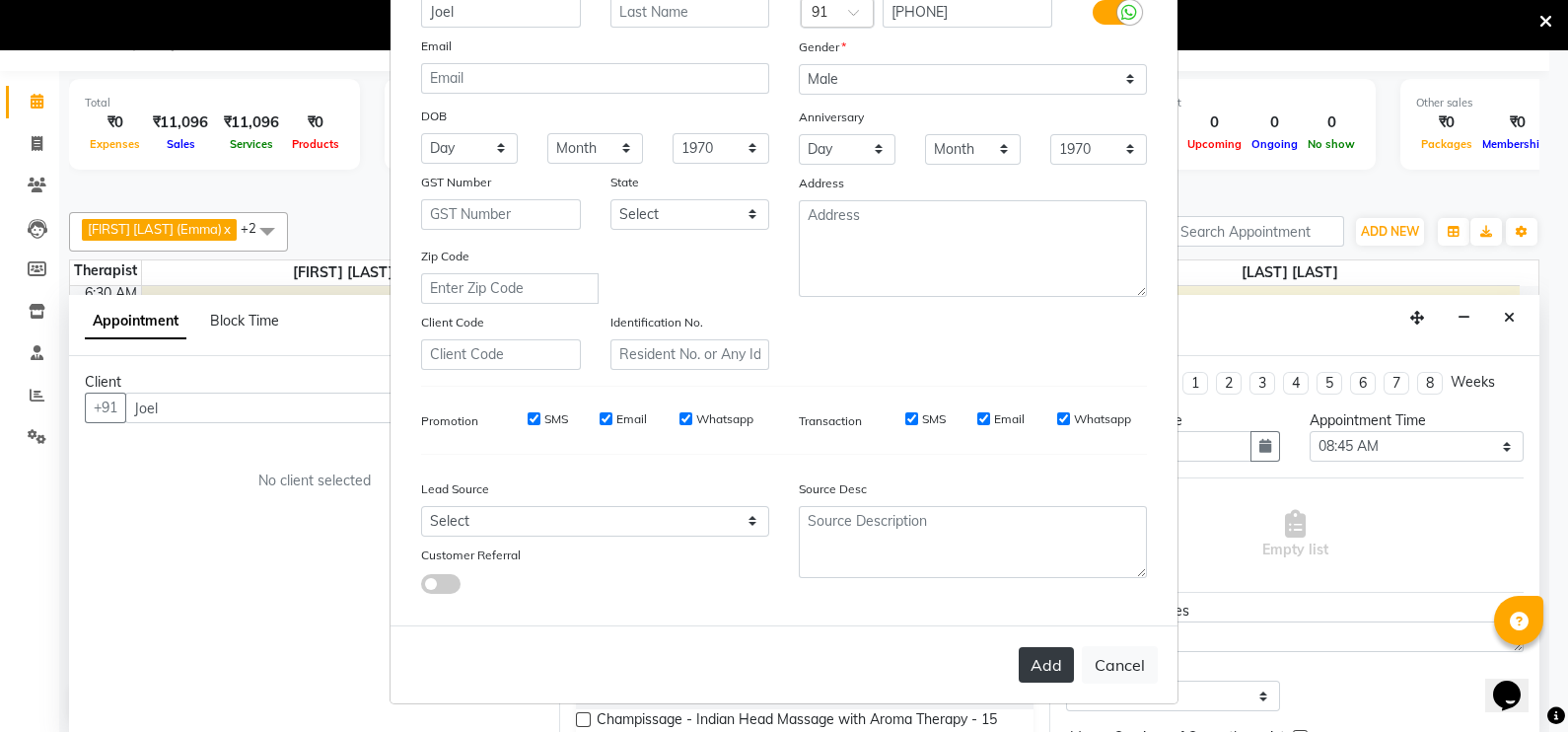 click on "Add" at bounding box center [1046, 665] 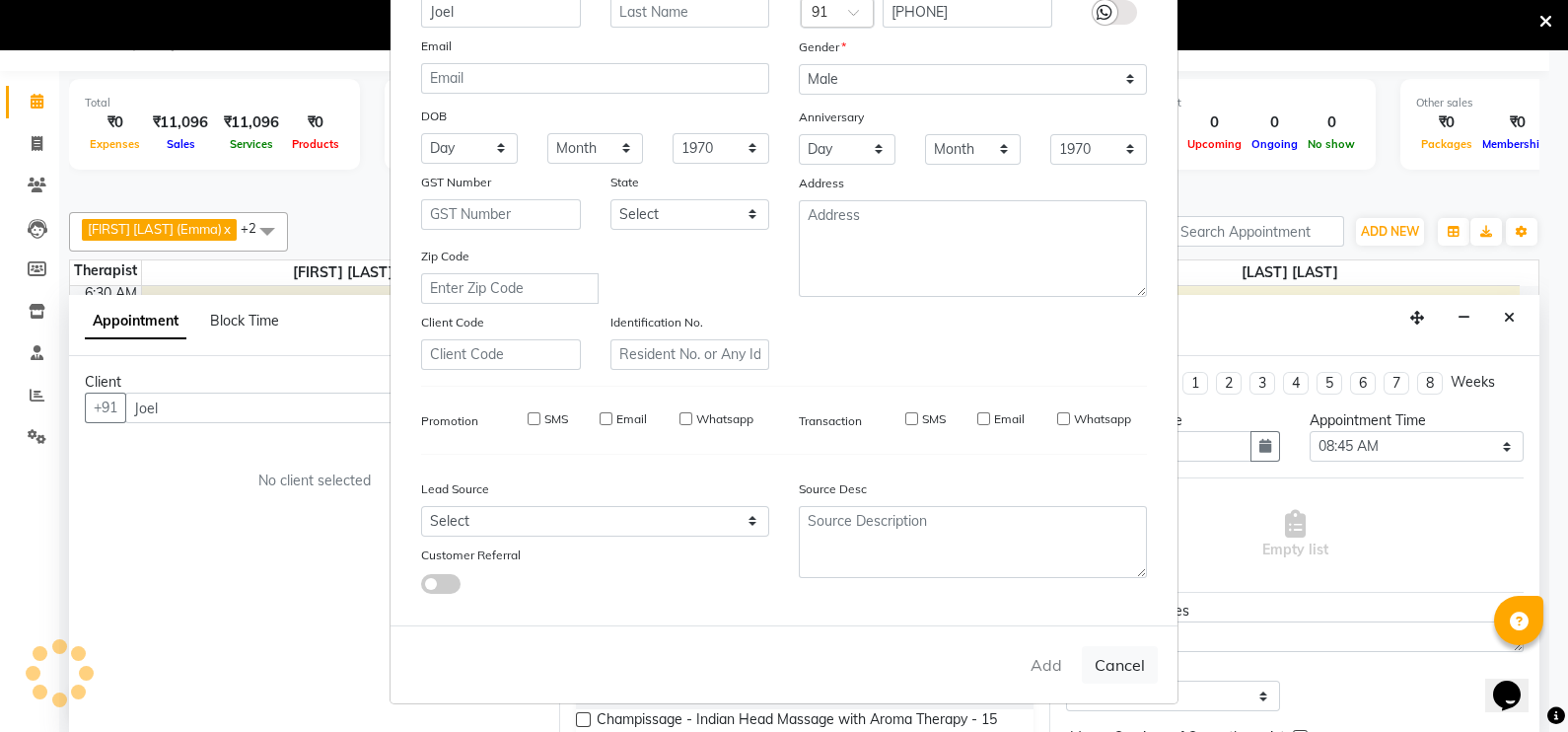 type on "[PHONE]" 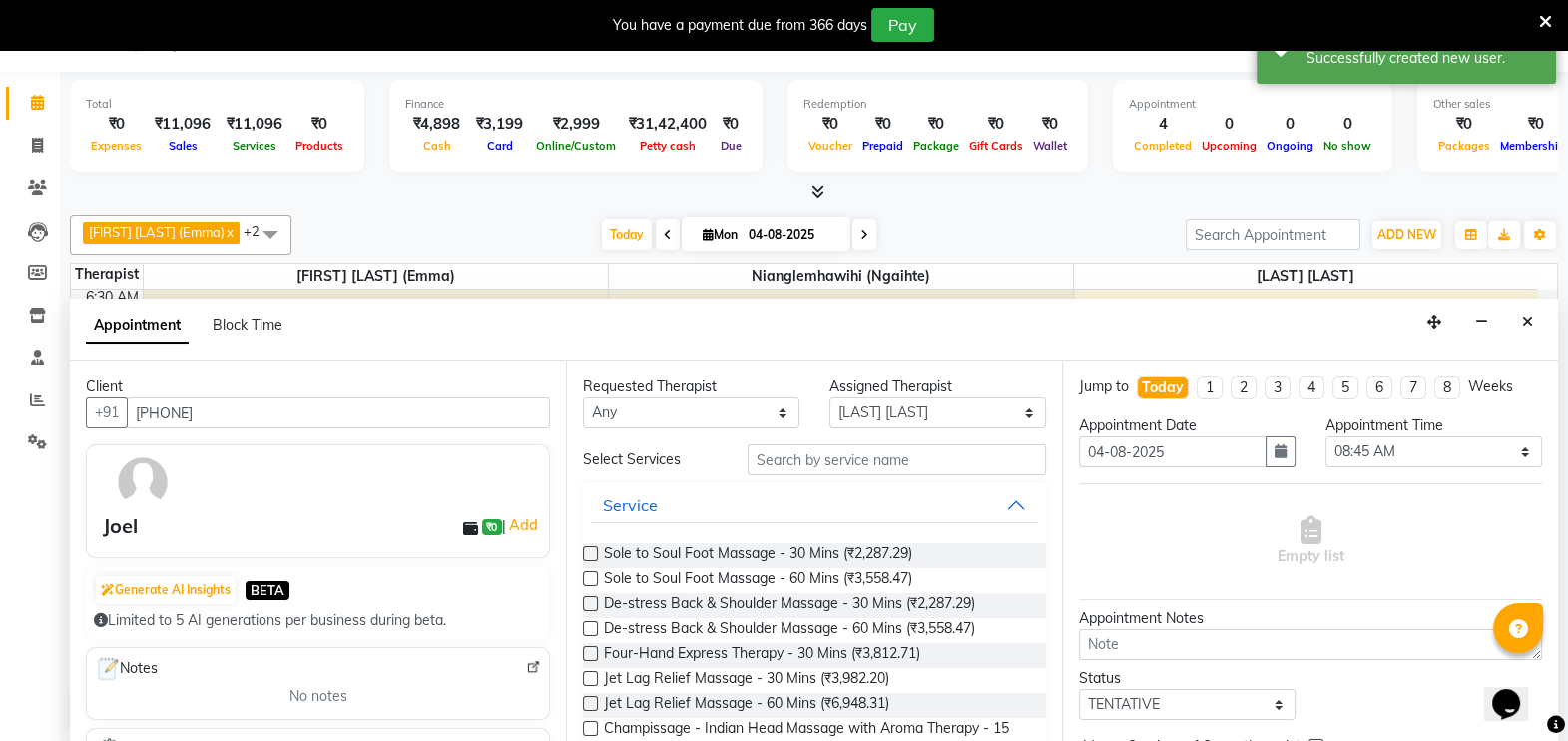 scroll, scrollTop: 49, scrollLeft: 0, axis: vertical 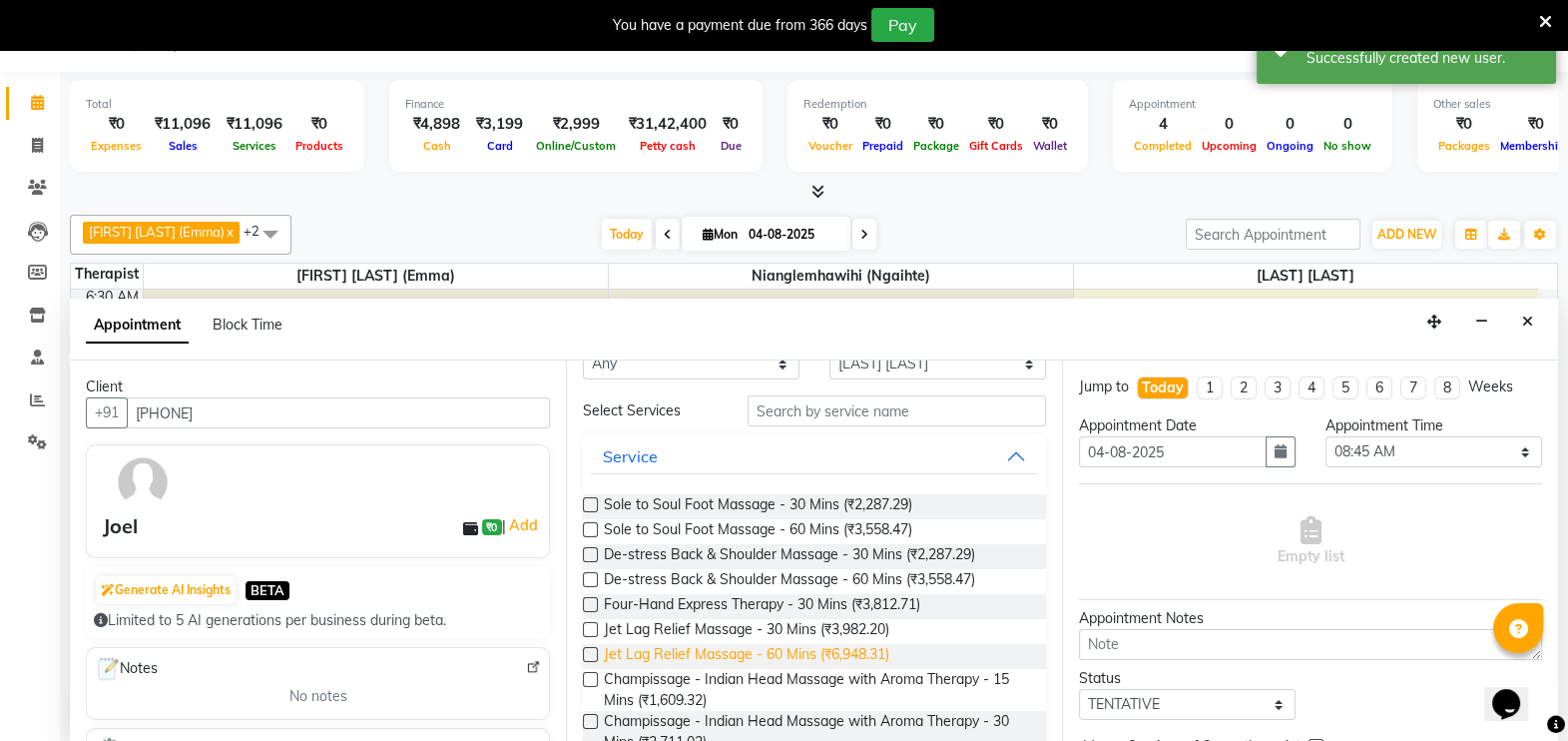 click on "Jet Lag Relief Massage - 60 Mins (₹6,948.31)" at bounding box center [747, 656] 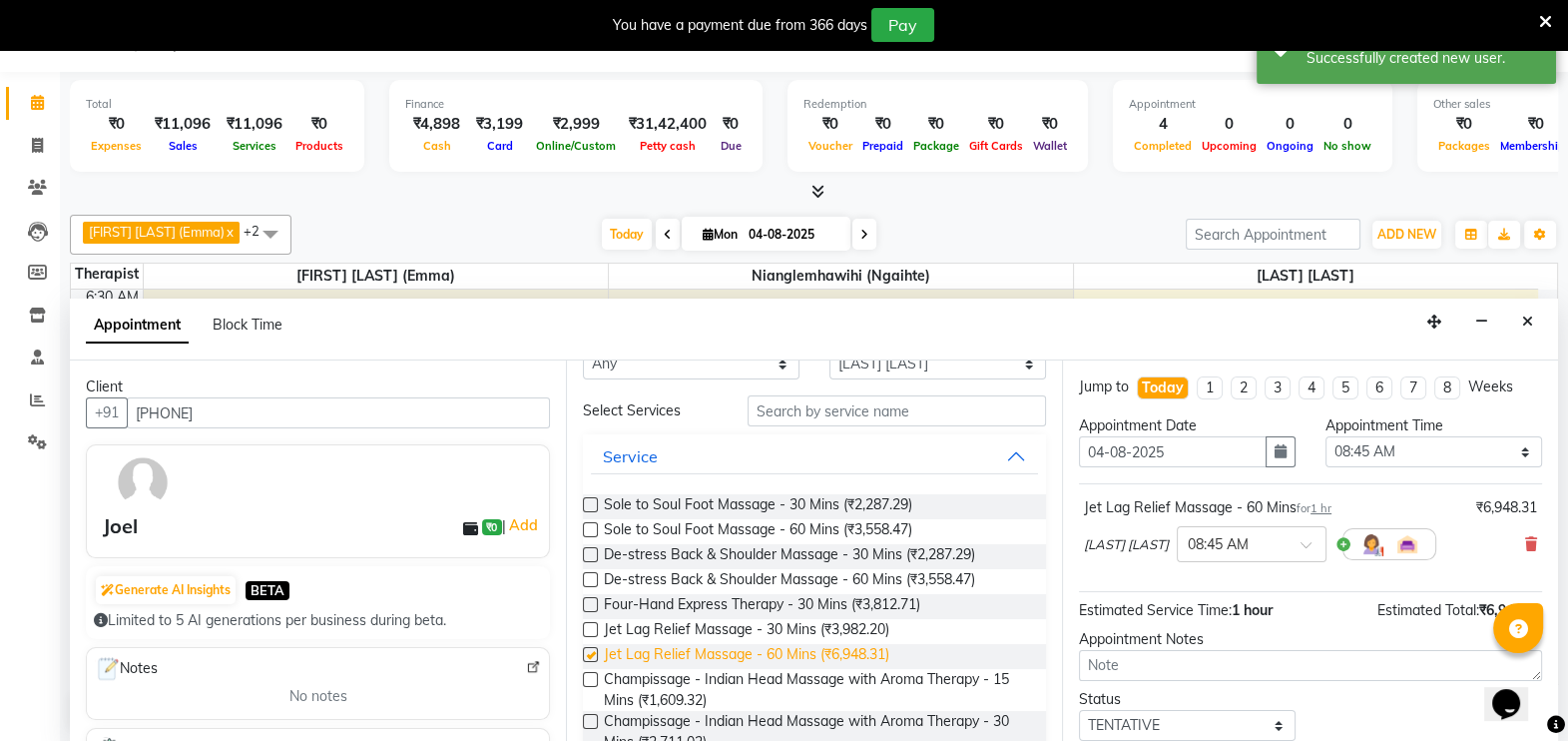 checkbox on "false" 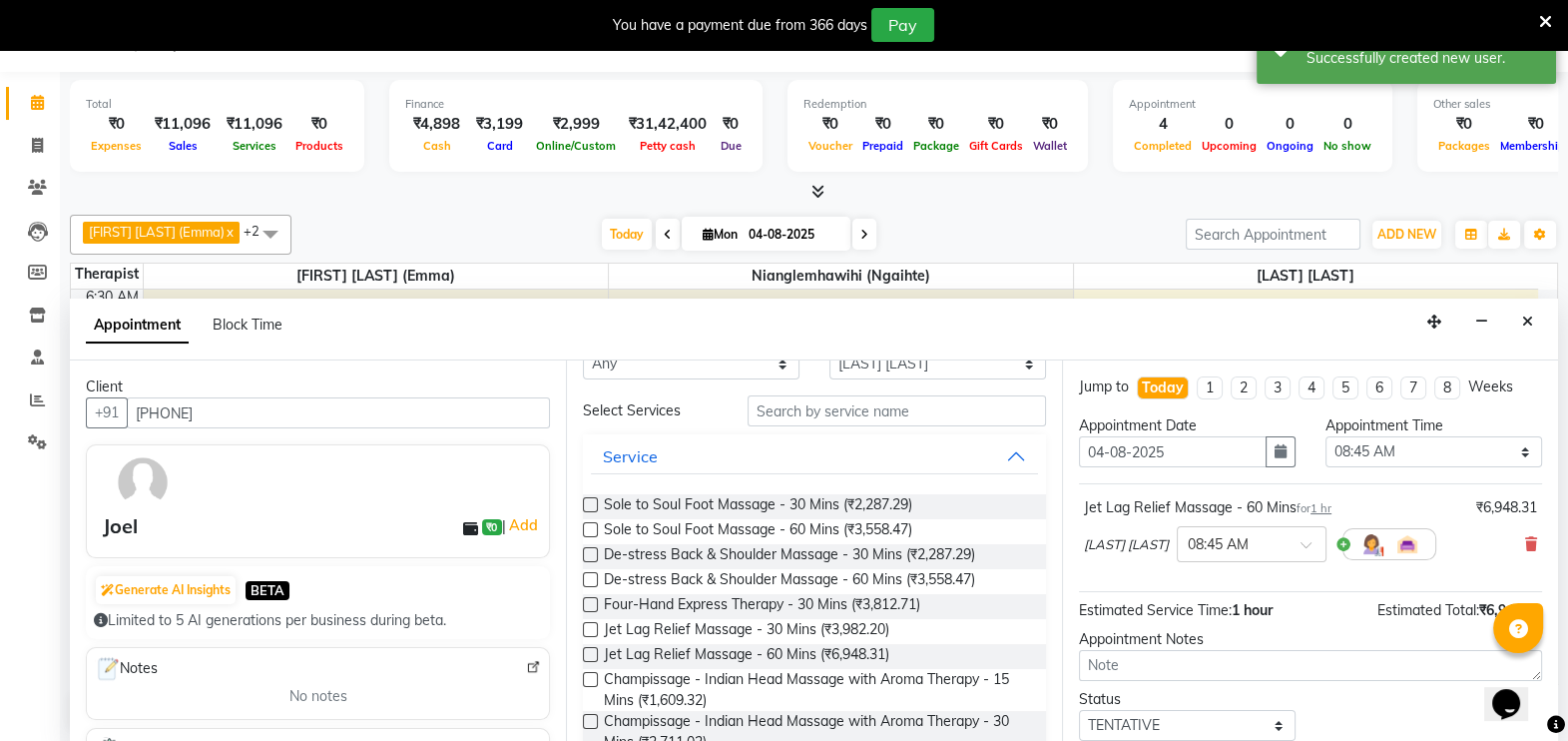 click on "Total  ₹0  Expenses ₹11,096  Sales ₹11,096  Services ₹0  Products Finance  ₹4,898  Cash ₹3,199  Card ₹2,999  Online/Custom ₹31,42,400 Petty cash ₹0 Due  Redemption  ₹0 Voucher ₹0 Prepaid ₹0 Package ₹0  Gift Cards ₹0  Wallet  Appointment  4 Completed 0 Upcoming 0 Ongoing 0 No show  Other sales  ₹0  Packages ₹0  Memberships ₹0  Vouchers ₹0  Prepaids ₹0  Gift Cards [FIRST] [LAST] (Emma)  x [LAST] (Ngaihte)  x [LAST] [LAST]  x +2 Select All [FIRST] [LAST] (Emma) [FIRST] [LAST] [LAST] (Ngaihte) PEKA [LAST] [LAST] ST ST [LAST] (Mawi) [LAST]  [LAST] (Bella) Today  Mon 04-08-2025 Toggle Dropdown Add Appointment Add Invoice Add Client Toggle Dropdown Add Appointment Add Invoice Add Client ADD NEW Toggle Dropdown Add Appointment Add Invoice Add Client [FIRST] [LAST] (Emma)  x [LAST] (Ngaihte)  x [LAST] [LAST]  x +2 Select All [FIRST] [LAST] (Emma) [FIRST] [LAST] PEKA ST [LAST] [LAST] ST ST [LAST] (Mawi) [LAST]  [LAST] (Bella)" 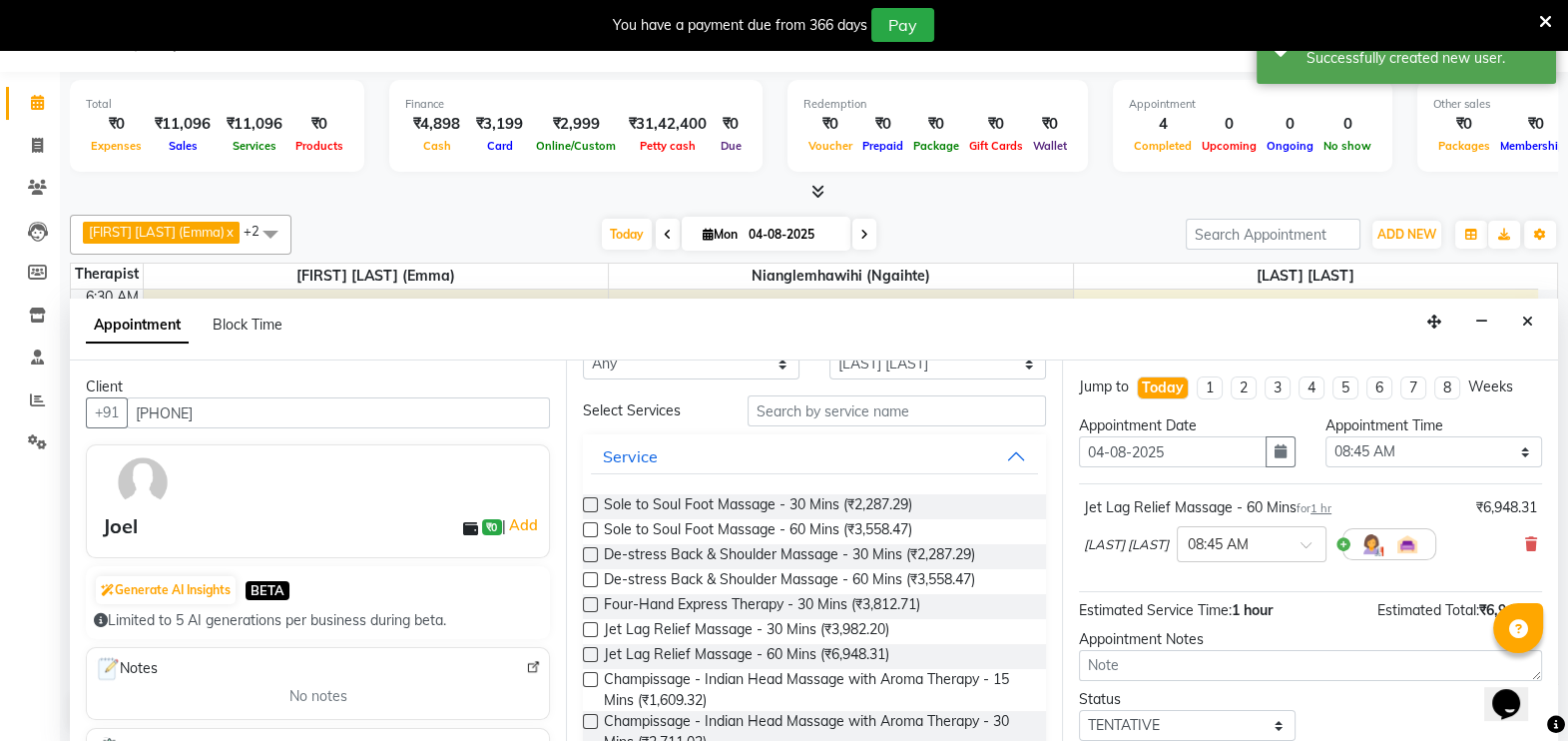 click on "Opens Chat This icon Opens the chat window." at bounding box center [1516, 669] 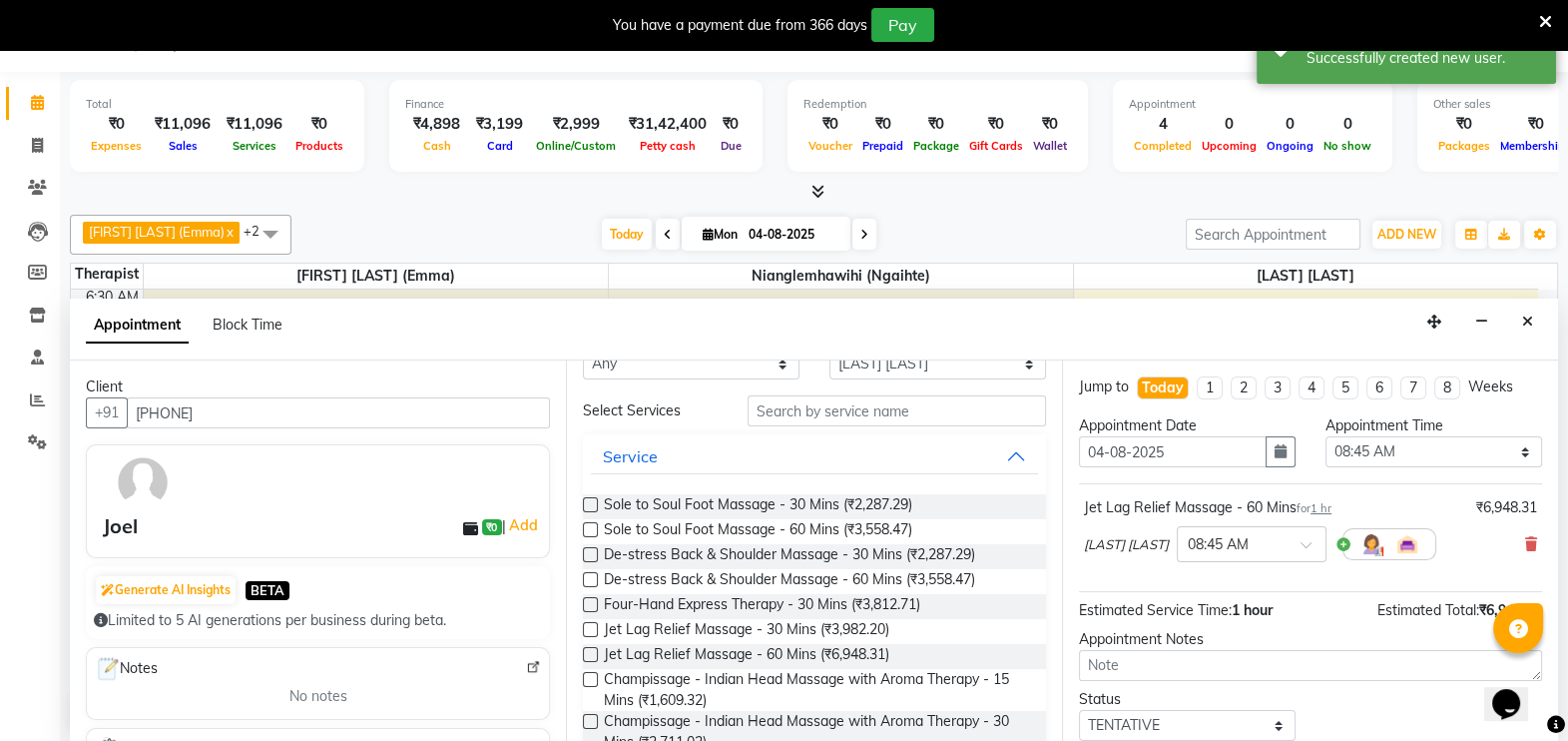 click on "Opens Chat This icon Opens the chat window." at bounding box center (1516, 669) 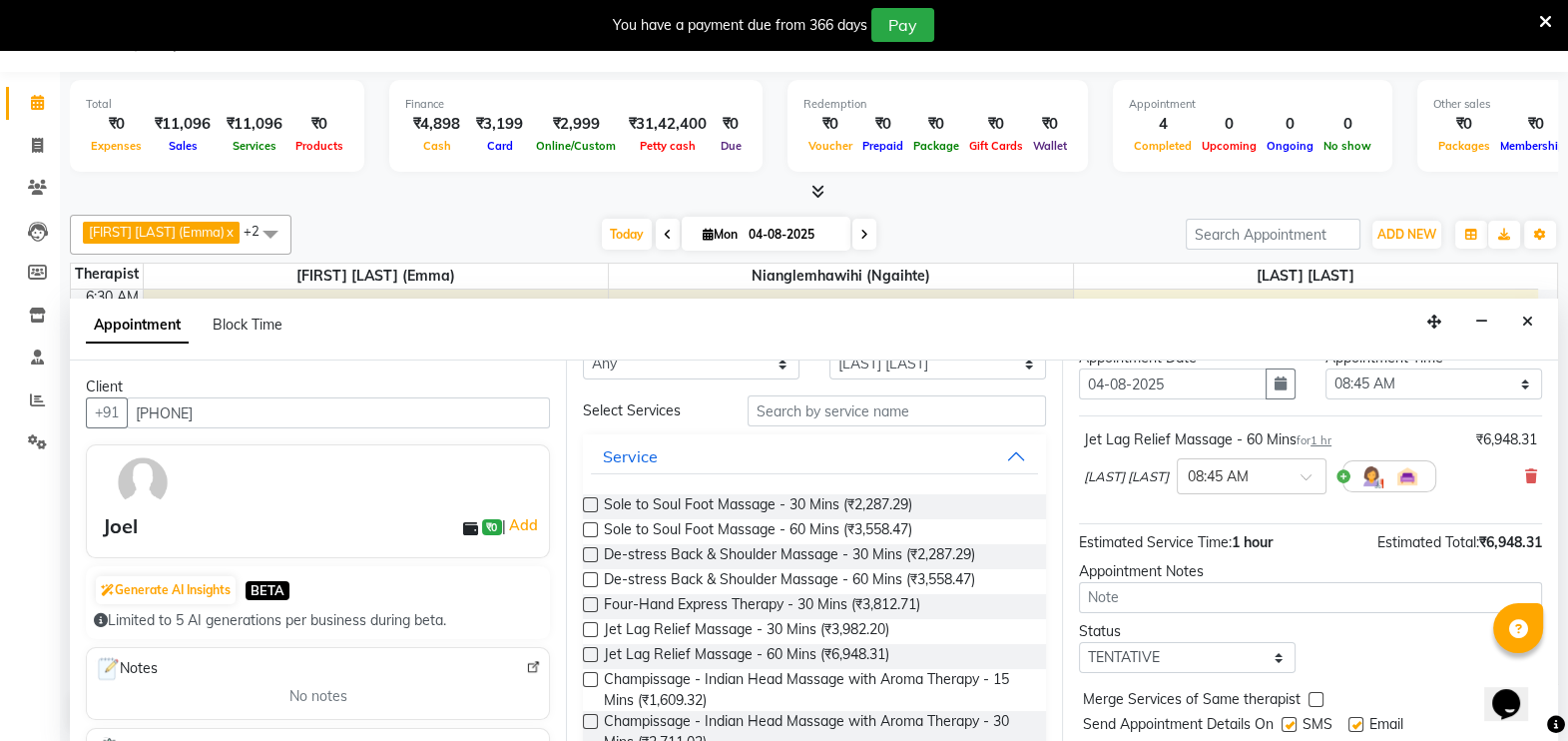 scroll, scrollTop: 124, scrollLeft: 0, axis: vertical 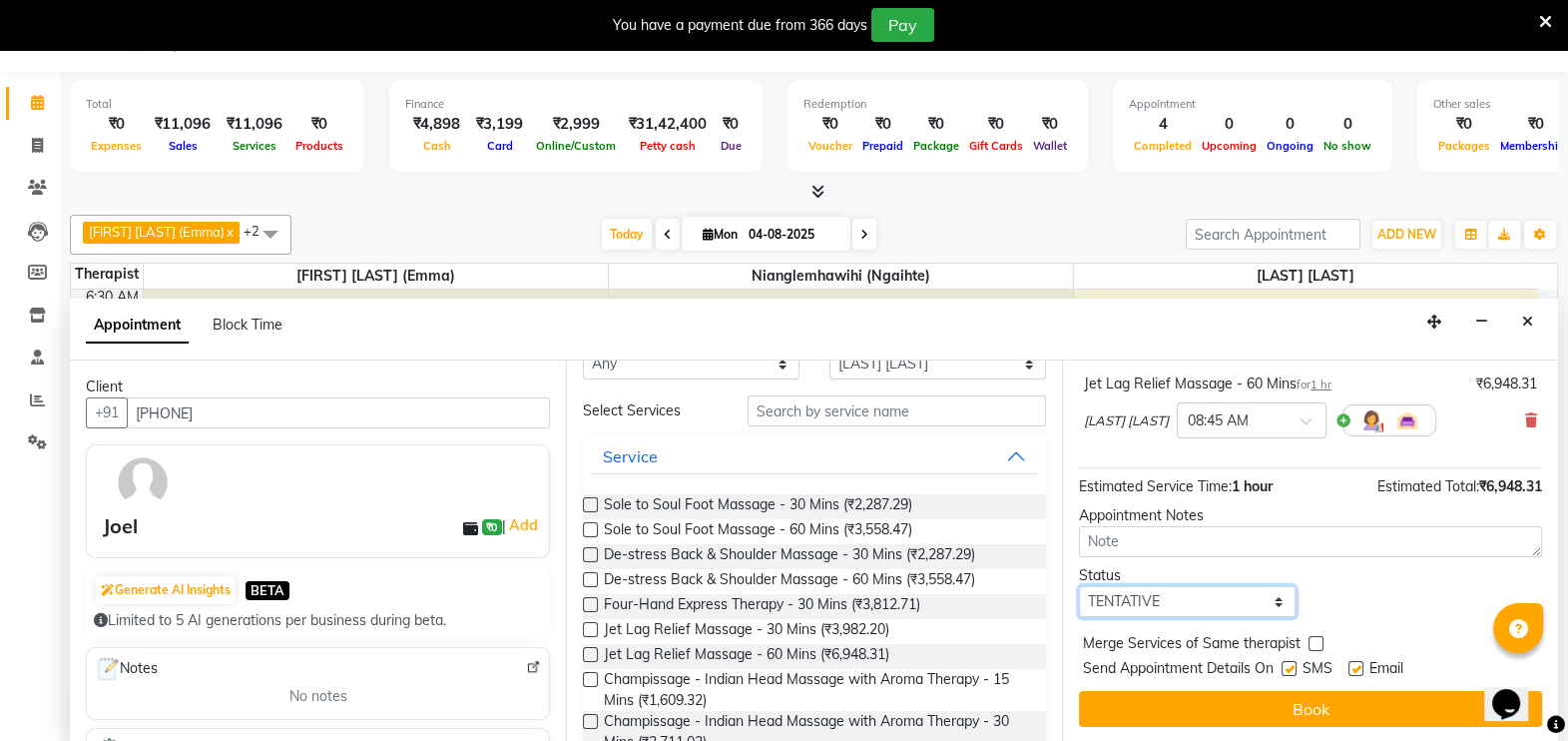 click on "Select TENTATIVE CONFIRM CHECK-IN UPCOMING" at bounding box center (1187, 601) 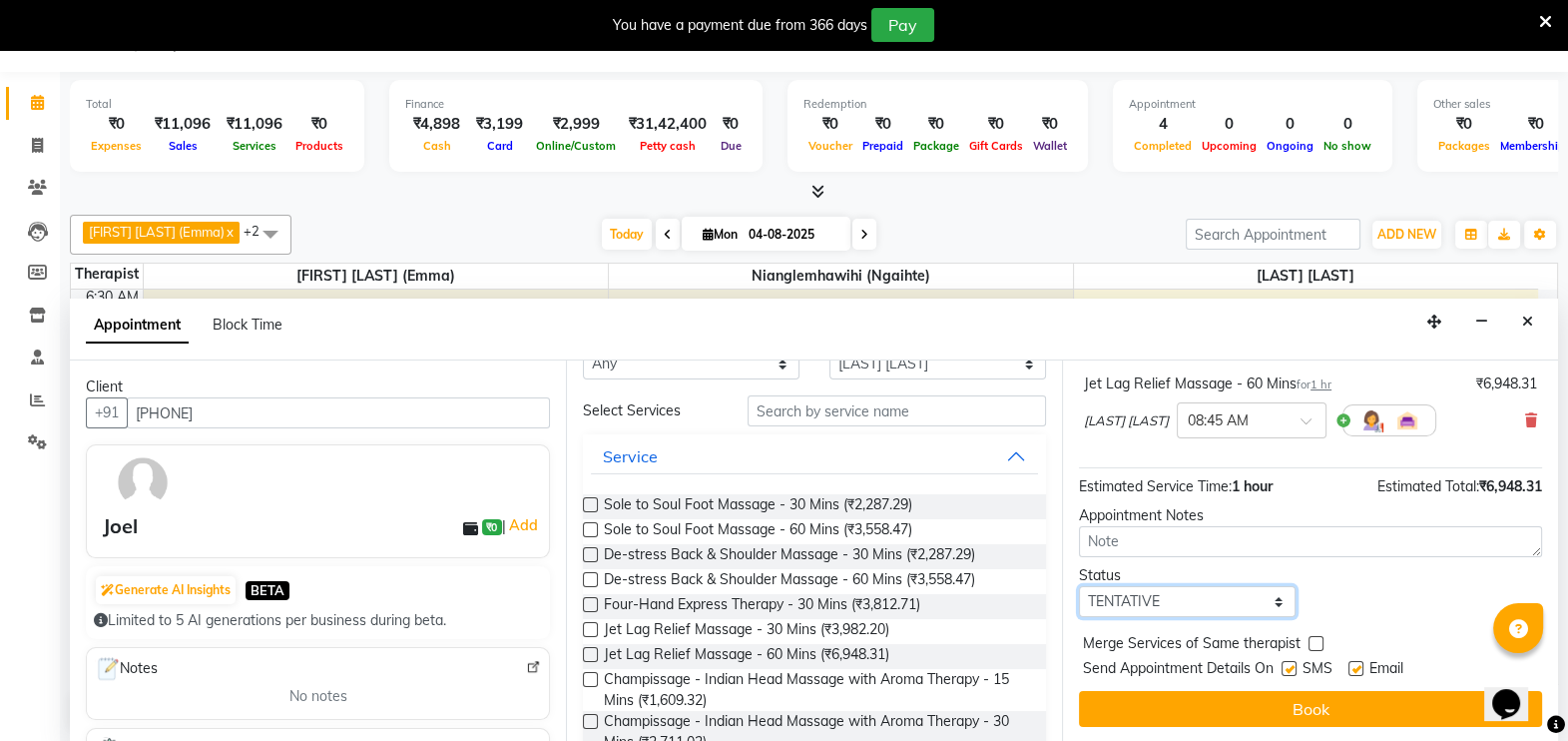 select on "confirm booking" 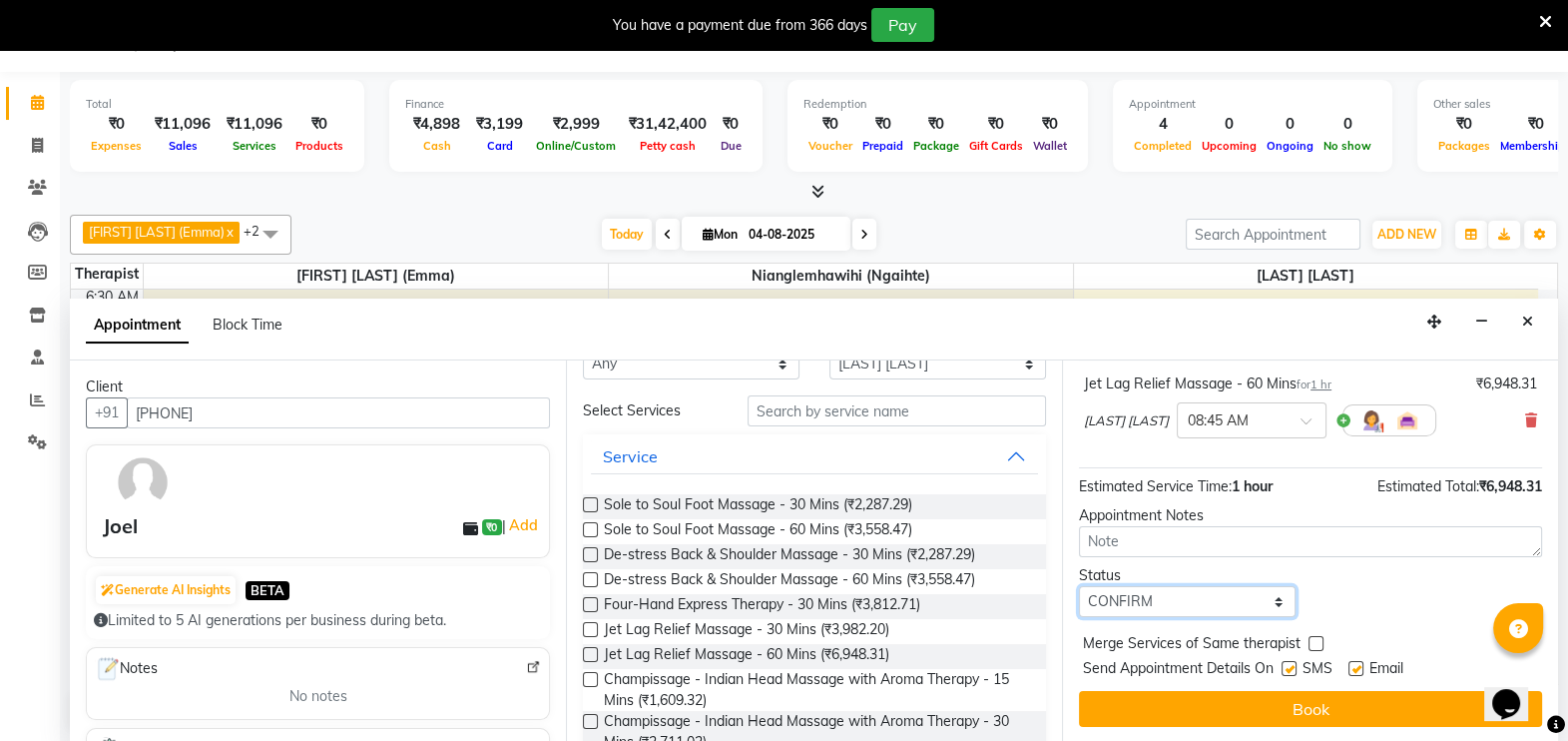 click on "Select TENTATIVE CONFIRM CHECK-IN UPCOMING" at bounding box center [1187, 601] 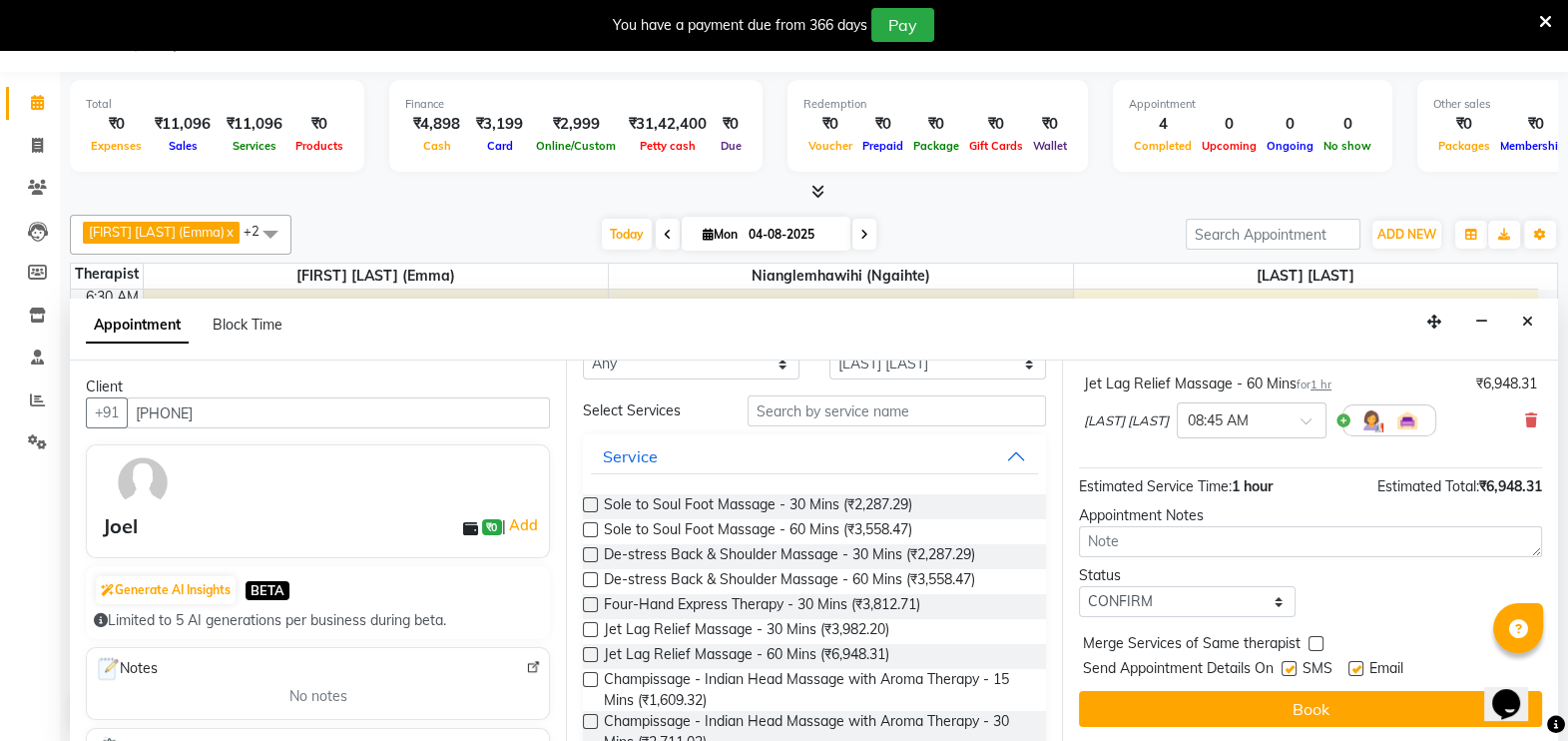 click on "Send Appointment Details On SMS Email" at bounding box center (1312, 670) 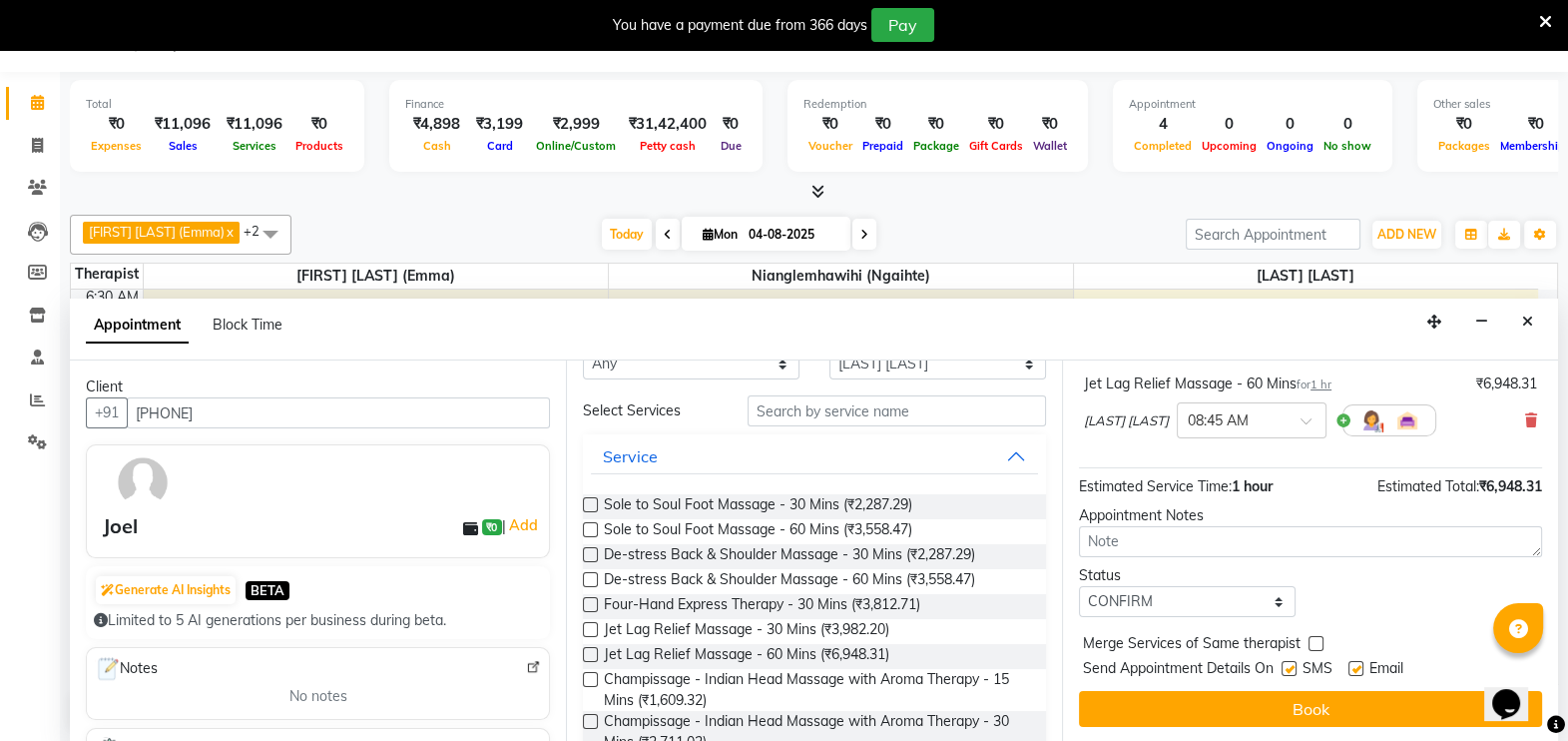 click at bounding box center [1289, 668] 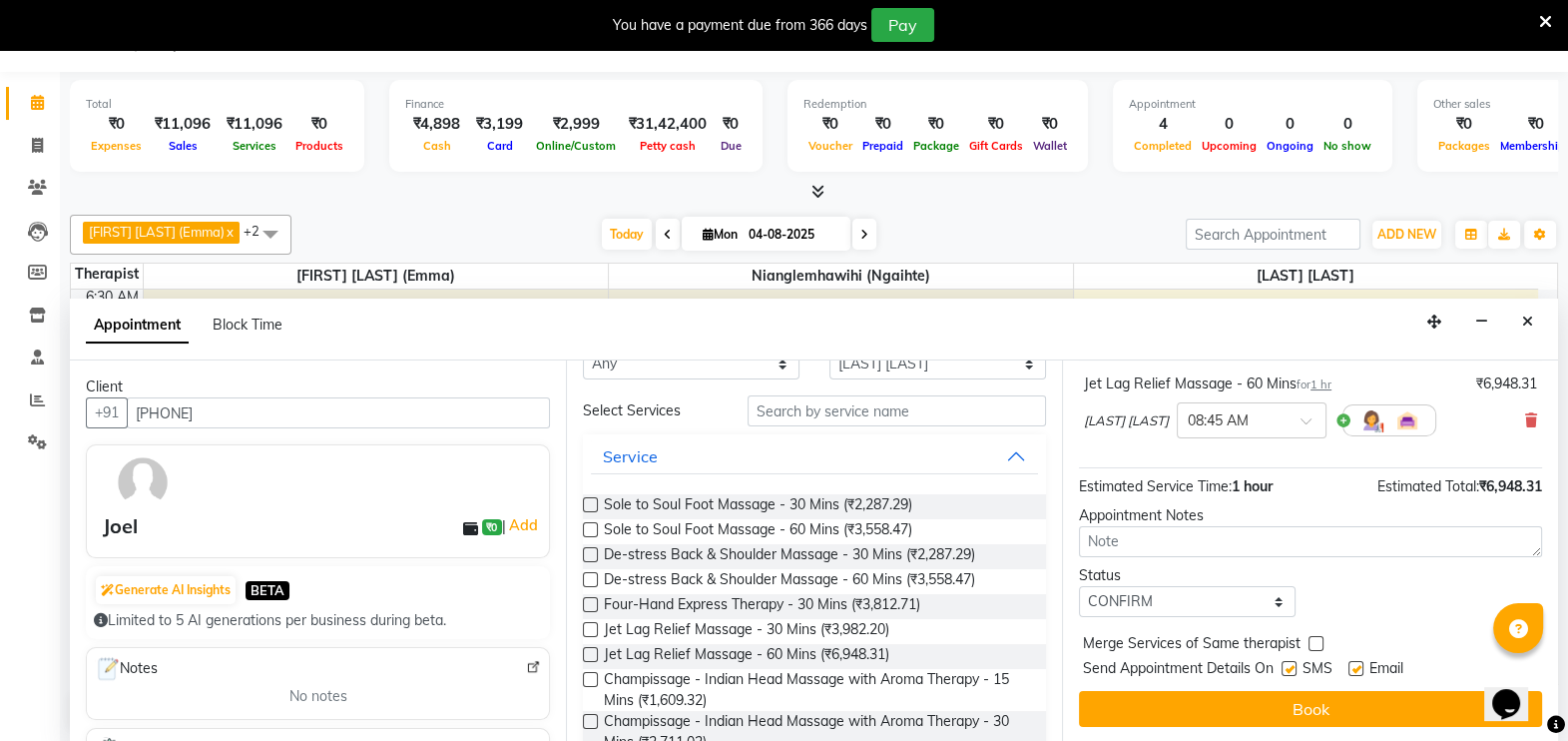 click at bounding box center [1288, 670] 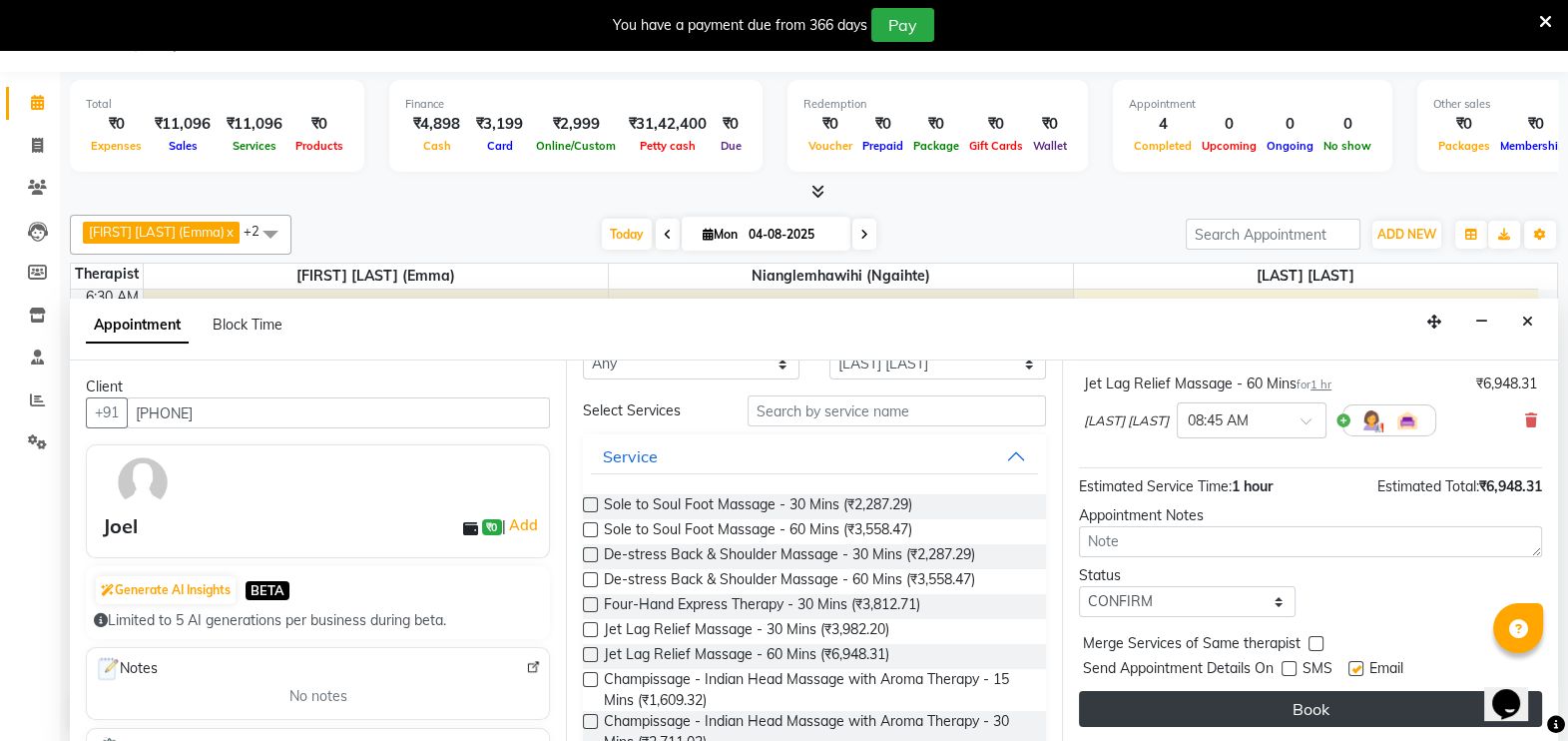 click on "Book" at bounding box center [1310, 709] 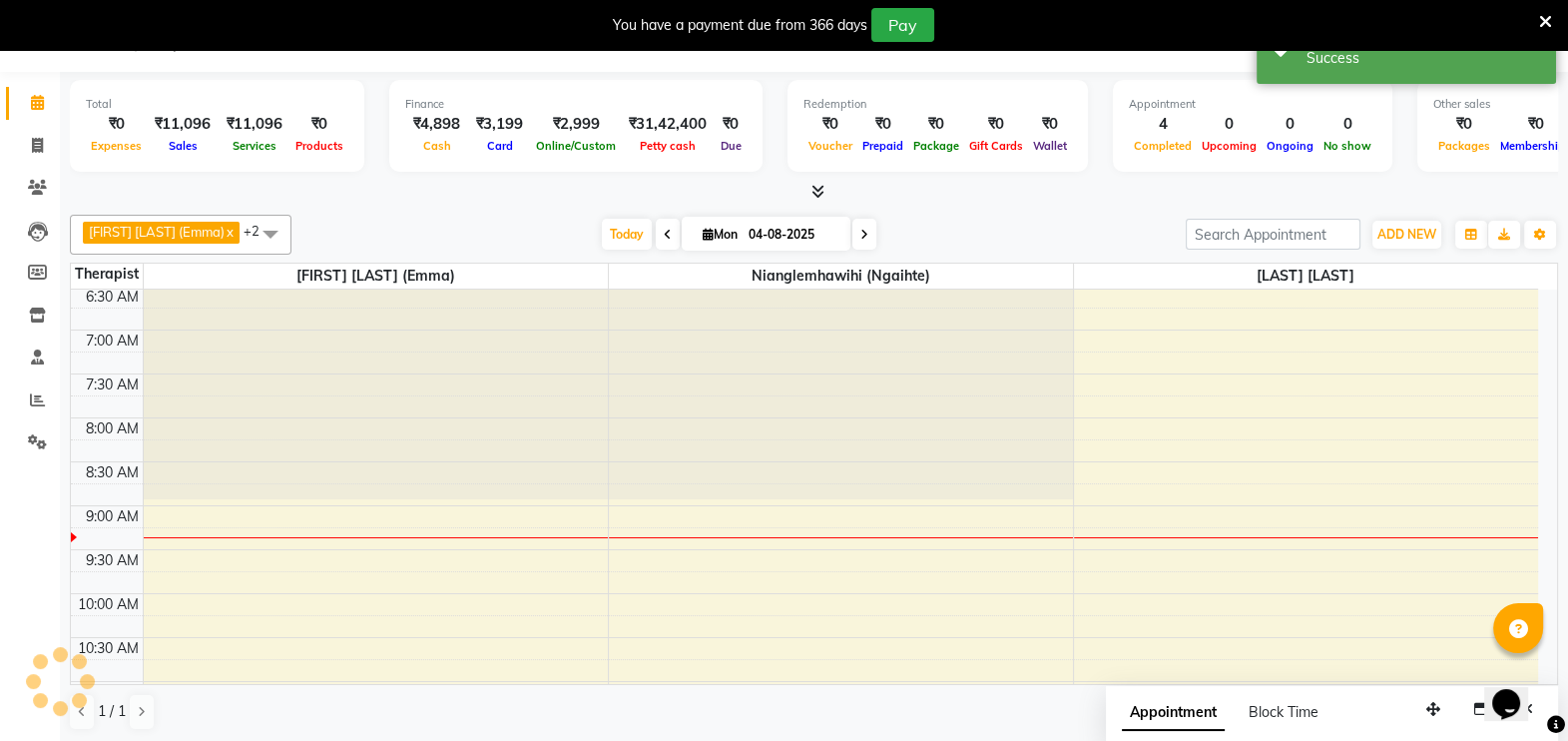 scroll, scrollTop: 0, scrollLeft: 0, axis: both 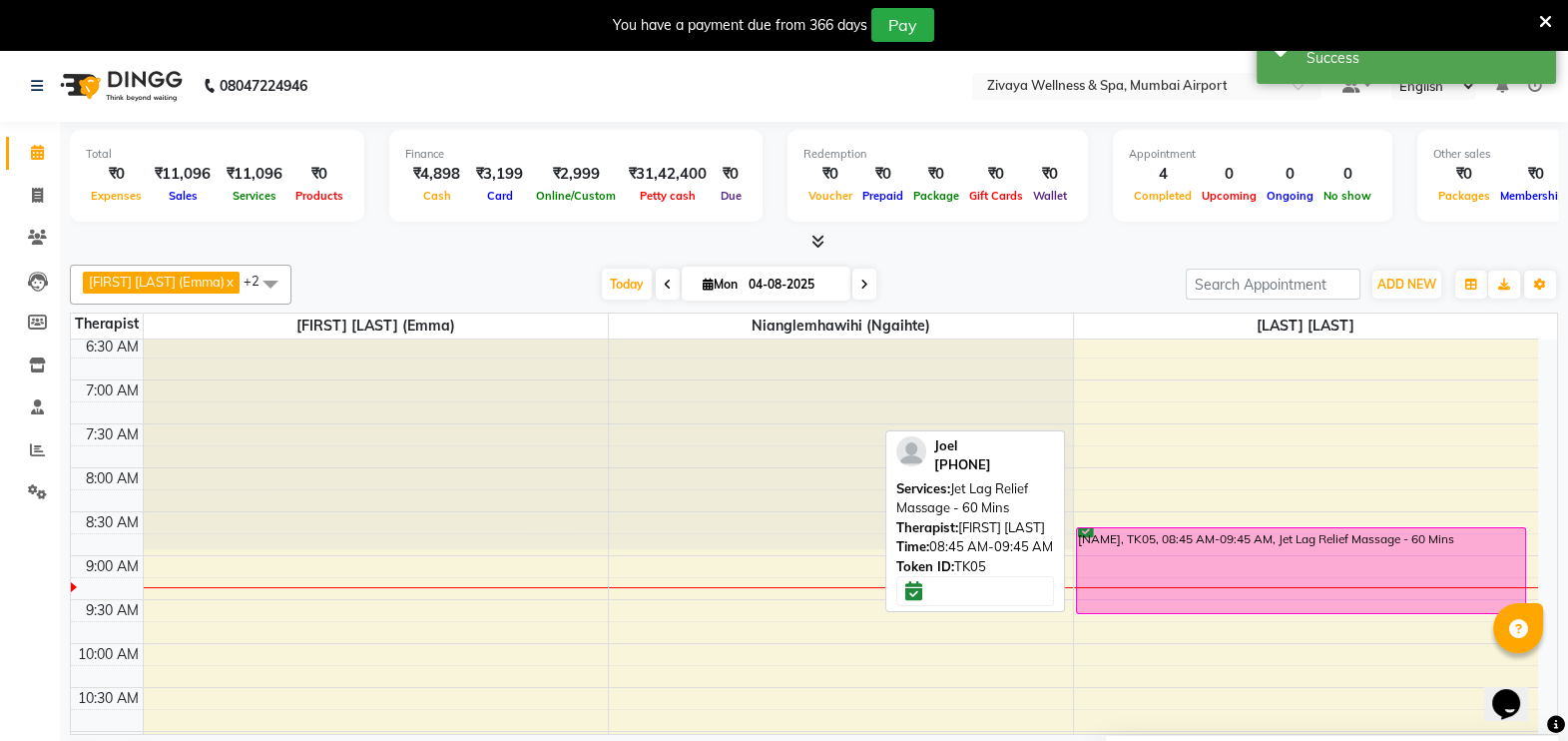 click on "[NAME], TK05, 08:45 AM-09:45 AM, Jet Lag Relief Massage - 60 Mins" at bounding box center (1302, 570) 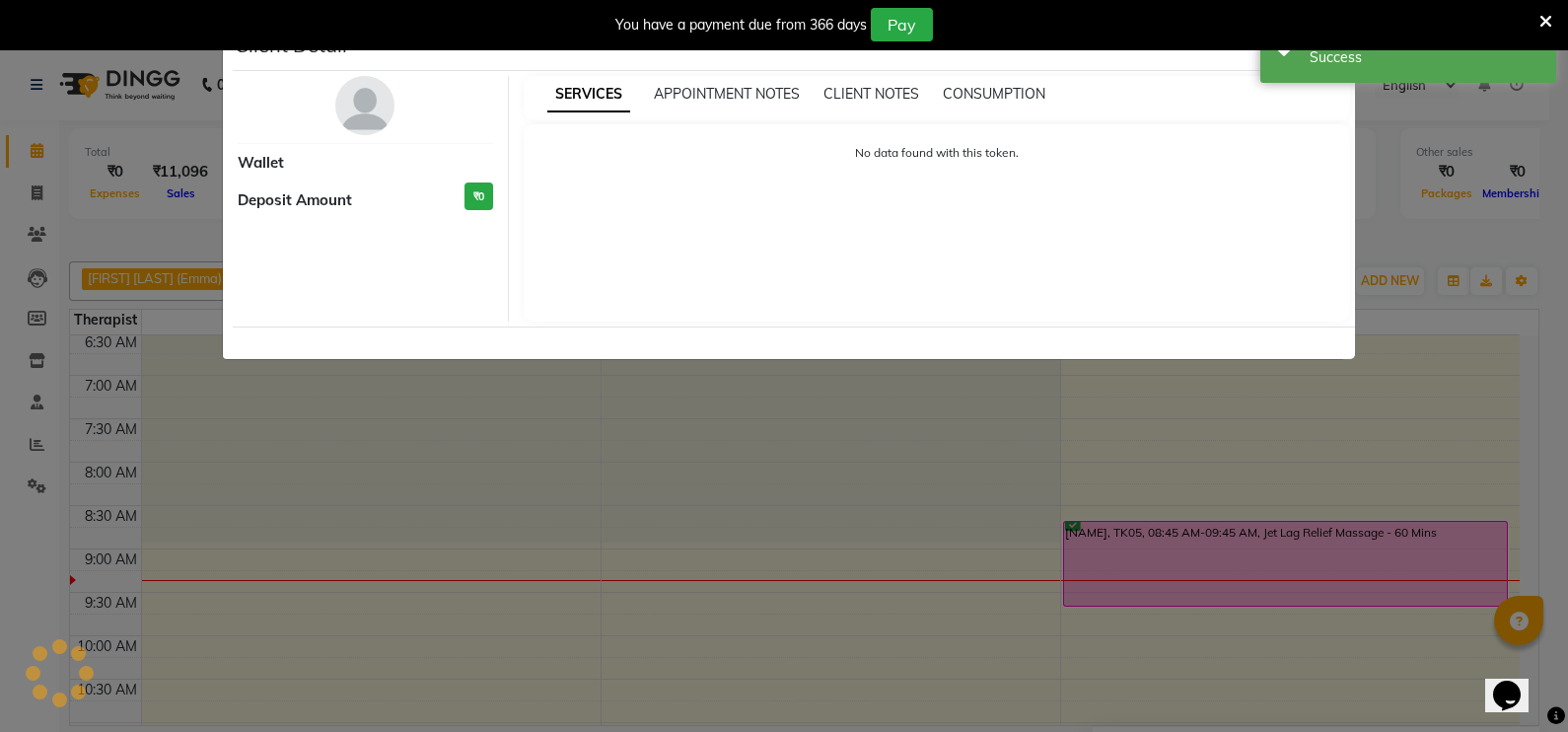 select on "6" 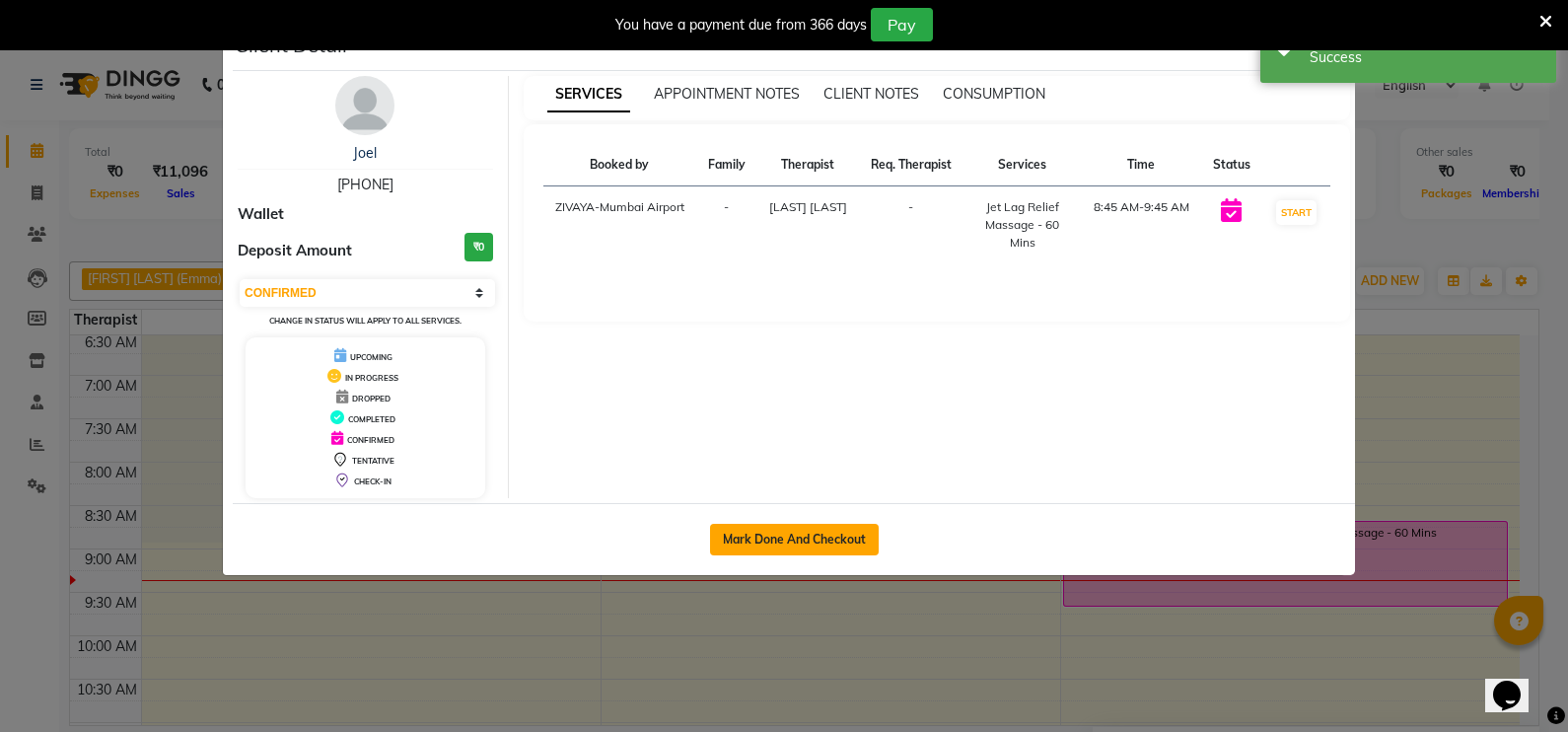 click on "Mark Done And Checkout" 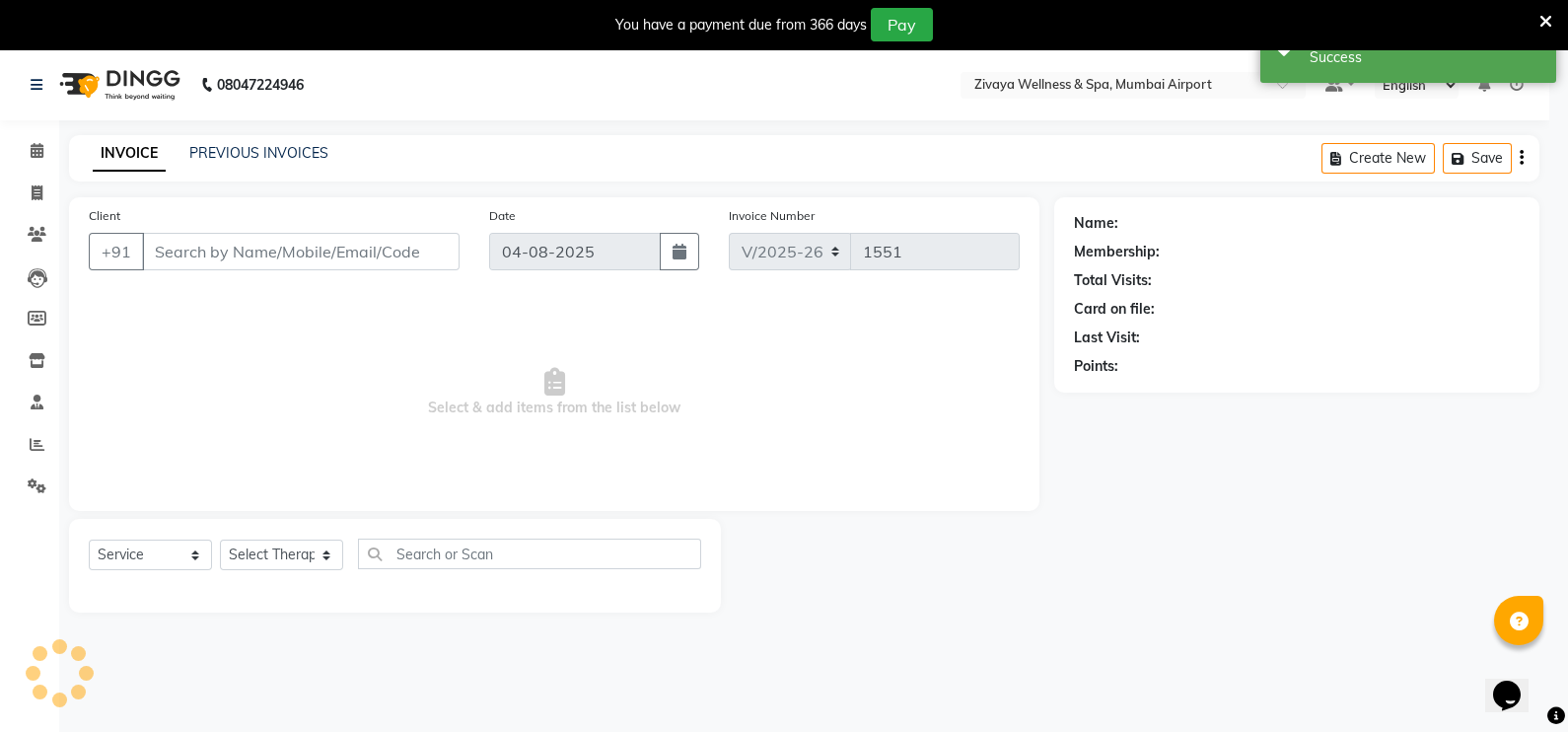 select on "3" 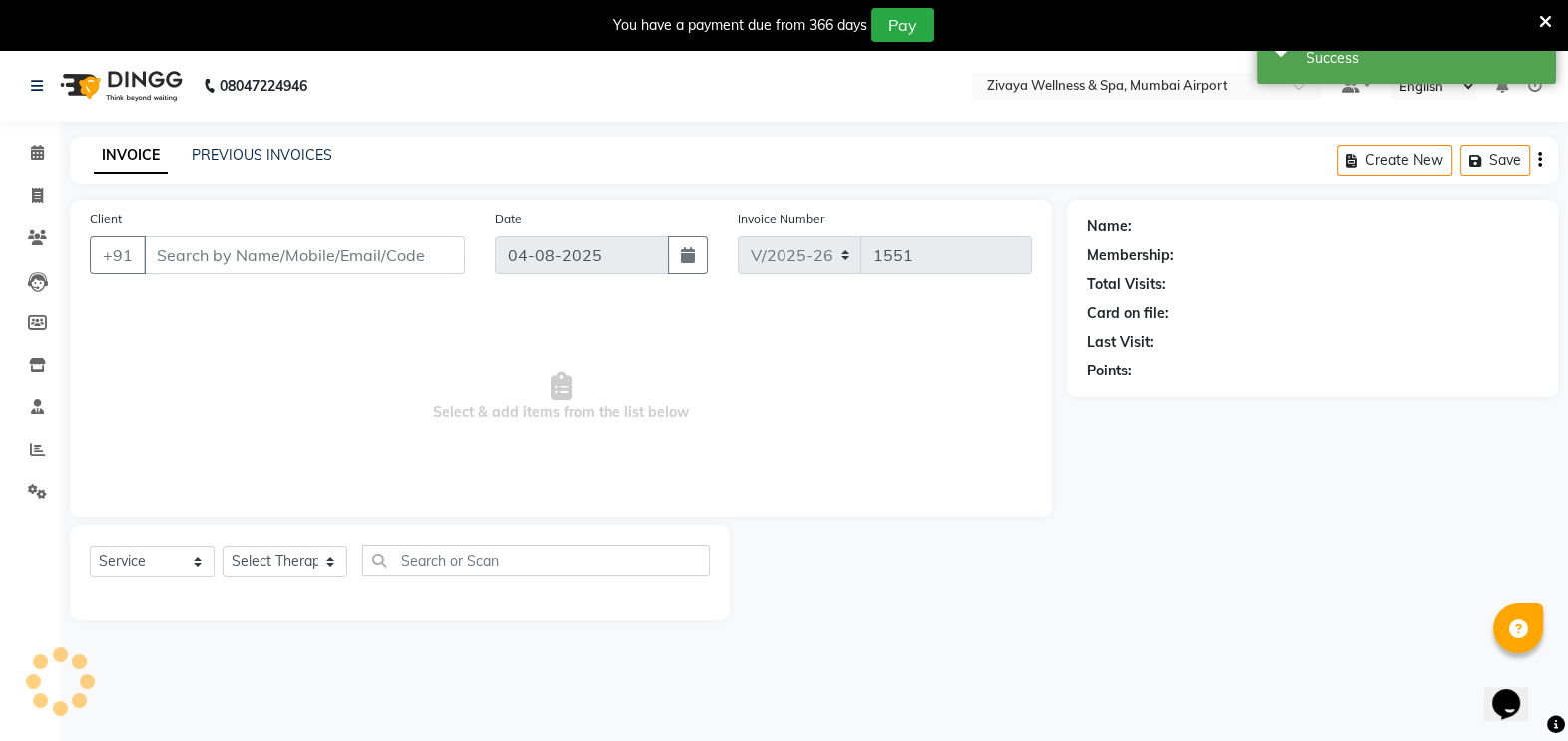 type on "[PHONE]" 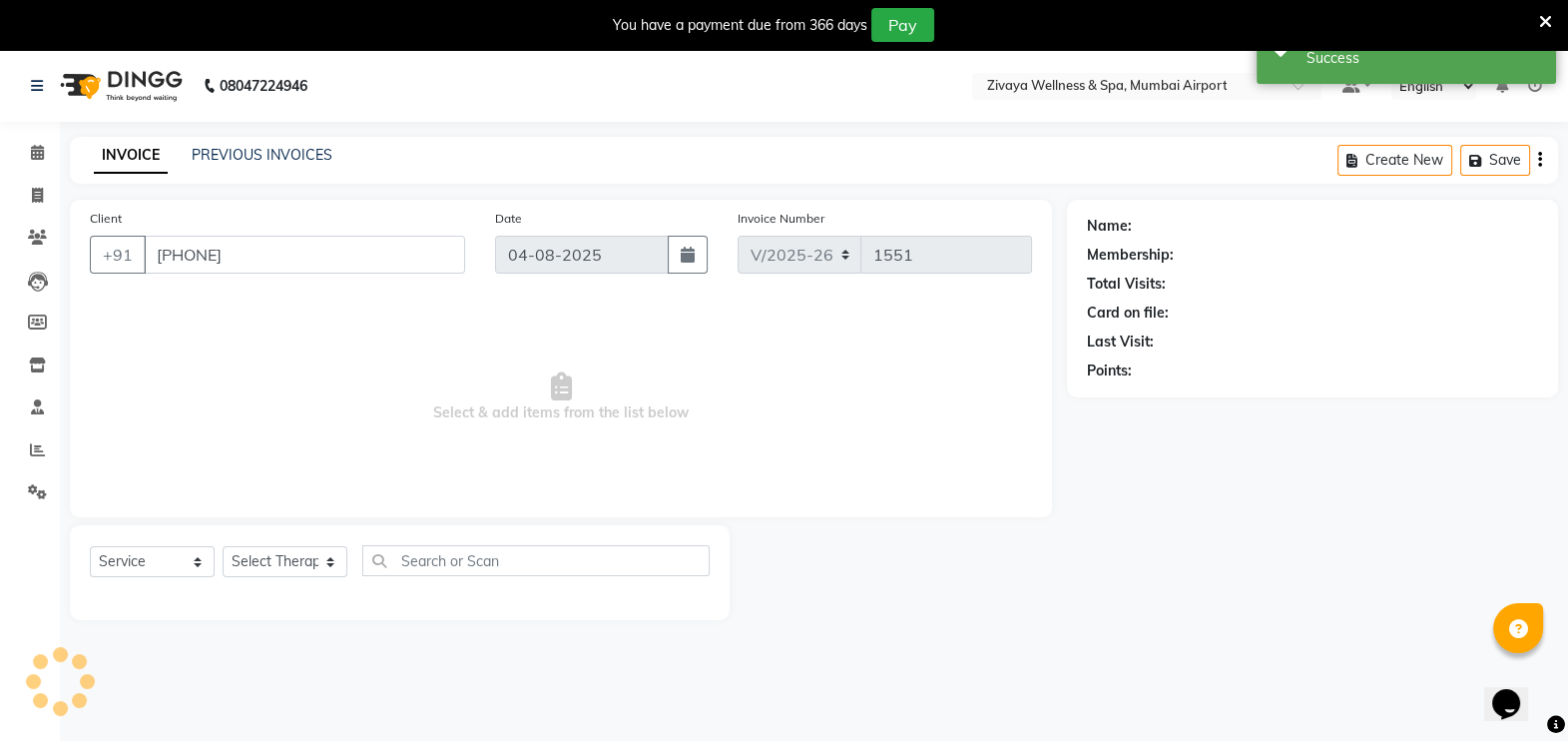 select on "80331" 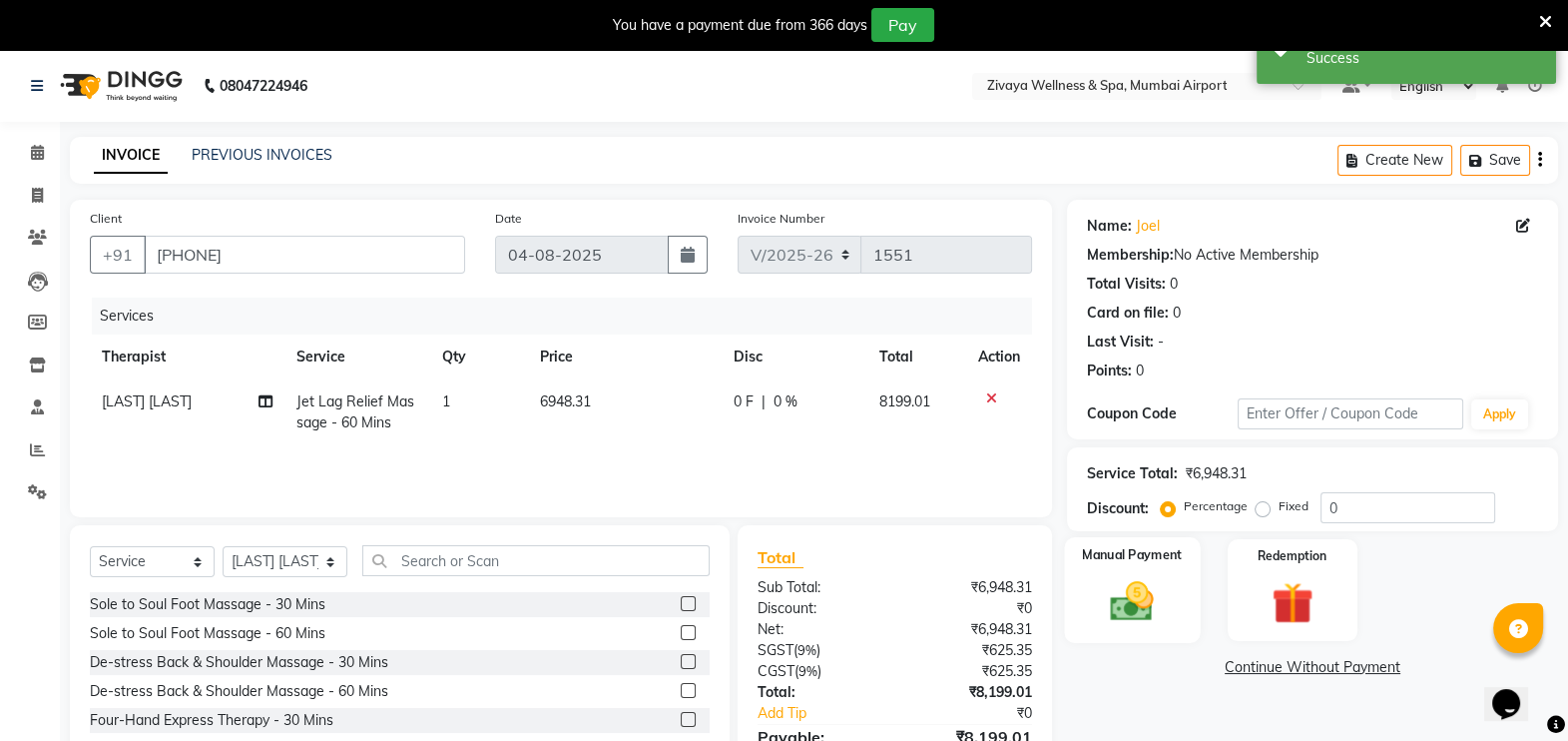 click on "Manual Payment" 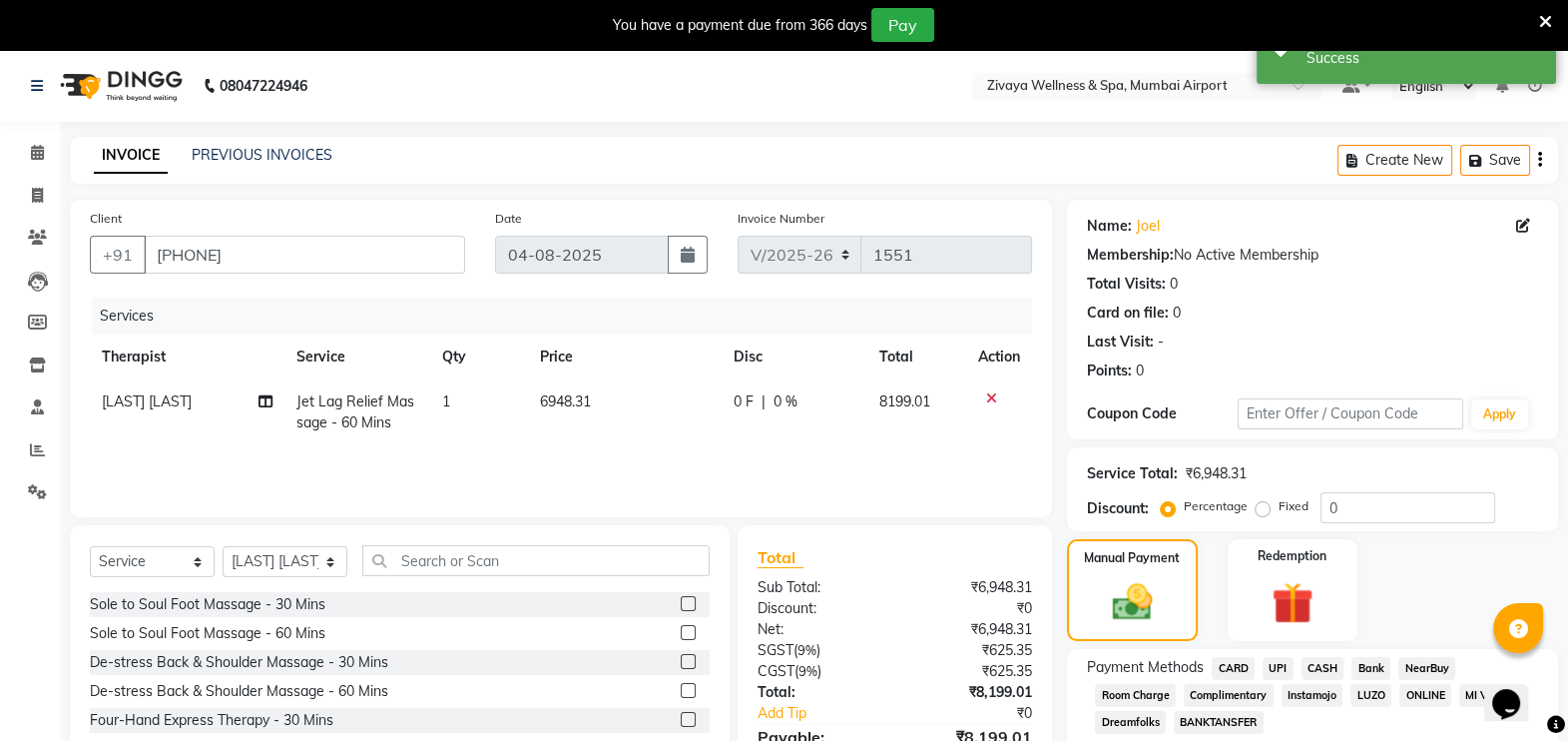 click on "CARD" 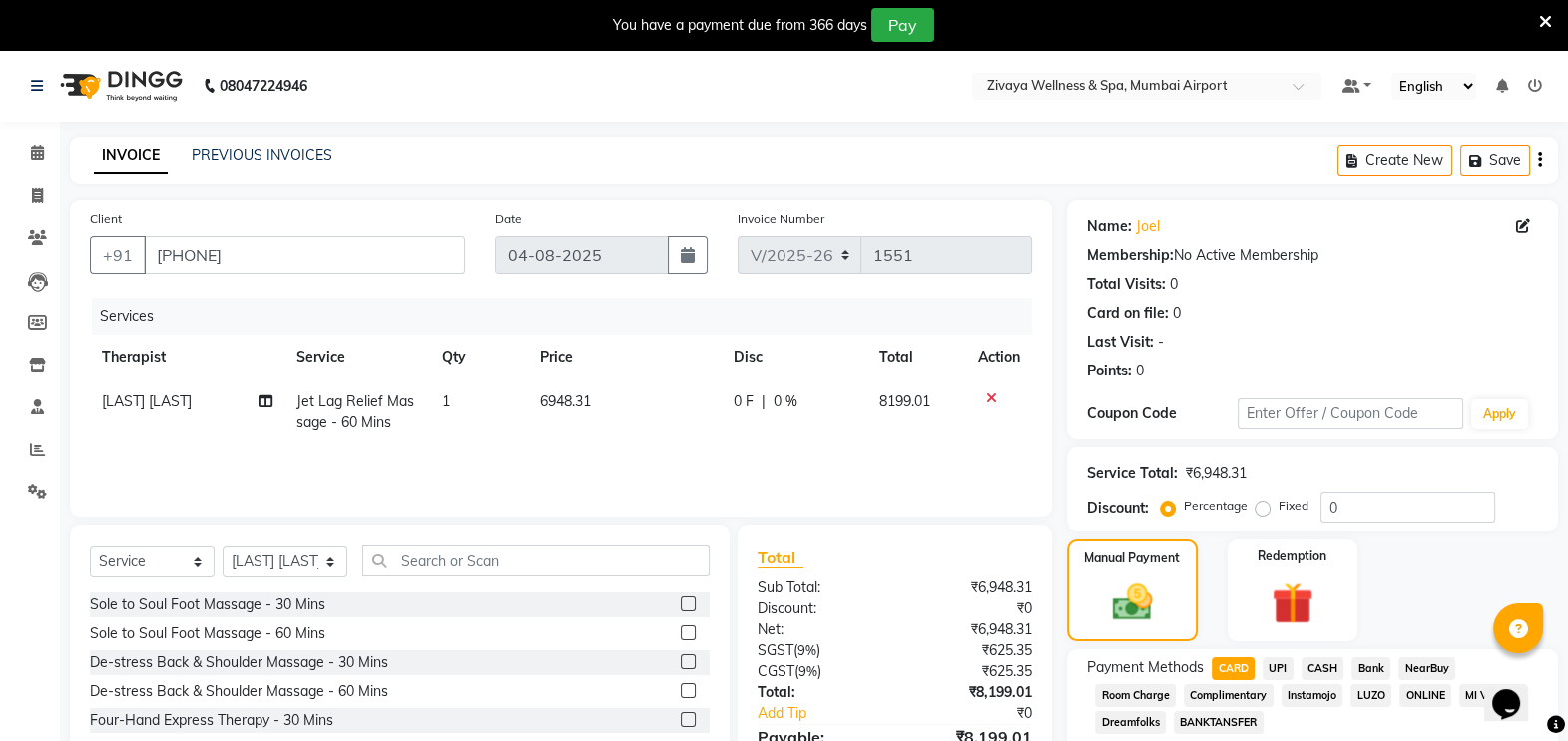 scroll, scrollTop: 183, scrollLeft: 0, axis: vertical 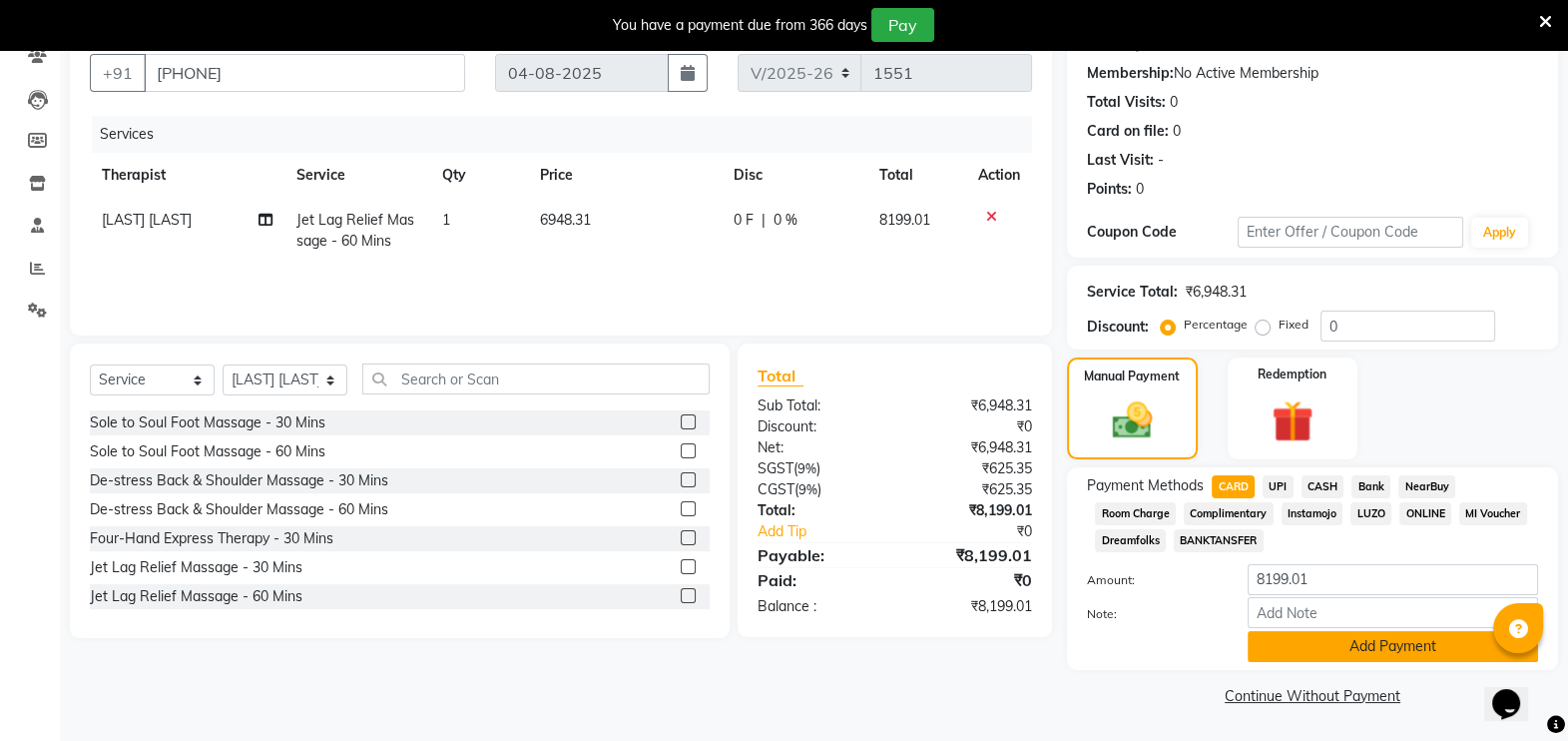 click on "Add Payment" 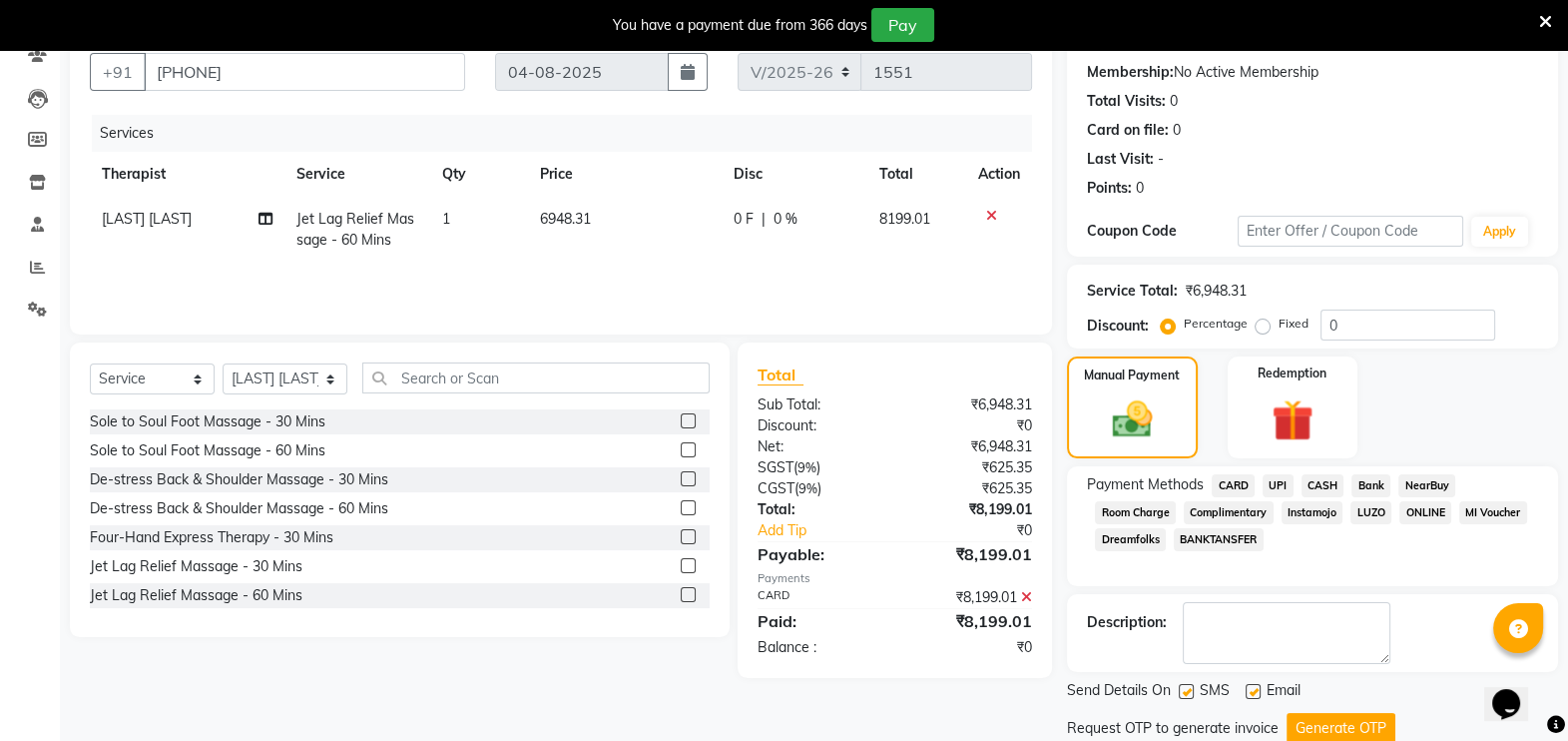 scroll, scrollTop: 249, scrollLeft: 0, axis: vertical 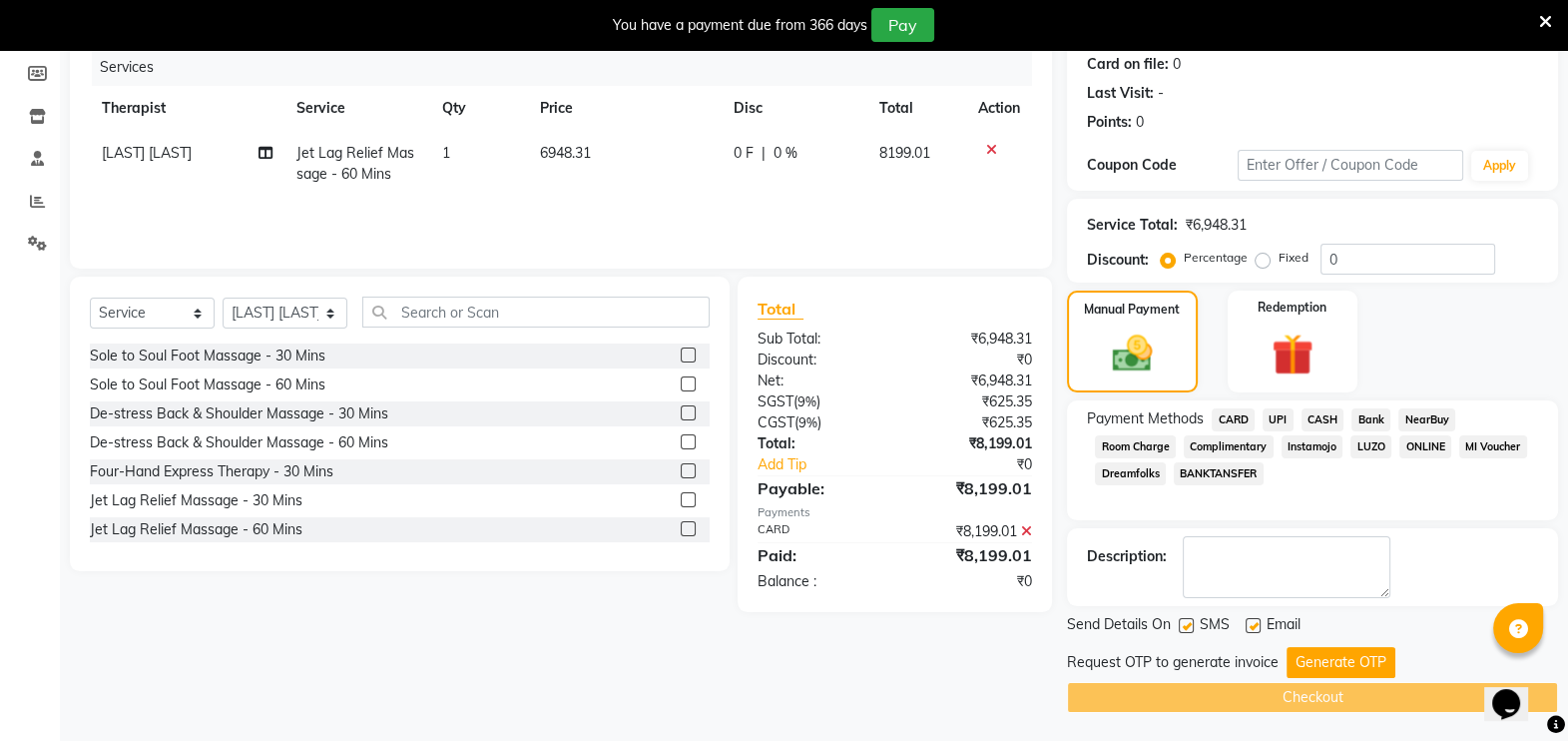 click 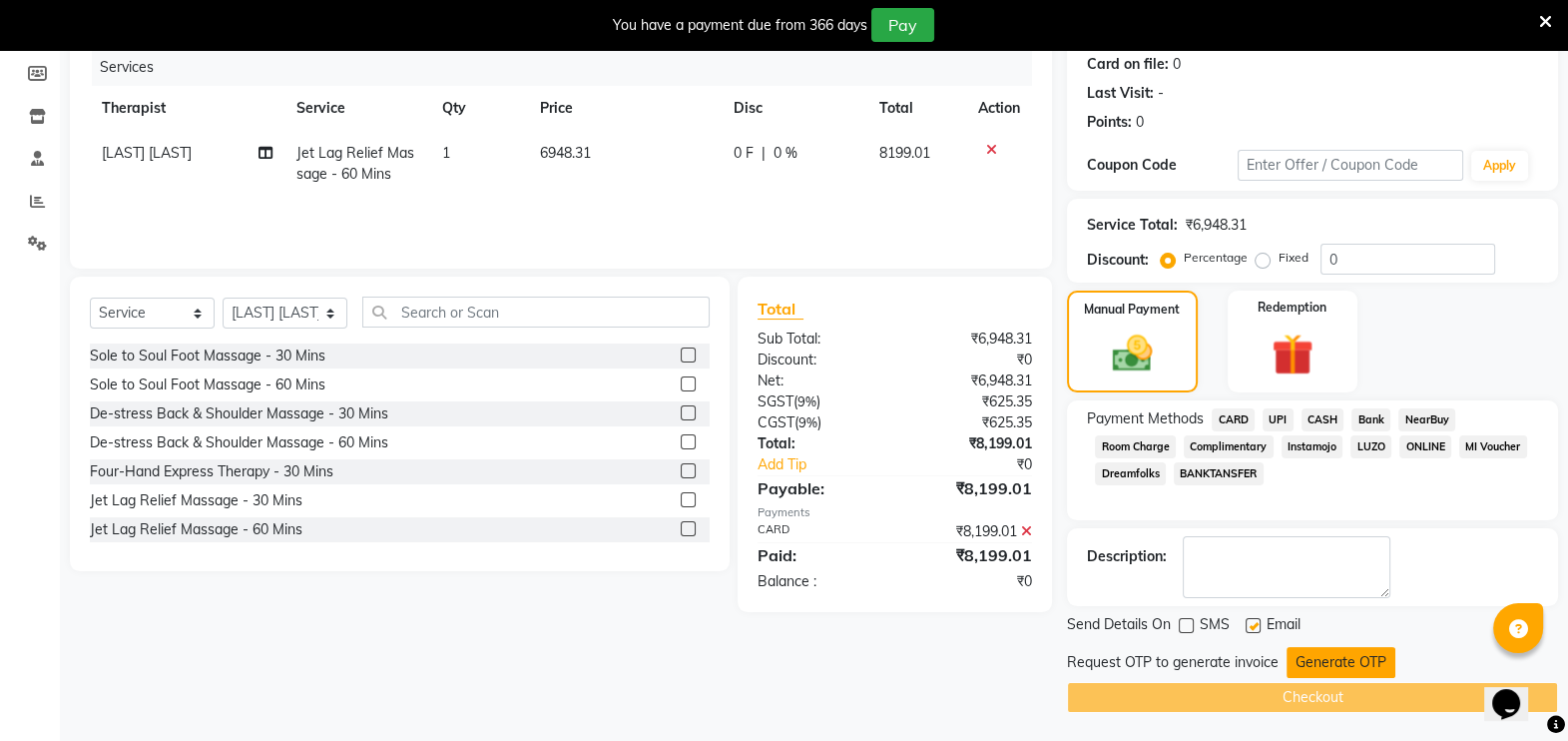 click on "Generate OTP" 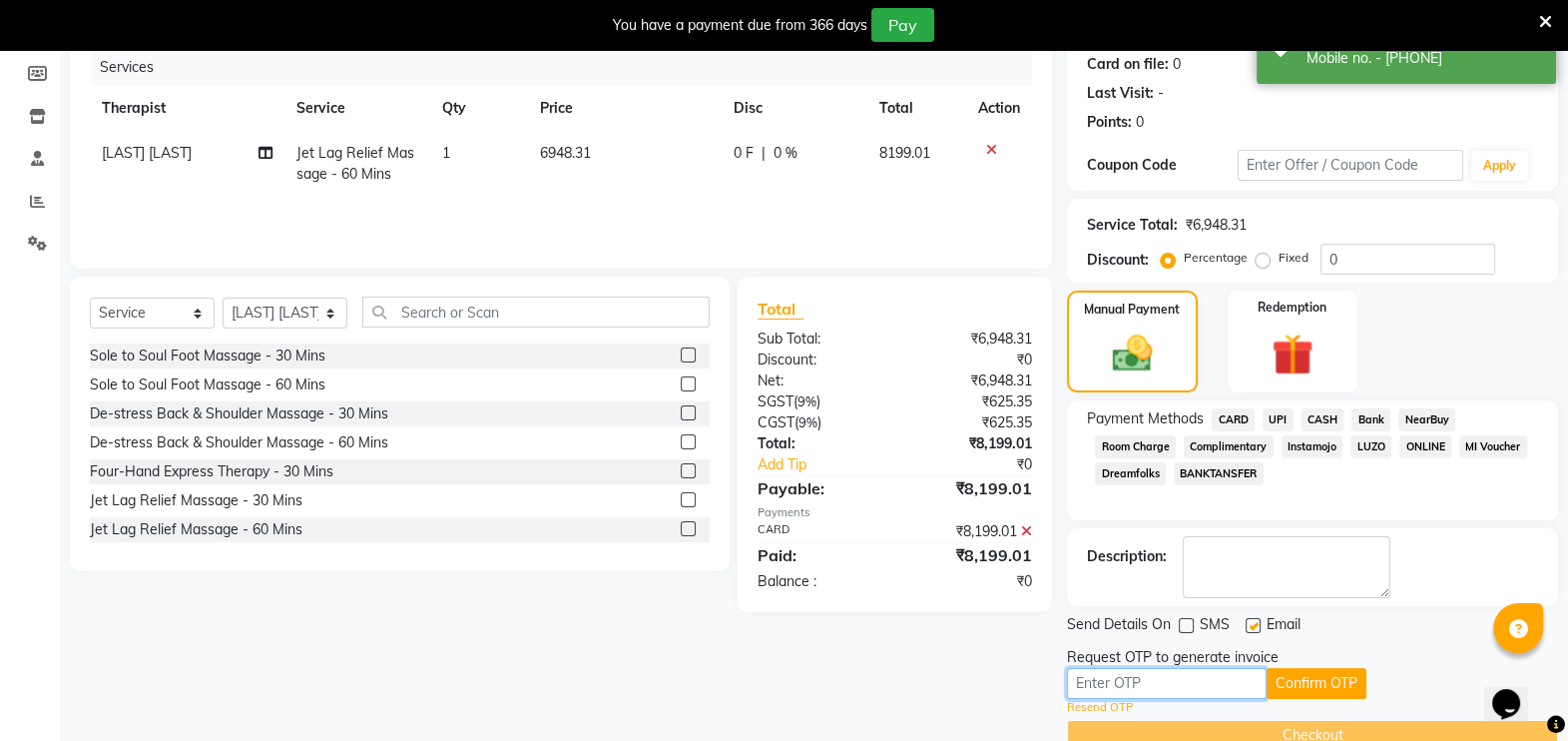 click at bounding box center (1167, 683) 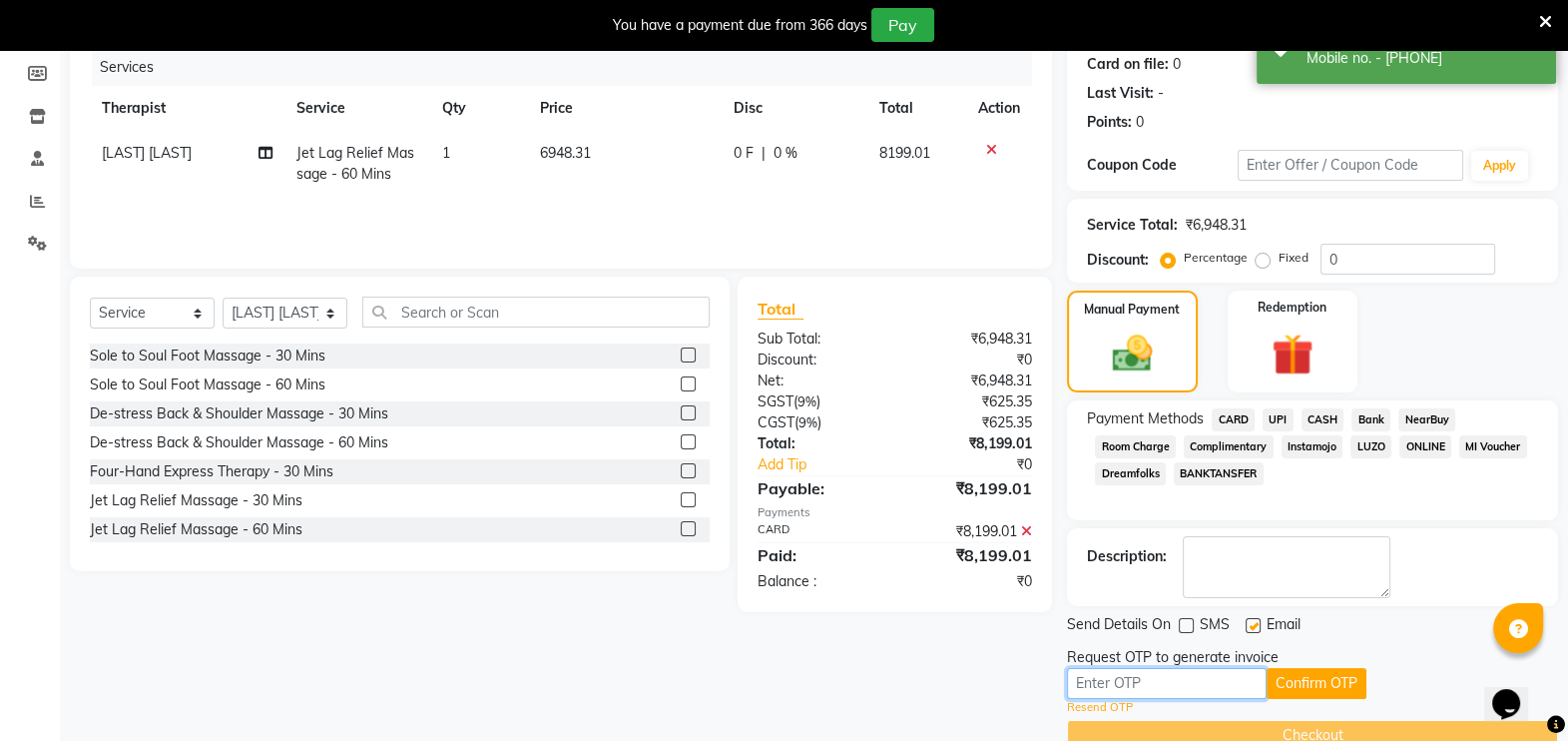 click at bounding box center (1167, 683) 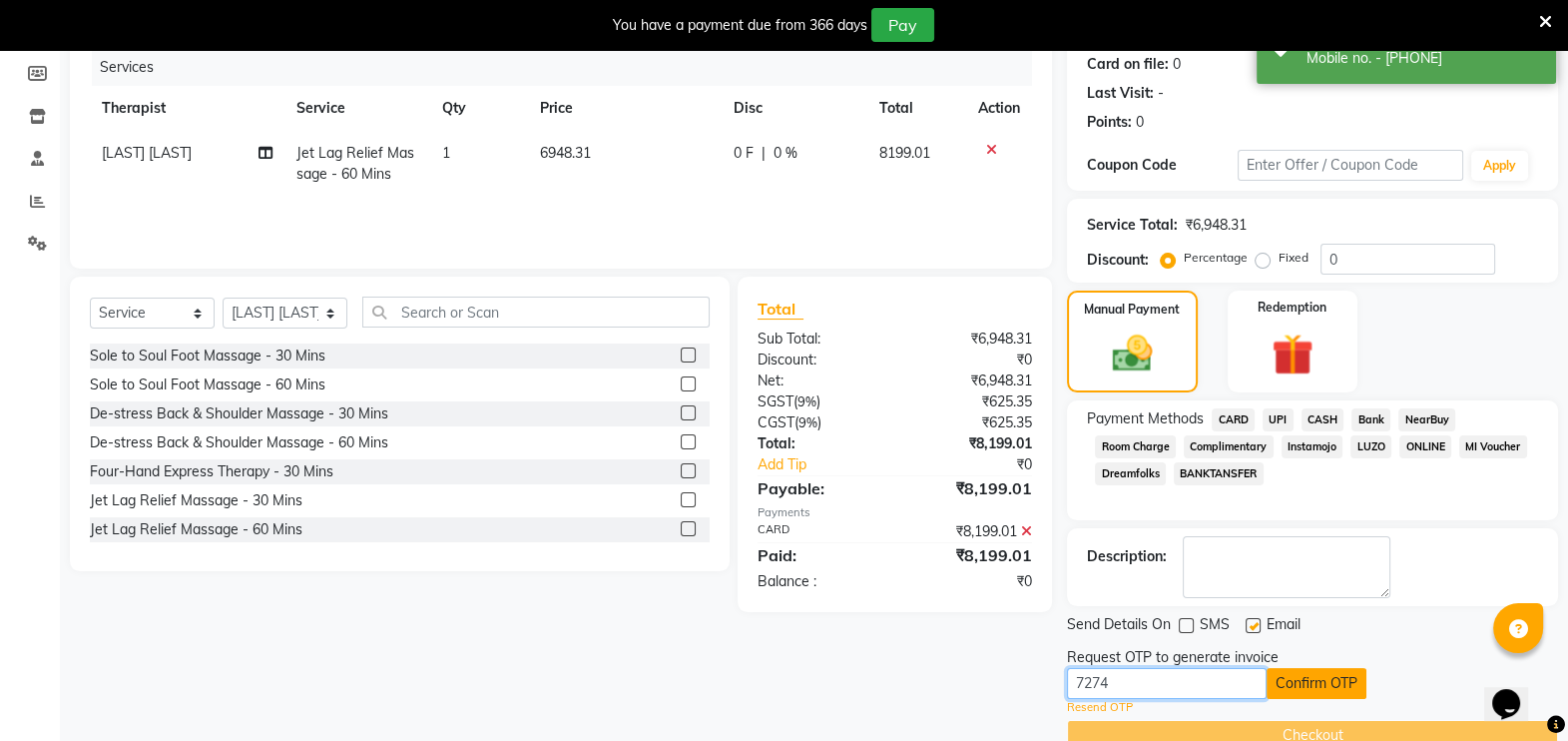 type on "7274" 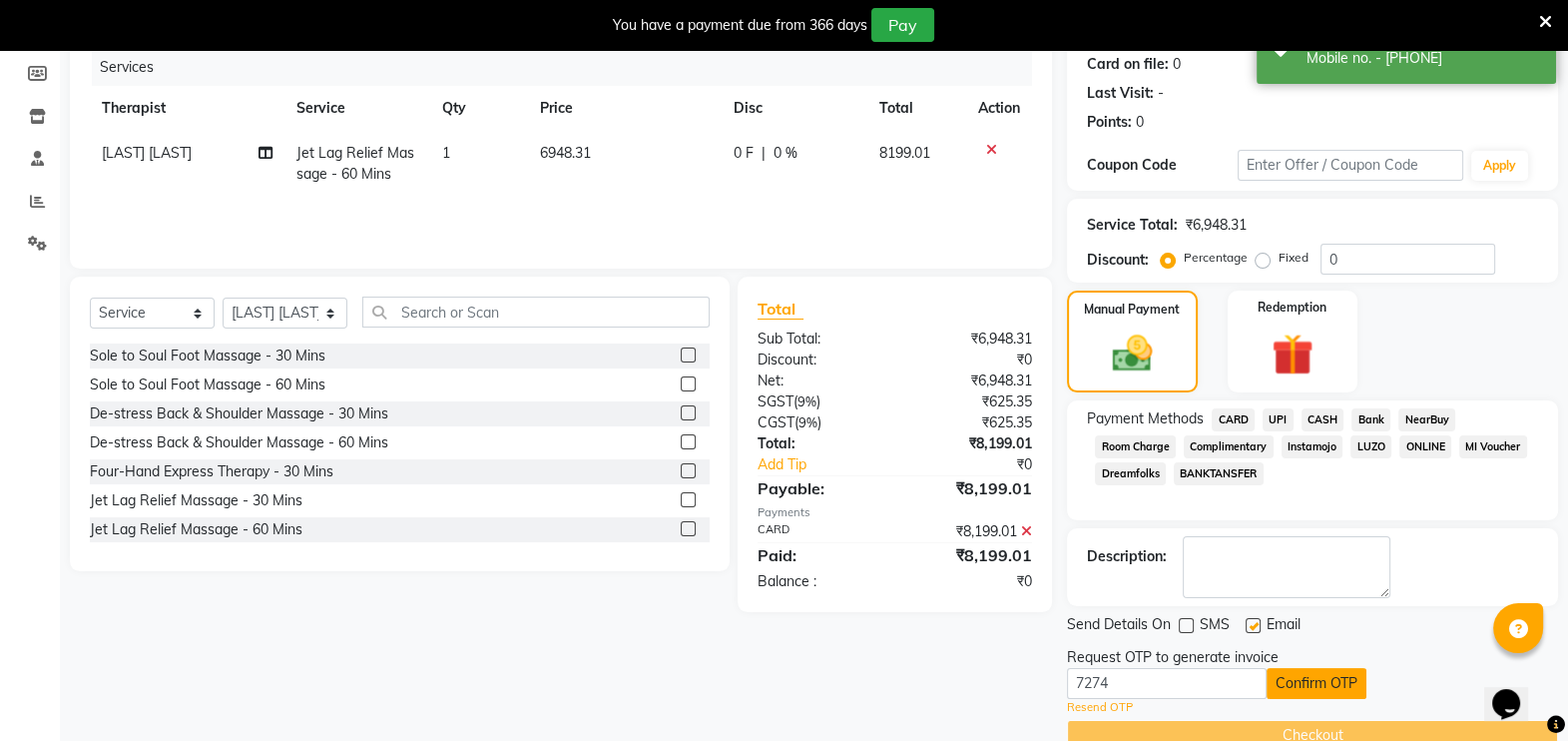click on "Confirm OTP" 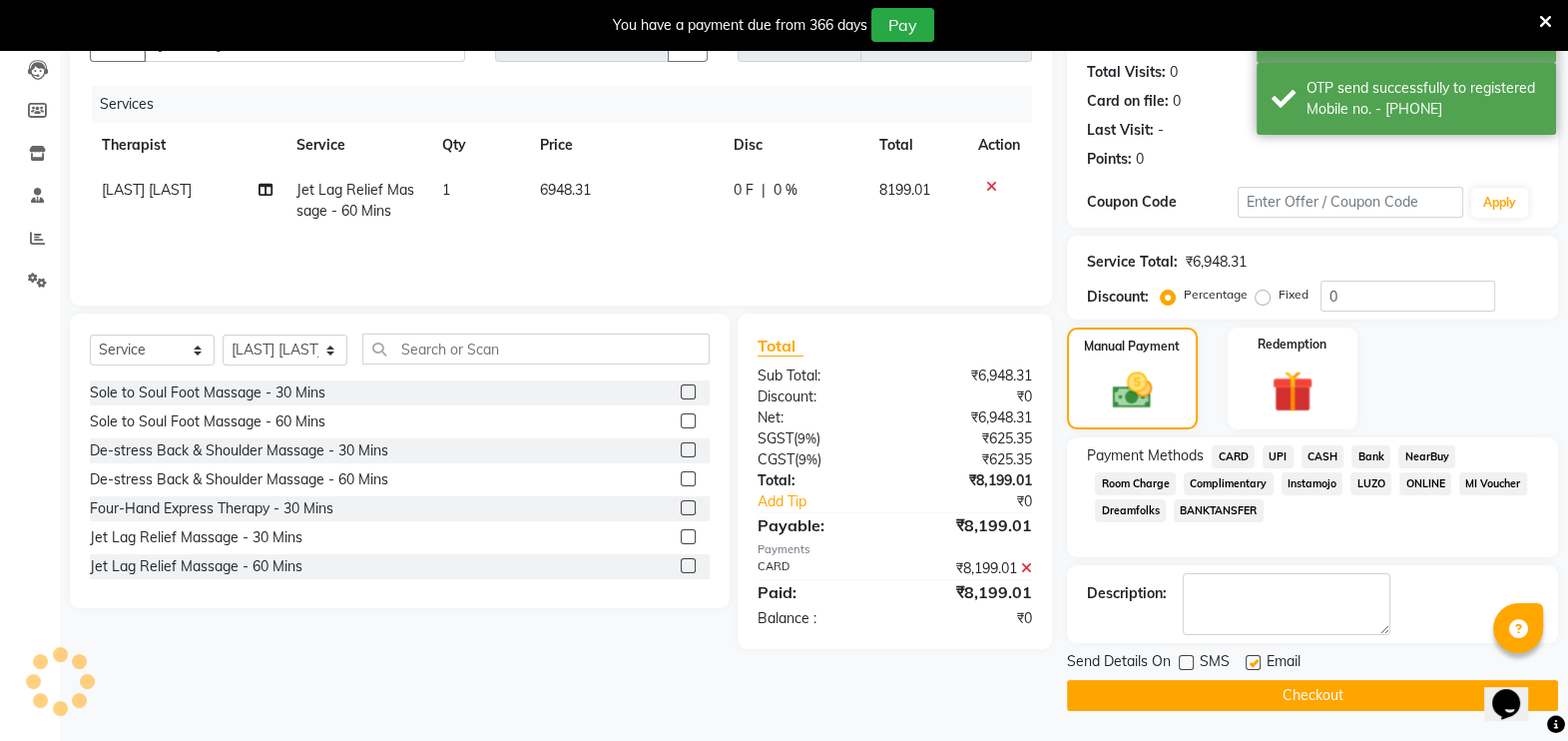 scroll, scrollTop: 210, scrollLeft: 0, axis: vertical 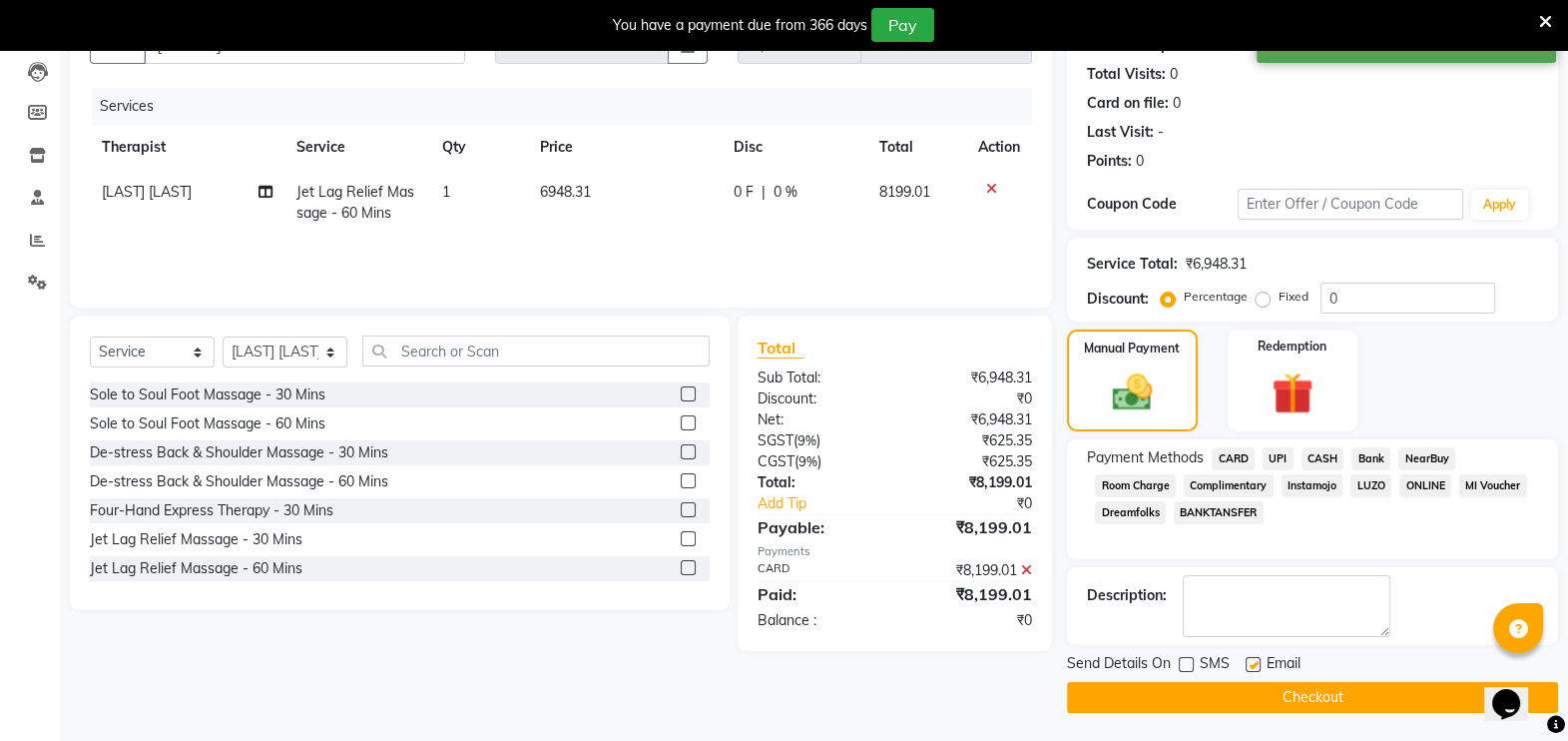click on "Checkout" 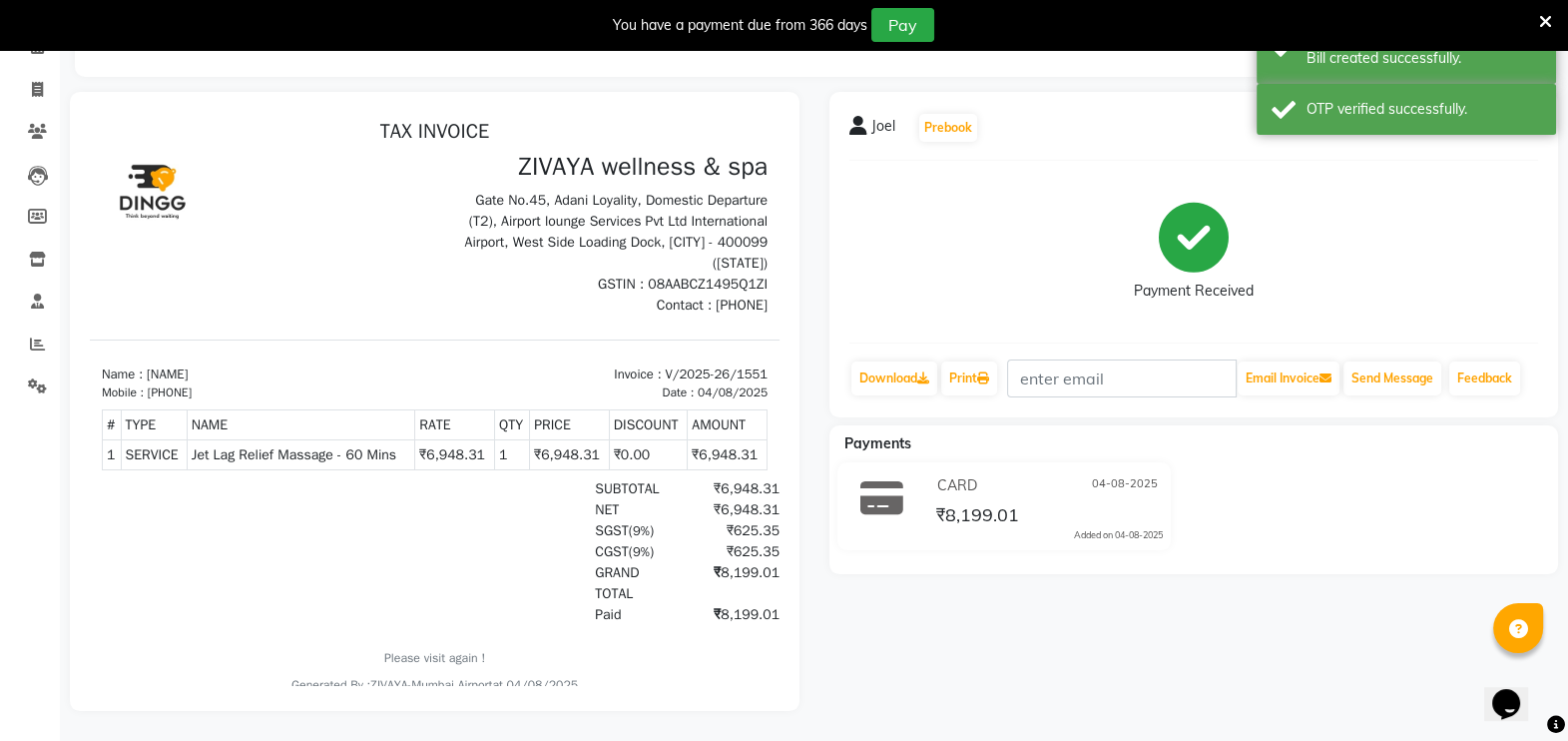 scroll, scrollTop: 0, scrollLeft: 0, axis: both 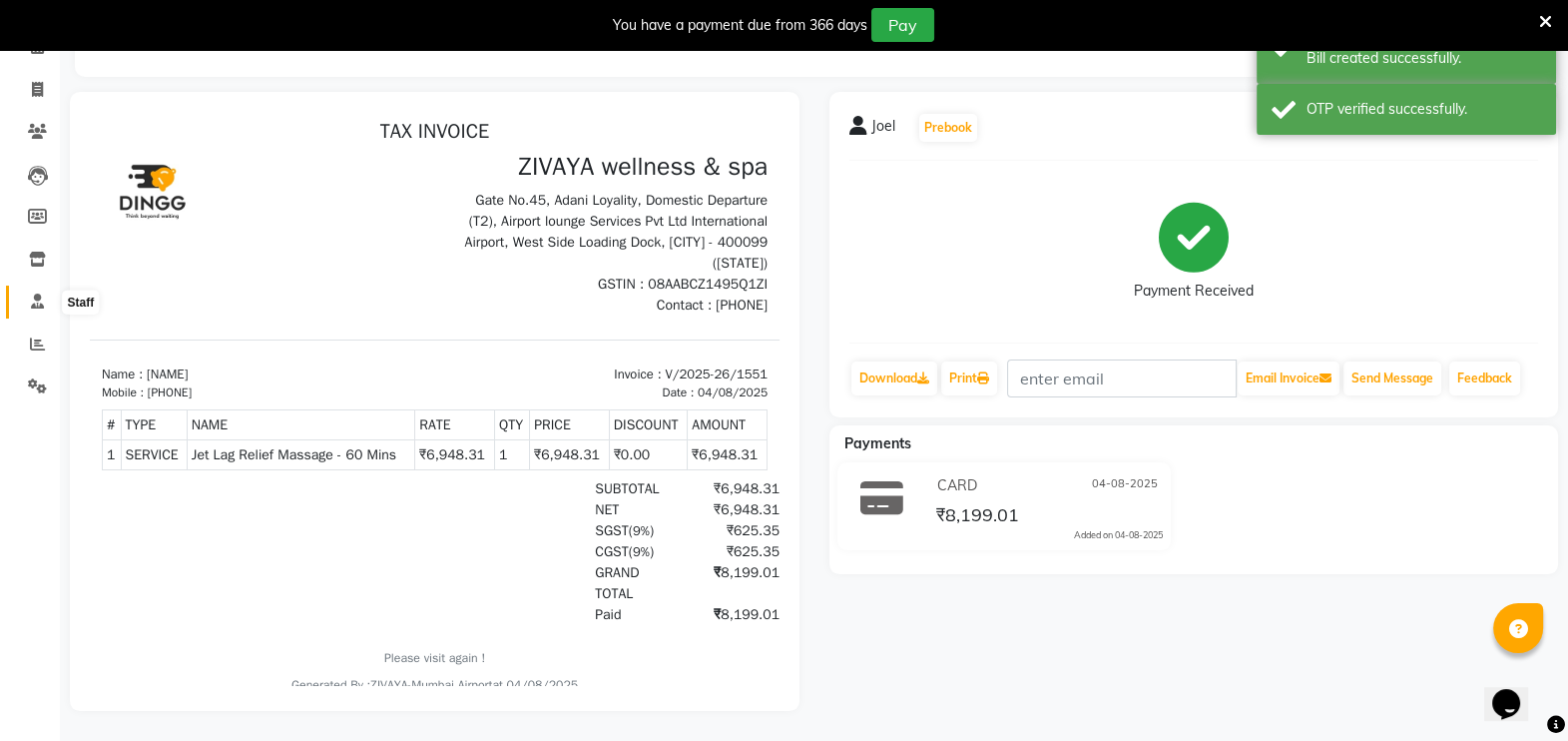 click 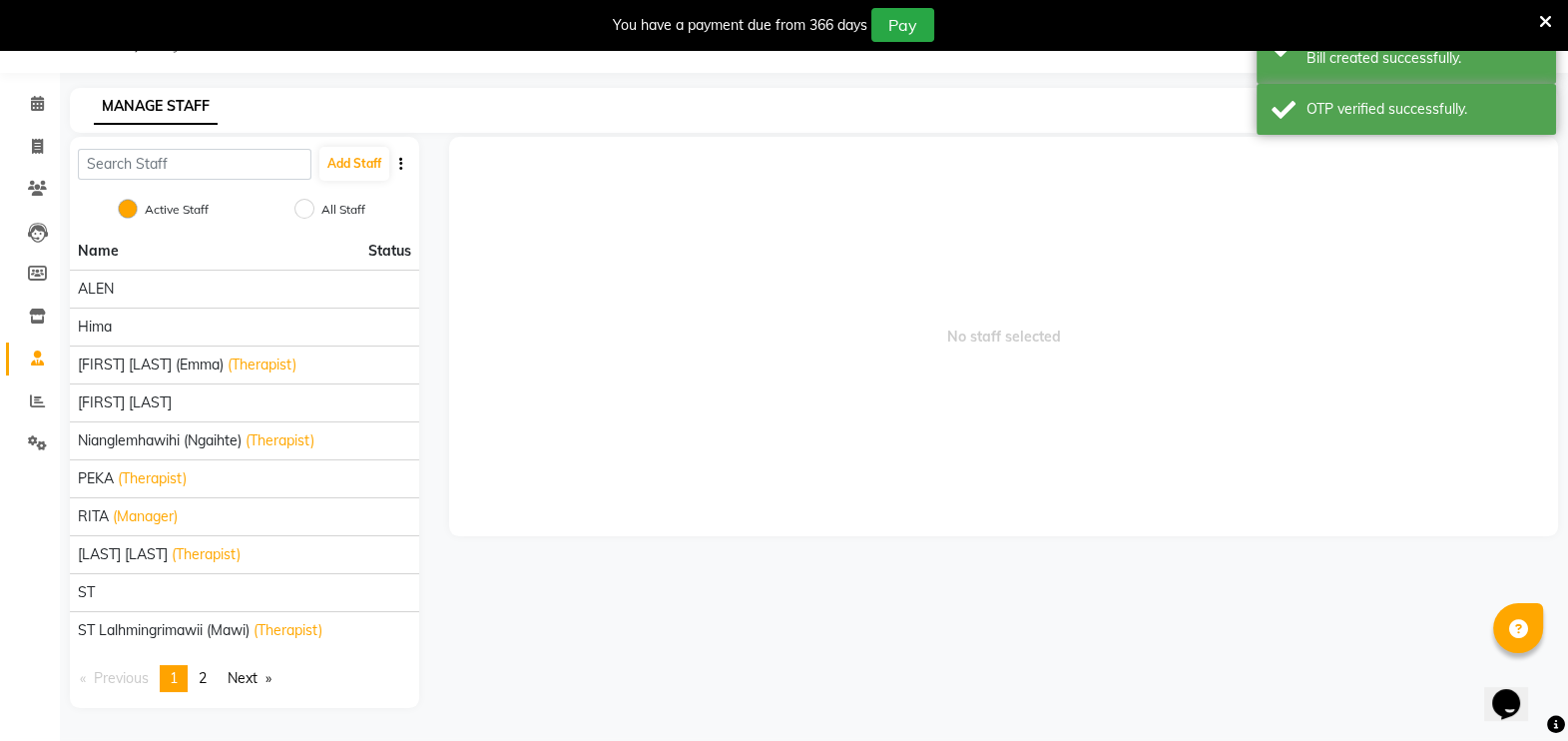 scroll, scrollTop: 61, scrollLeft: 0, axis: vertical 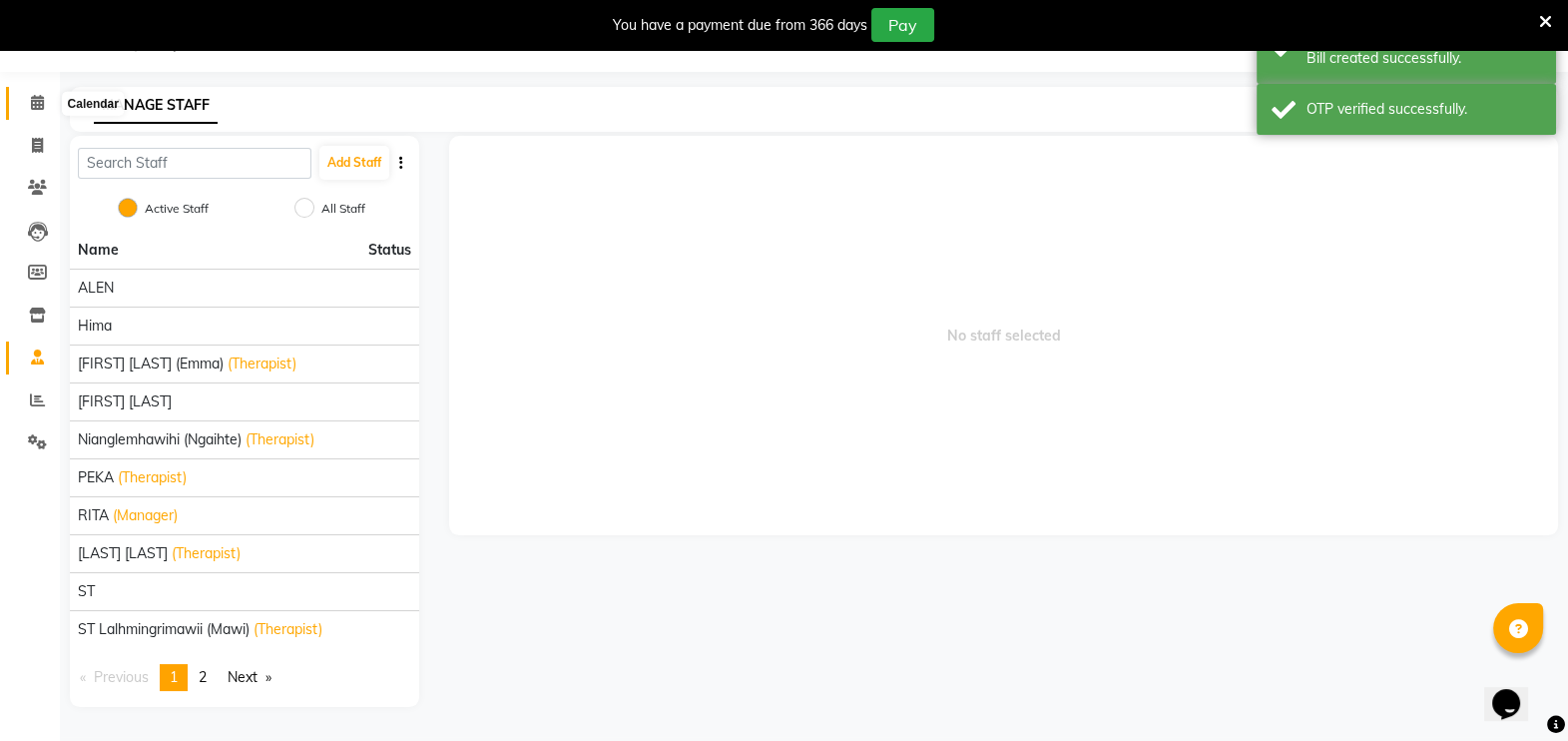 click 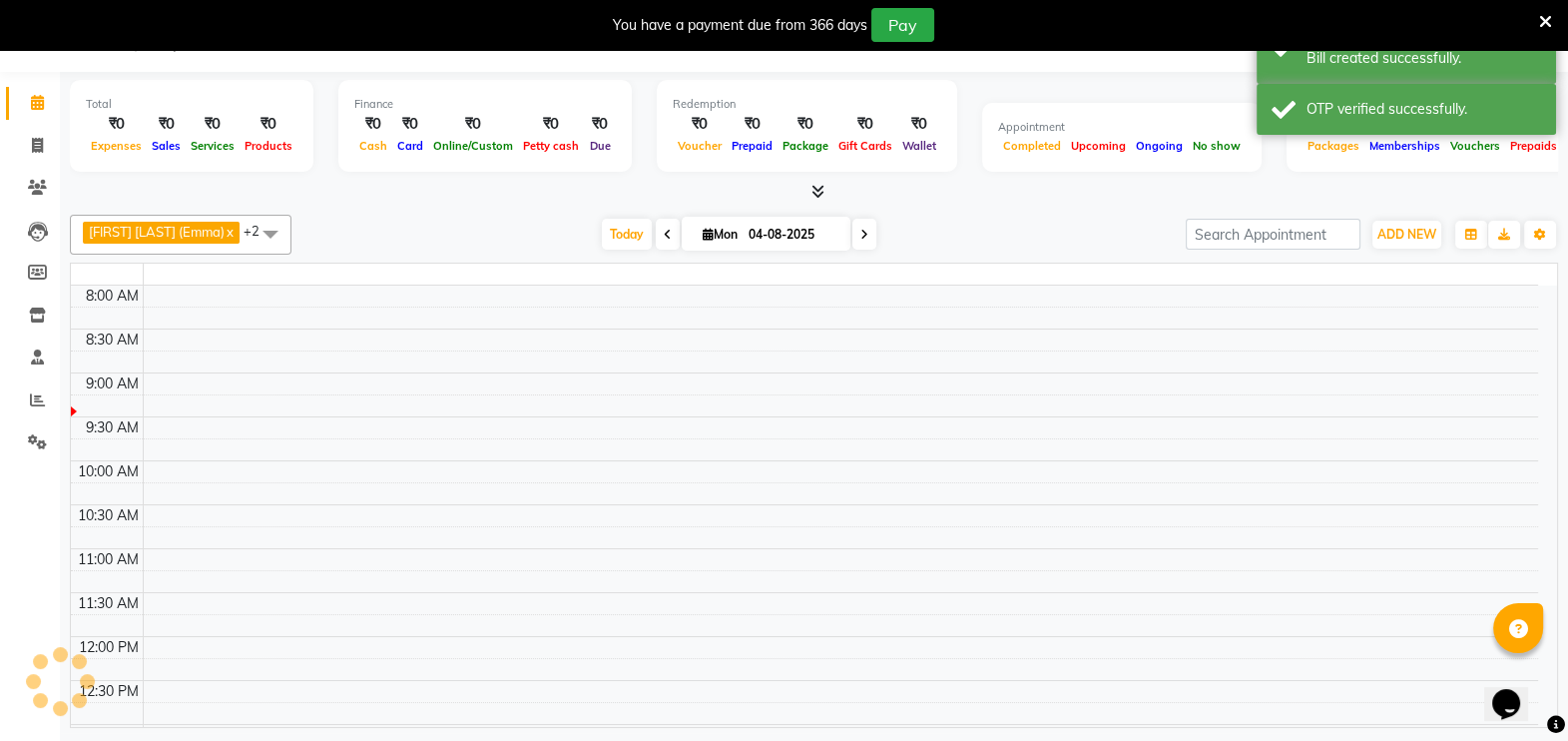 scroll, scrollTop: 49, scrollLeft: 0, axis: vertical 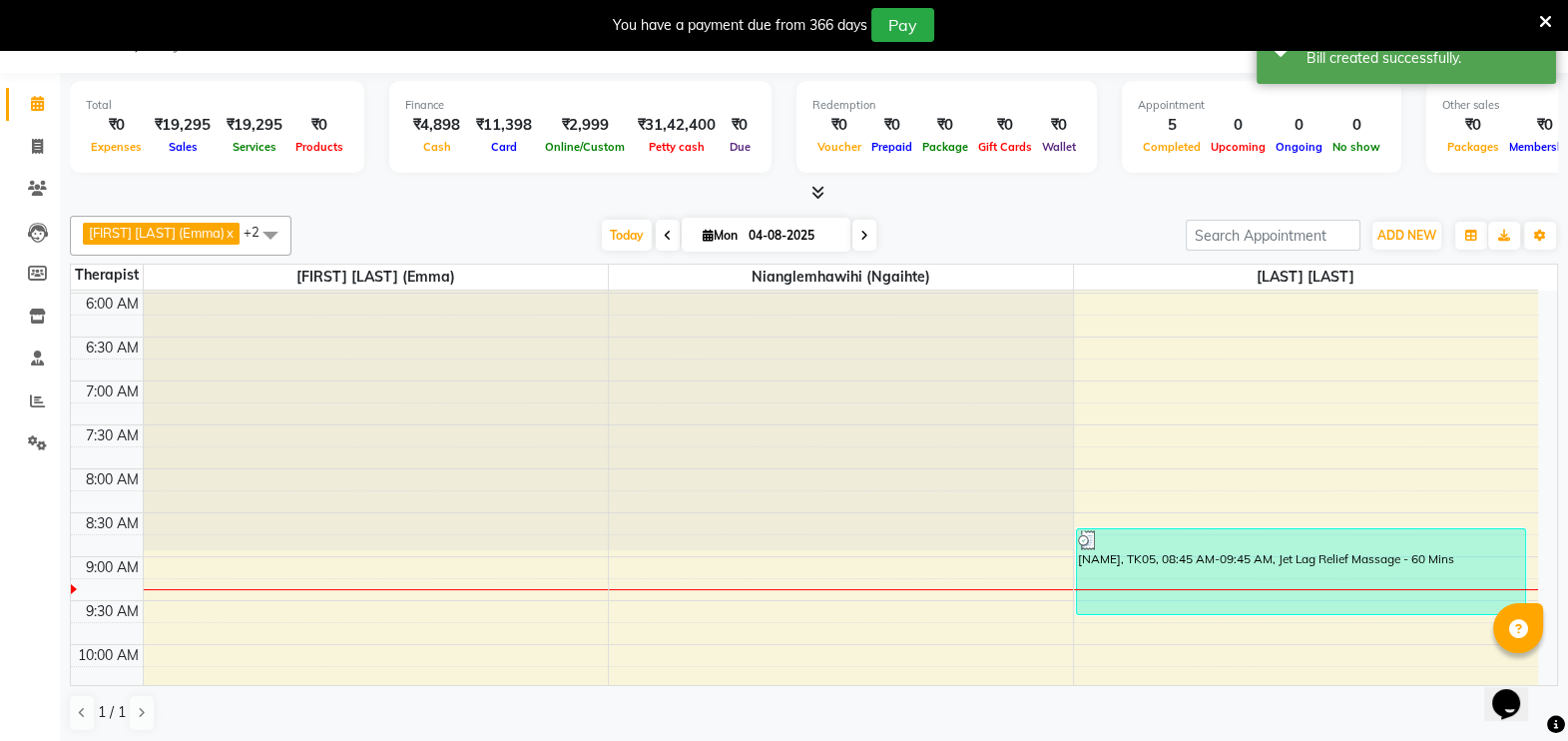 click at bounding box center (270, 235) 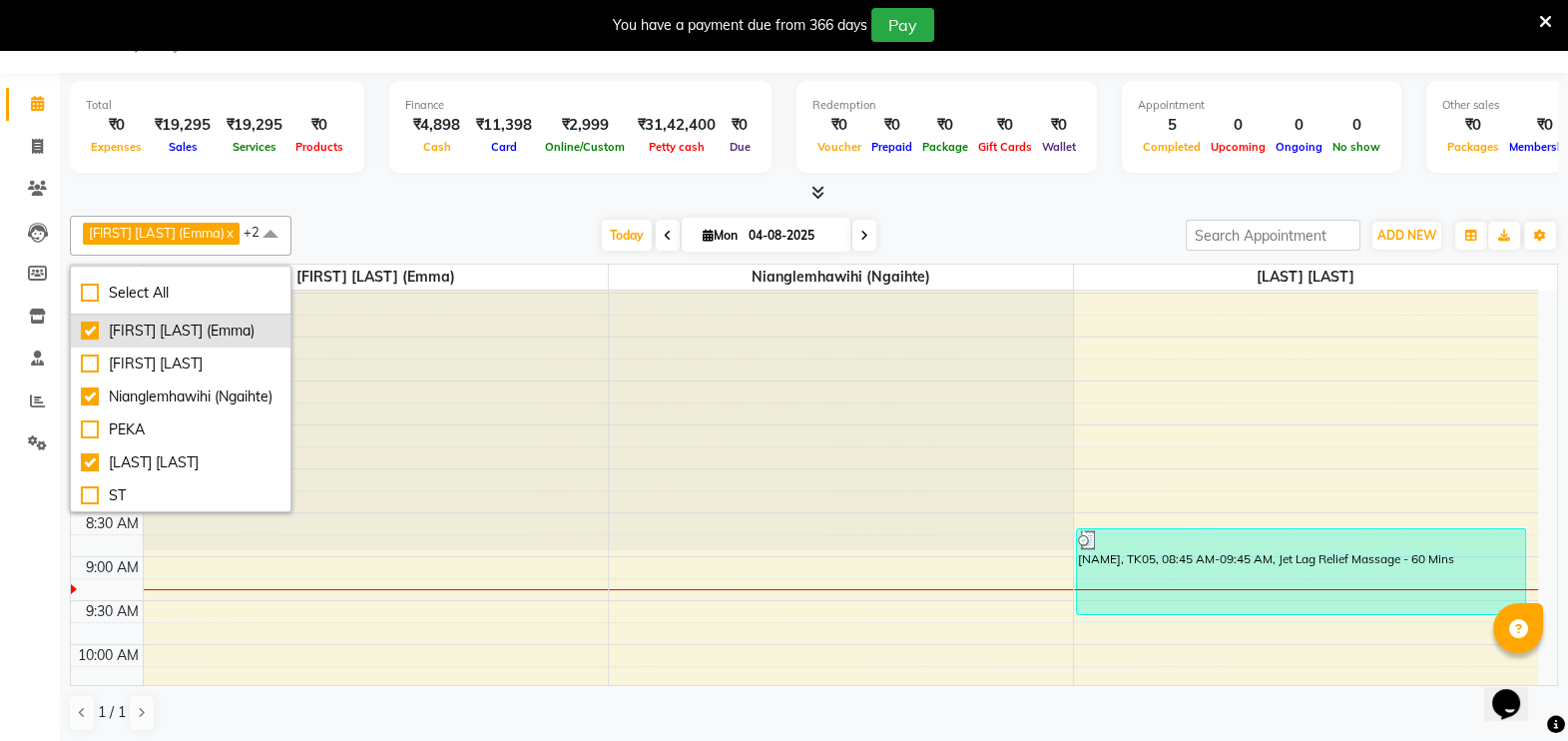 click on "[FIRST] [LAST] (Emma)" at bounding box center [181, 331] 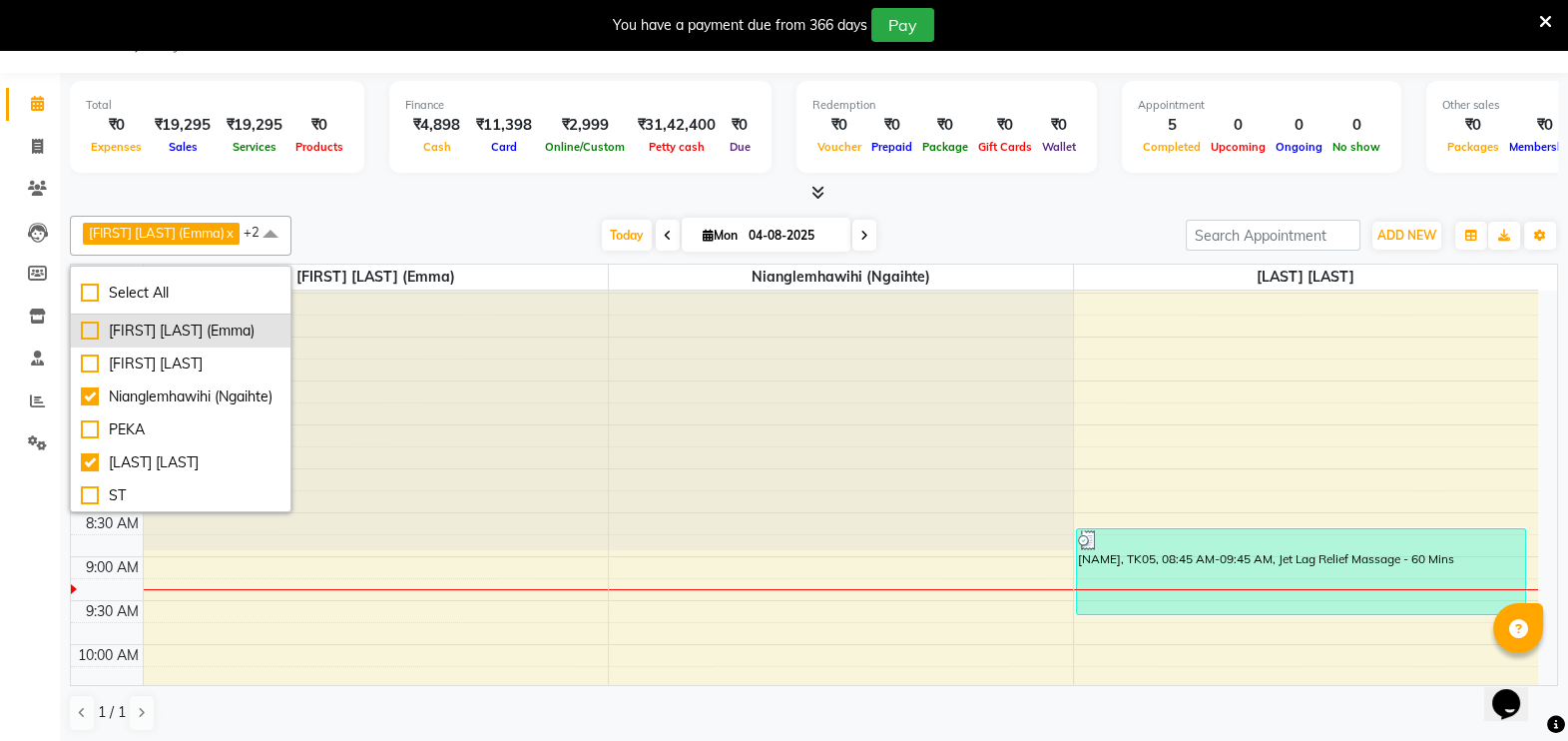 checkbox on "false" 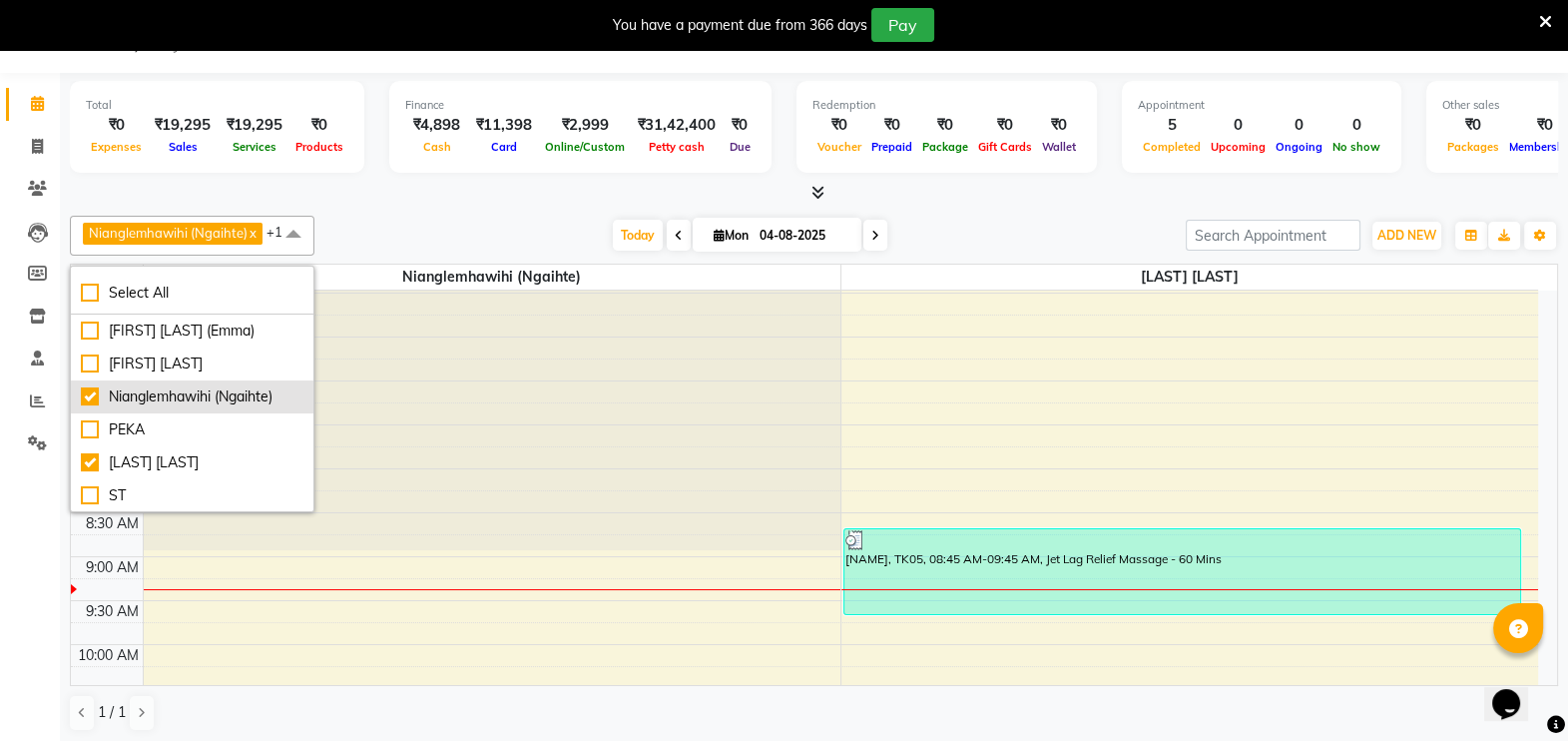 click on "Nianglemhawihi (Ngaihte)" at bounding box center (192, 396) 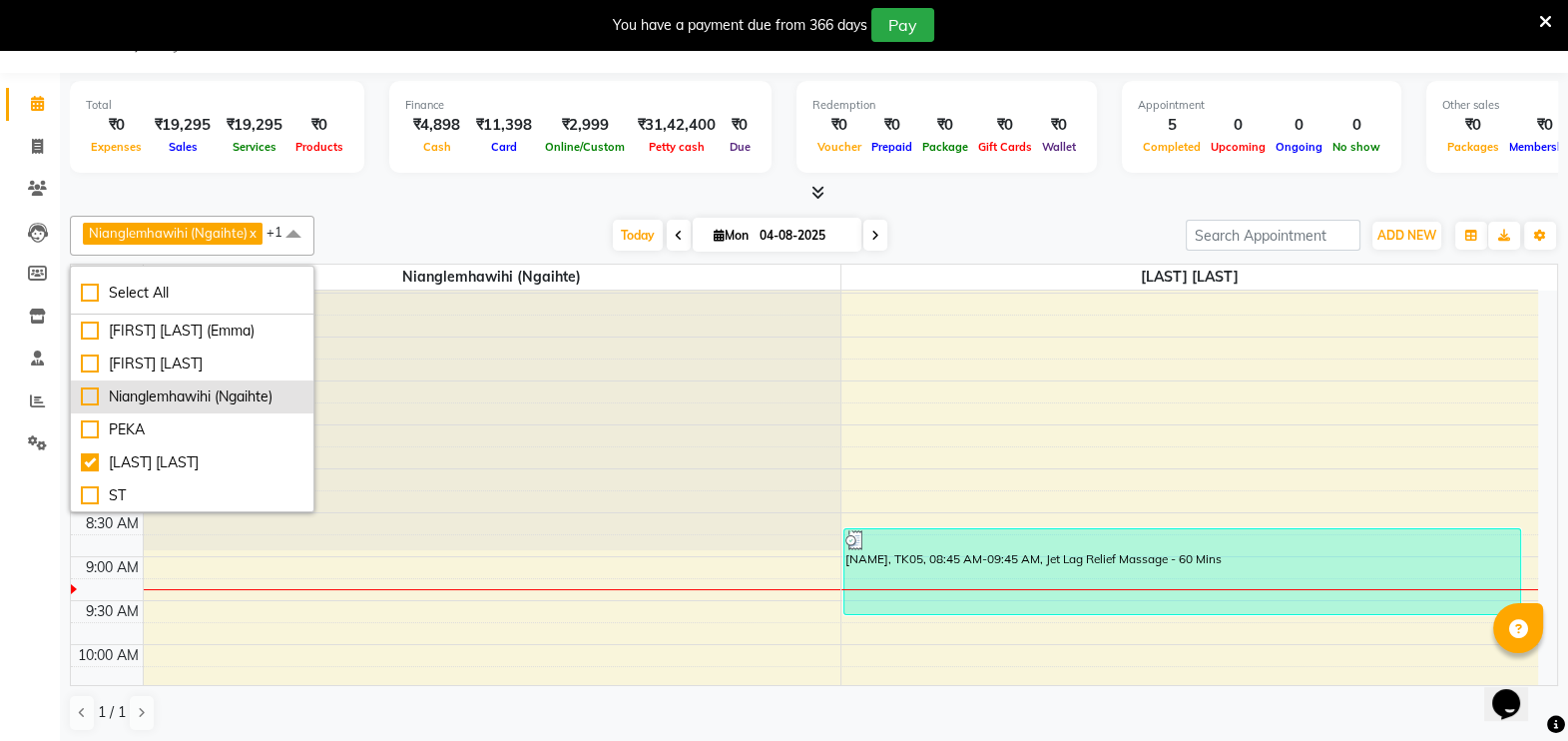 checkbox on "false" 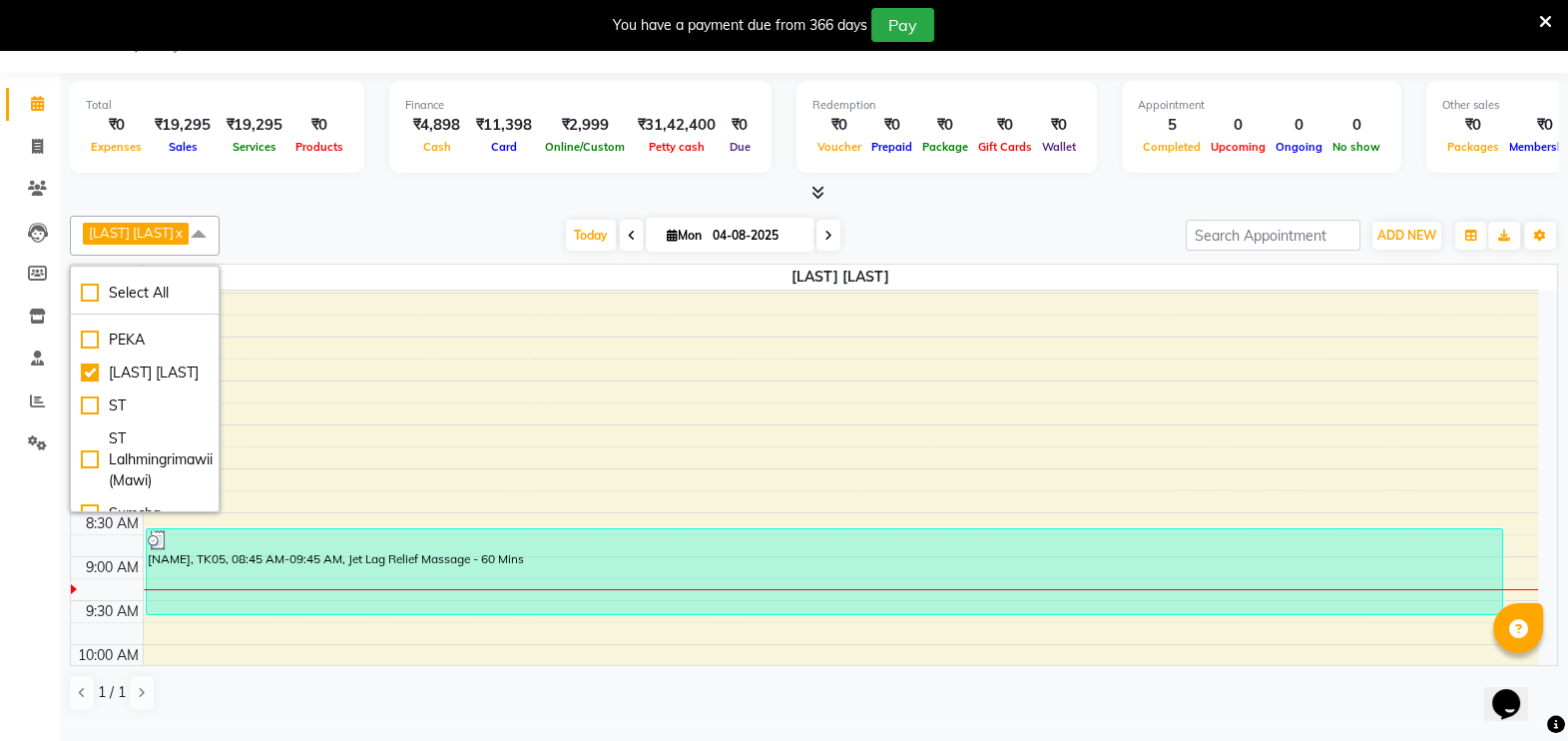 scroll, scrollTop: 150, scrollLeft: 0, axis: vertical 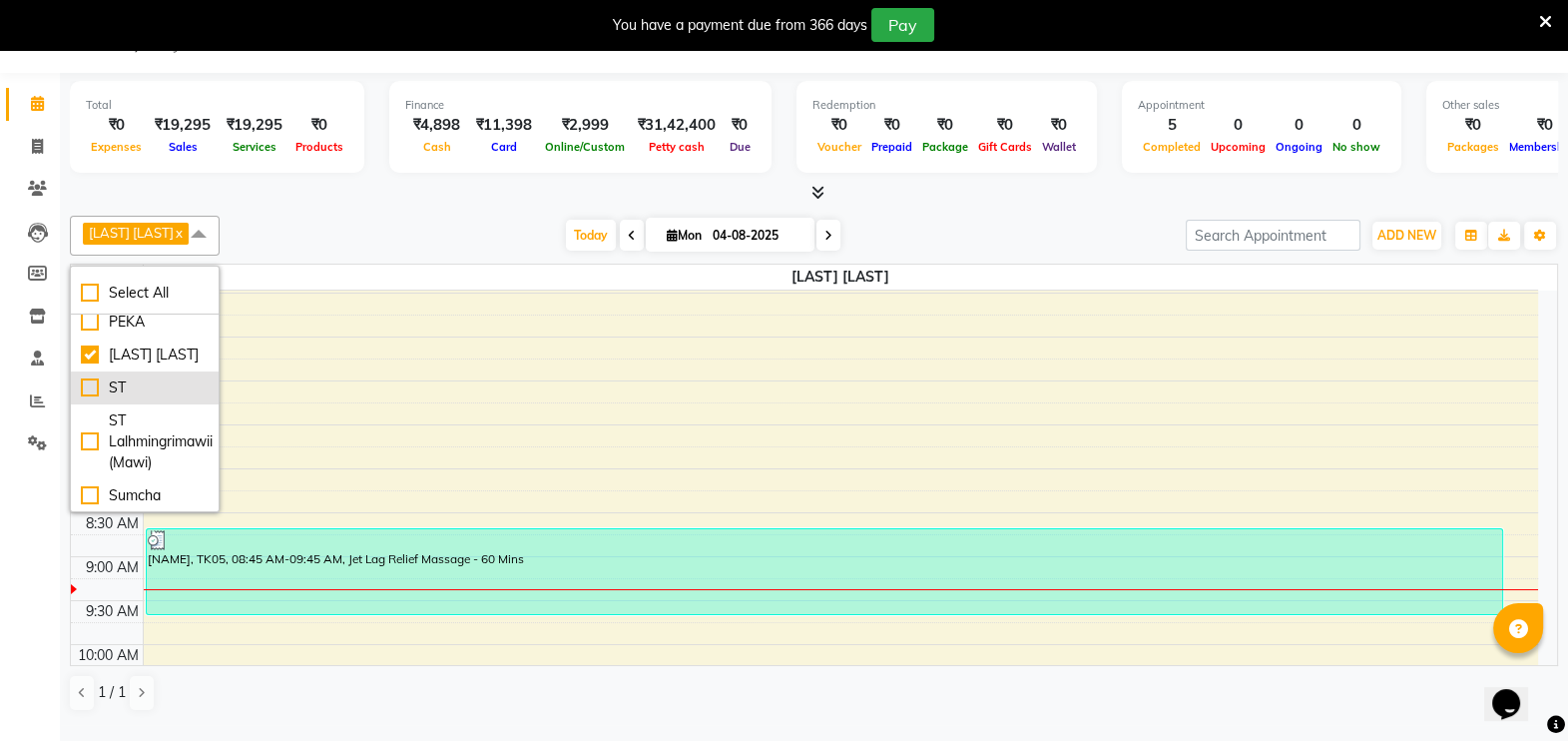 click on "ST" at bounding box center [145, 387] 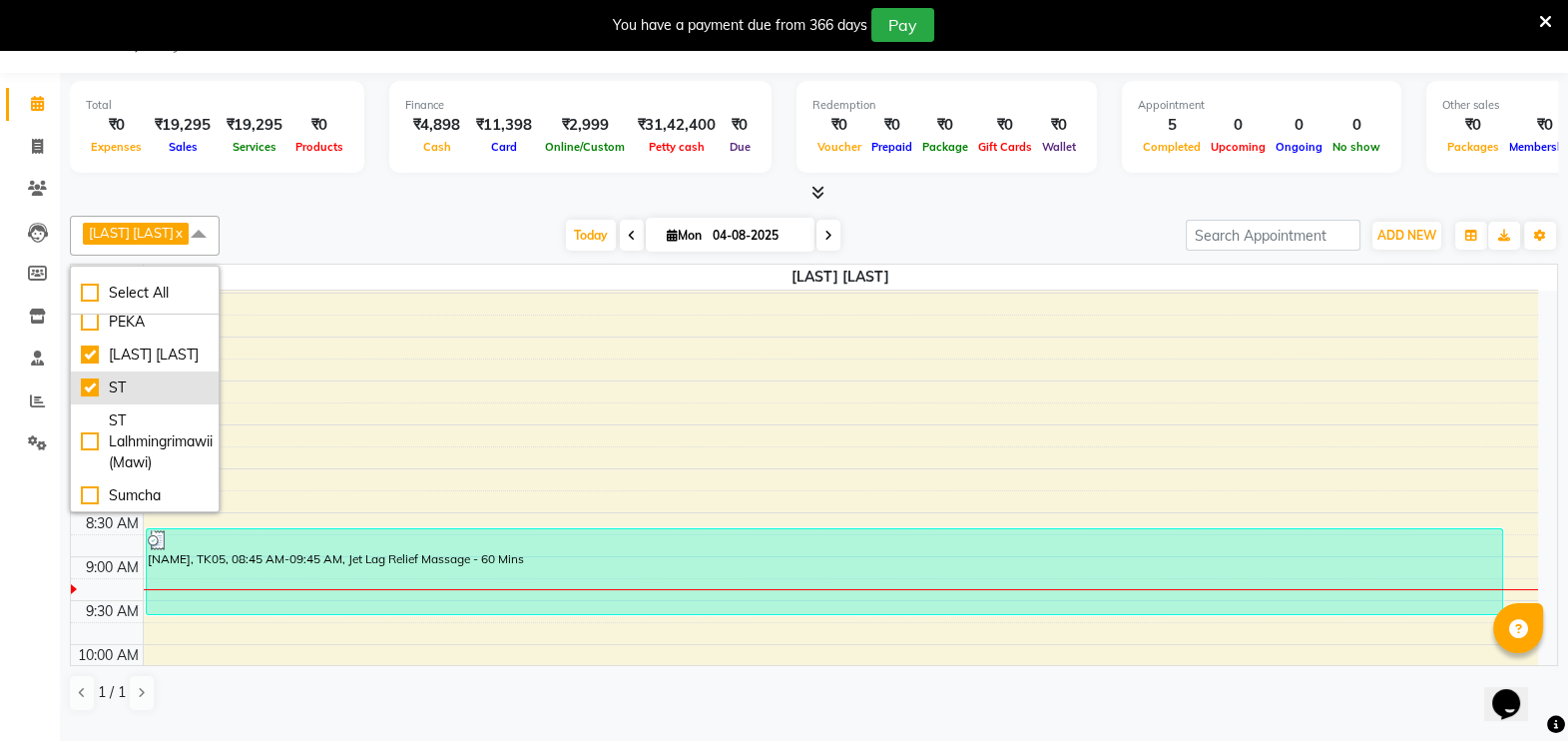 checkbox on "true" 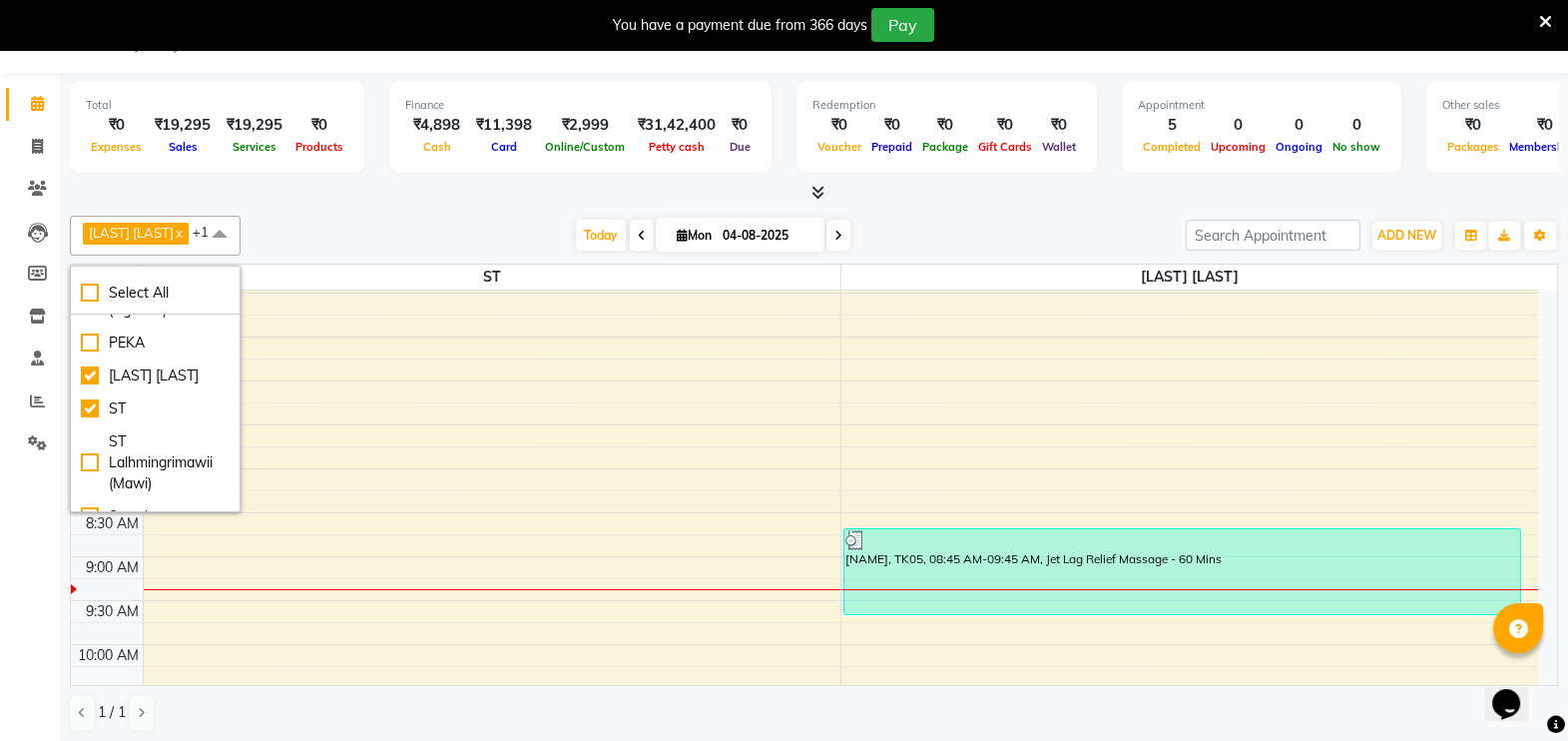 scroll, scrollTop: 141, scrollLeft: 0, axis: vertical 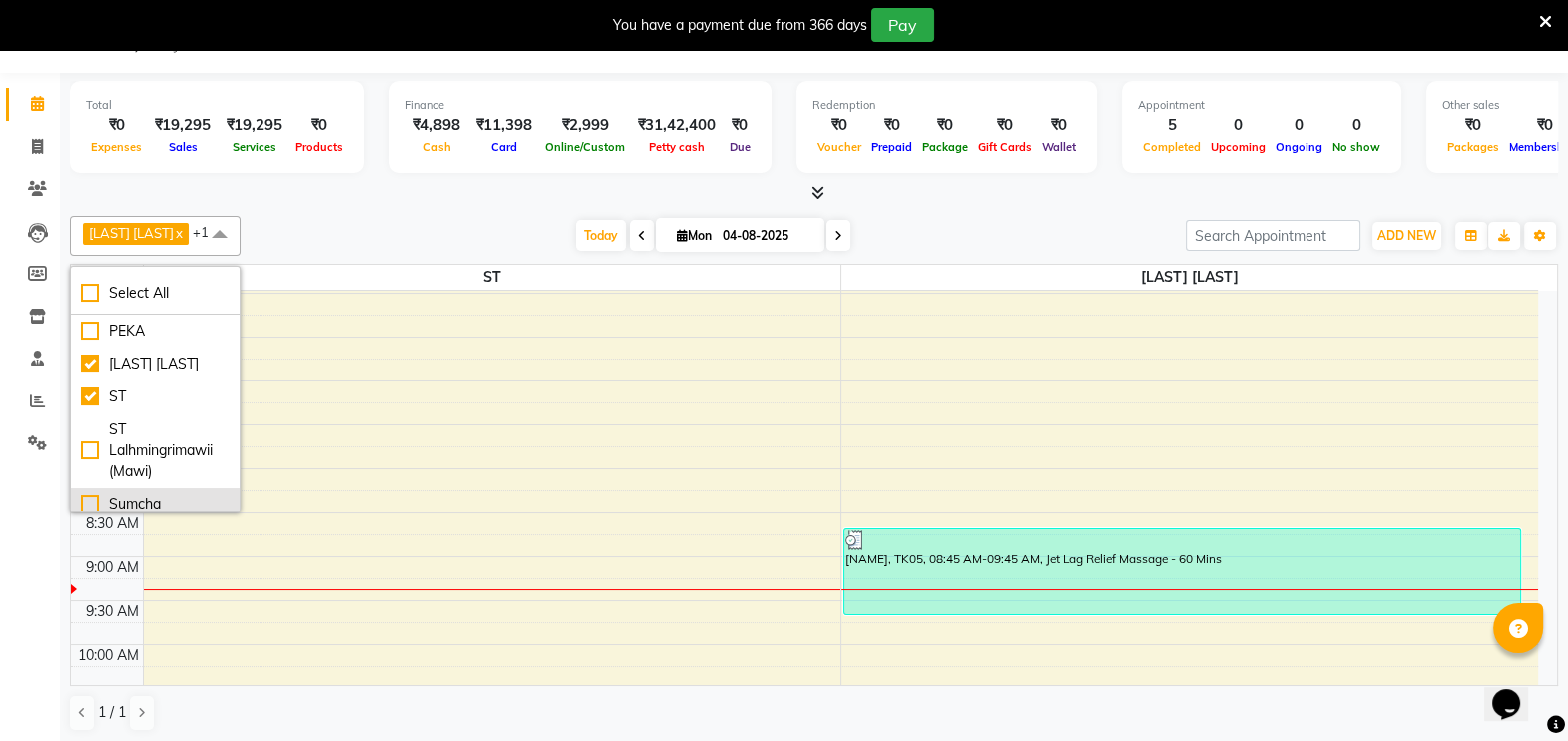 click on "Sumcha" at bounding box center [155, 504] 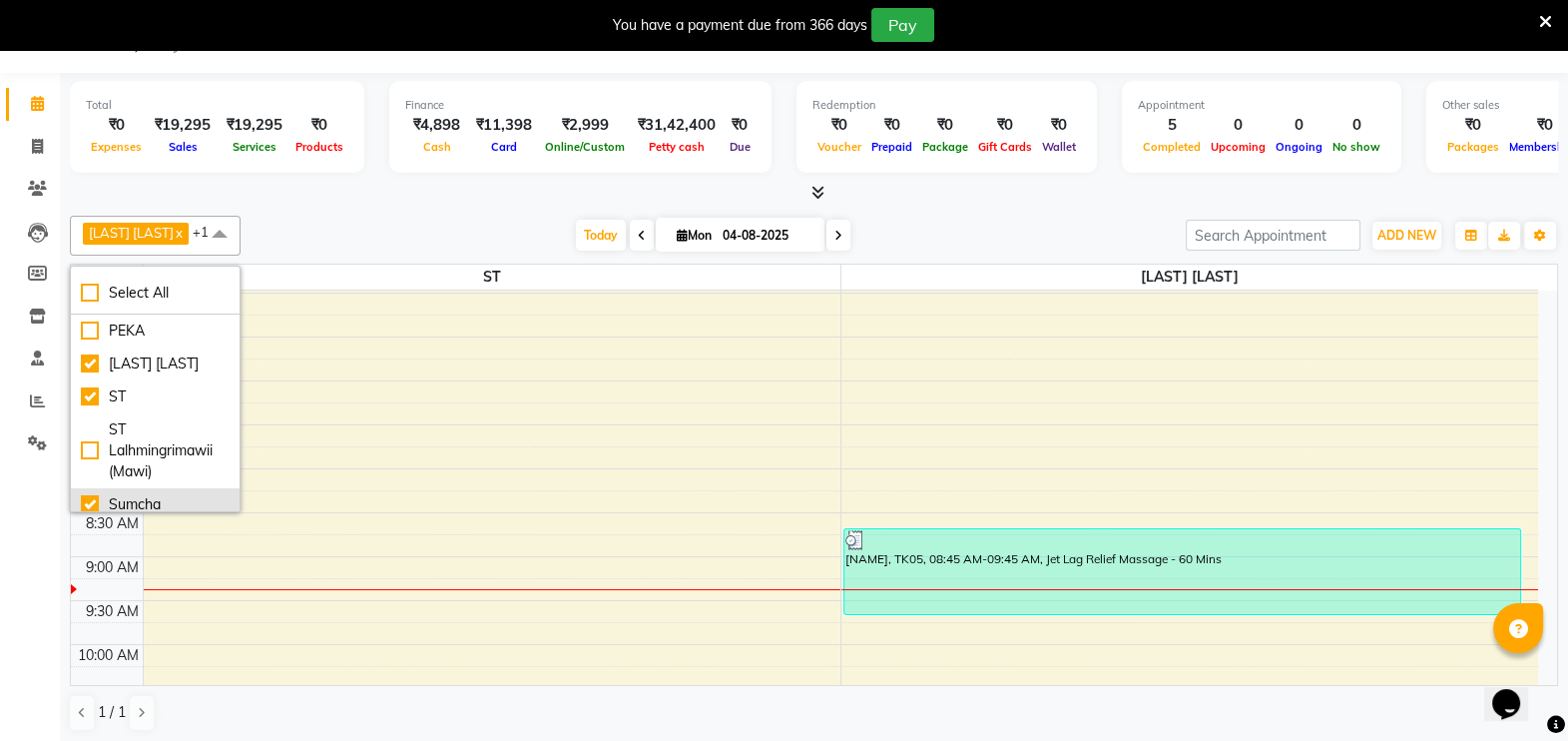 checkbox on "true" 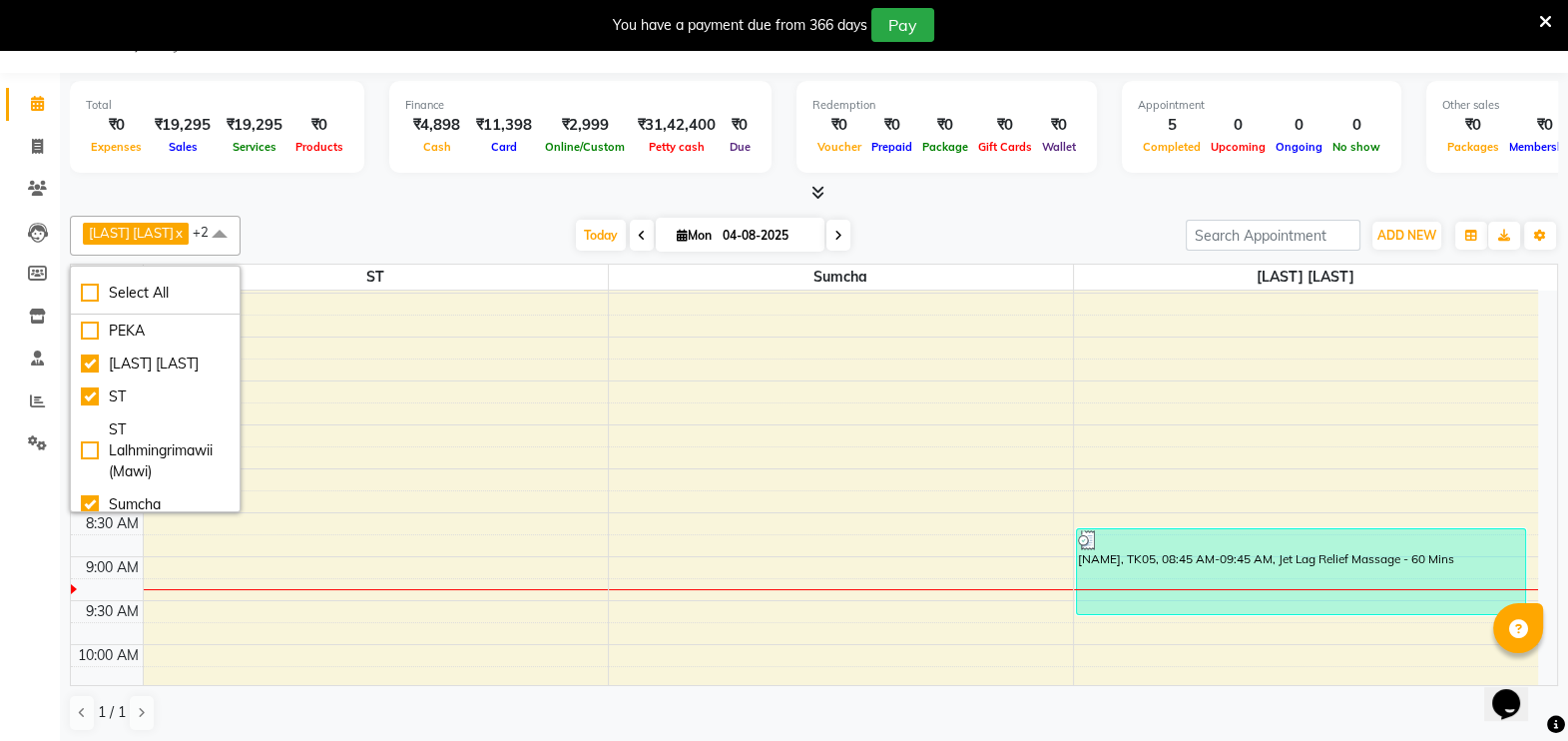 click on "Vanlalruatfeli (Bella)" at bounding box center (155, 548) 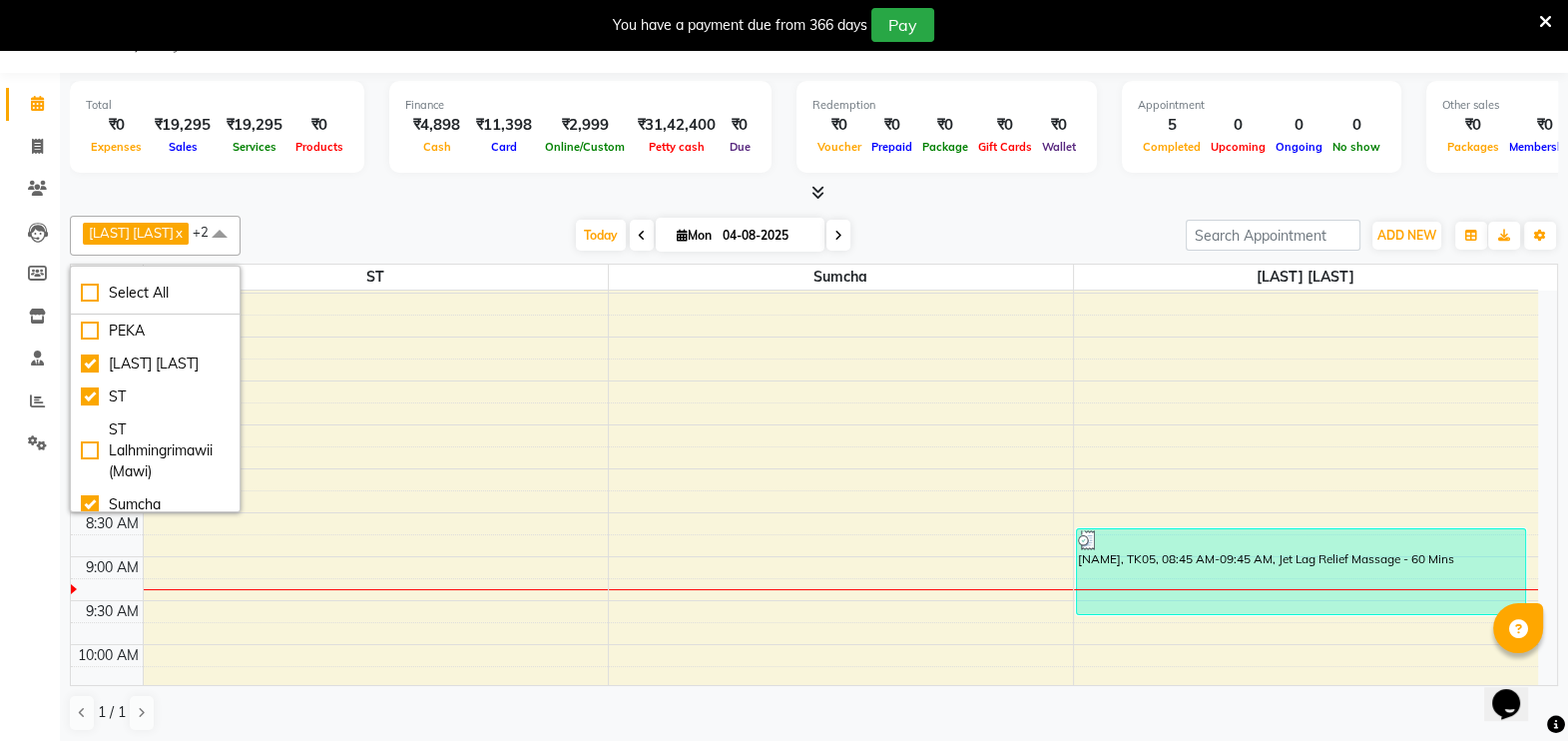 checkbox on "true" 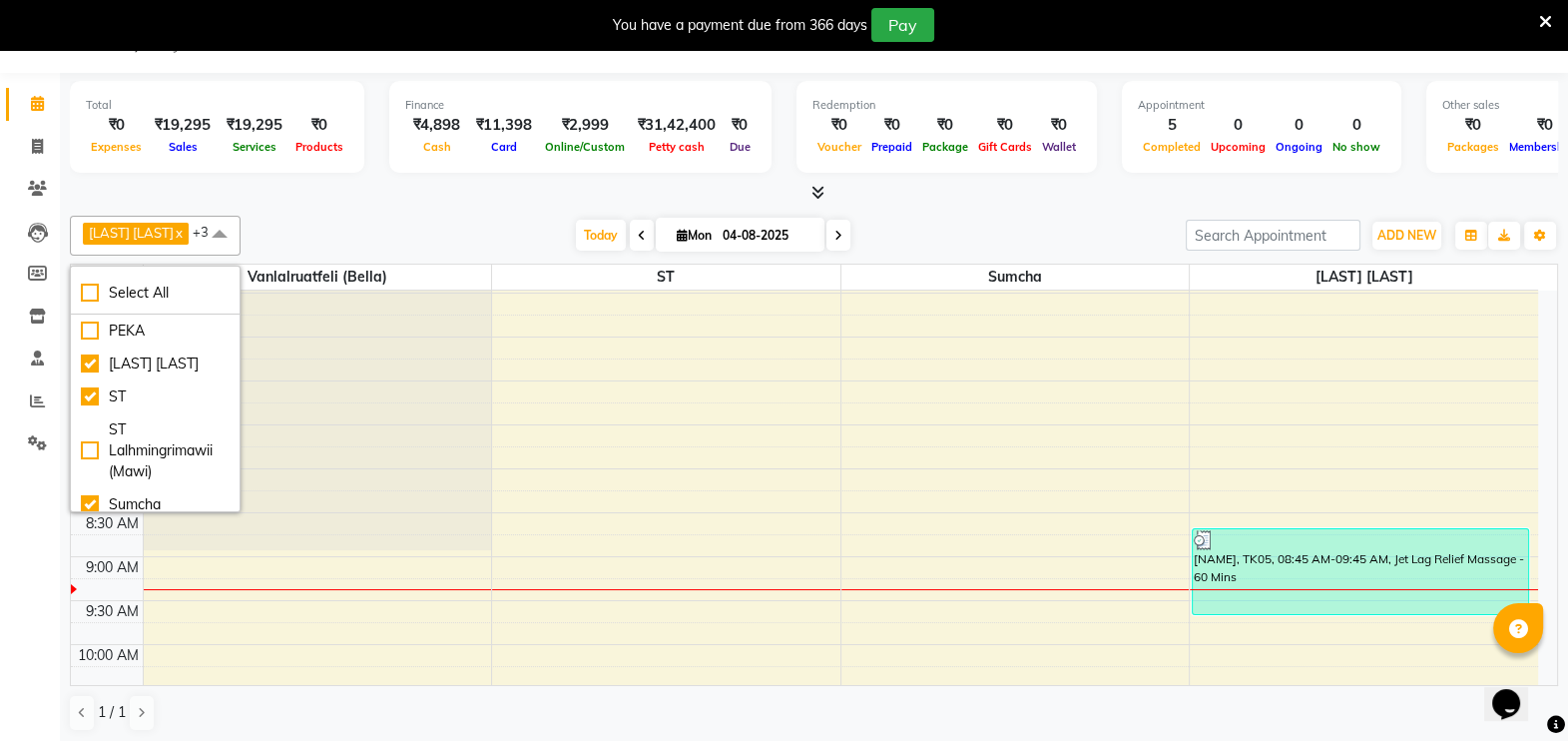click at bounding box center [220, 235] 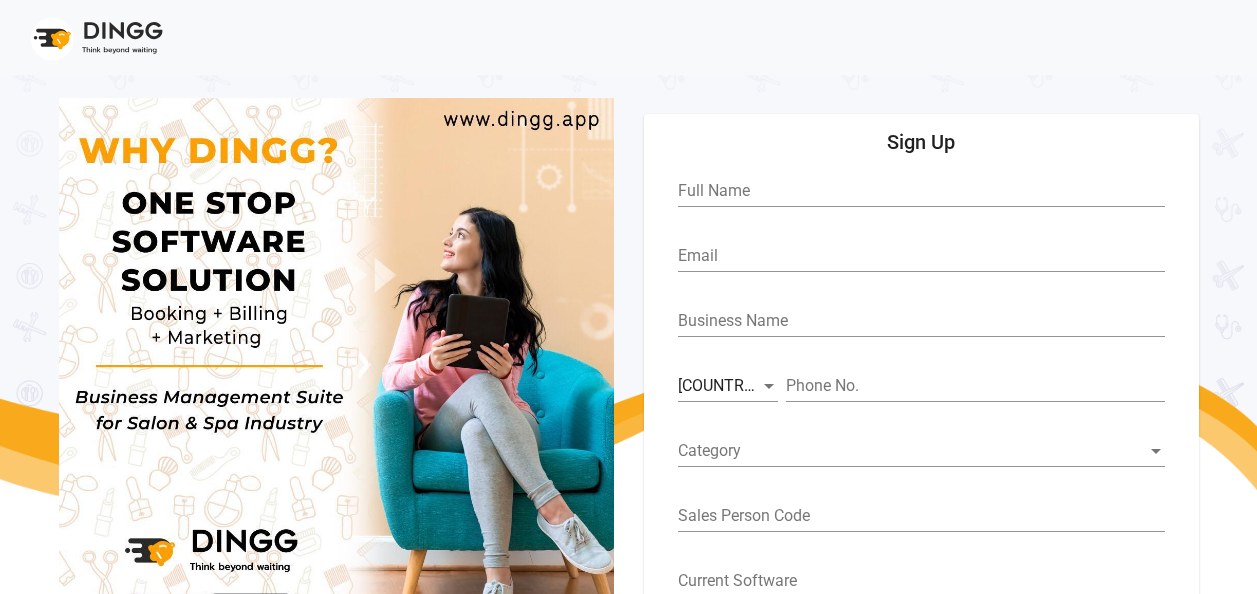 scroll, scrollTop: 0, scrollLeft: 0, axis: both 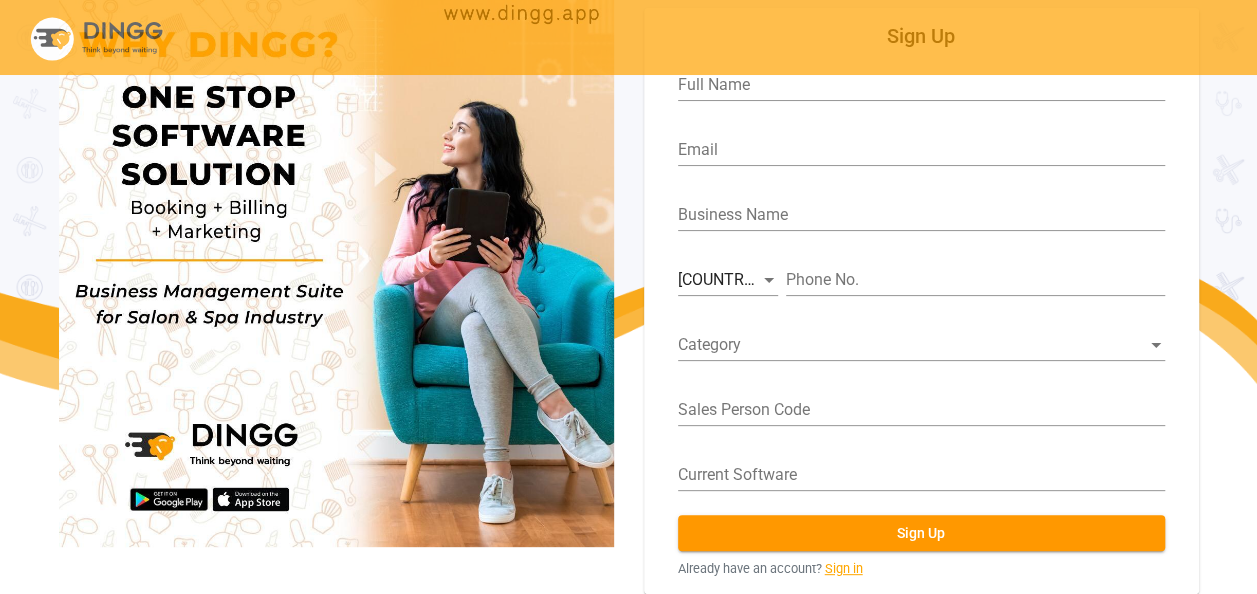 click on "Sign in" 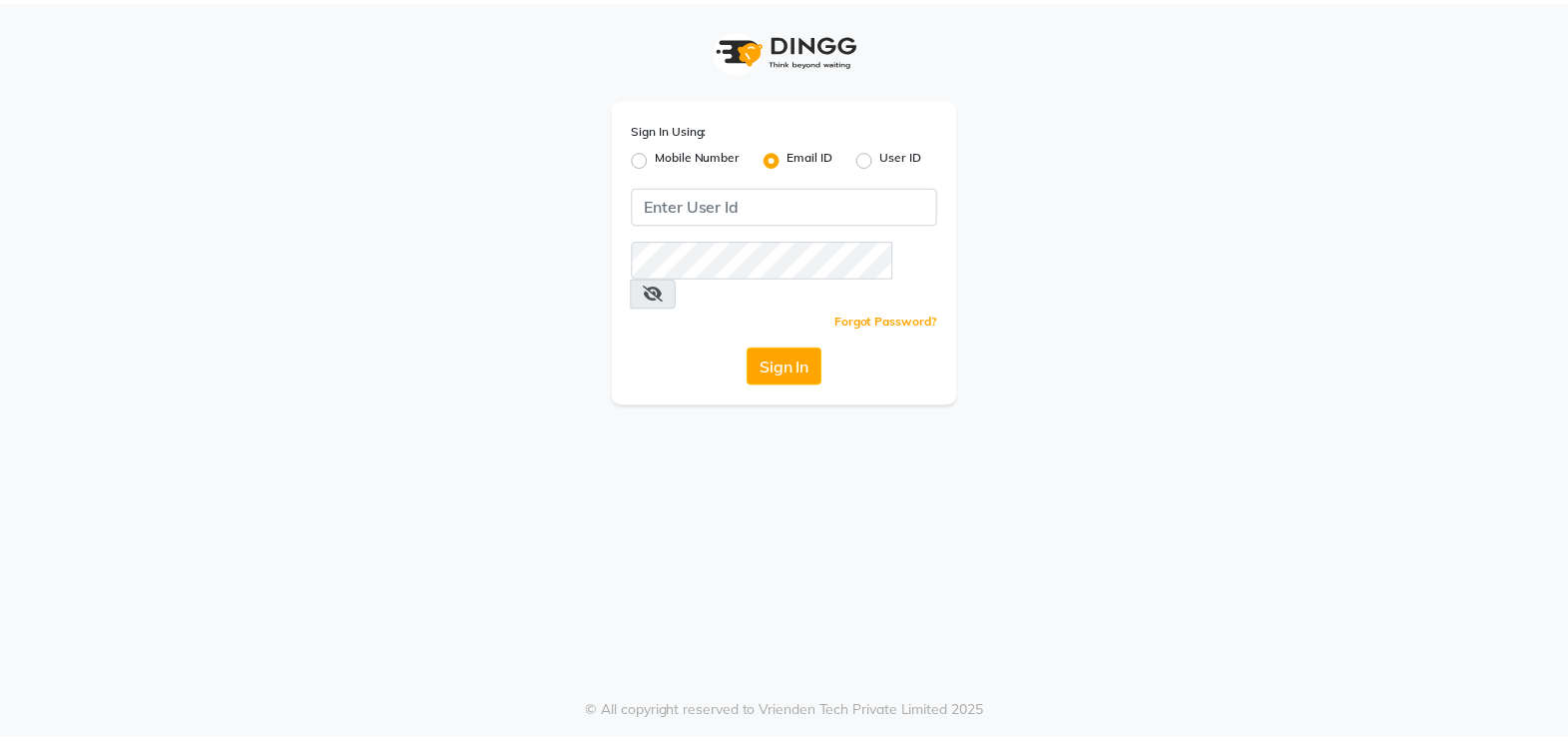 scroll, scrollTop: 0, scrollLeft: 0, axis: both 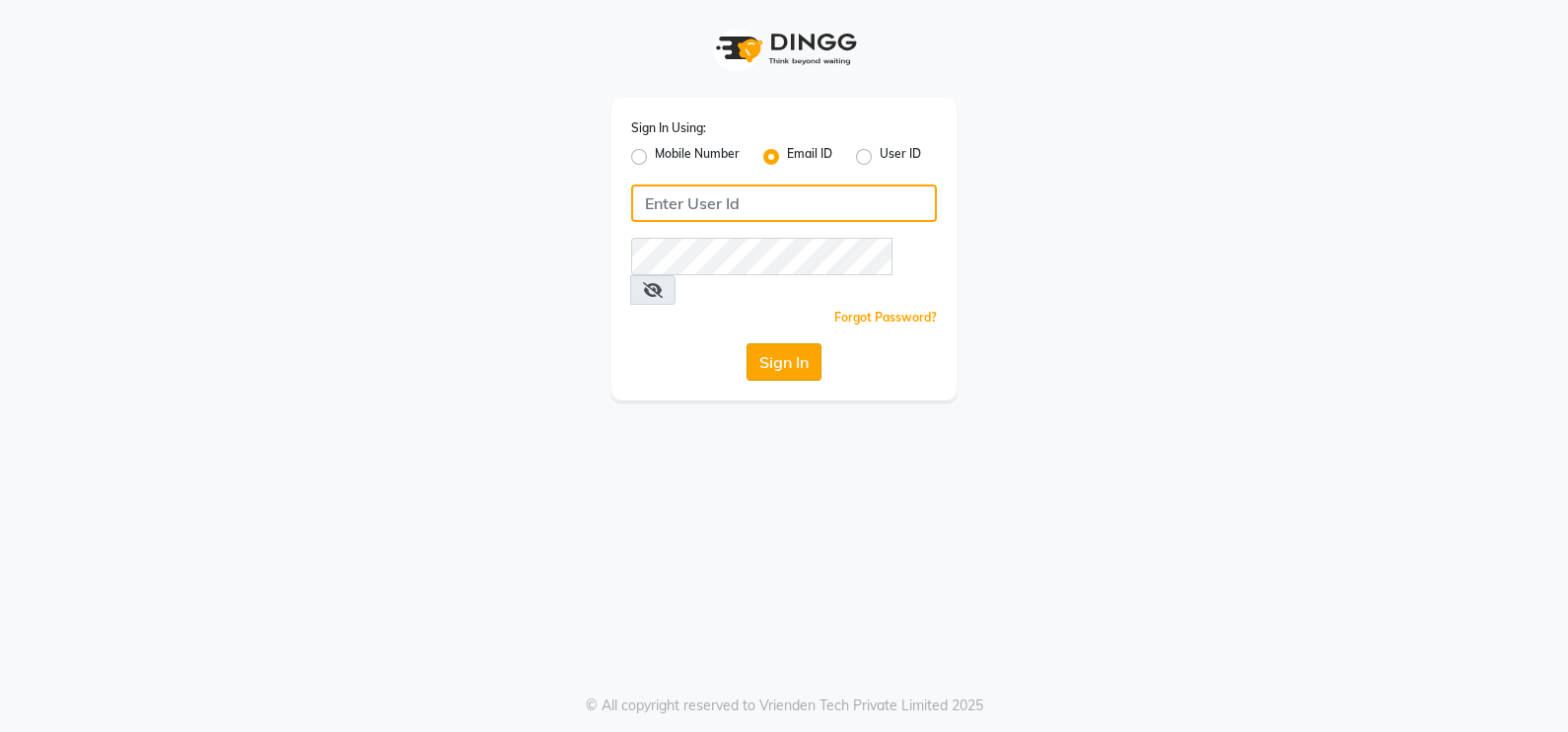 type on "[EMAIL]" 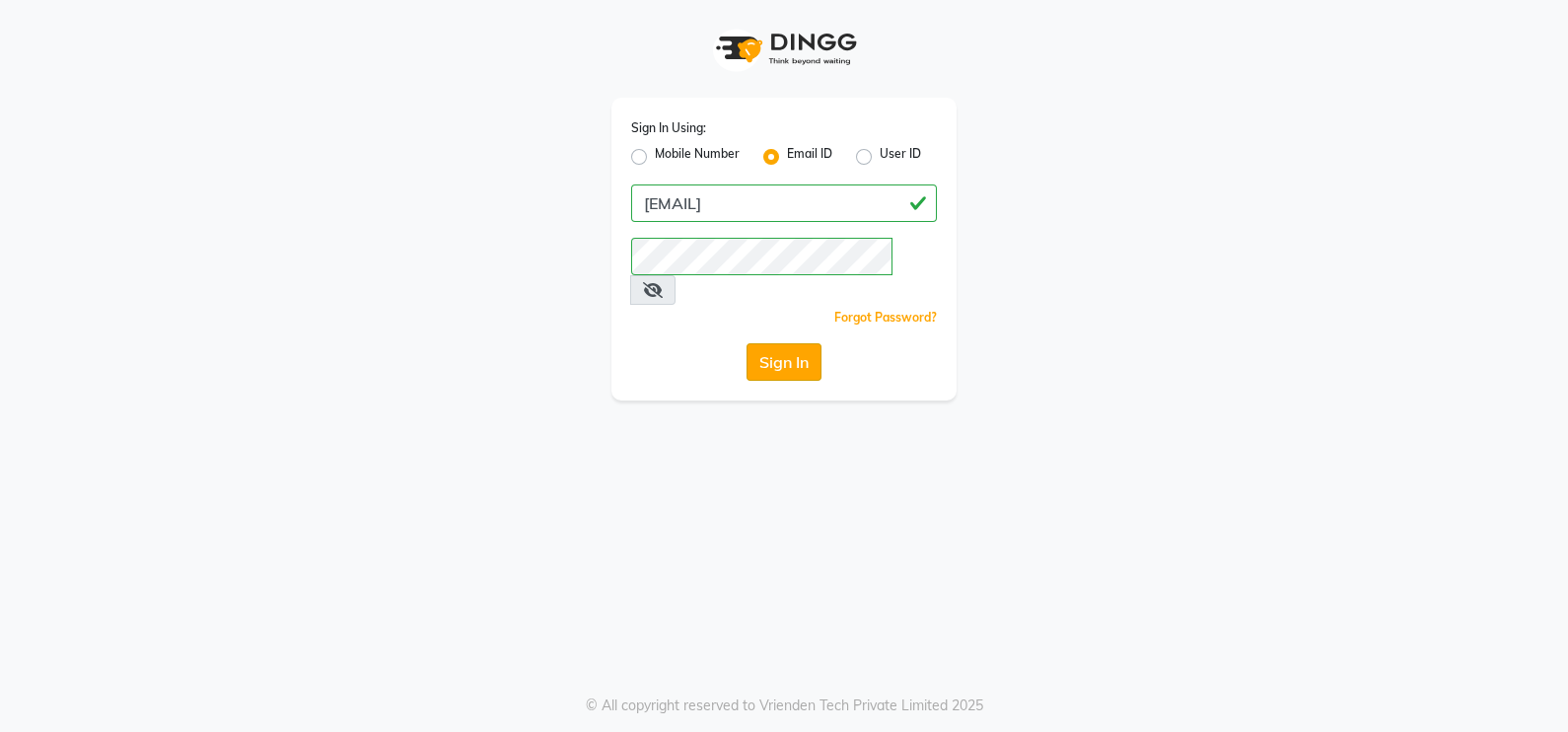 click on "Sign In" 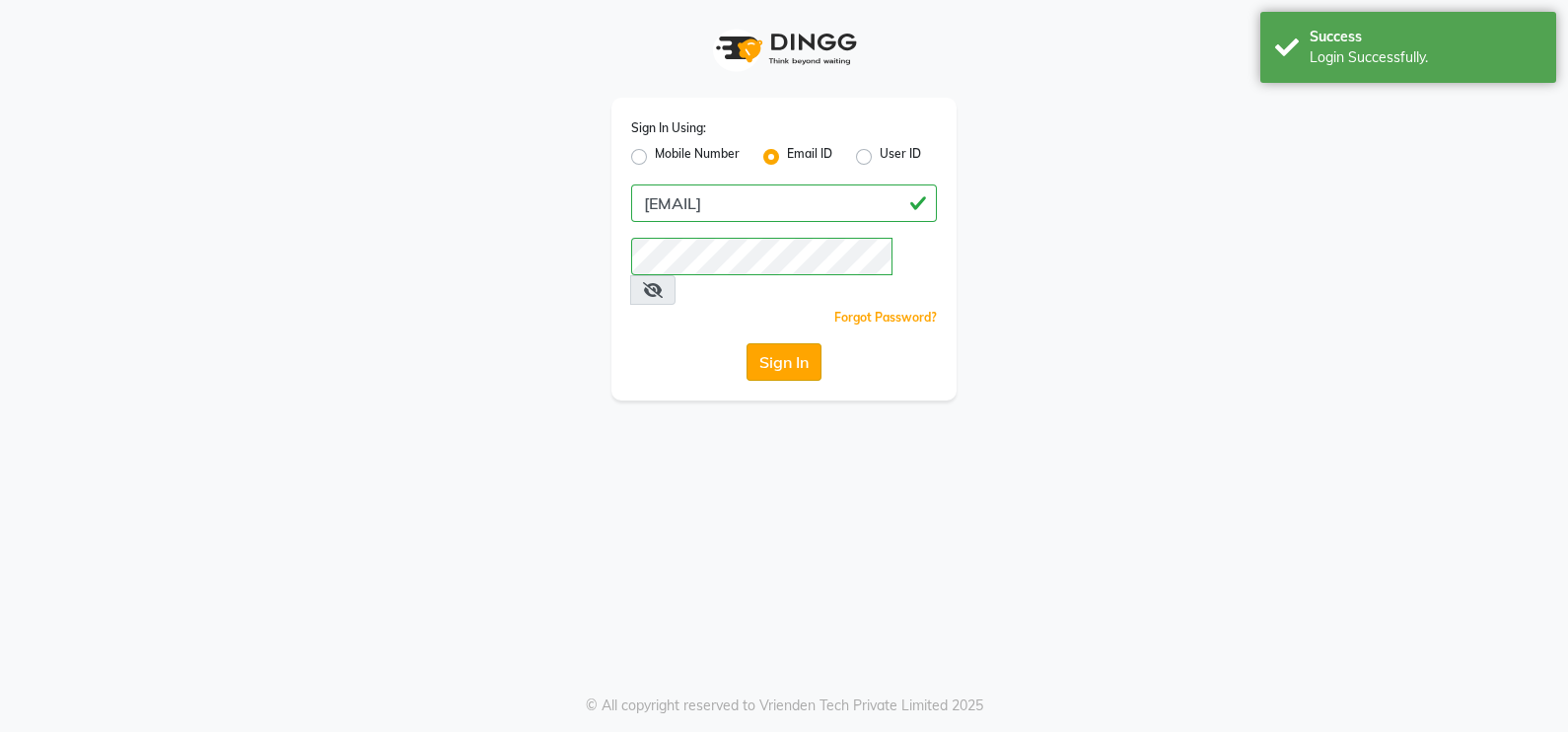 click on "Sign In" 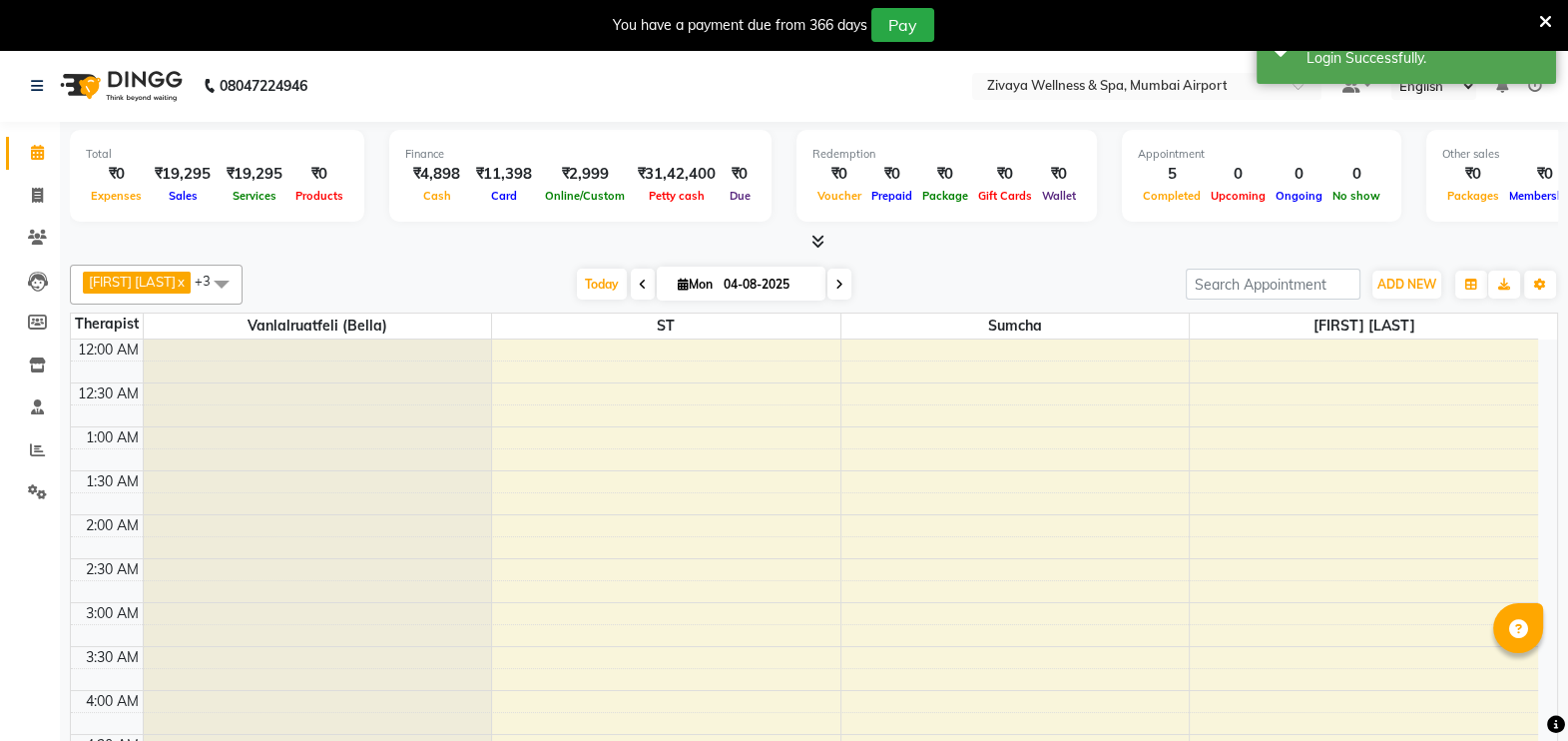 select on "en" 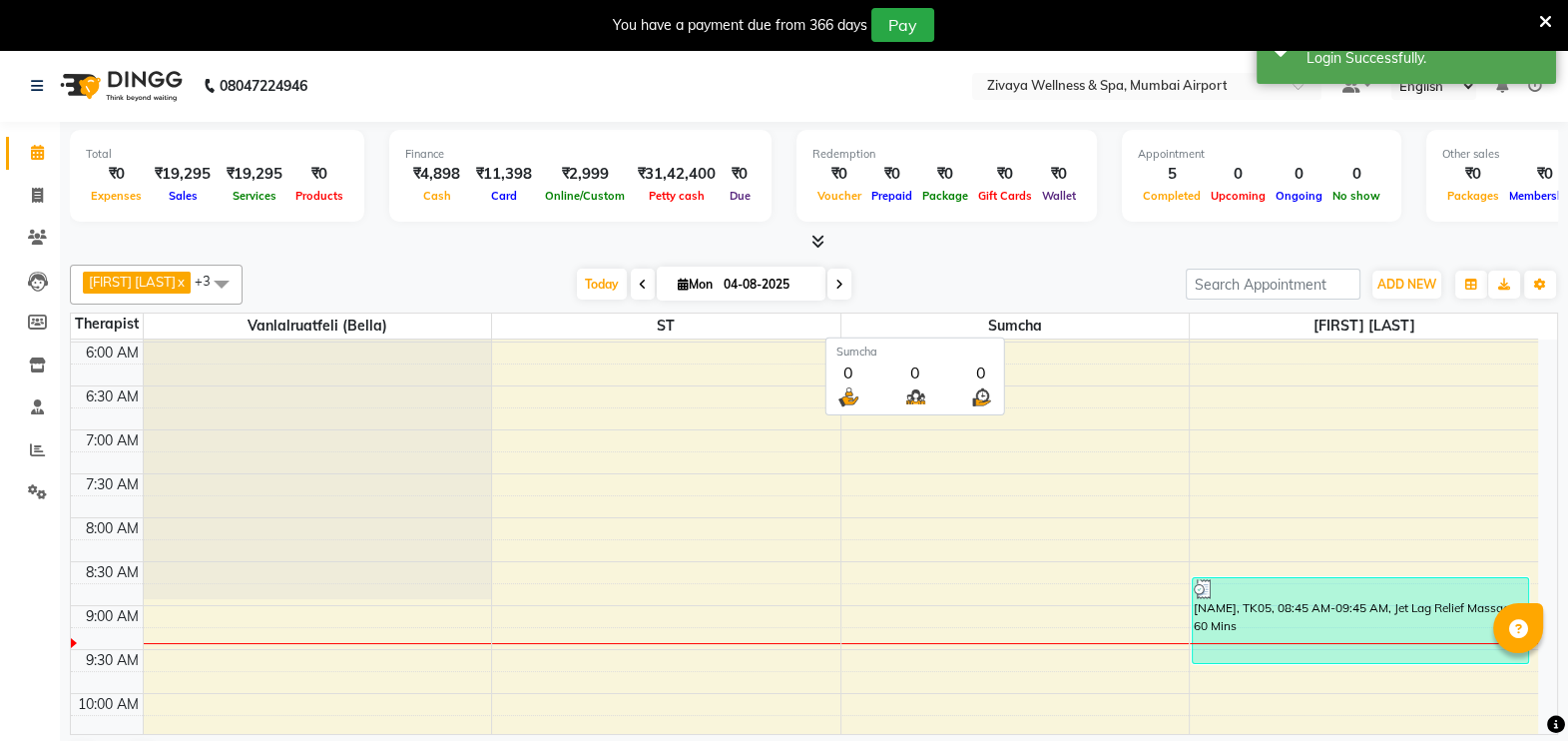 scroll, scrollTop: 785, scrollLeft: 0, axis: vertical 